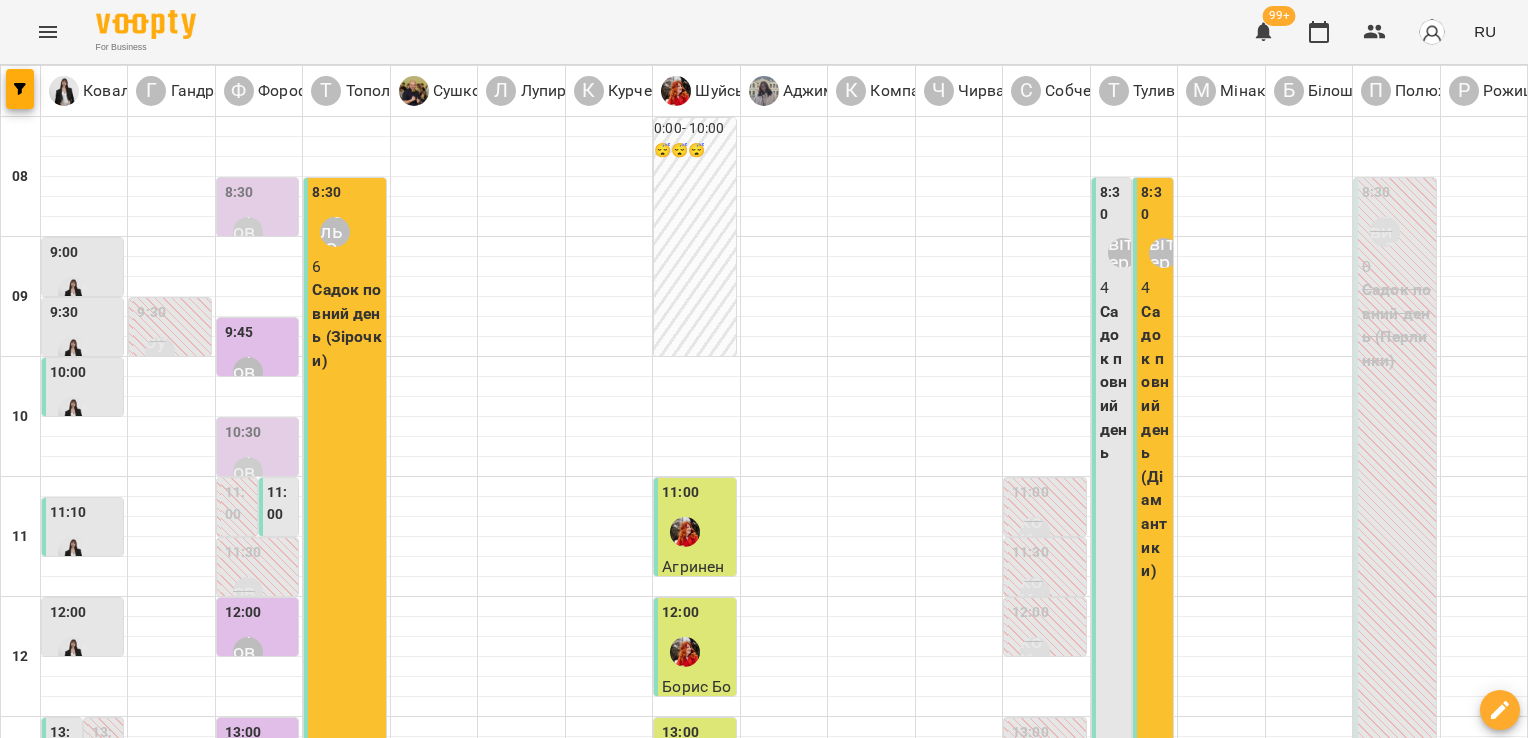 scroll, scrollTop: 0, scrollLeft: 0, axis: both 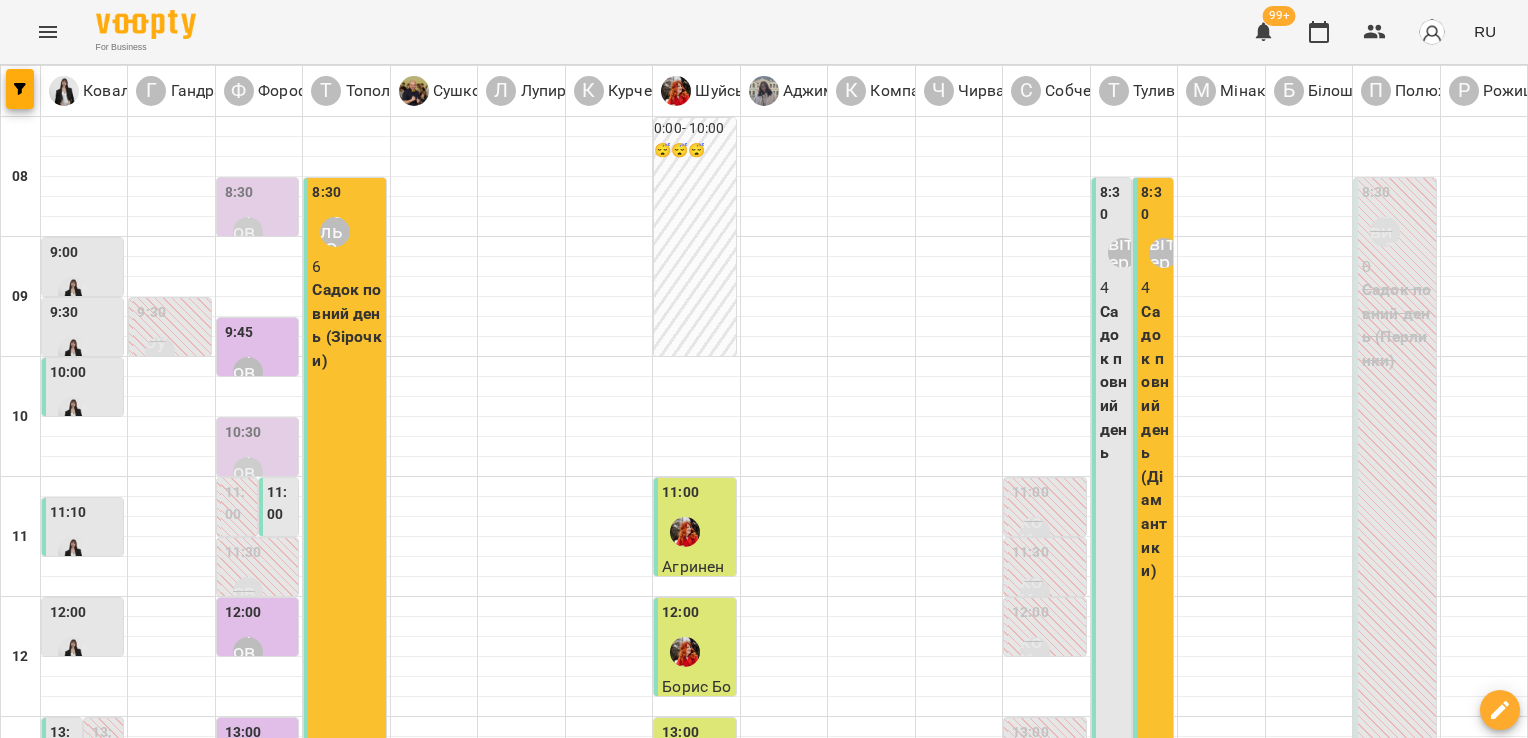 click on "пт" at bounding box center [1063, 1703] 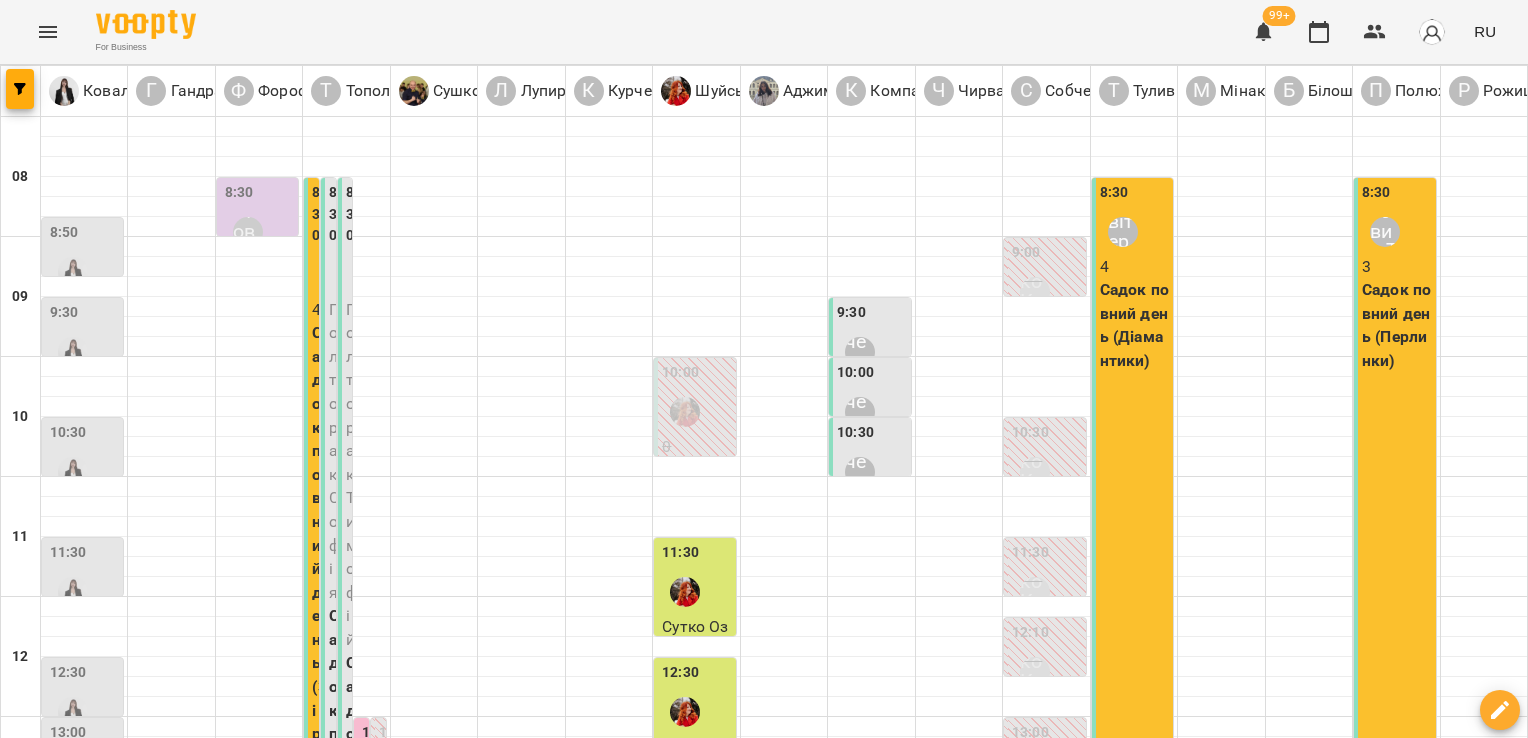 scroll, scrollTop: 472, scrollLeft: 0, axis: vertical 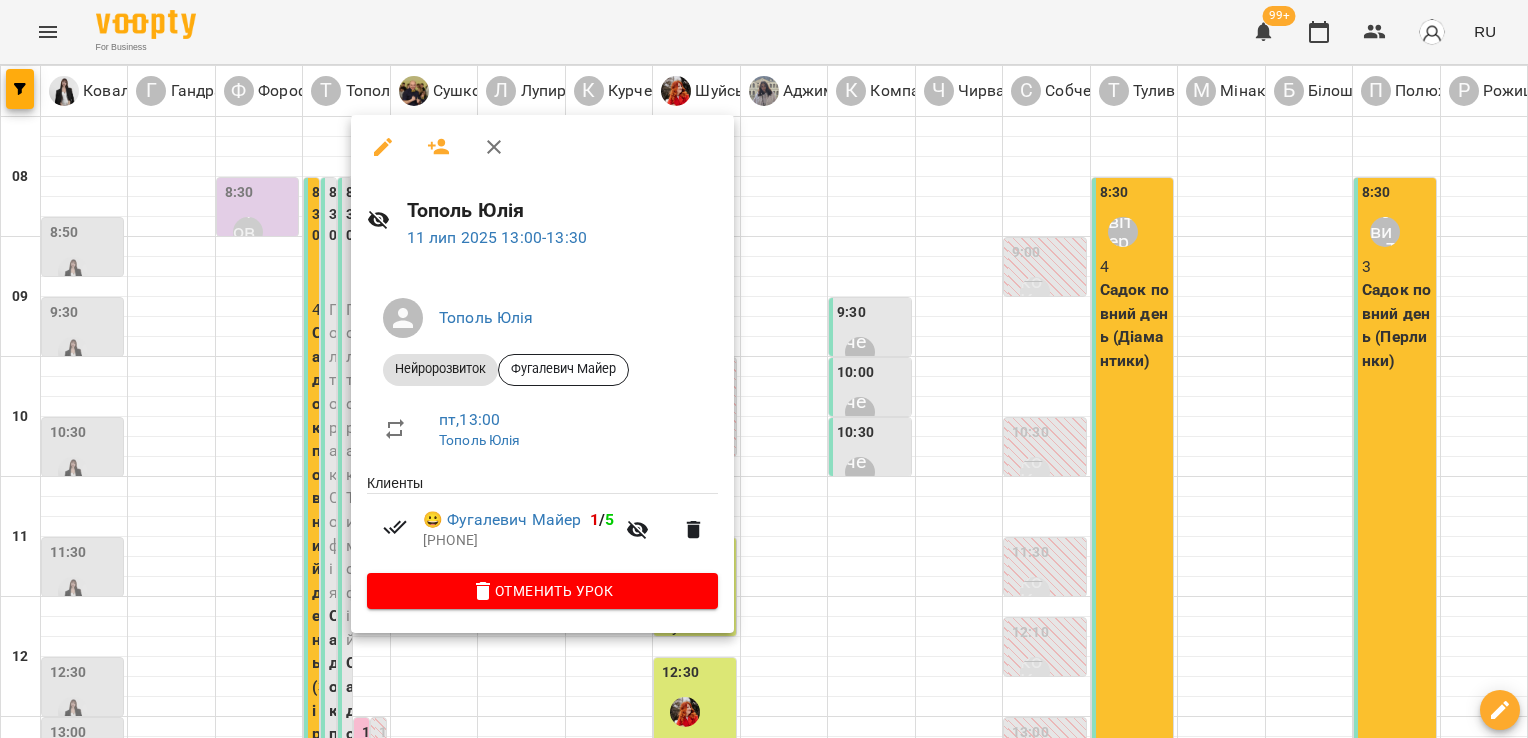 click at bounding box center (764, 369) 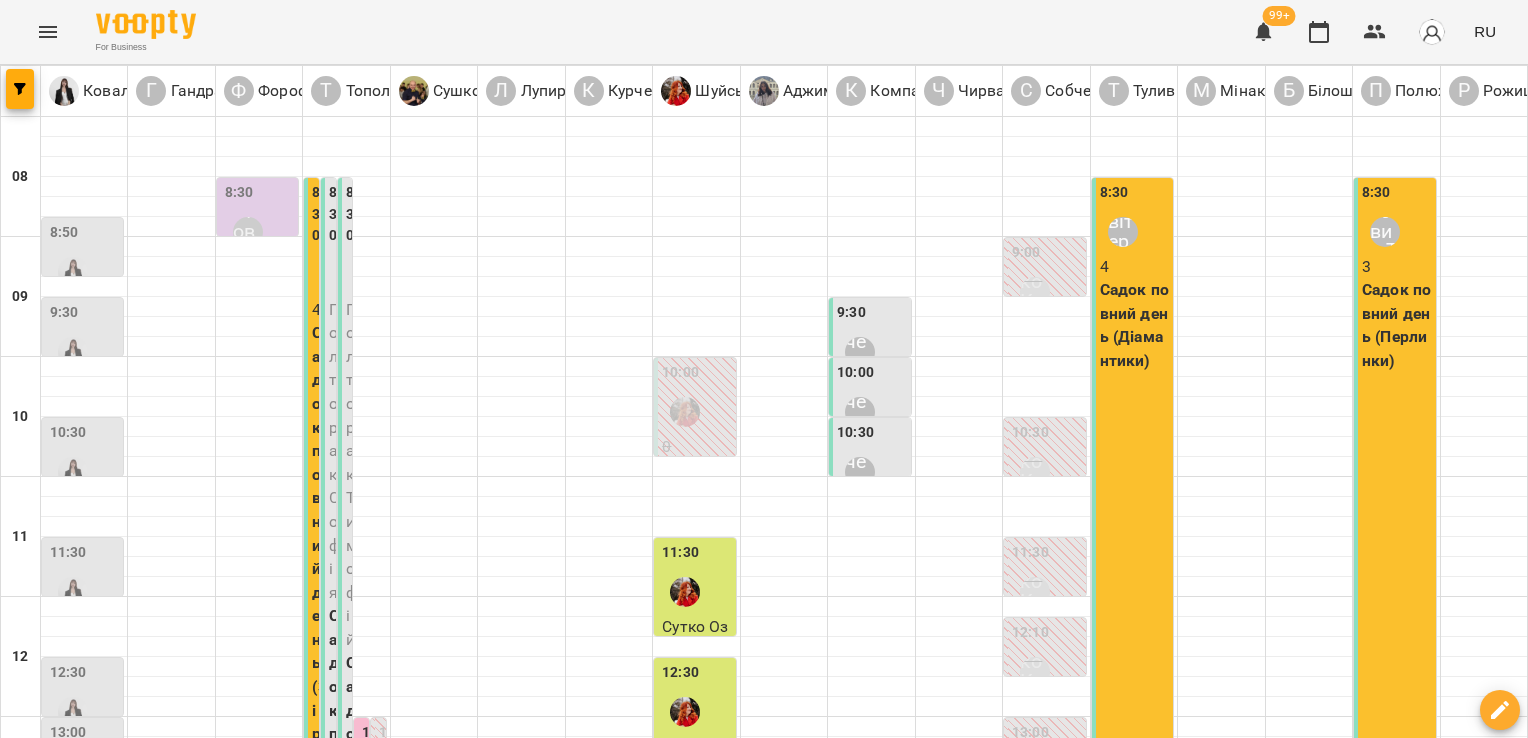 click on "чт" at bounding box center (677, 1703) 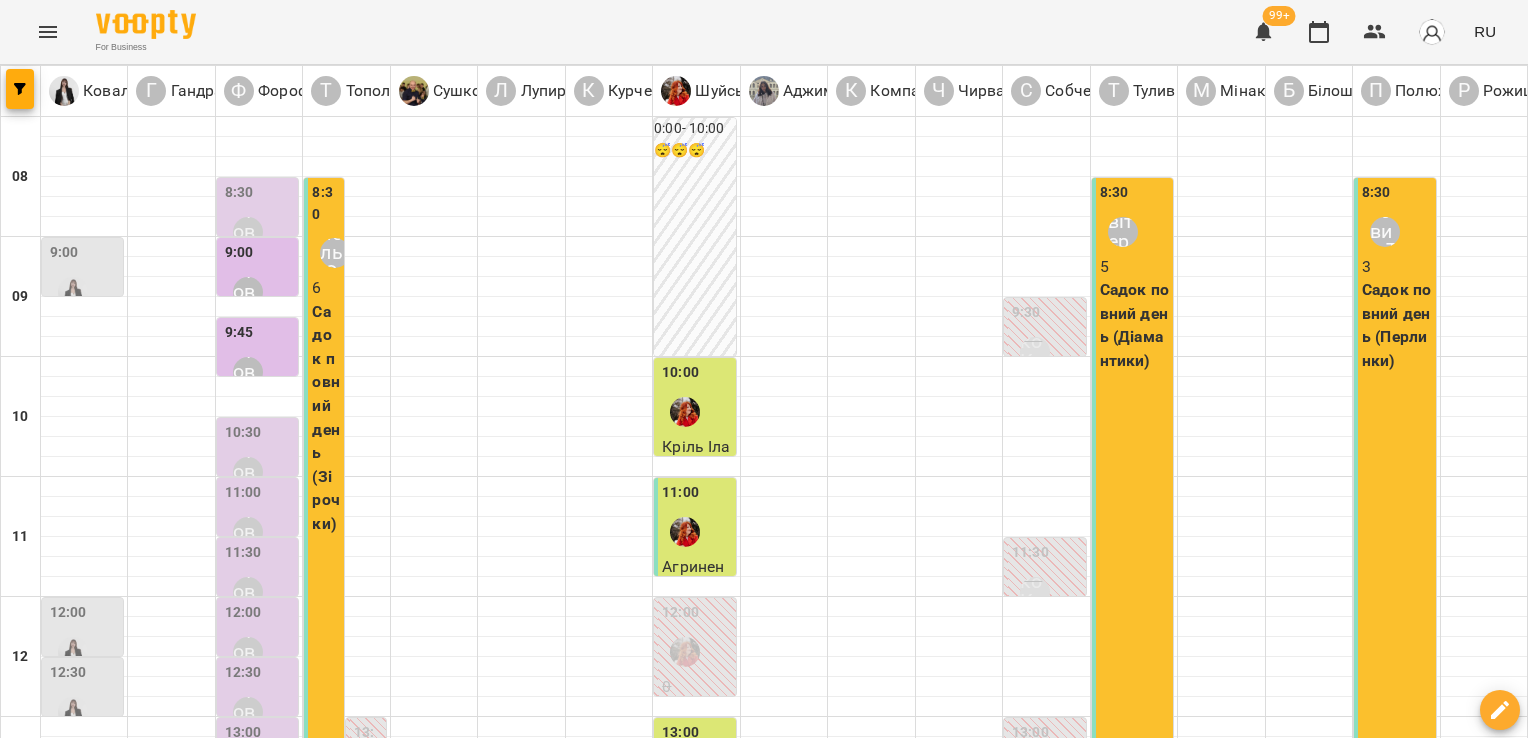 scroll, scrollTop: 472, scrollLeft: 0, axis: vertical 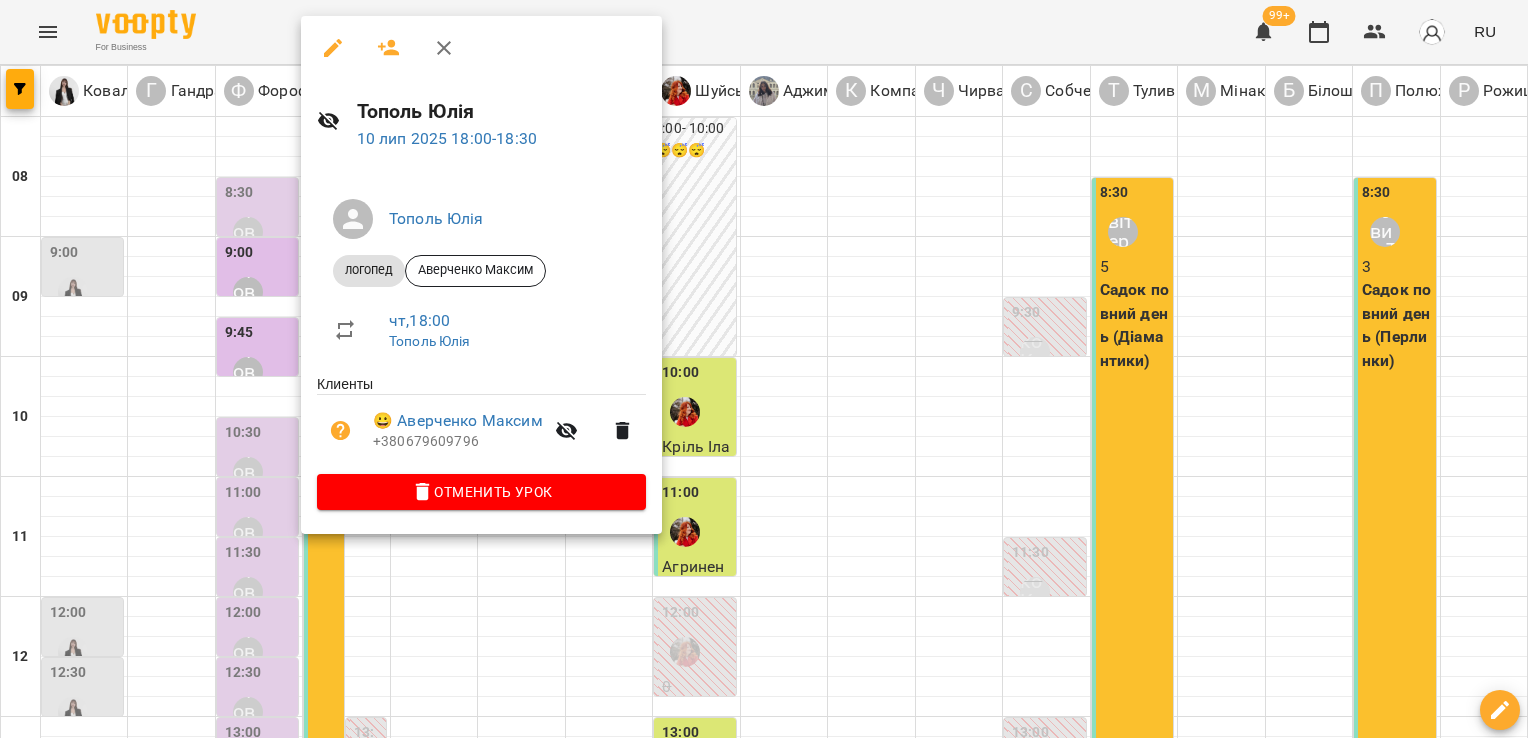 click at bounding box center [764, 369] 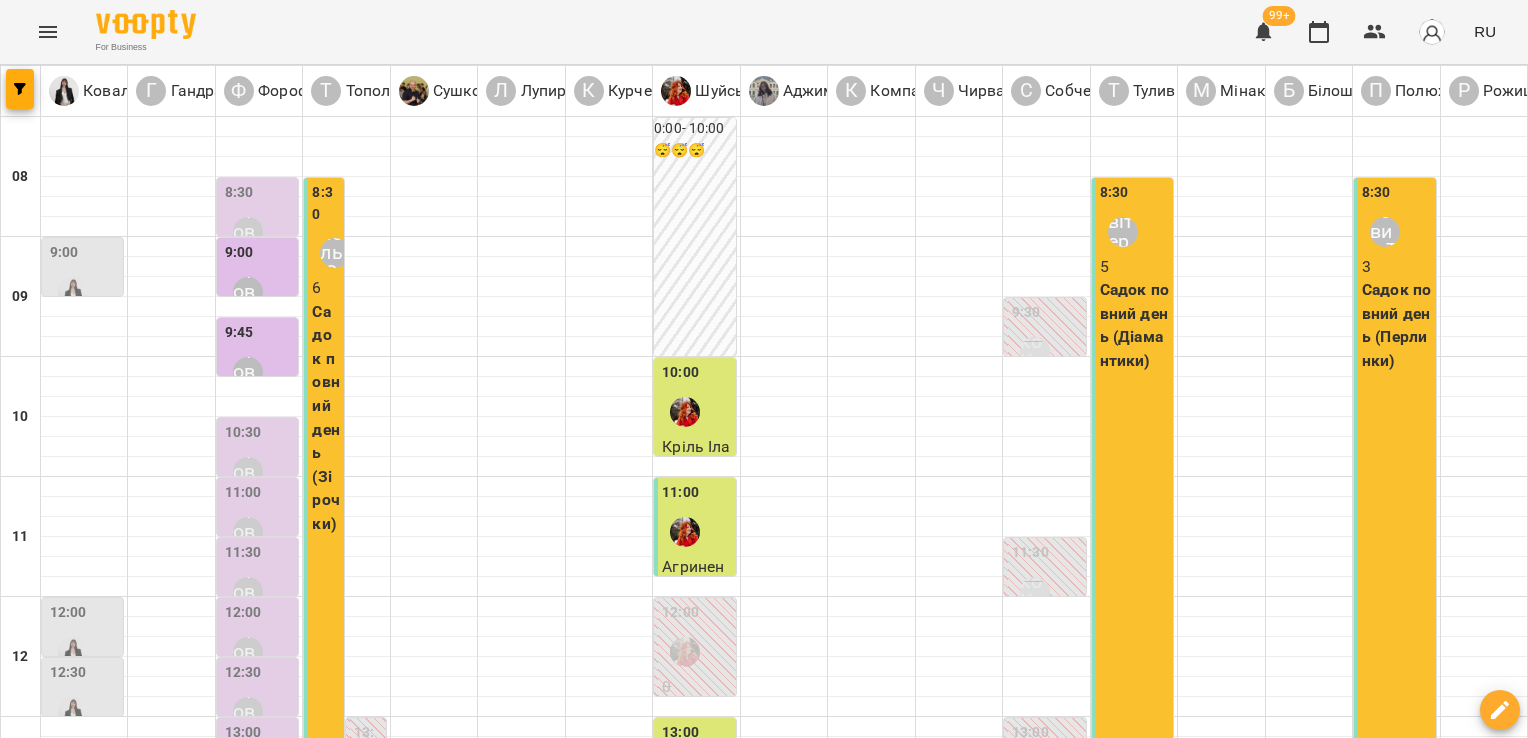 scroll, scrollTop: 472, scrollLeft: 0, axis: vertical 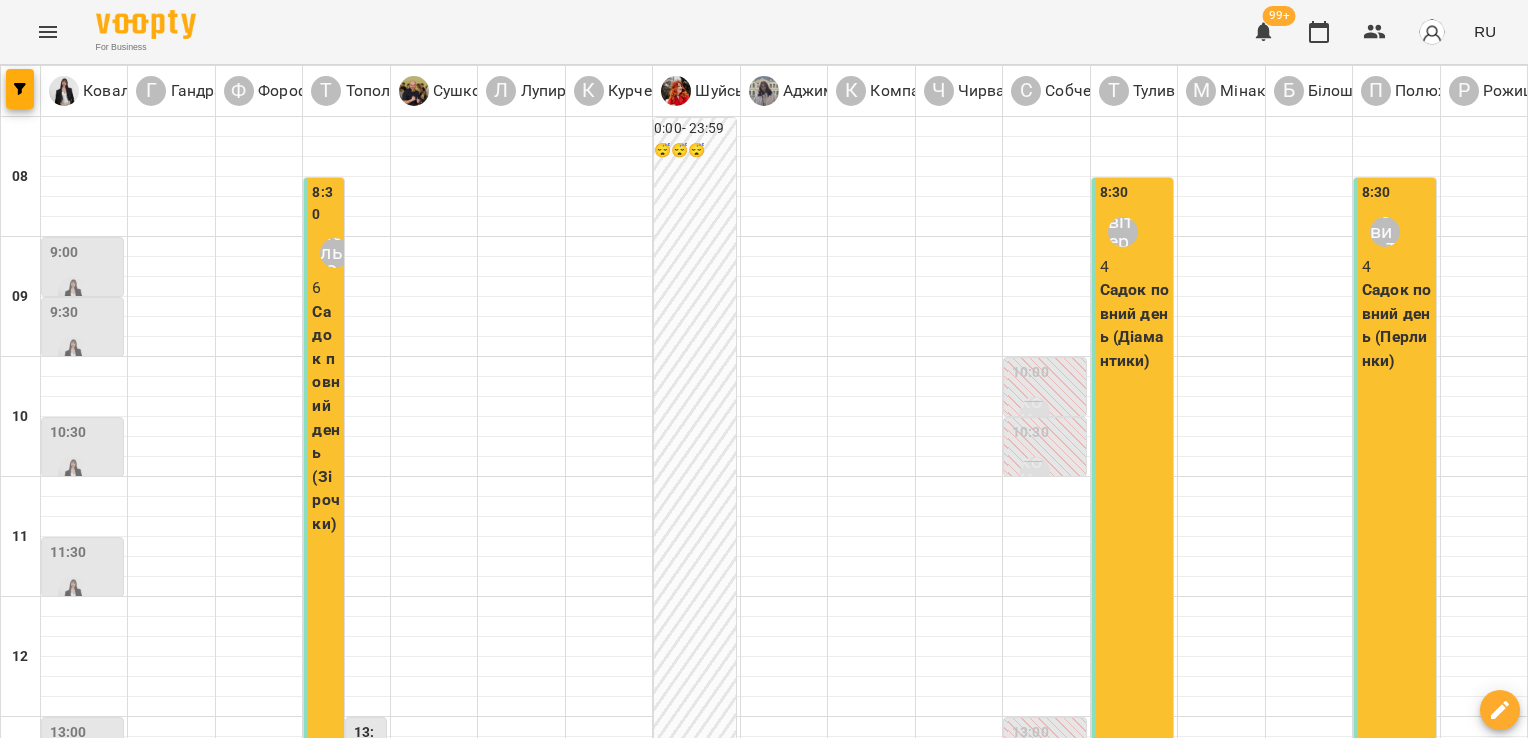 click on "13:00" at bounding box center [368, 743] 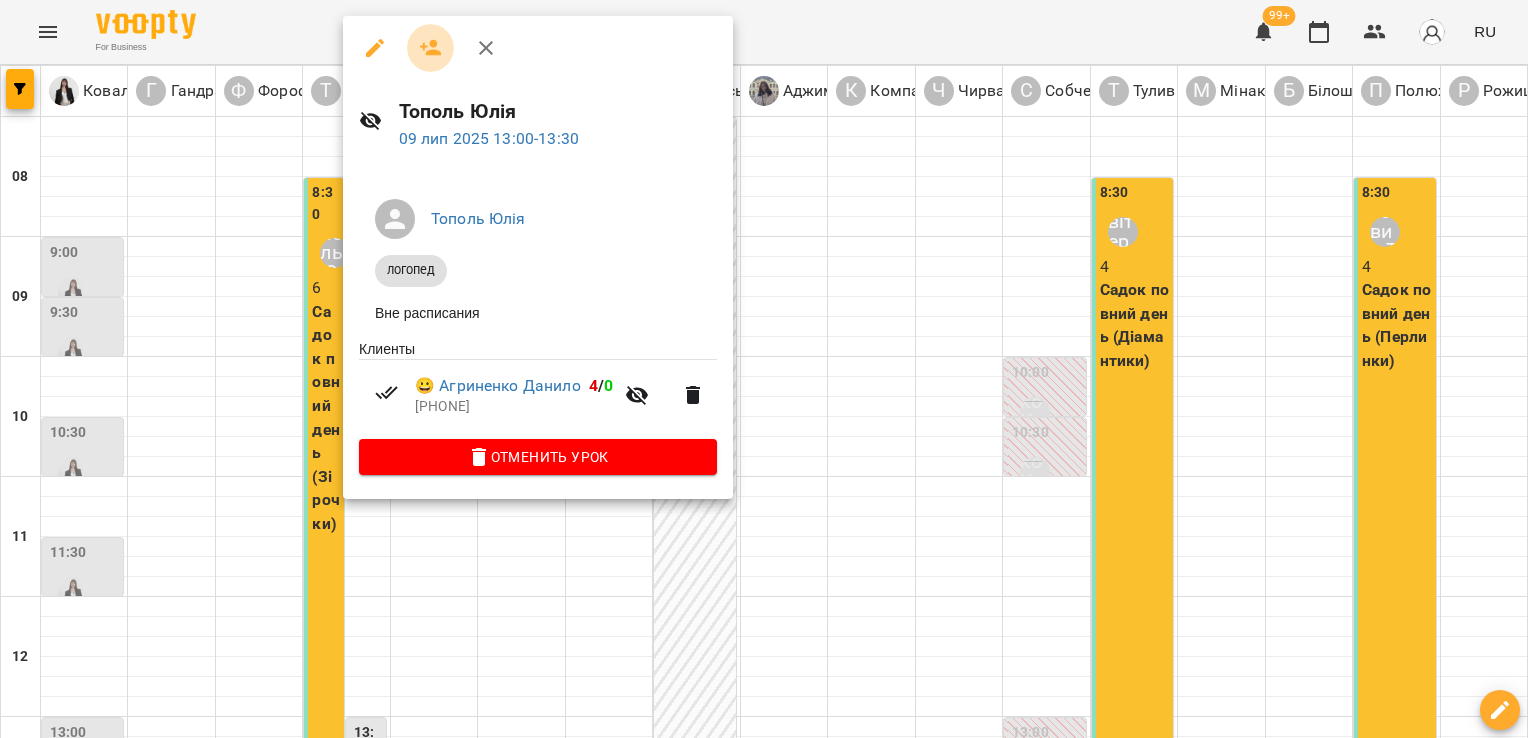 click at bounding box center (431, 48) 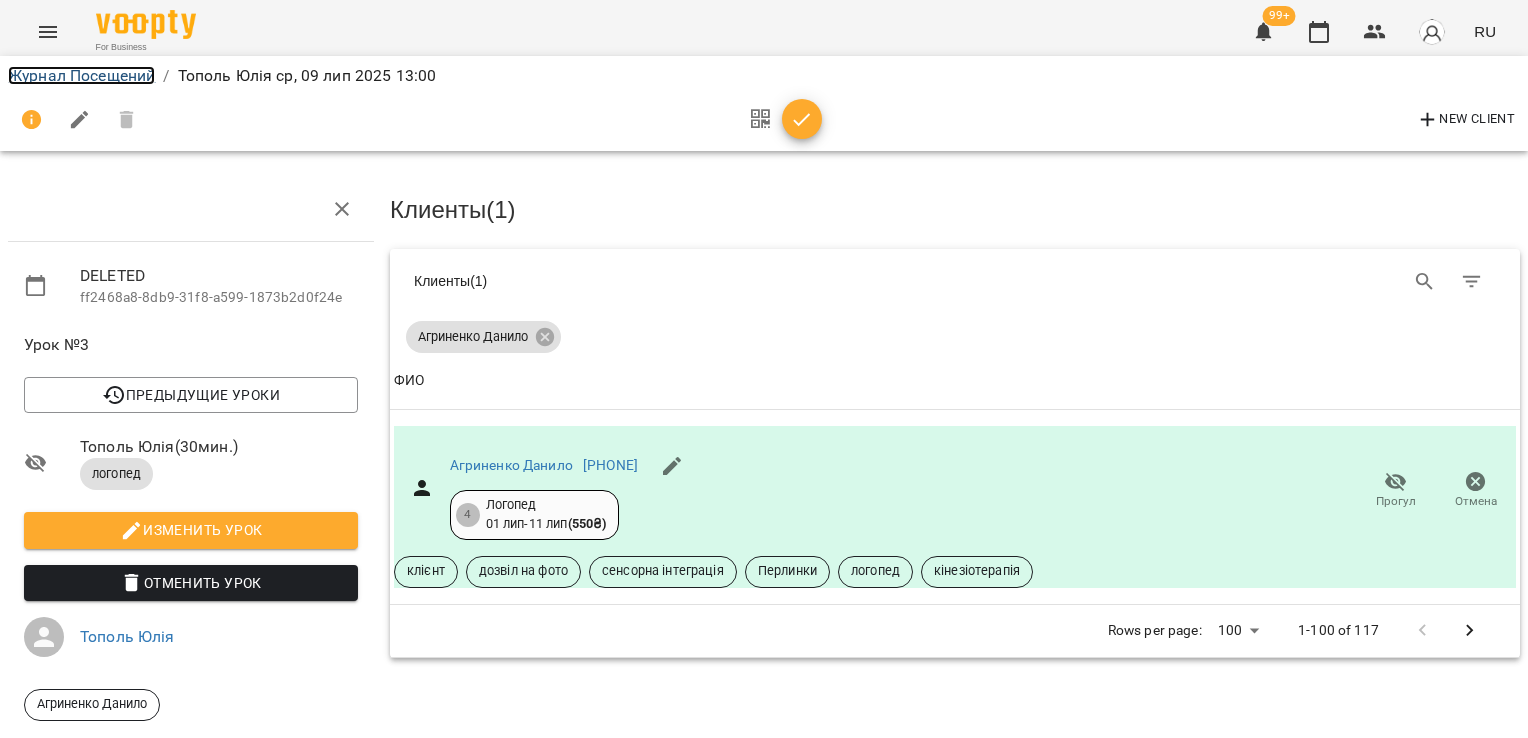 click on "Журнал Посещений" at bounding box center (81, 75) 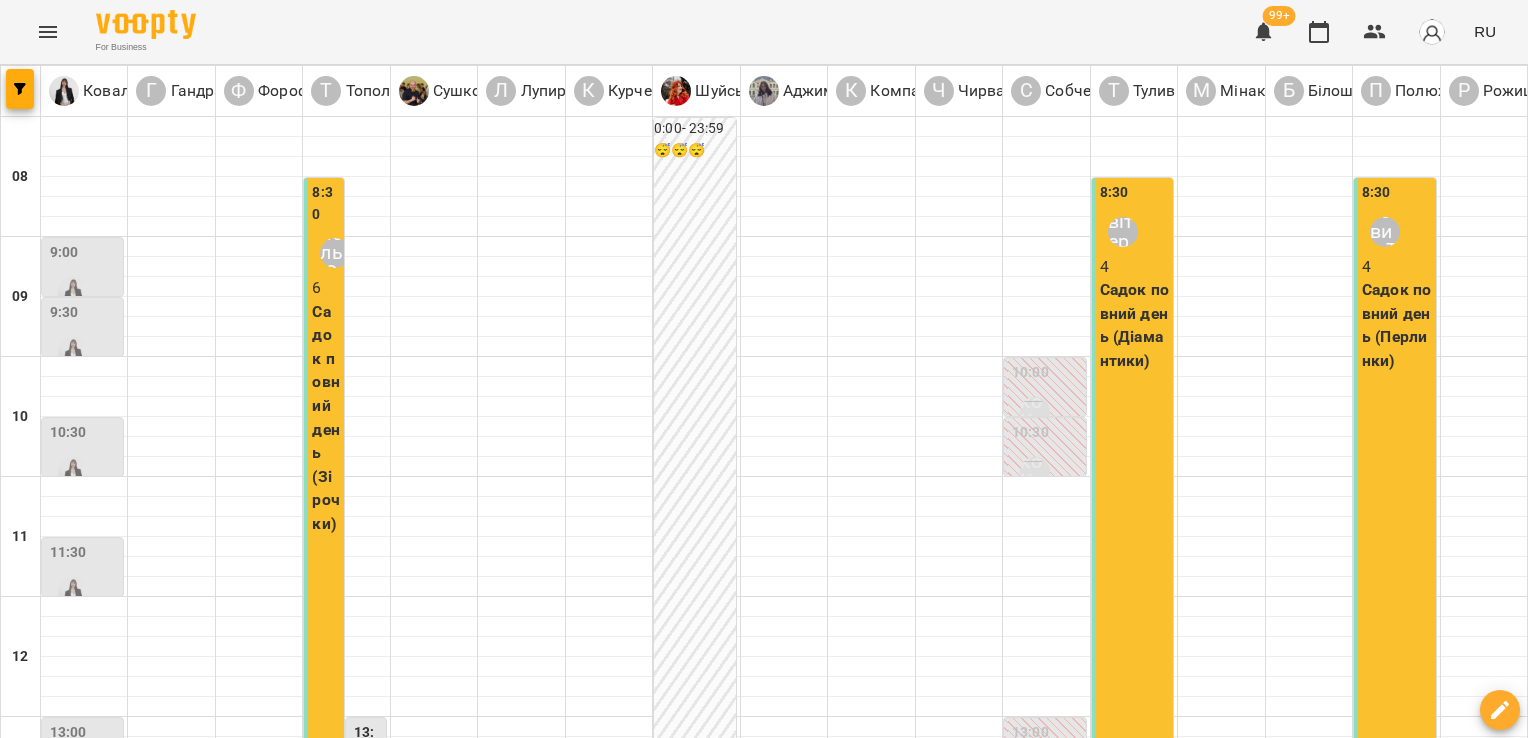 scroll, scrollTop: 472, scrollLeft: 0, axis: vertical 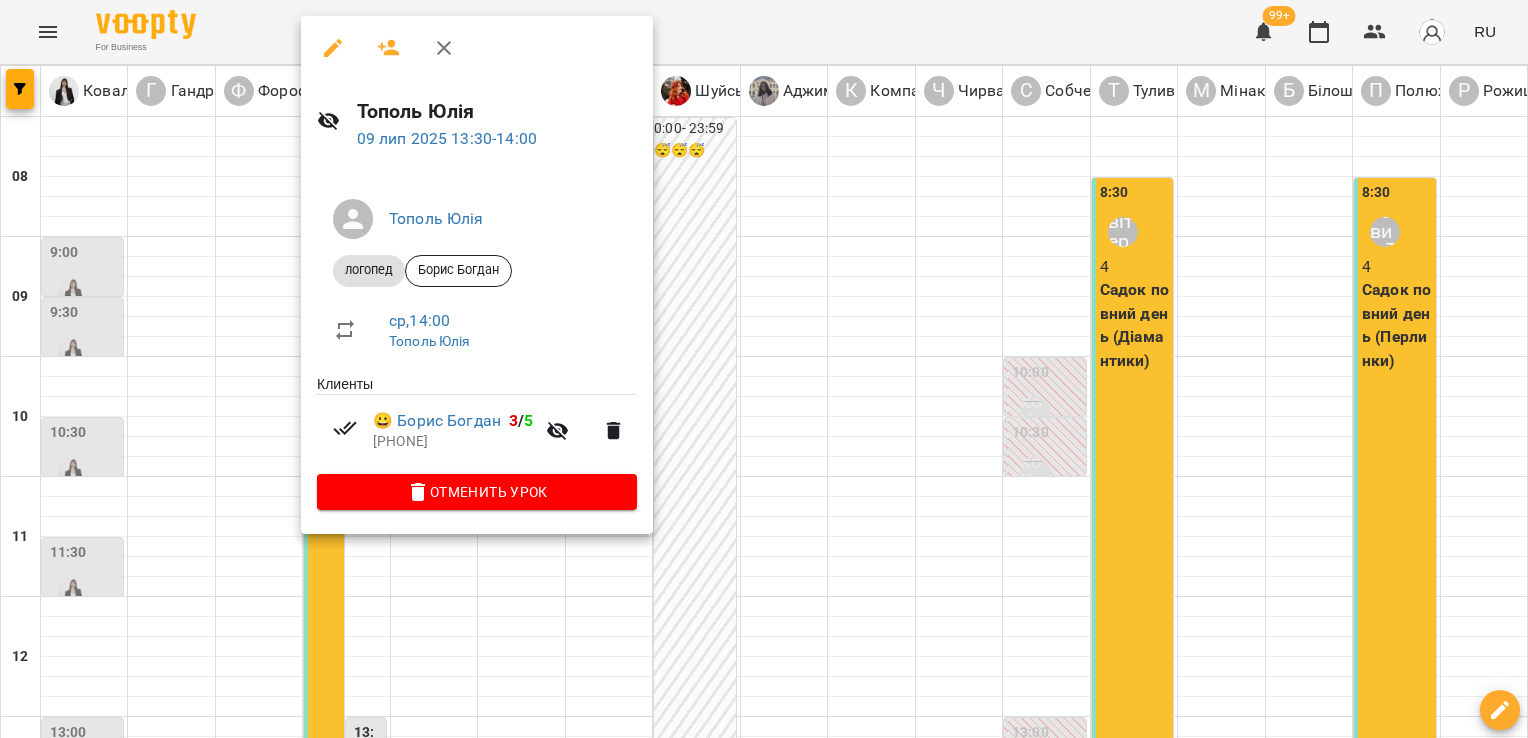 click at bounding box center (764, 369) 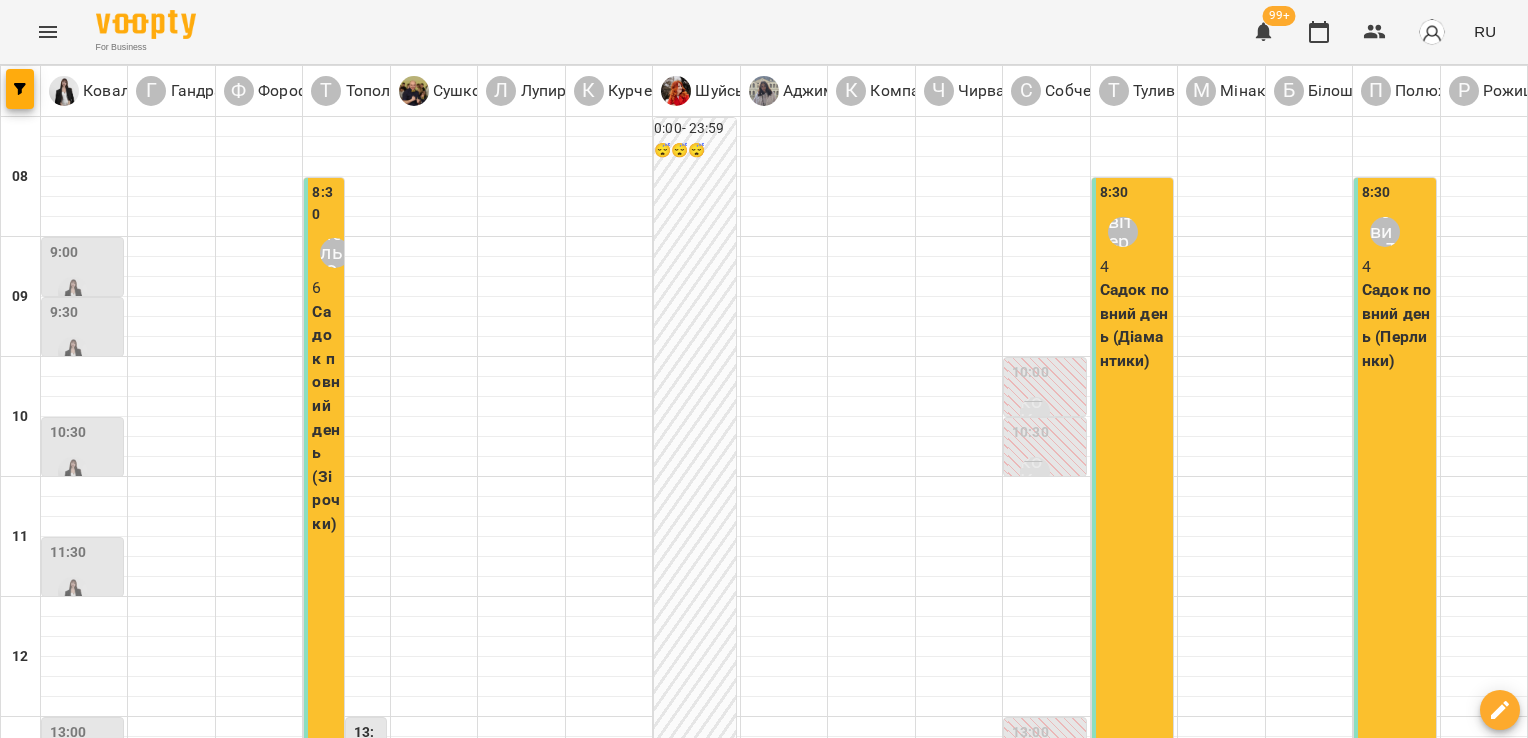 click on "пн" at bounding box center (42, 1703) 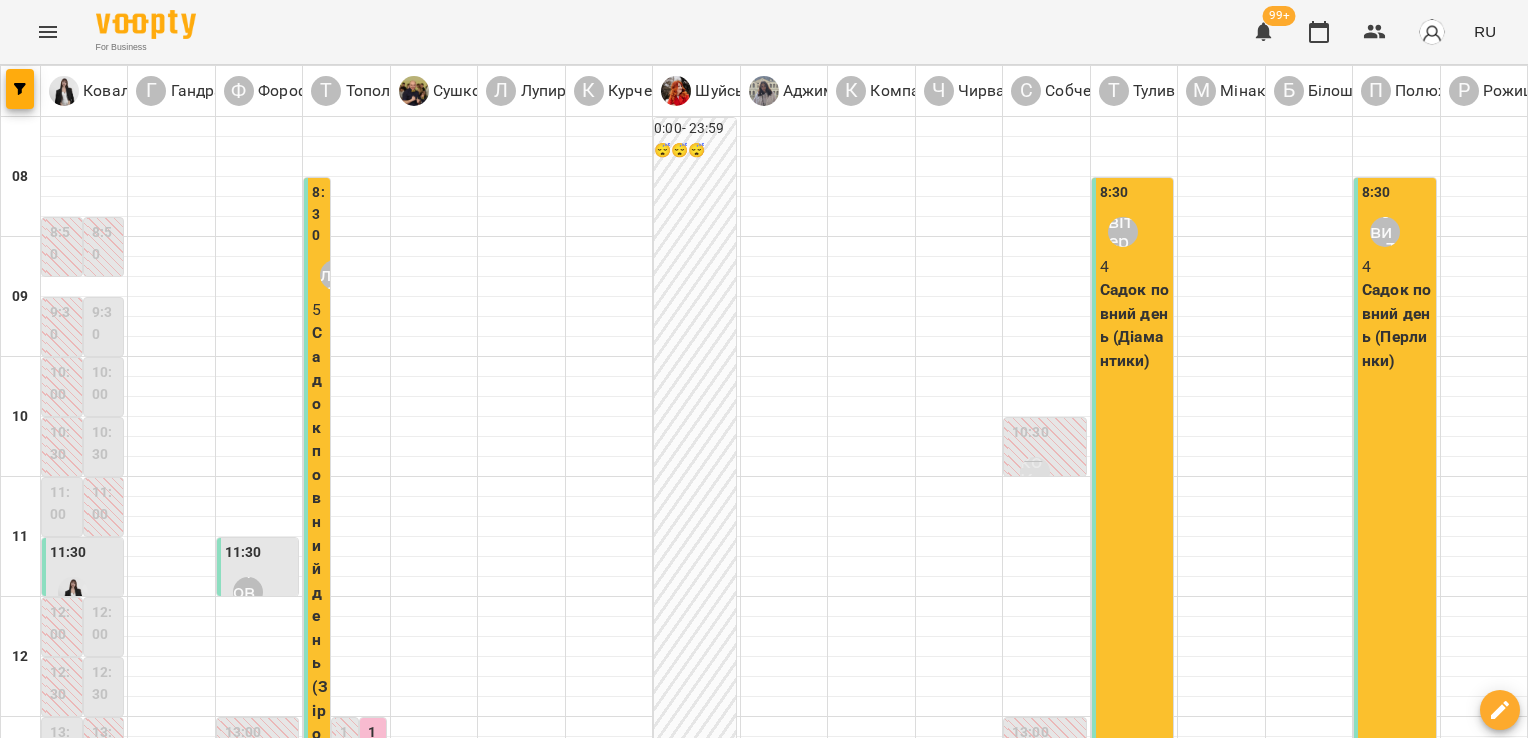 scroll, scrollTop: 472, scrollLeft: 0, axis: vertical 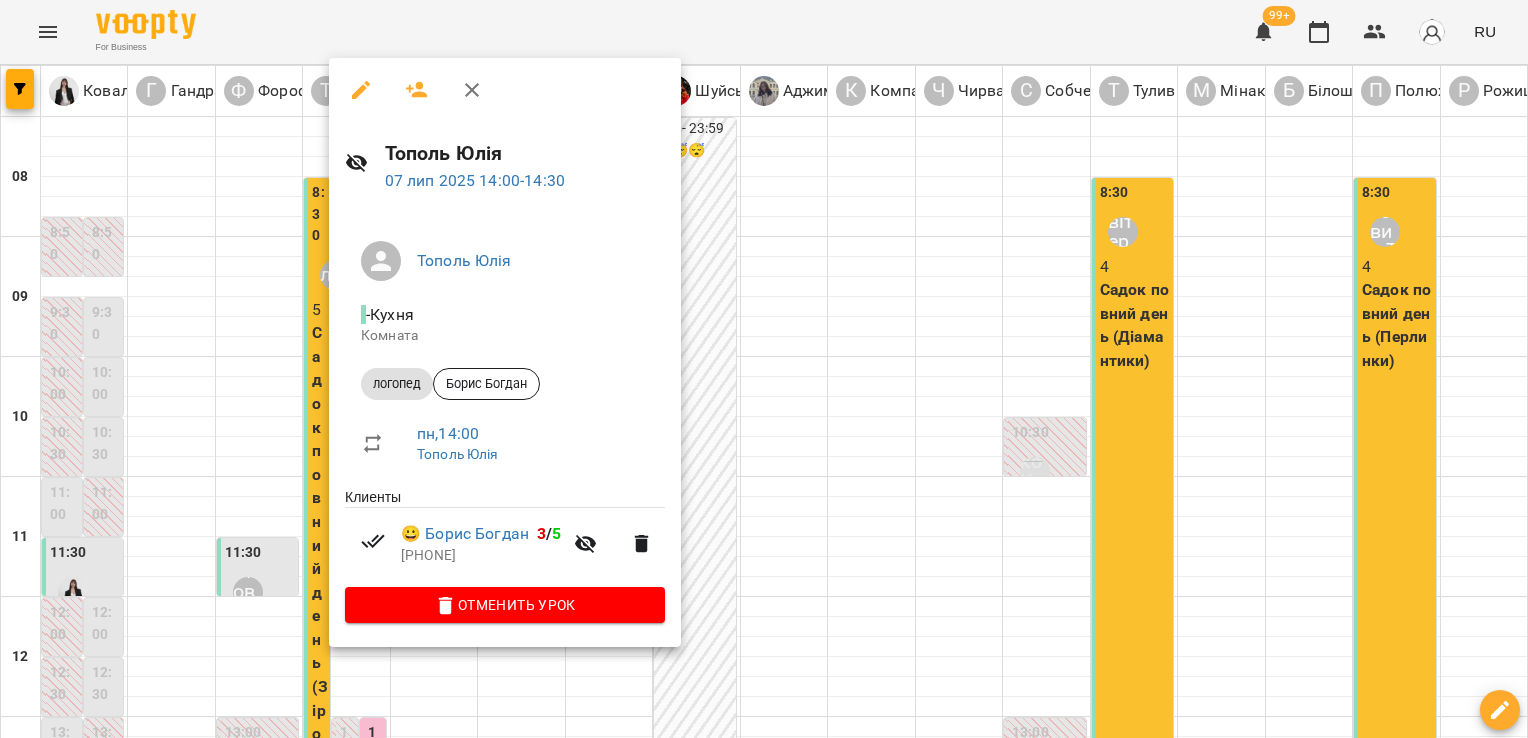 click at bounding box center (764, 369) 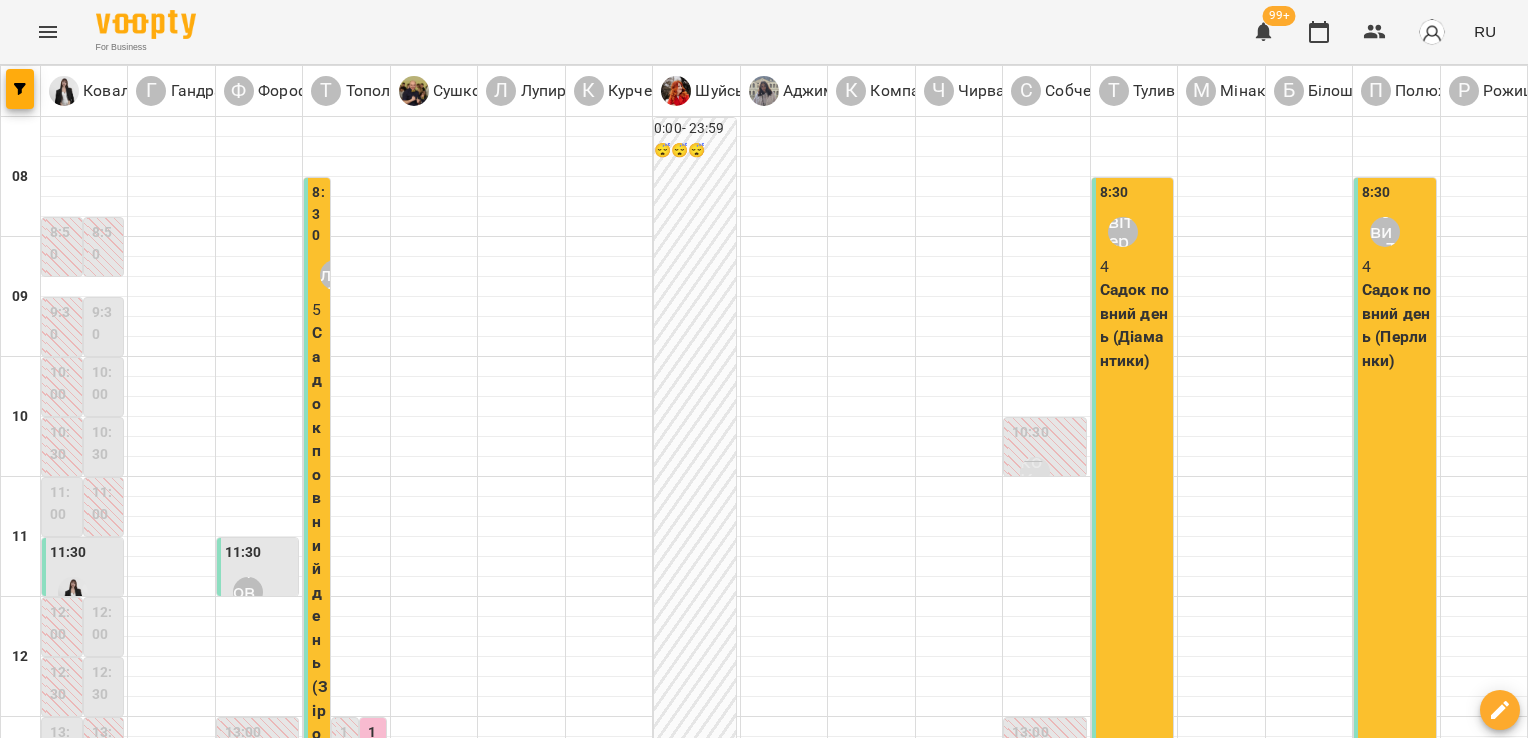 click on "вт 08 июля" at bounding box center [428, 1709] 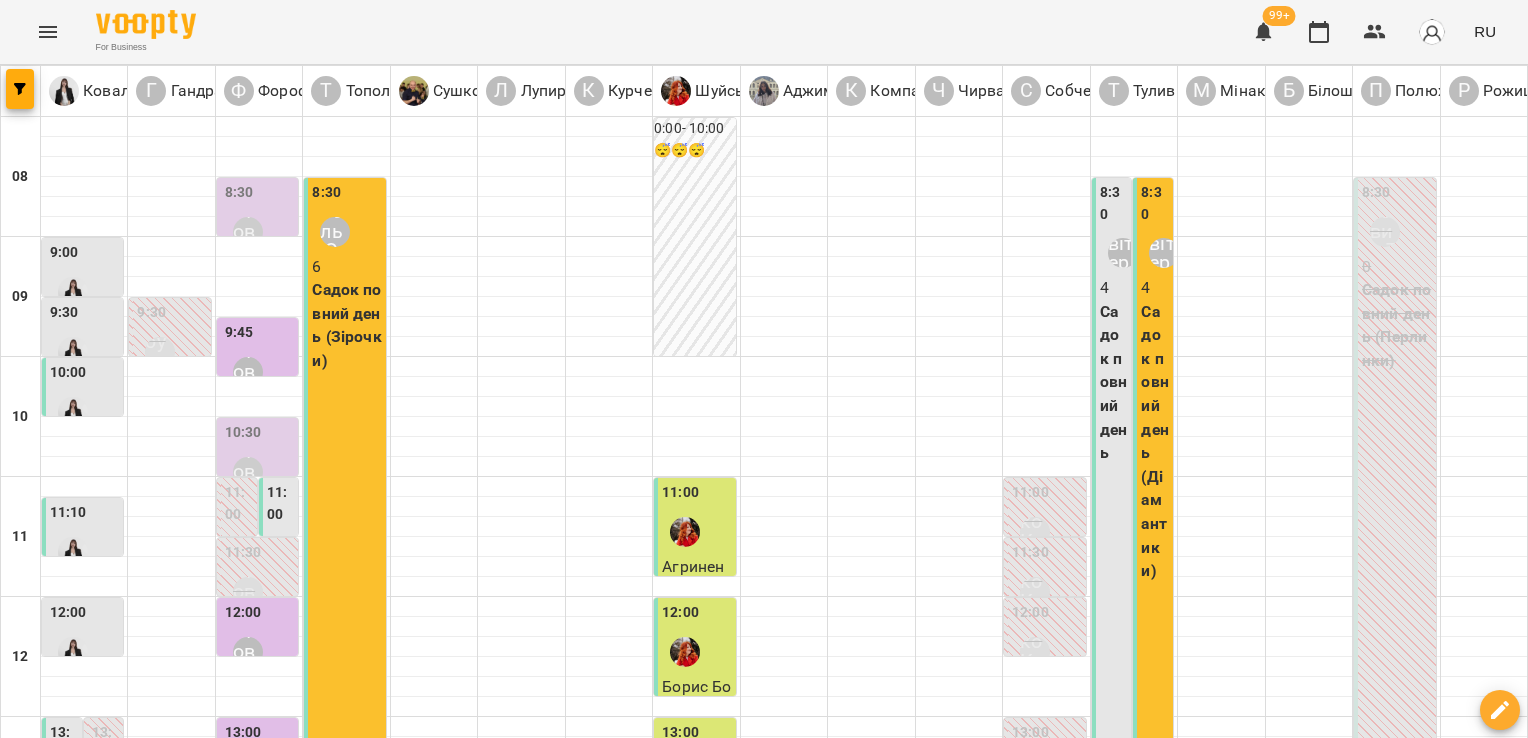 scroll, scrollTop: 472, scrollLeft: 0, axis: vertical 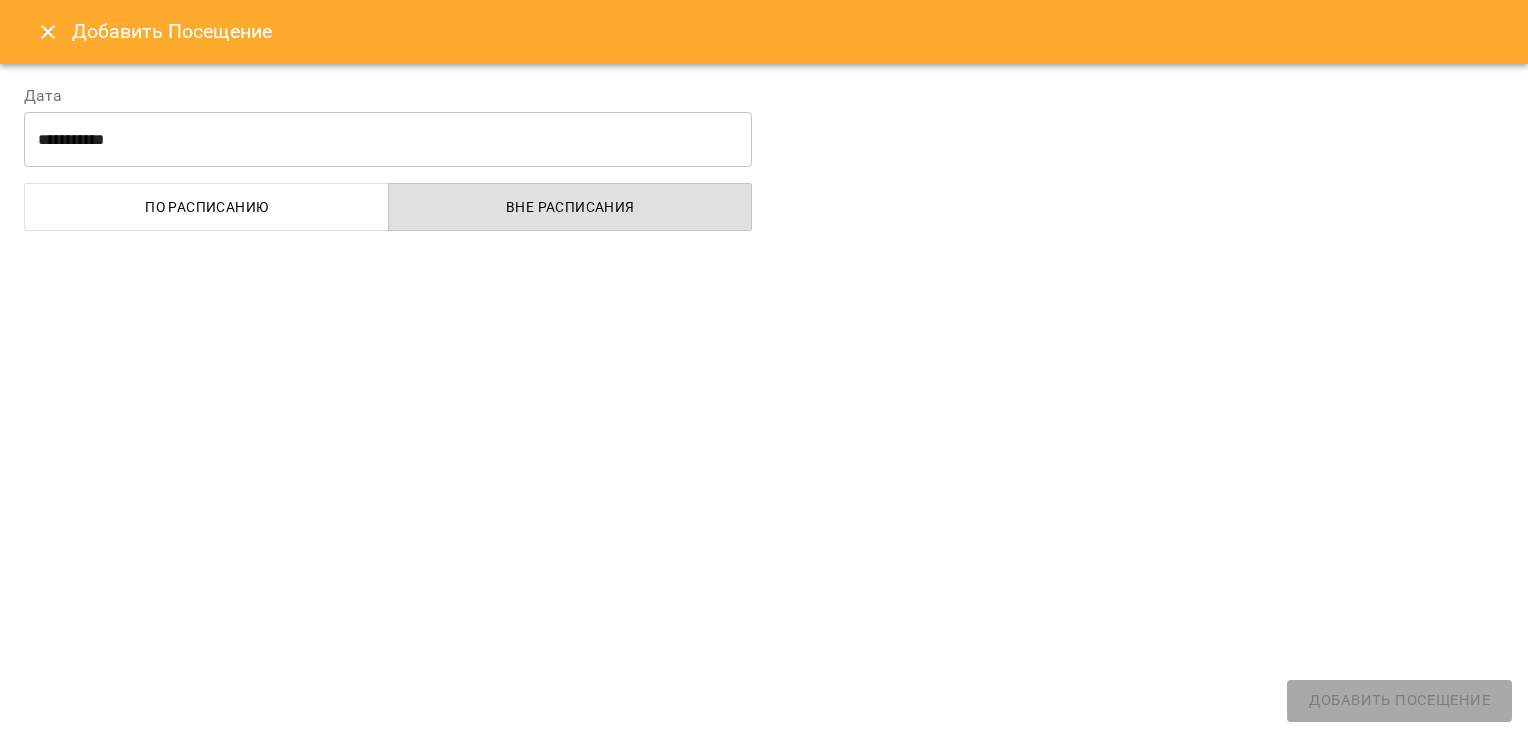 select 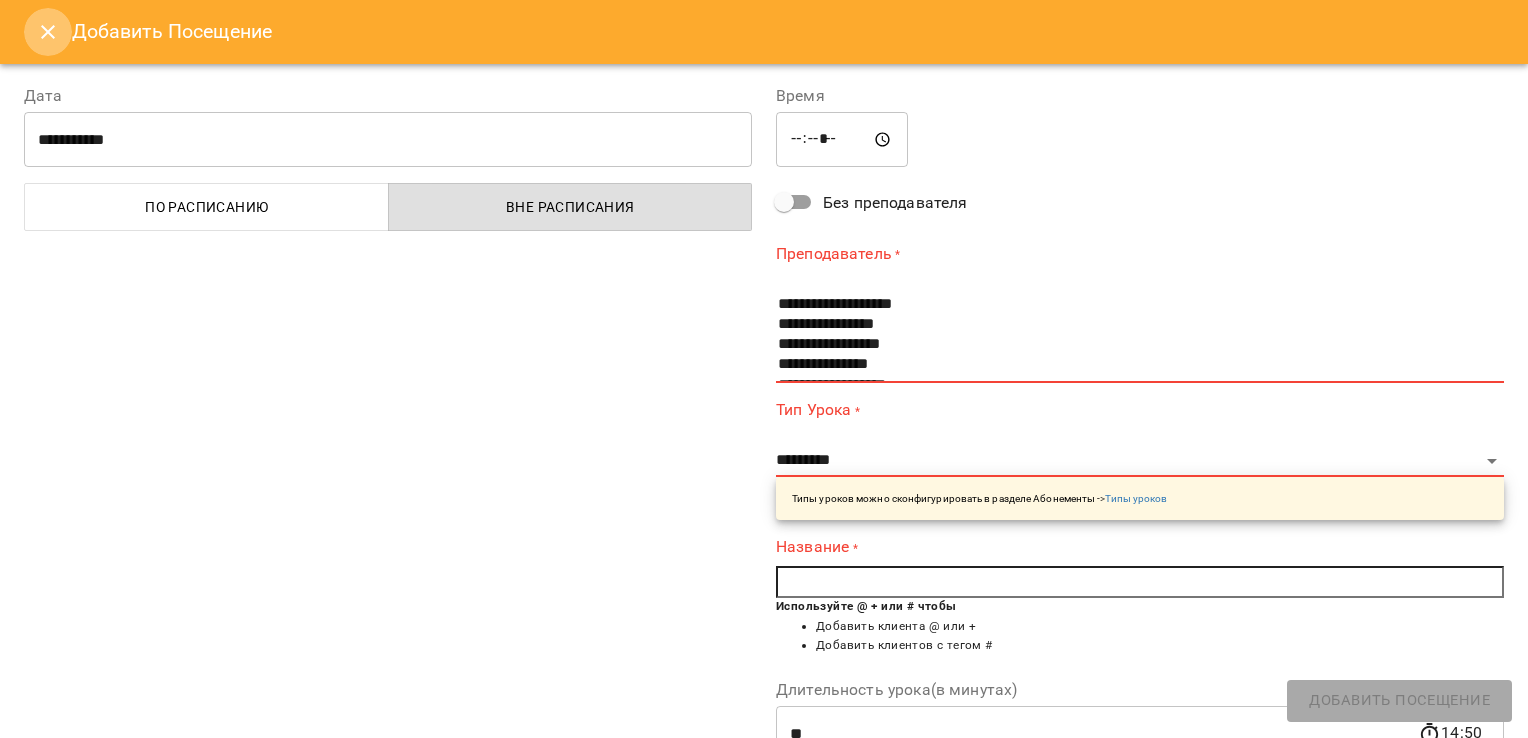 click 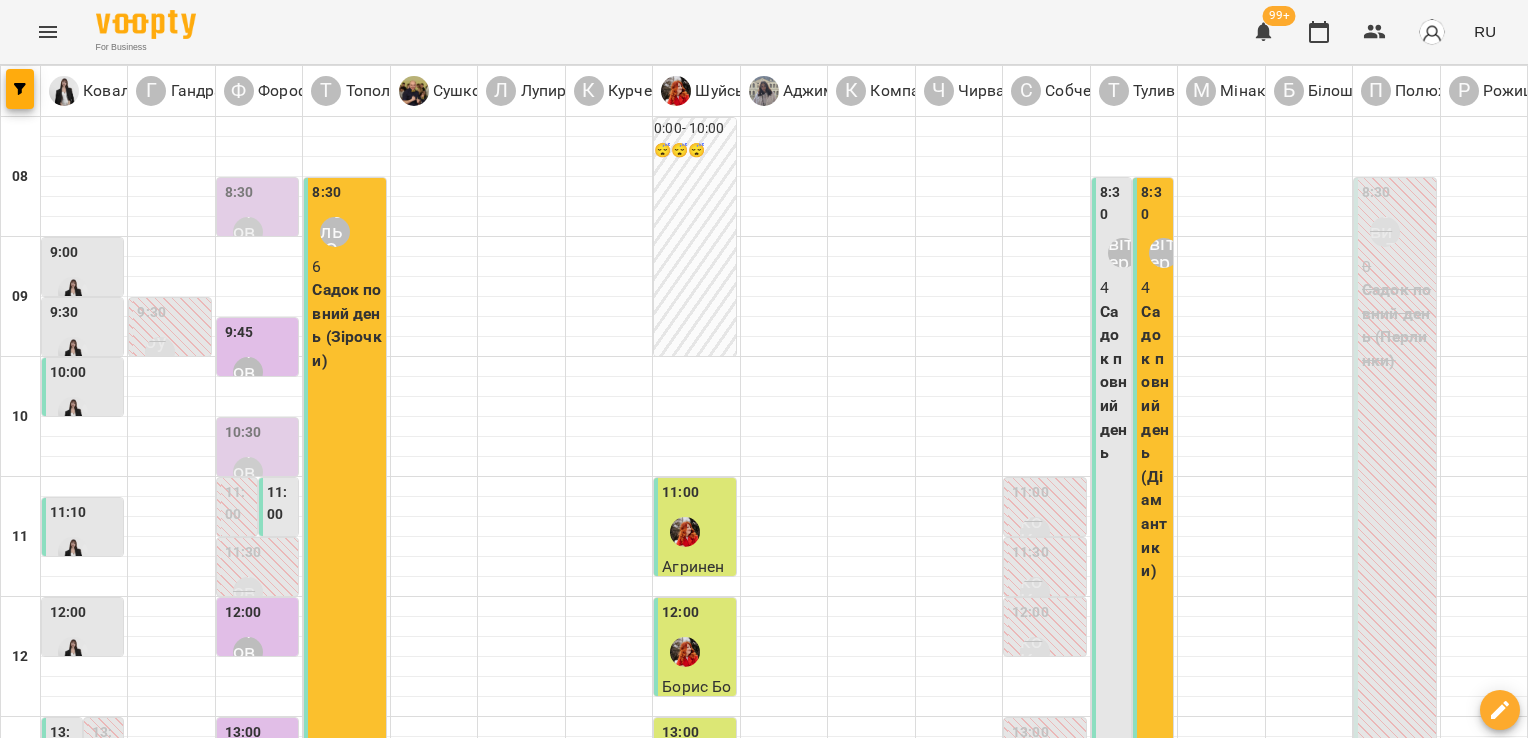 click on "Тополь Юлія" at bounding box center (335, 832) 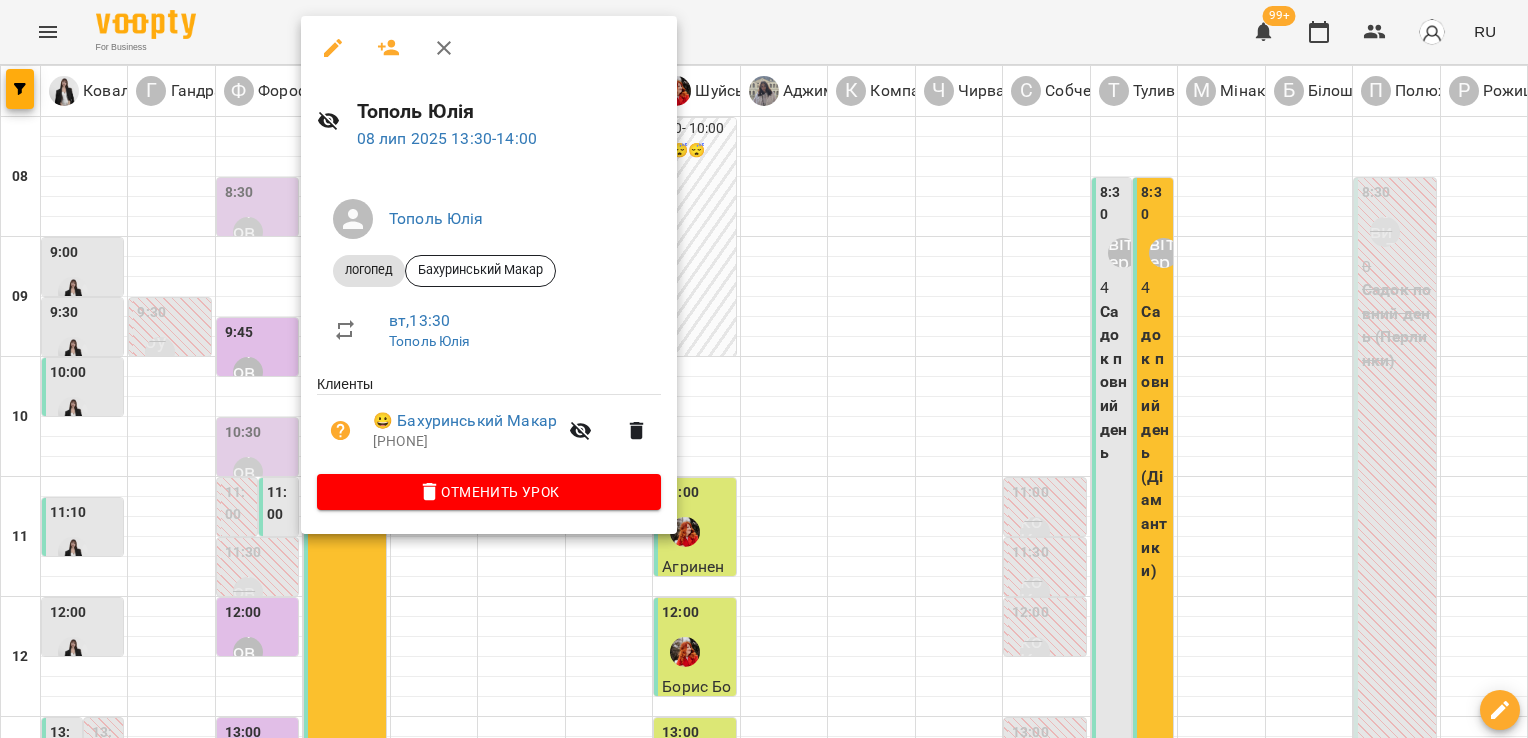 click at bounding box center [764, 369] 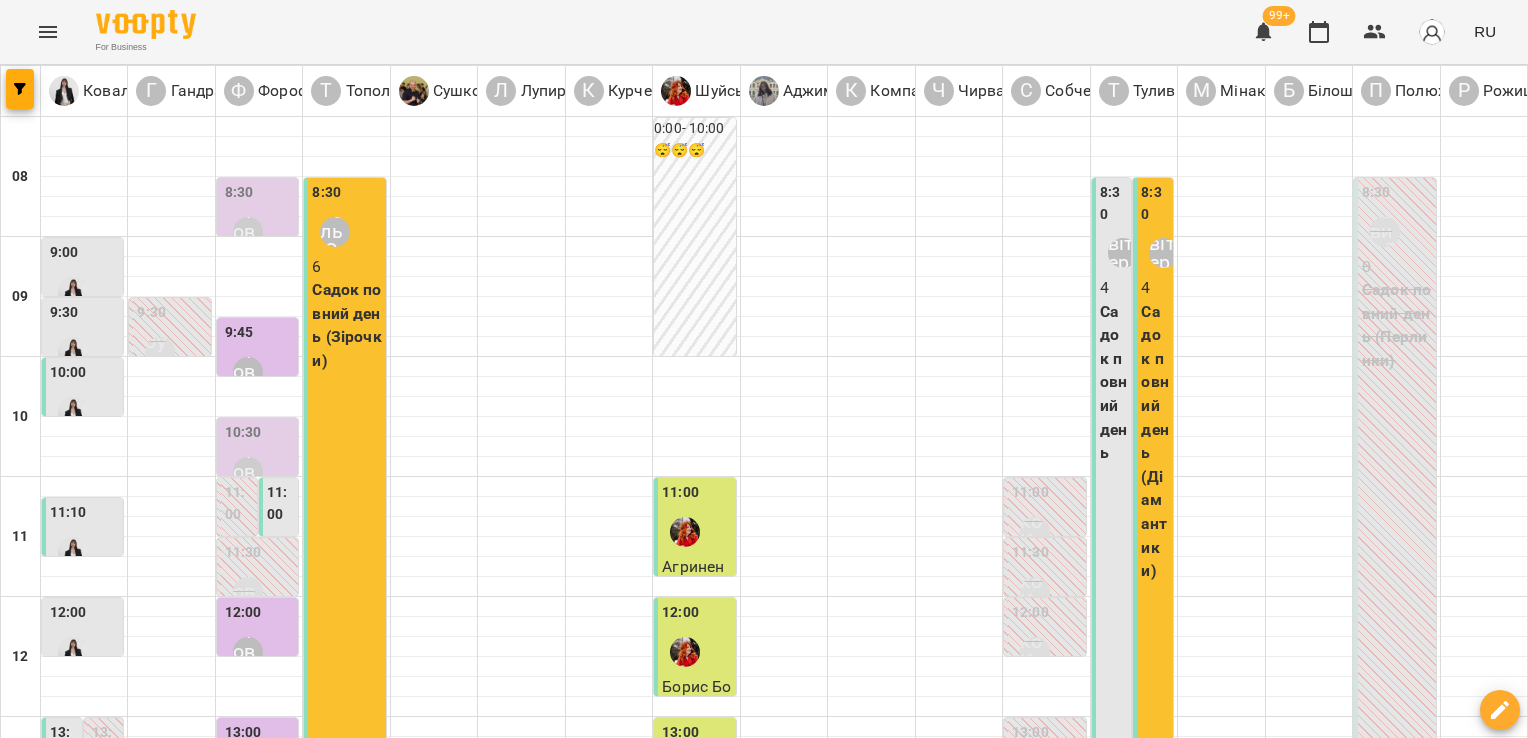 click on "13:30" at bounding box center (330, 795) 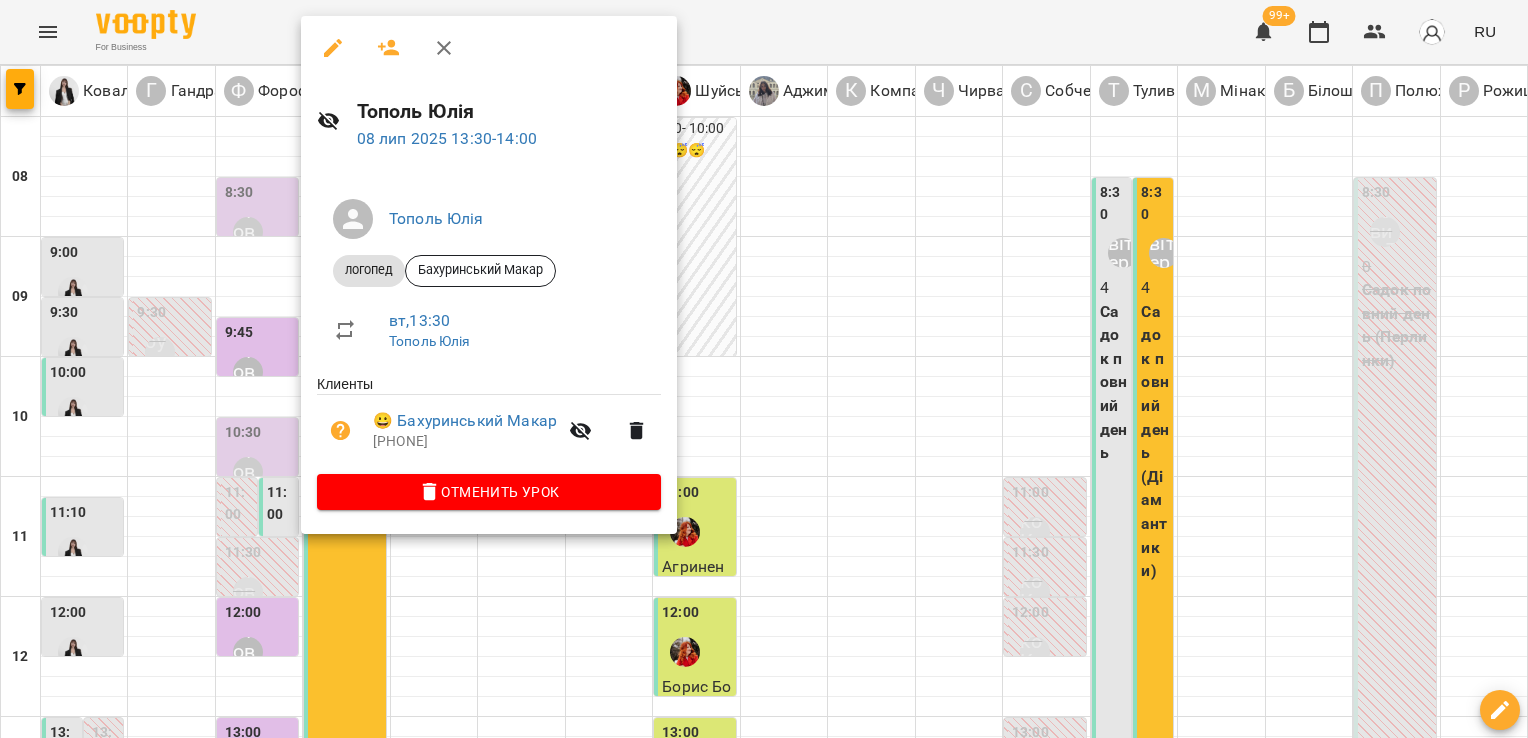 click at bounding box center [764, 369] 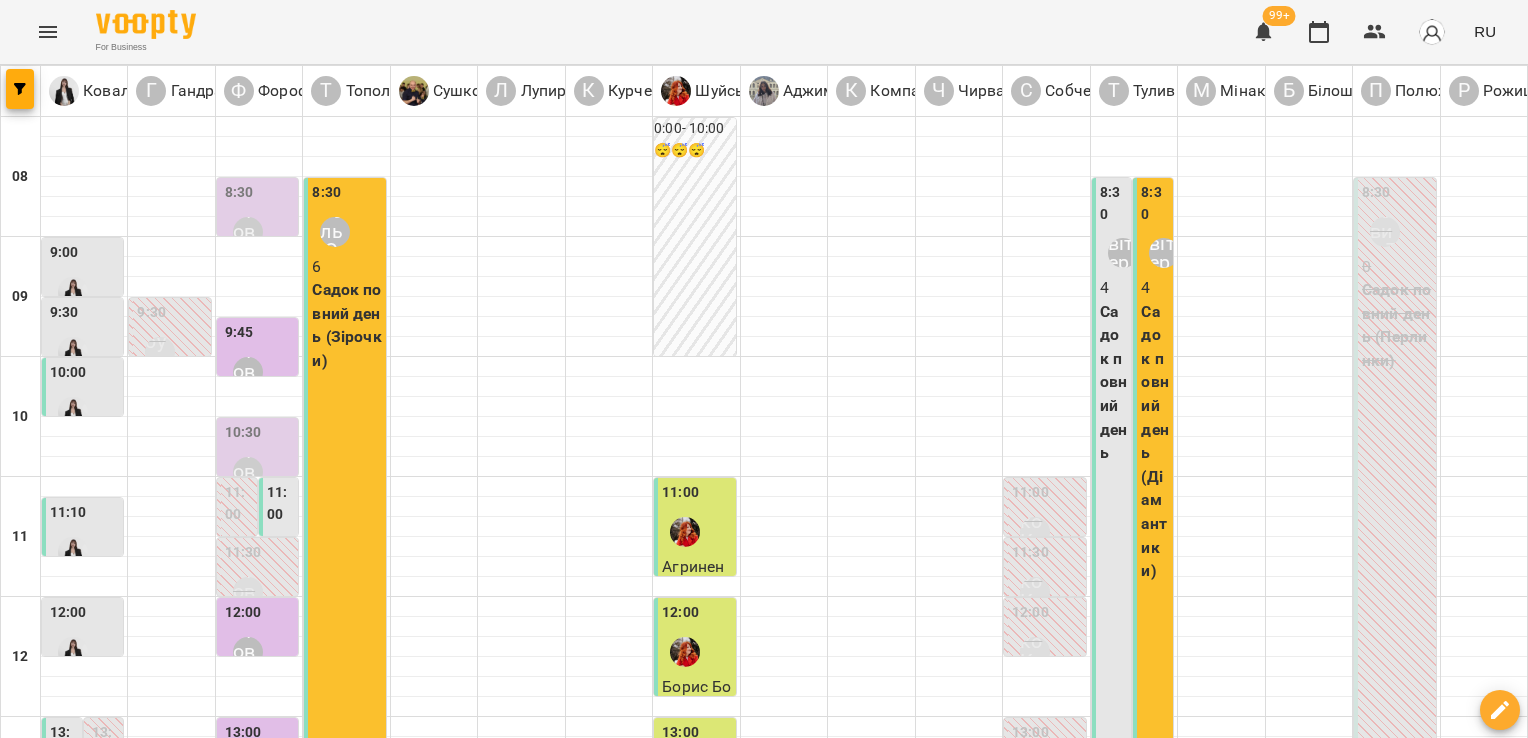 click on "09 июля" at bounding box center (641, 1722) 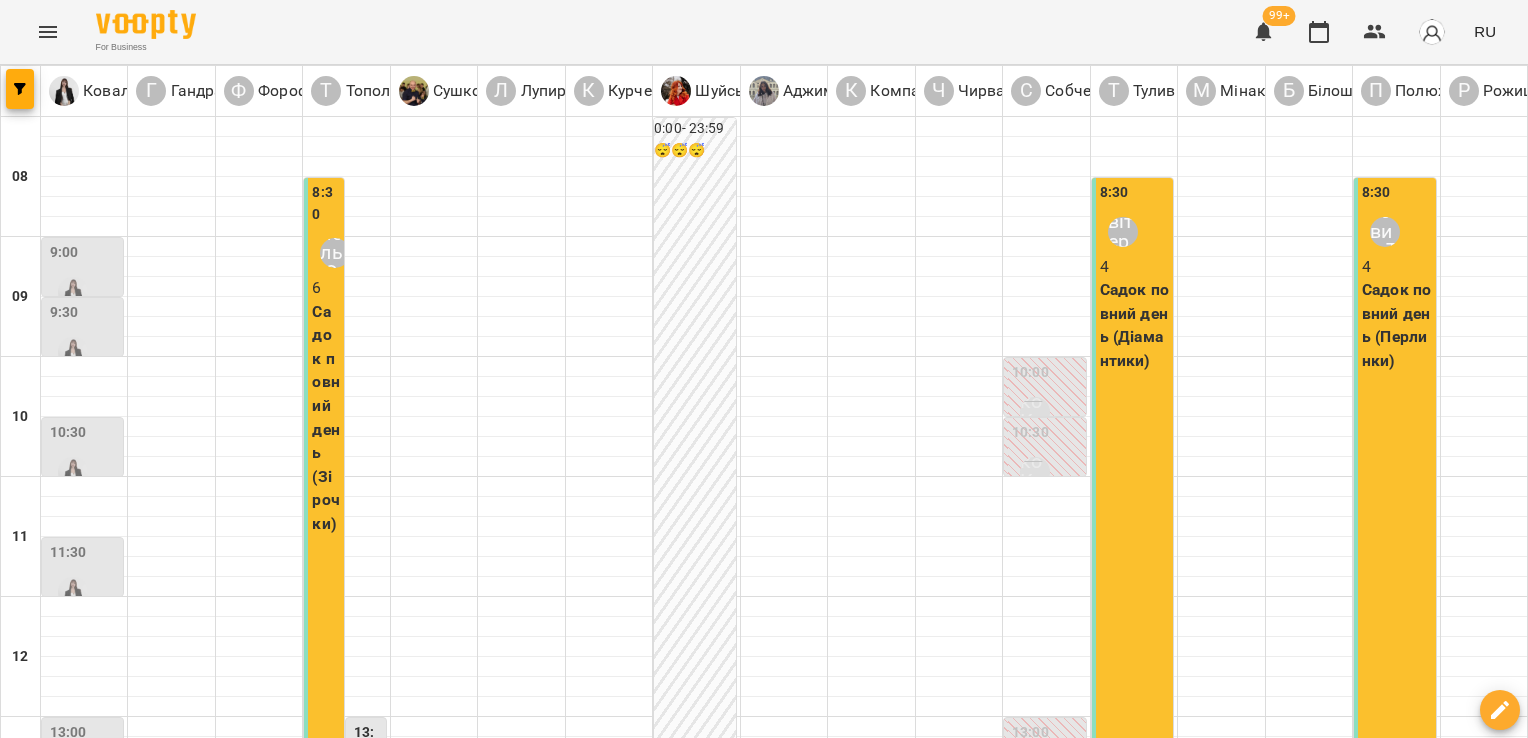 scroll, scrollTop: 472, scrollLeft: 0, axis: vertical 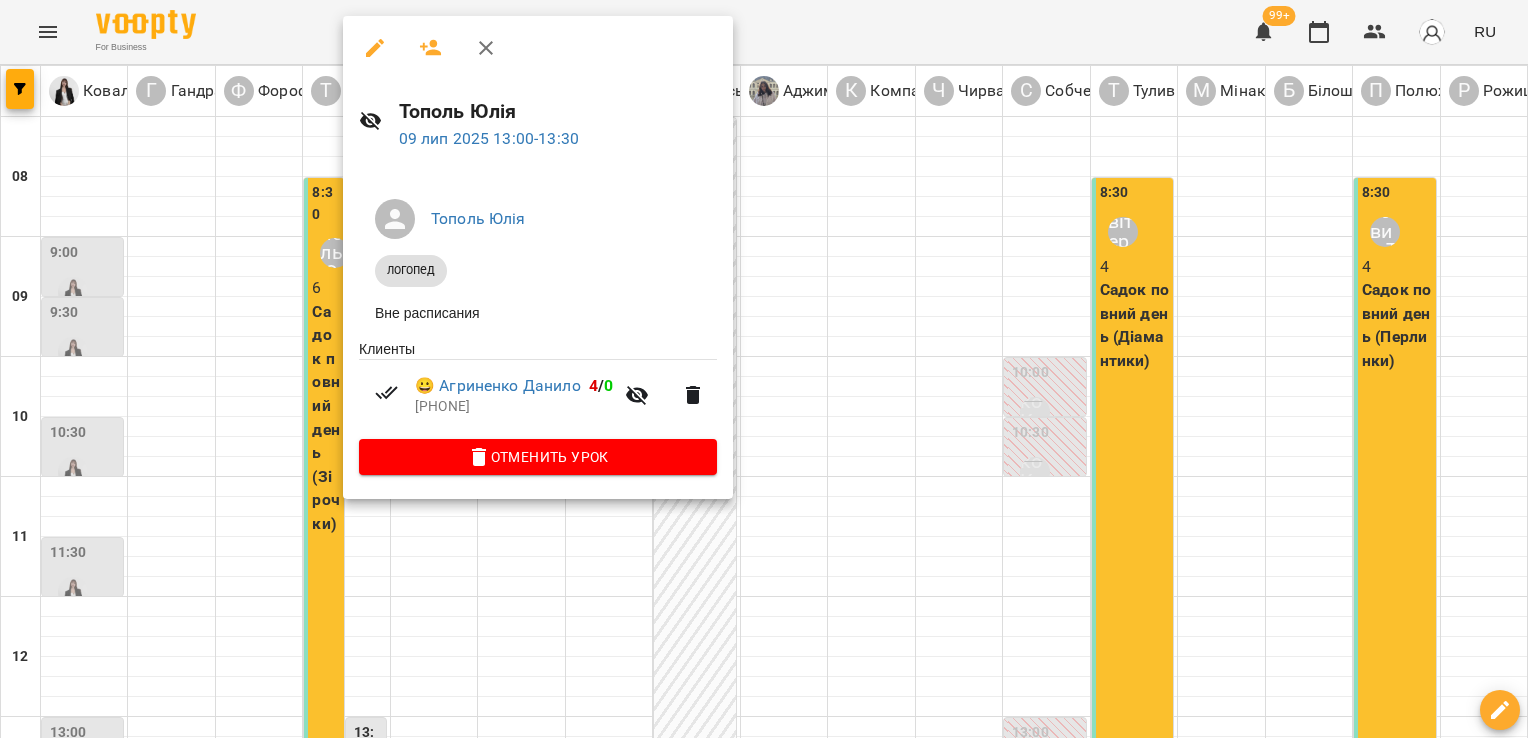 click at bounding box center (764, 369) 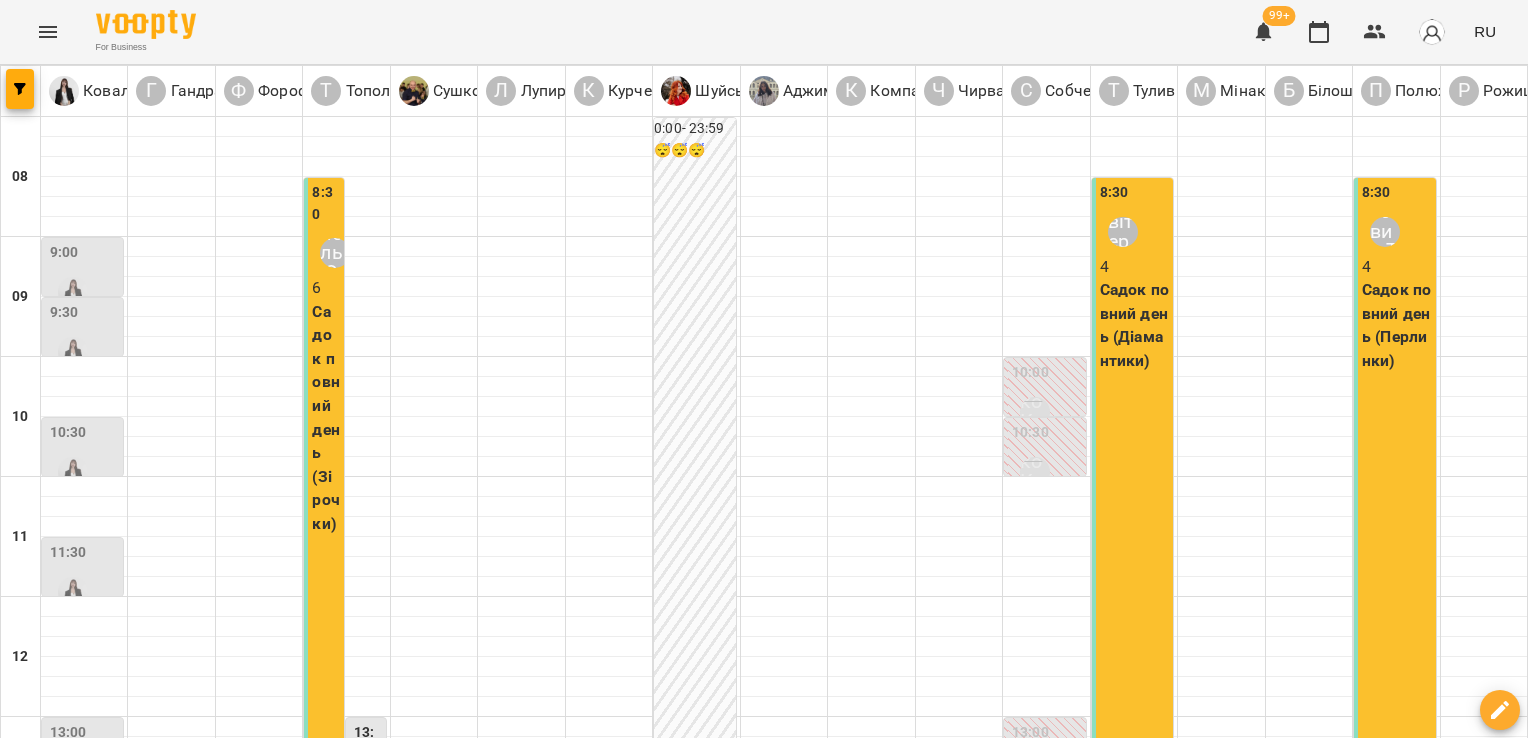 click on "пн" at bounding box center [42, 1703] 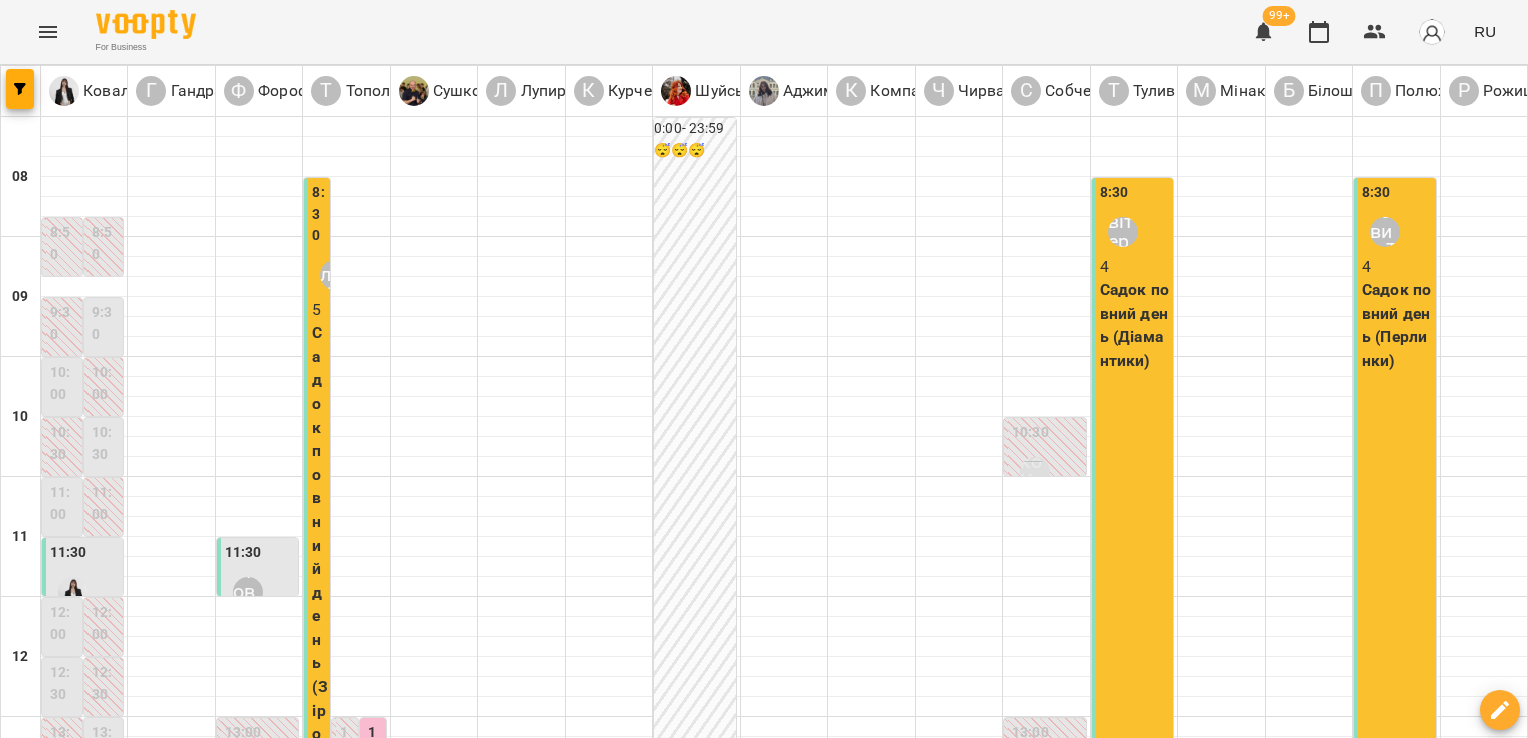 scroll, scrollTop: 472, scrollLeft: 0, axis: vertical 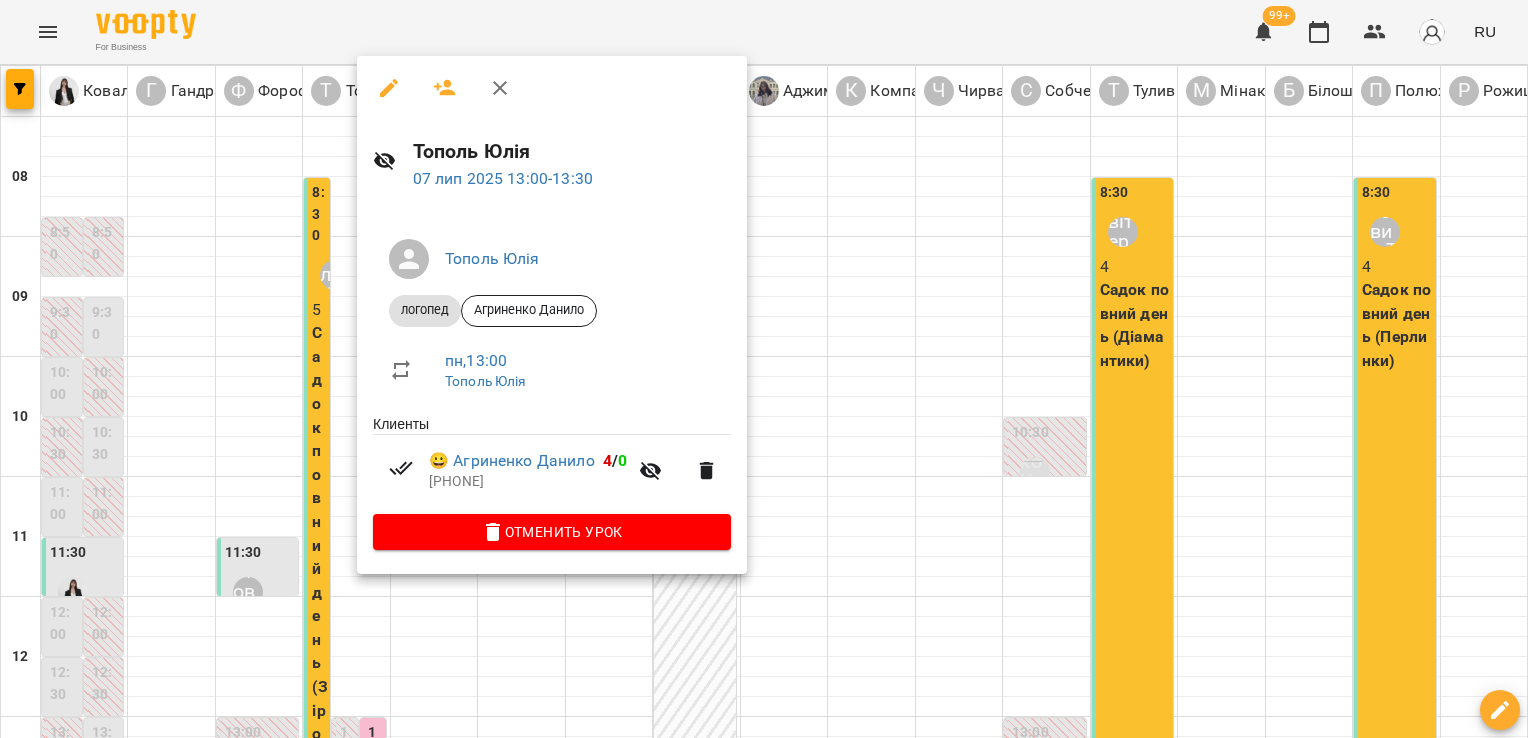 click at bounding box center (764, 369) 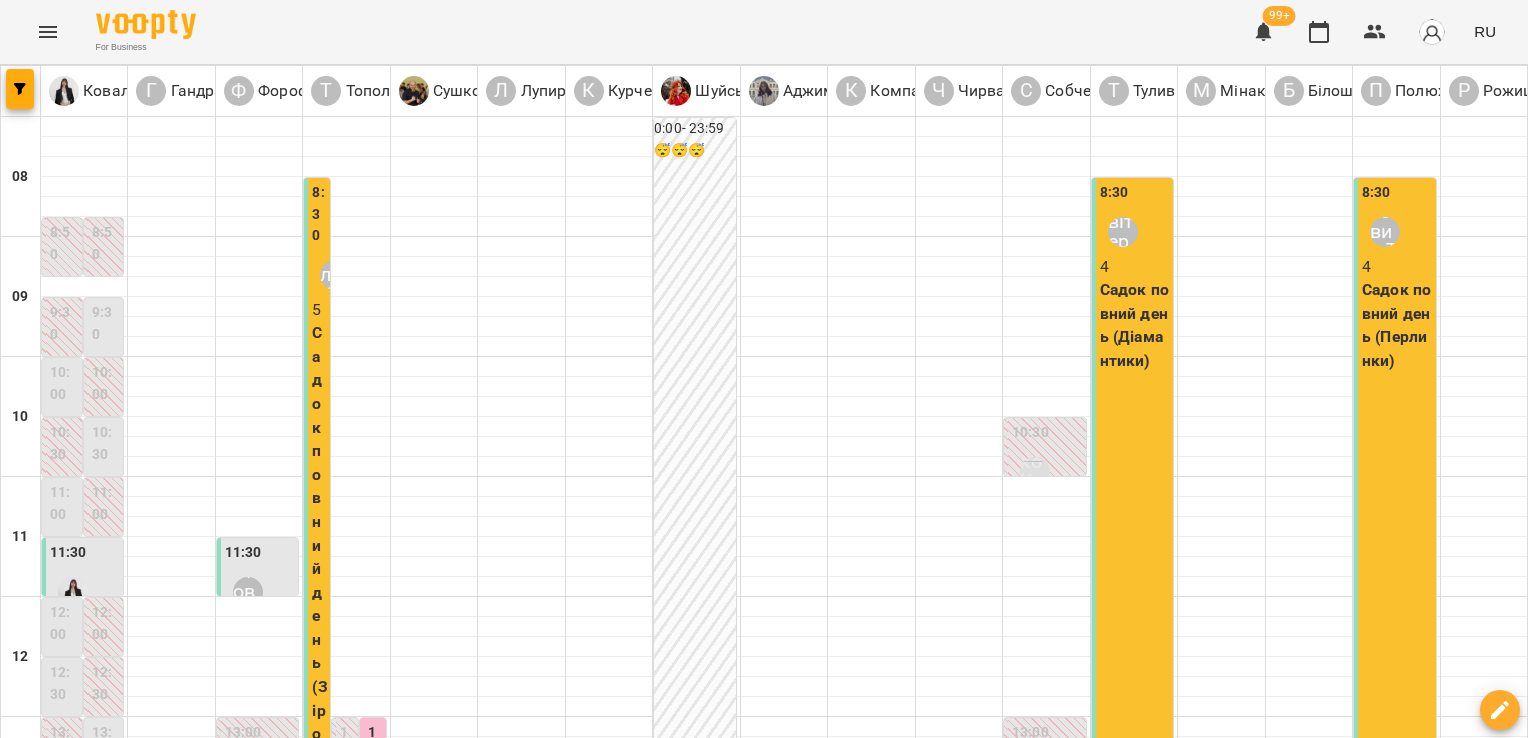 click on "13:30" at bounding box center [347, 825] 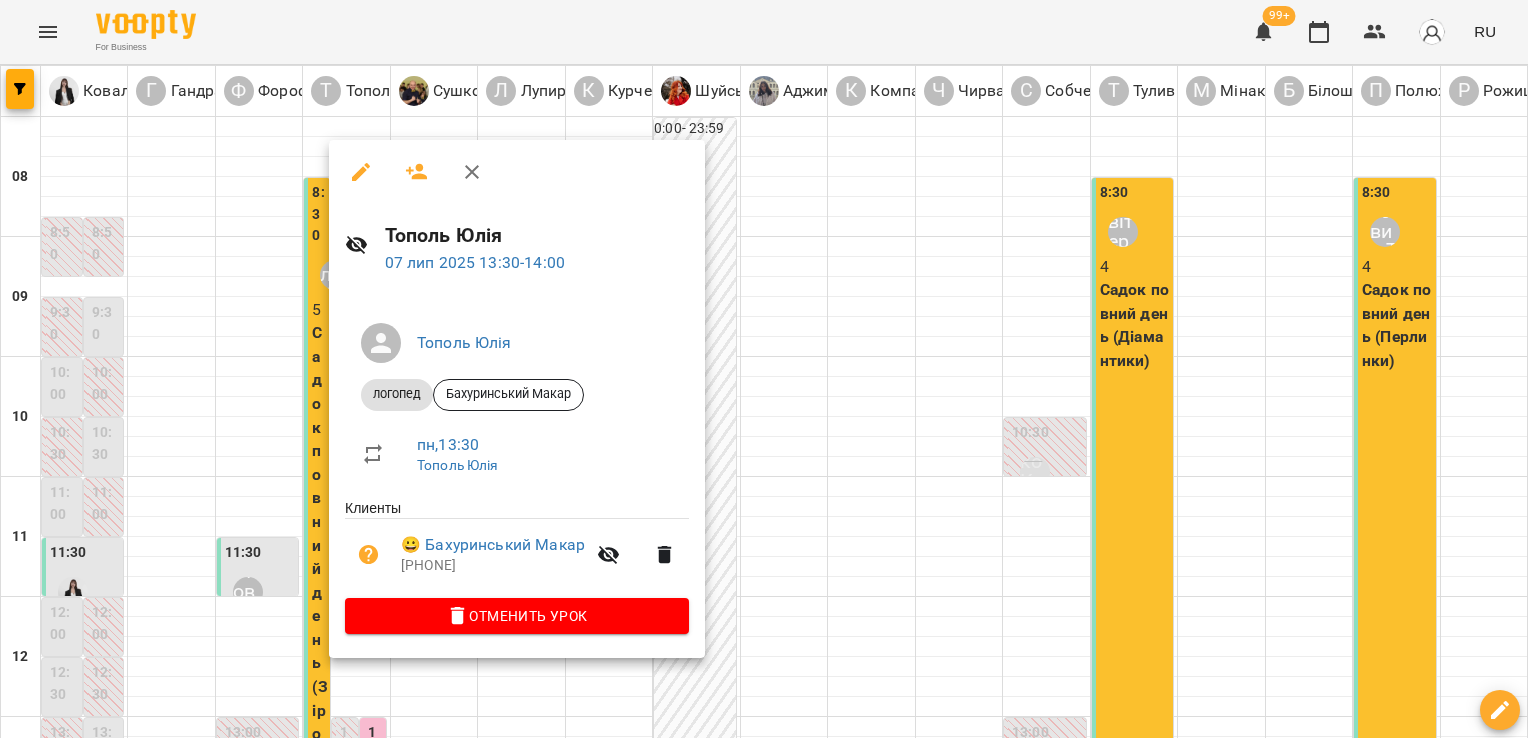 click at bounding box center [764, 369] 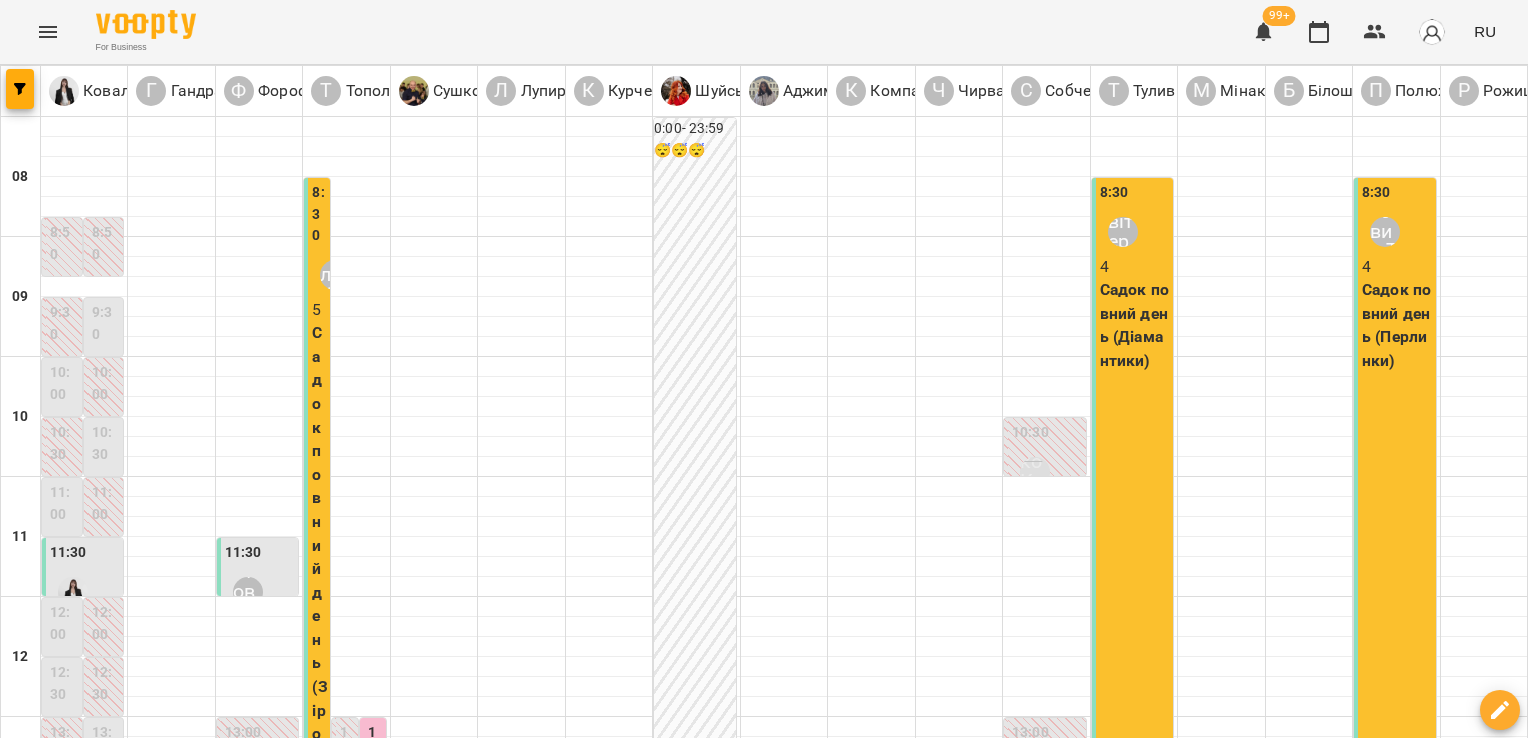 click on "14:00" at bounding box center (347, 885) 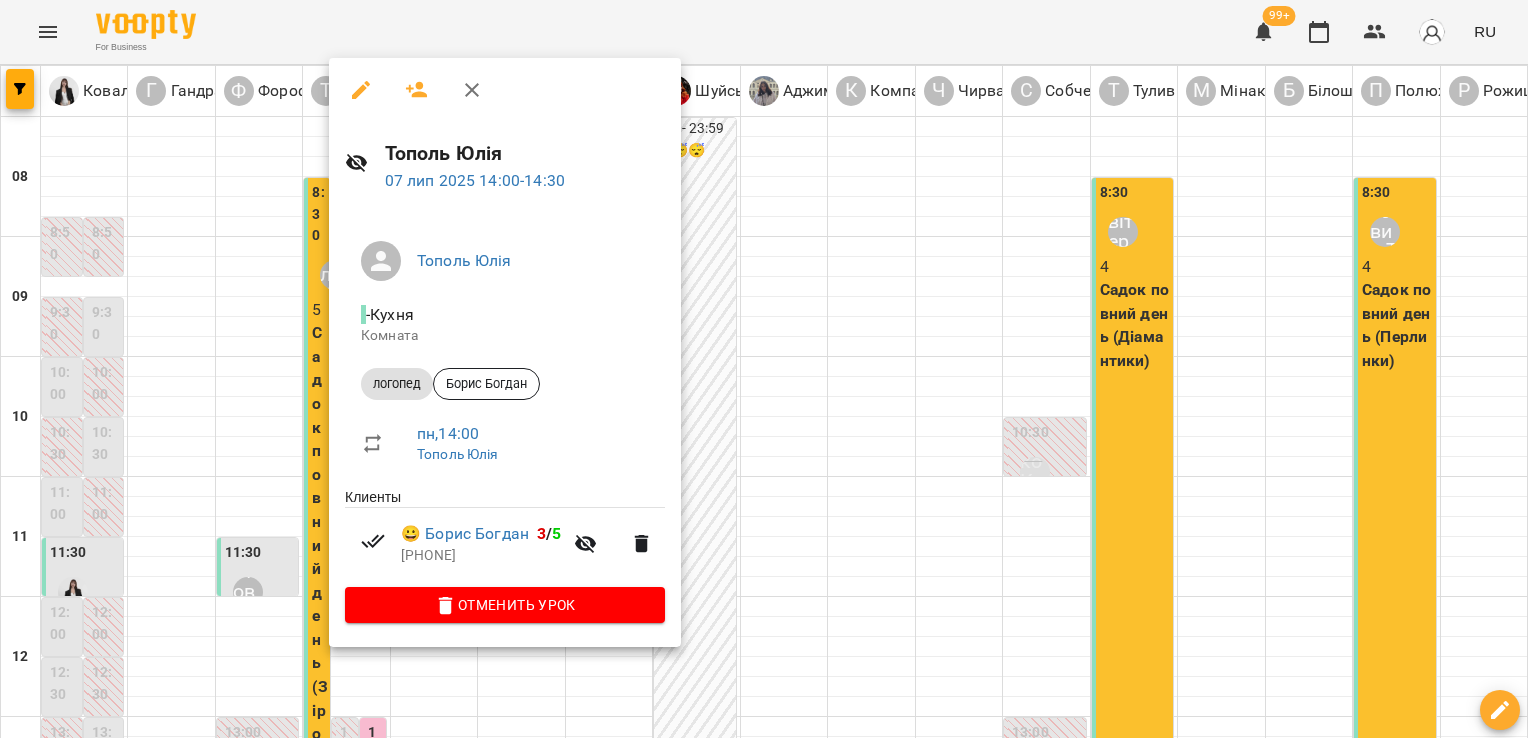 click at bounding box center [764, 369] 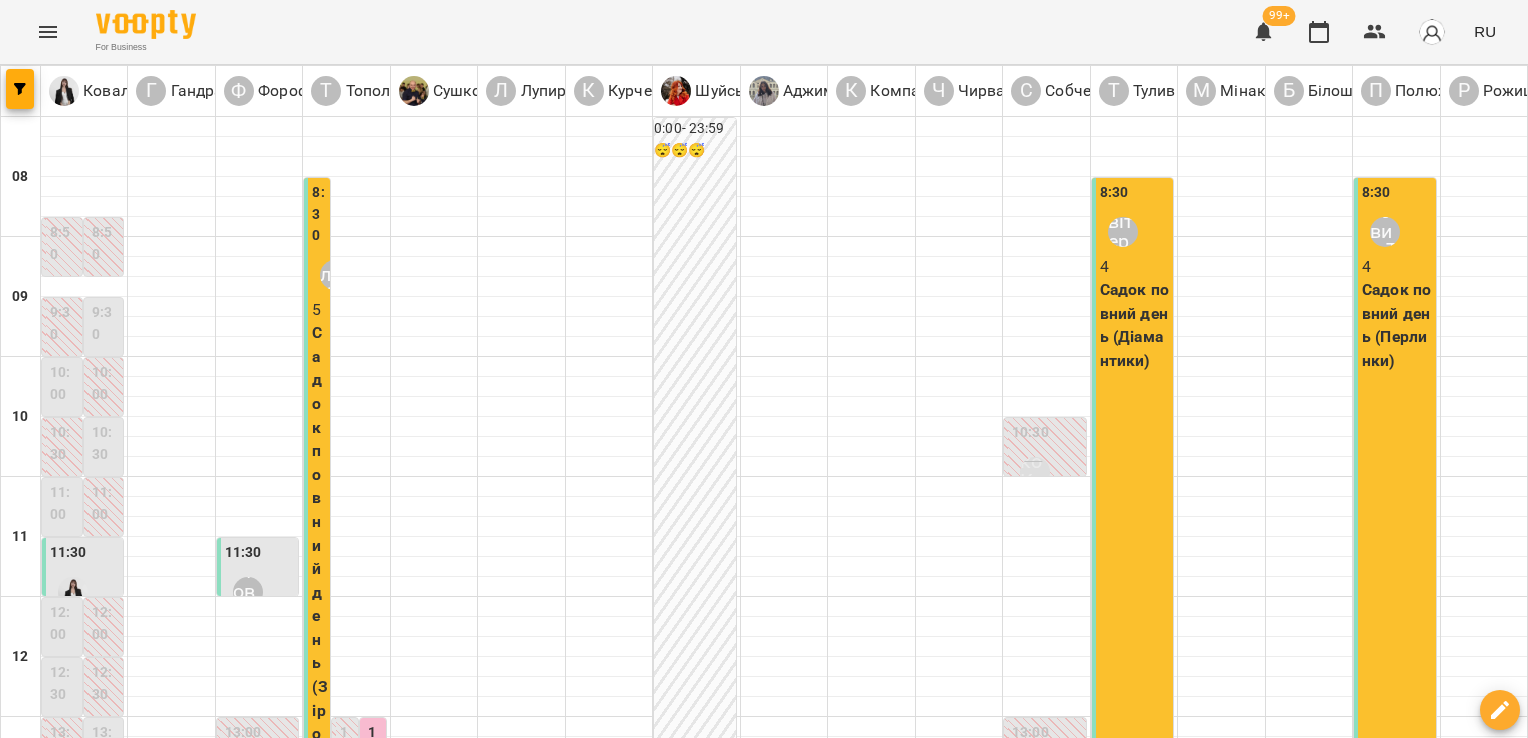 click on "13:00" at bounding box center [375, 765] 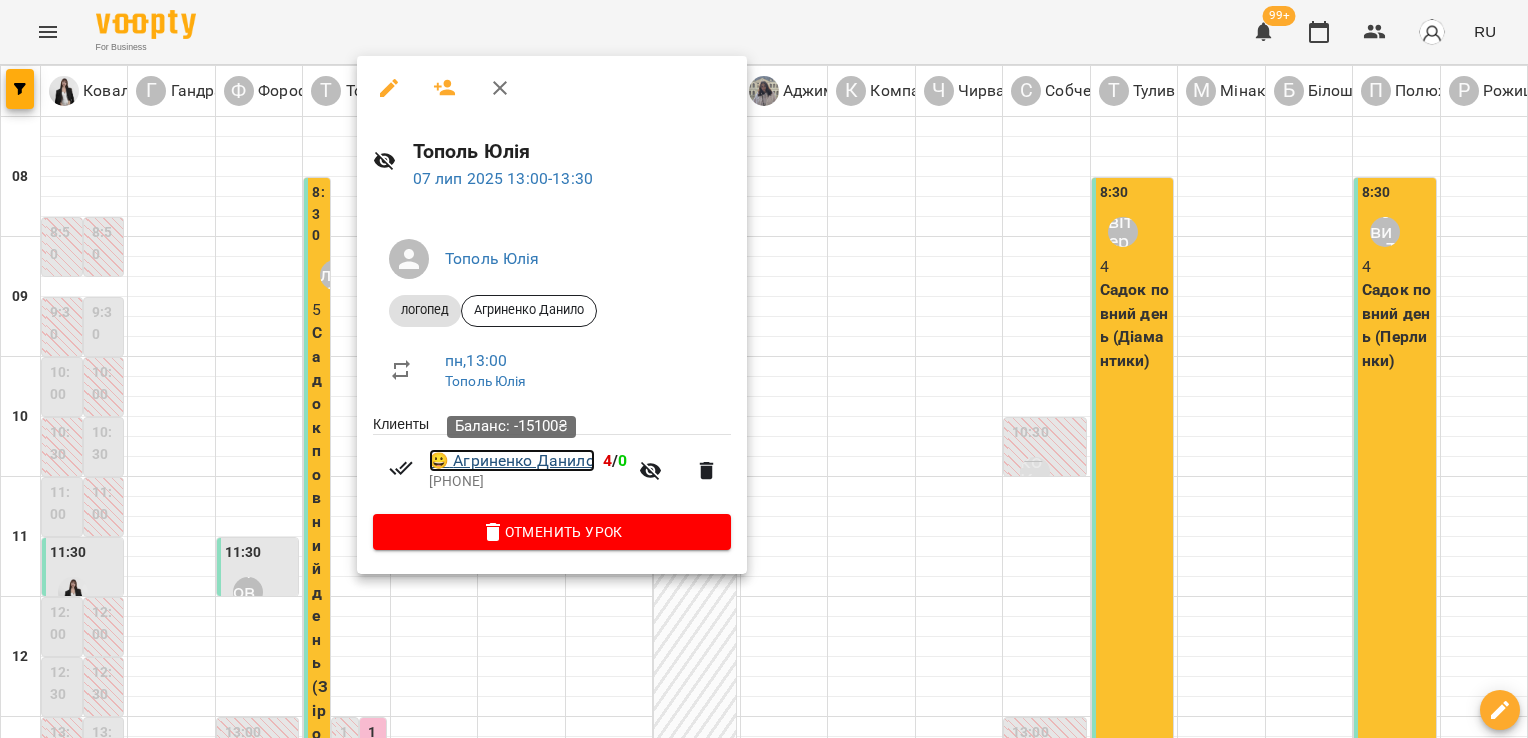 click on "[EMOTICON] [FIRST] [LAST]" at bounding box center [512, 461] 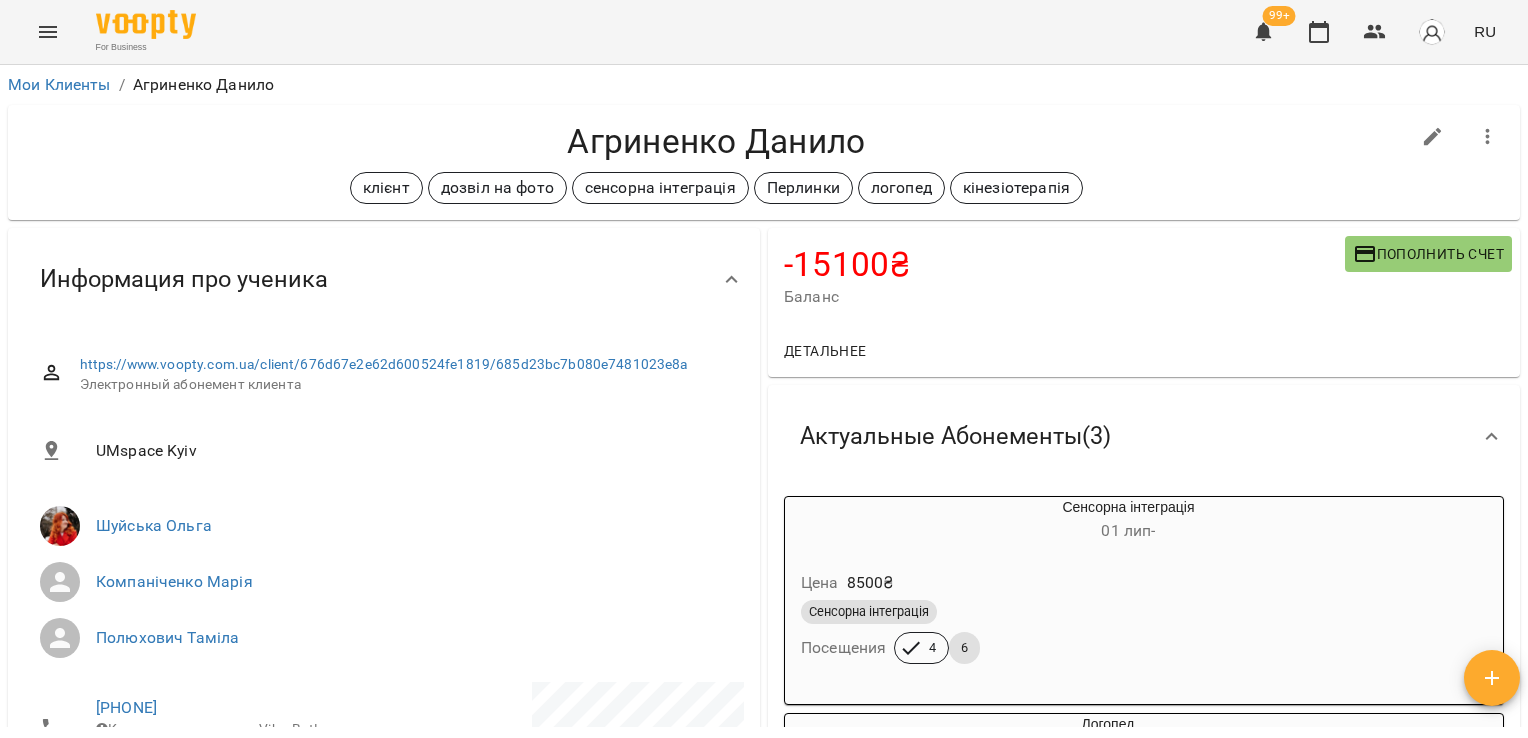 click on "[BUSINESS] [NUMBER] [LANGUAGE] [MY_CLIENTS] / [LAST] [FIRST] [LAST] [FIRST] [CLIENT] [PERMISSION] [SERVICE] [SERVICE] [SERVICE] -[PRICE] [BALANCE] [ACTION] [DETAILS] -[PRICE] [BALANCE] [SUBSCRIPTIONS] -[PRICE] [SERVICE] -[PRICE] [SERVICE] [CURRENT_SUBSCRIPTIONS] ( [NUMBER] ) [SERVICE] [DATE] - [PRICE] [SERVICE] [VISITS] [NUMBER] [SERVICE] [DATE] - [PRICE] [SERVICE] [SERVICE] [VISITS] [NUMBER] [NUMBER] [SERVICE] [DATE] - [PRICE] [SERVICE] [SERVICE] [VISITS] [NUMBER] [NUMBER] [ACTION] [SERVICE]" at bounding box center [764, 401] 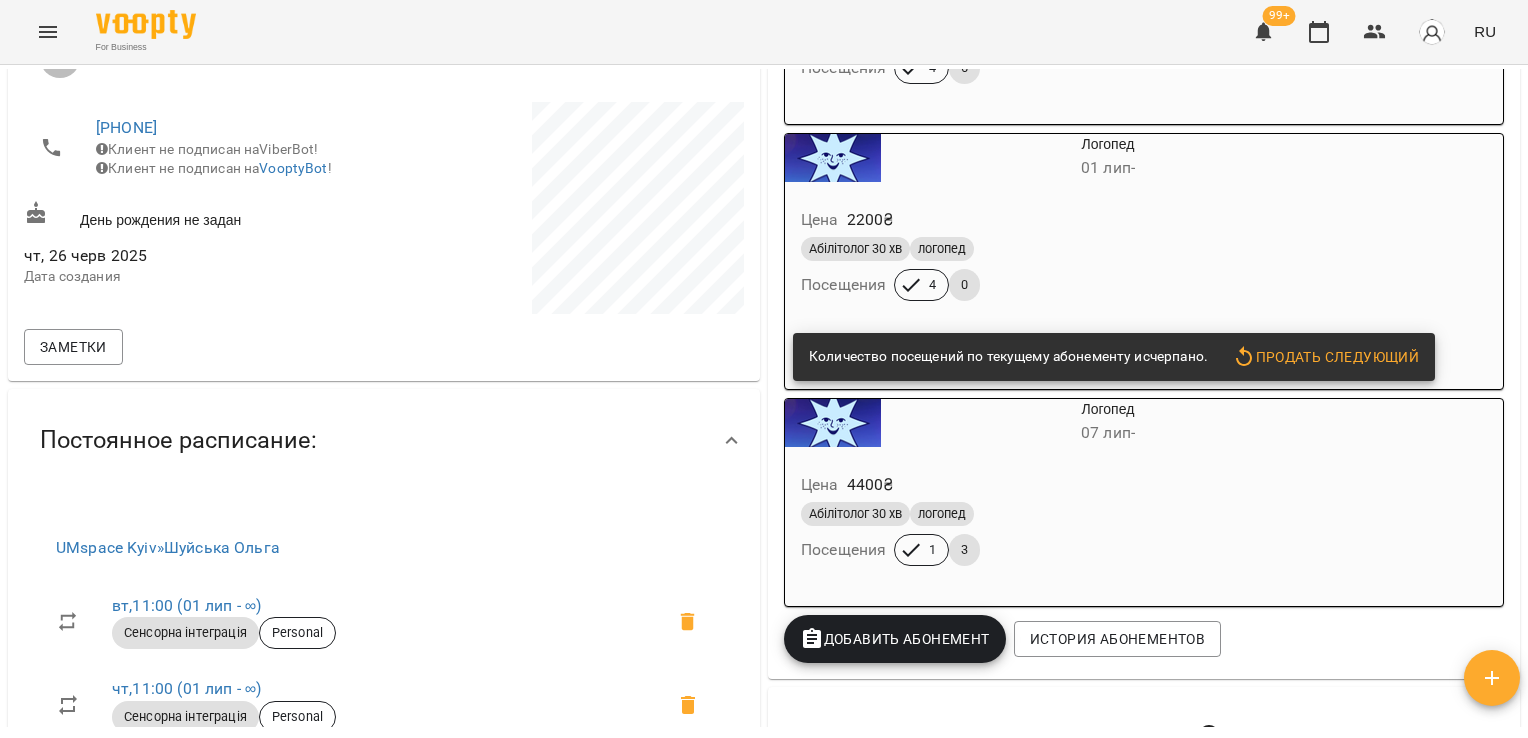 scroll, scrollTop: 515, scrollLeft: 0, axis: vertical 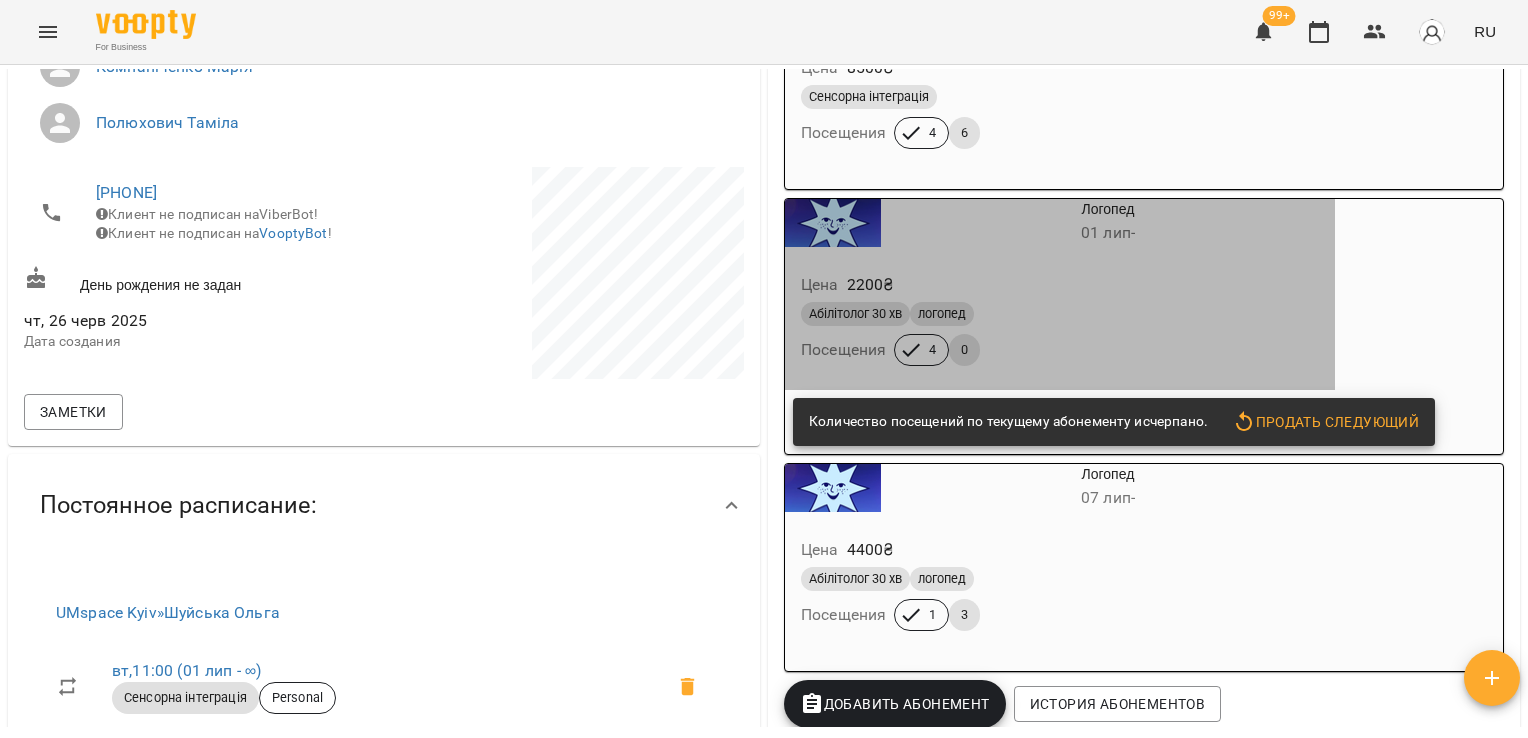click on "Цена 2200 ₴" at bounding box center [1060, 285] 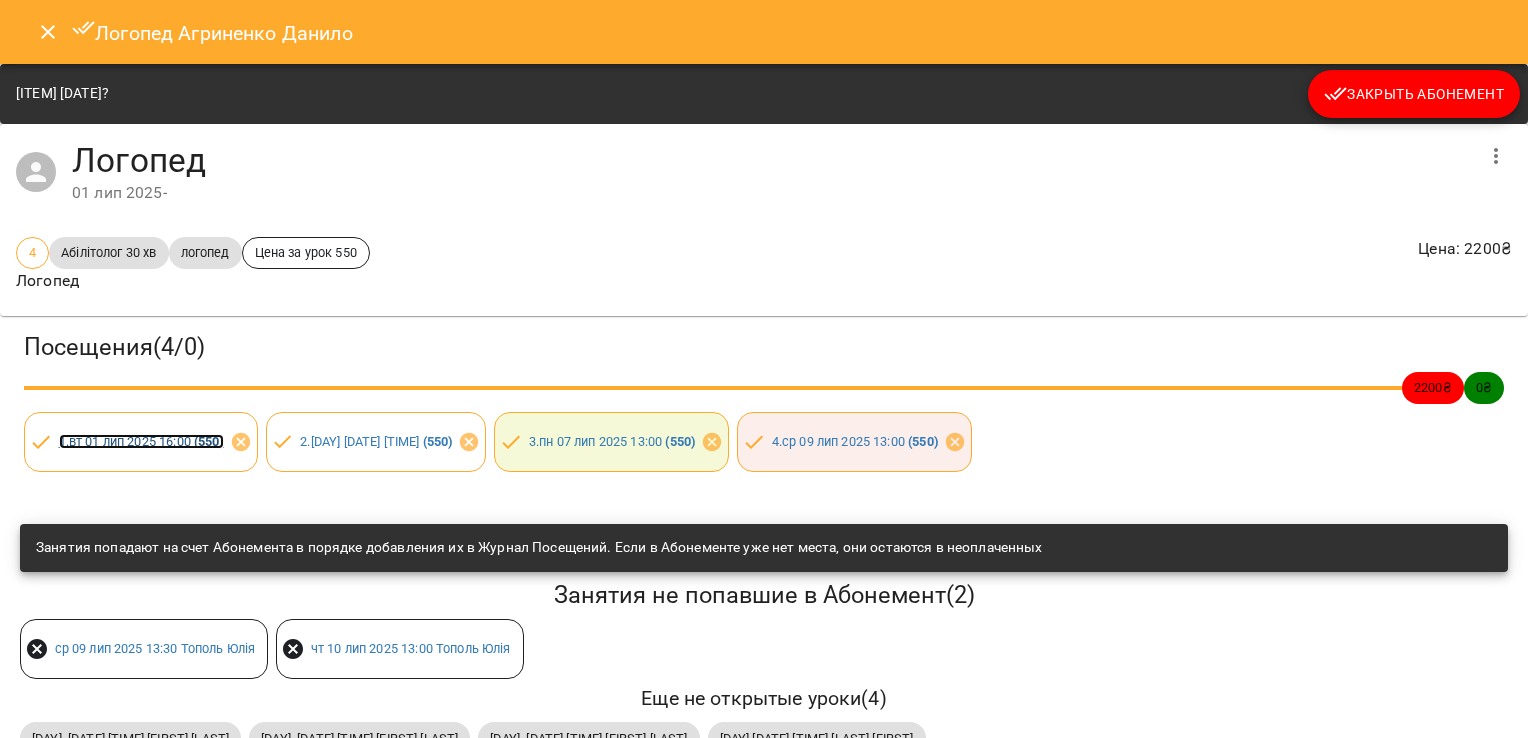 click on "1 . [DAY] [DATE] [TIME]   ( 550 )" at bounding box center [141, 441] 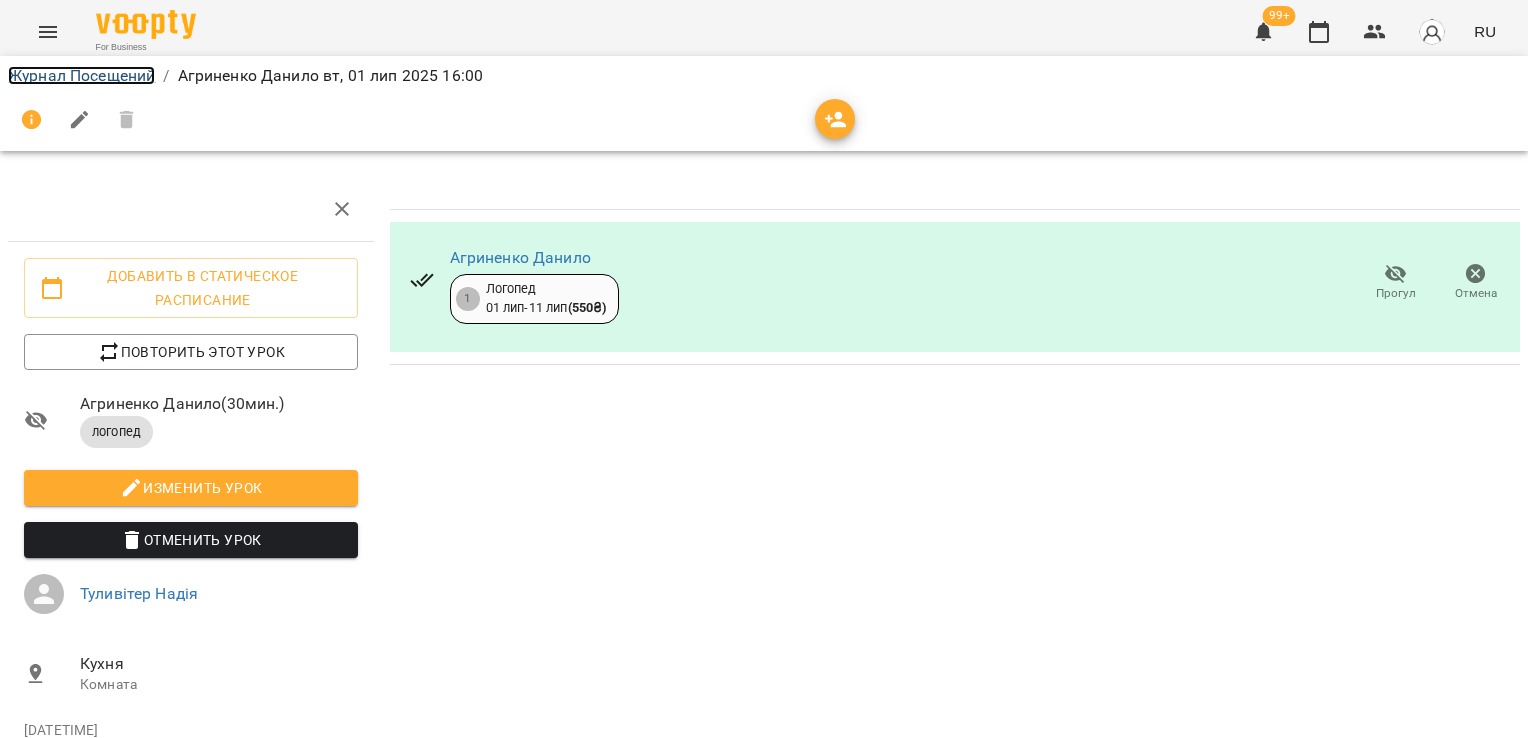 click on "Журнал Посещений" at bounding box center [81, 75] 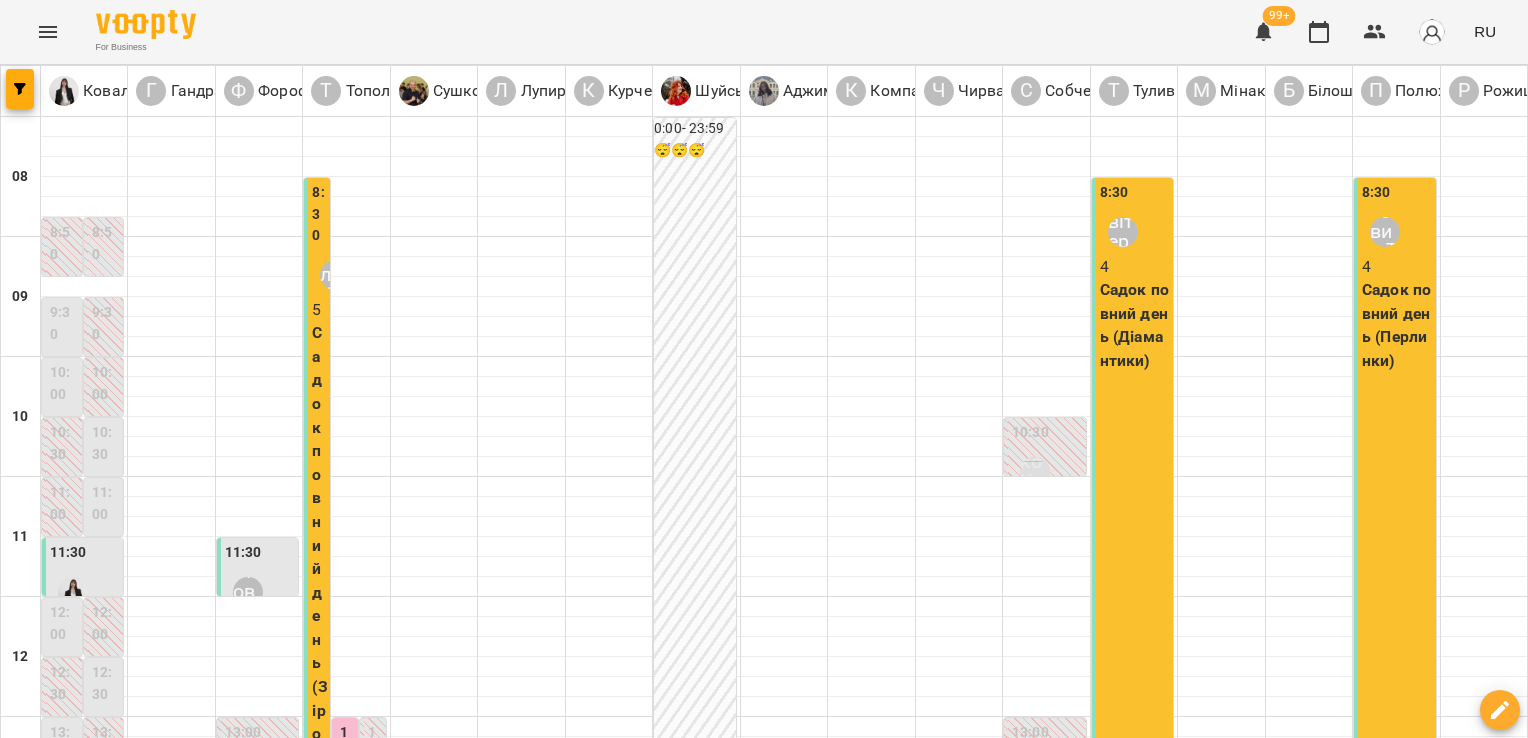 scroll, scrollTop: 472, scrollLeft: 0, axis: vertical 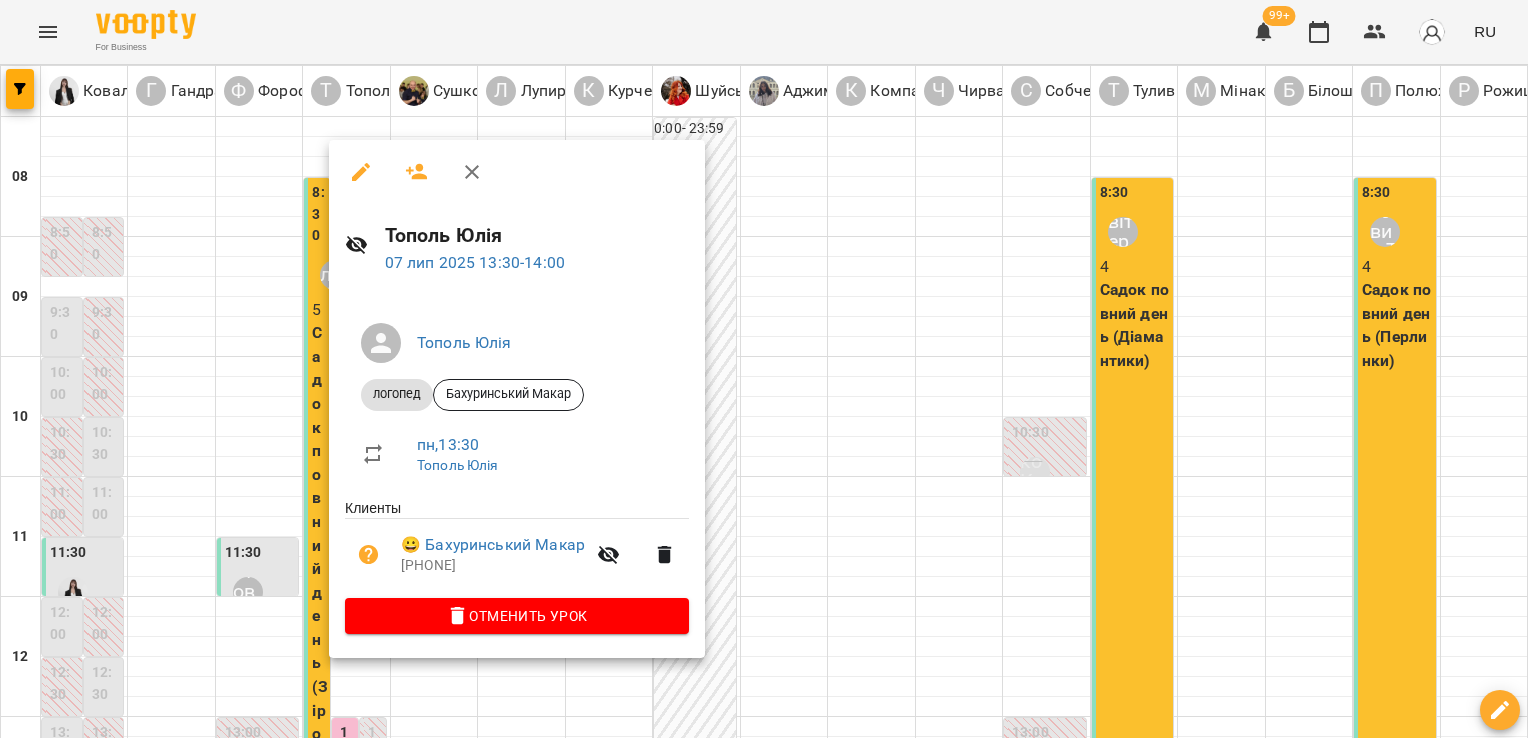 drag, startPoint x: 817, startPoint y: 332, endPoint x: 771, endPoint y: 306, distance: 52.83938 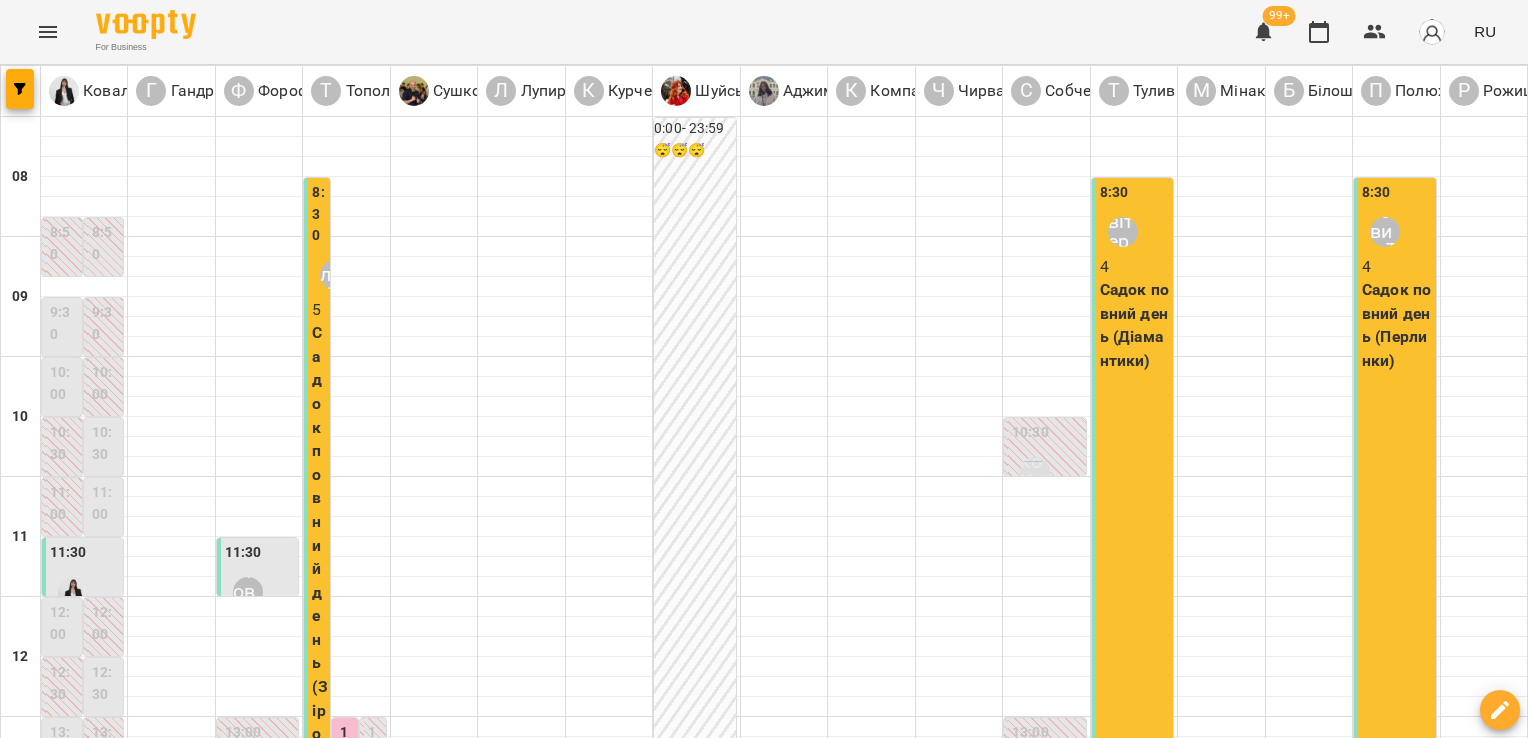 click at bounding box center [784, 787] 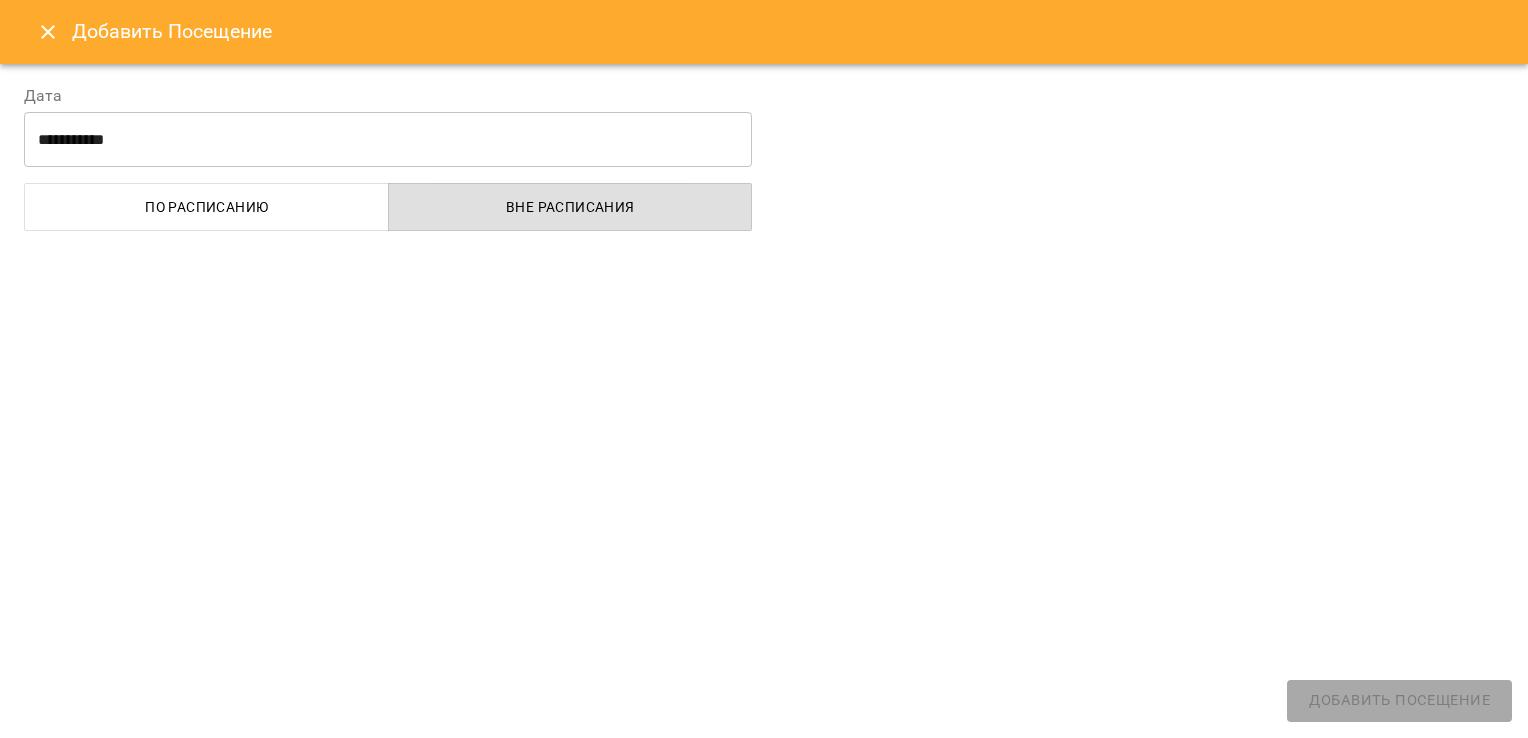 select 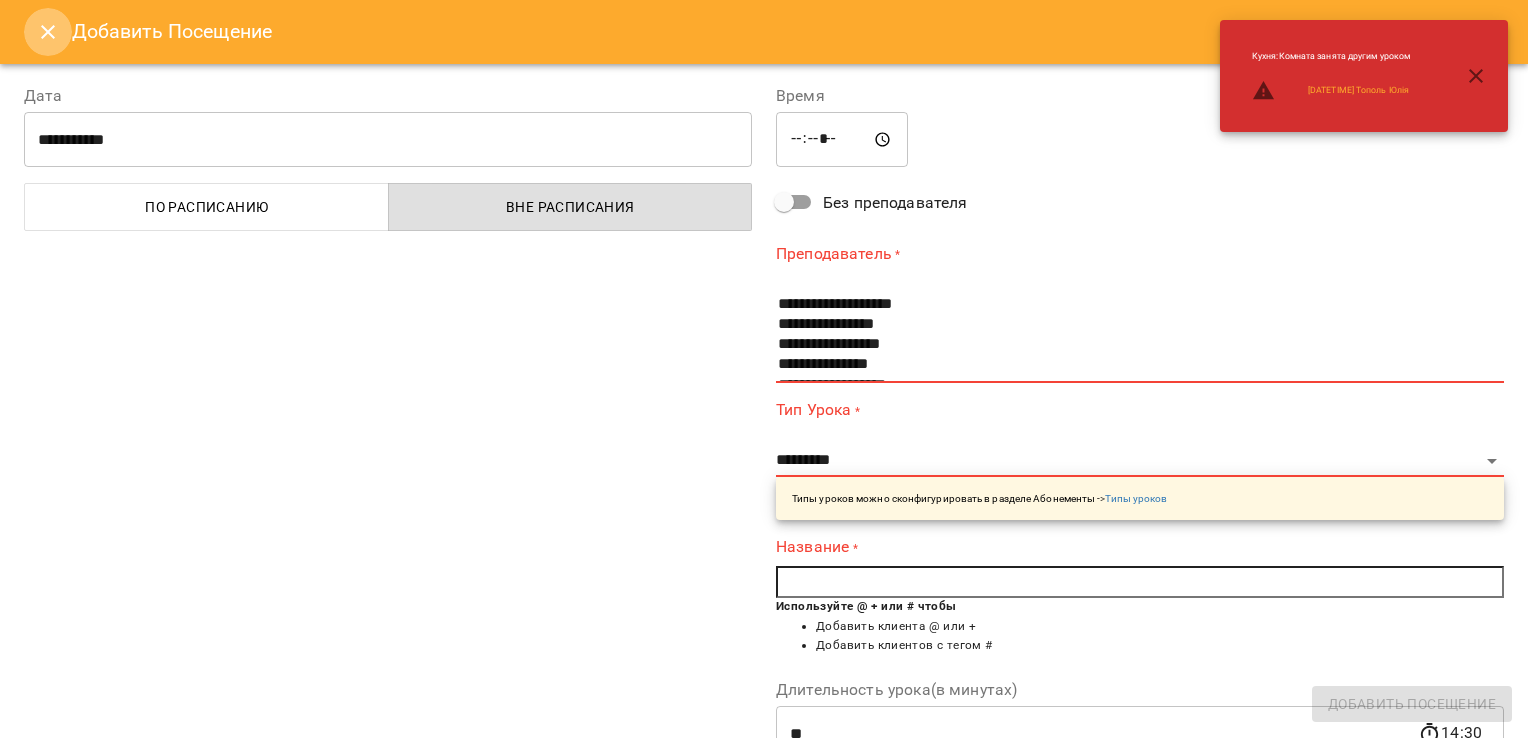 click 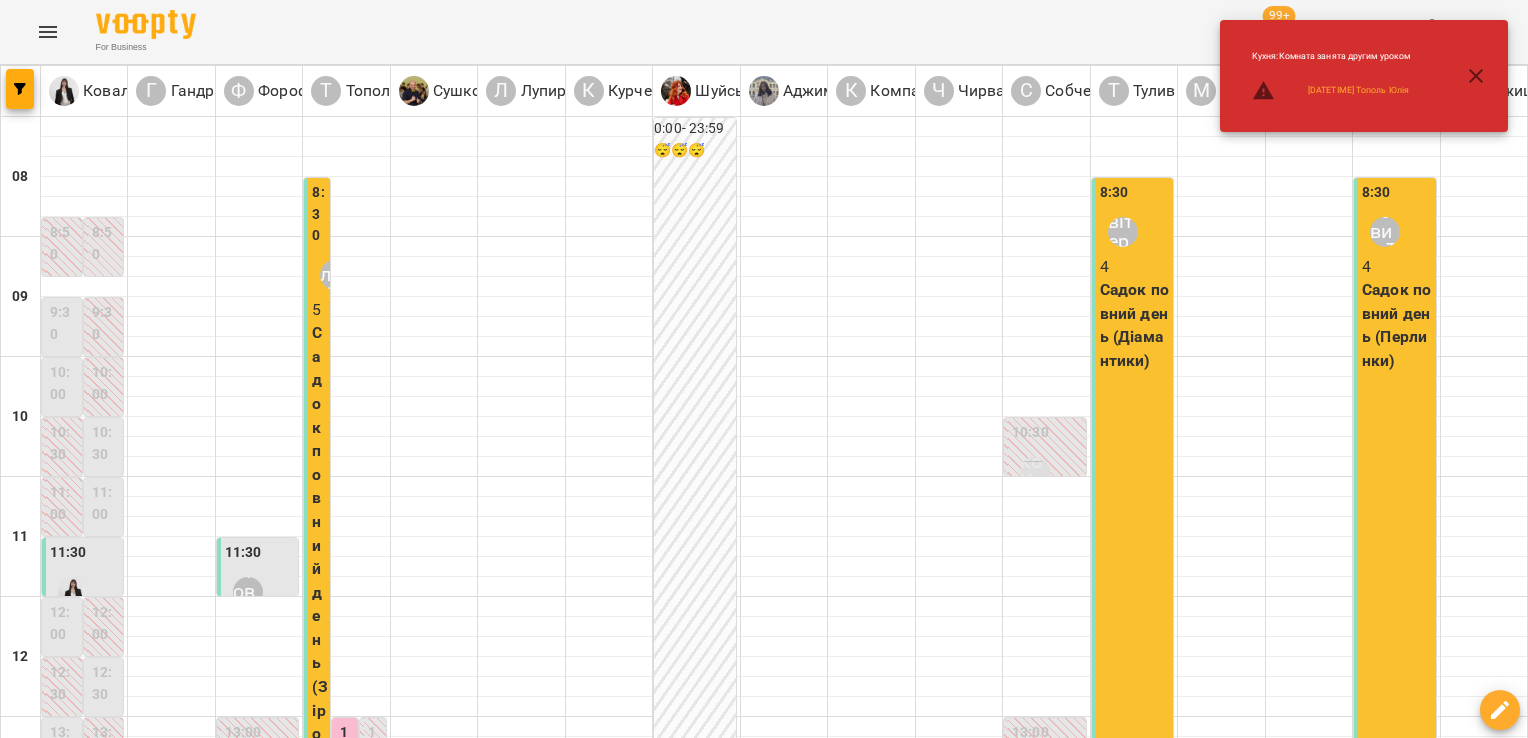 click on "[TIME] [FIRST] [LAST] [FIRST] [LAST] [SPECIALTY]" at bounding box center [345, 1050] 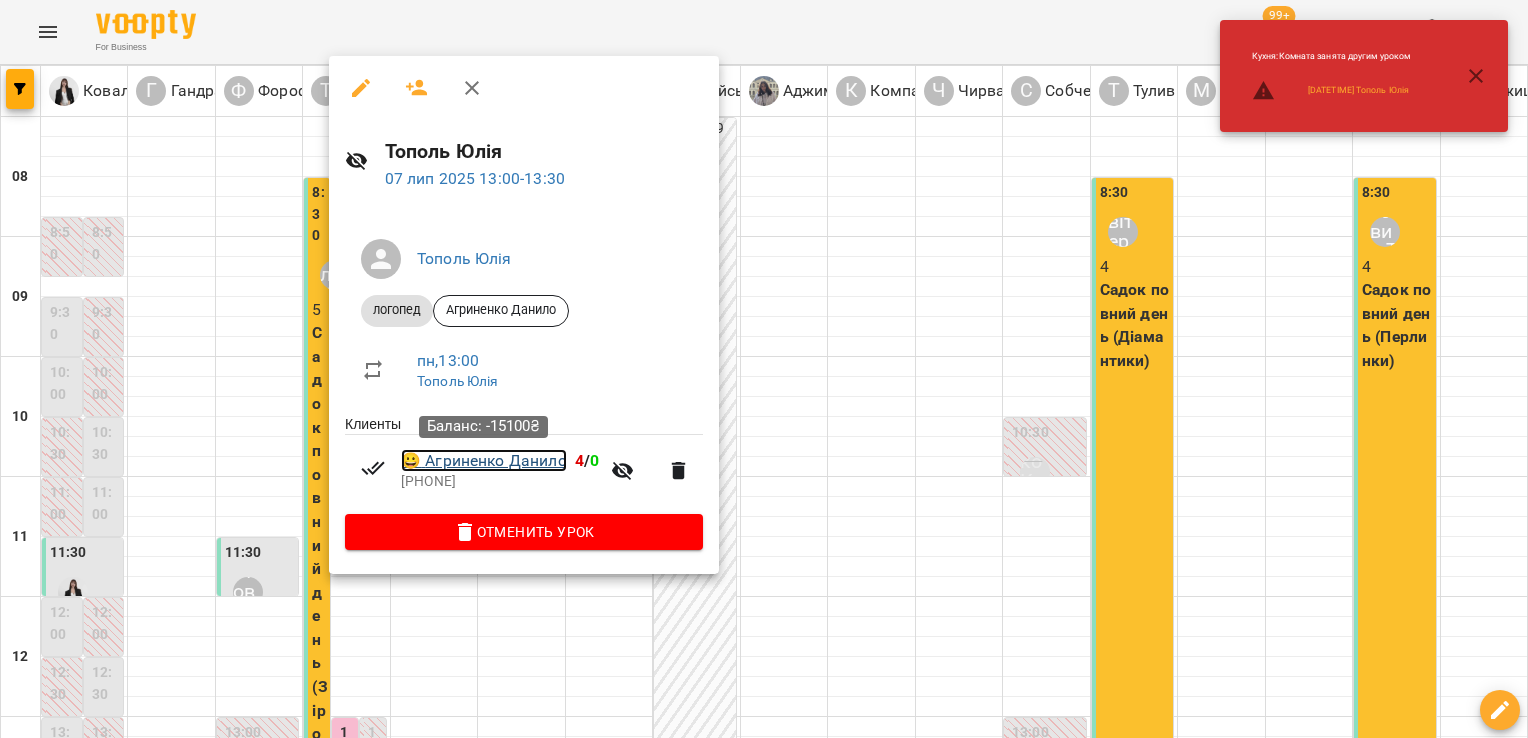 click on "[EMOTICON] [FIRST] [LAST]" at bounding box center (484, 461) 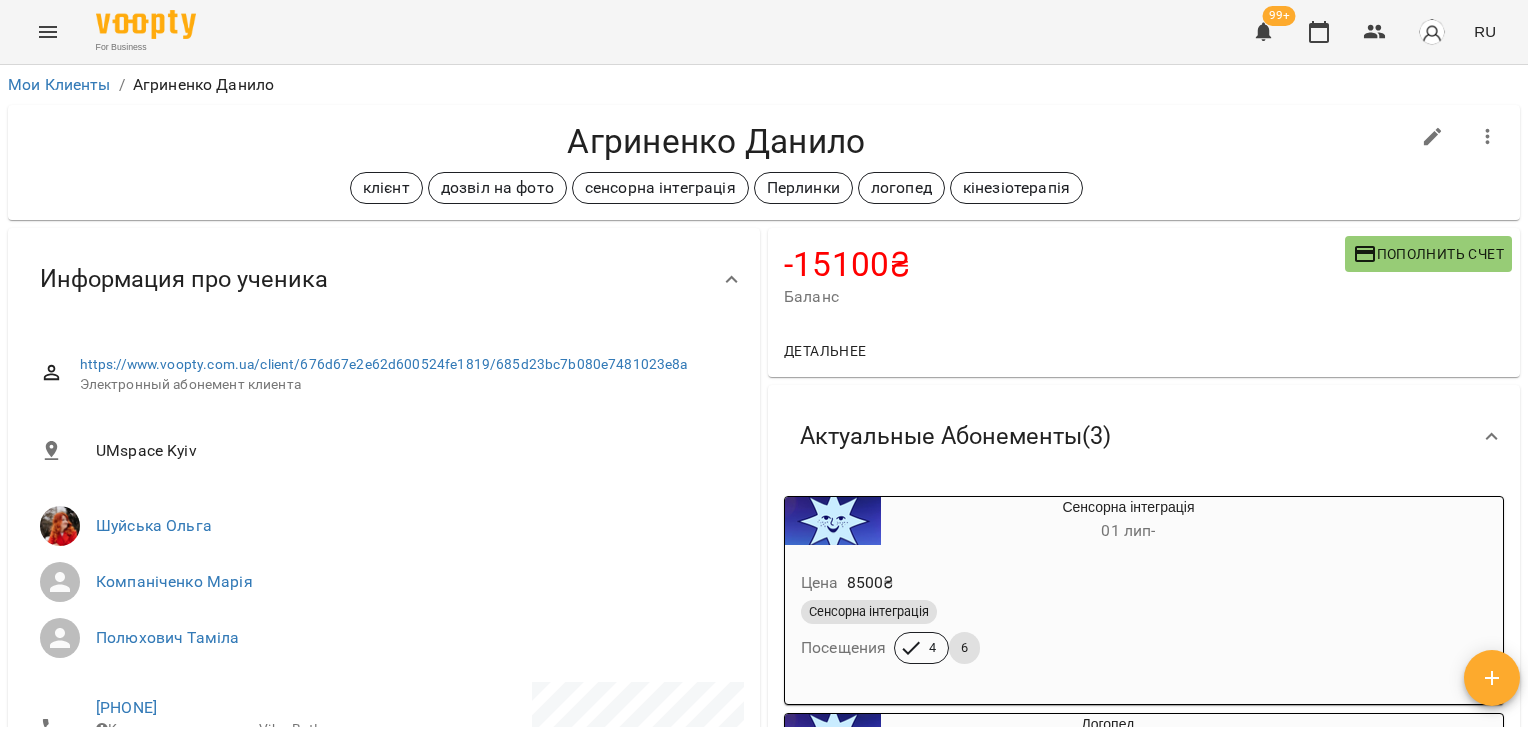 click on "[BUSINESS] [NUMBER] [LANGUAGE] [MY_CLIENTS] / [LAST] [FIRST] [LAST] [FIRST] [CLIENT] [PERMISSION] [SERVICE] [SERVICE] [SERVICE] -[PRICE] [BALANCE] [ACTION] [DETAILS] -[PRICE] [BALANCE] [SUBSCRIPTIONS] -[PRICE] [SERVICE] -[PRICE] [SERVICE] [CURRENT_SUBSCRIPTIONS] ( [NUMBER] ) [SERVICE] [DATE] - [PRICE] [SERVICE] [VISITS] [NUMBER] [SERVICE] [DATE] - [PRICE] [SERVICE] [SERVICE] [VISITS] [NUMBER] [NUMBER] [SERVICE] [DATE] - [PRICE] [SERVICE] [SERVICE] [VISITS] [NUMBER] [NUMBER] [ACTION] [SERVICE]" at bounding box center (764, 401) 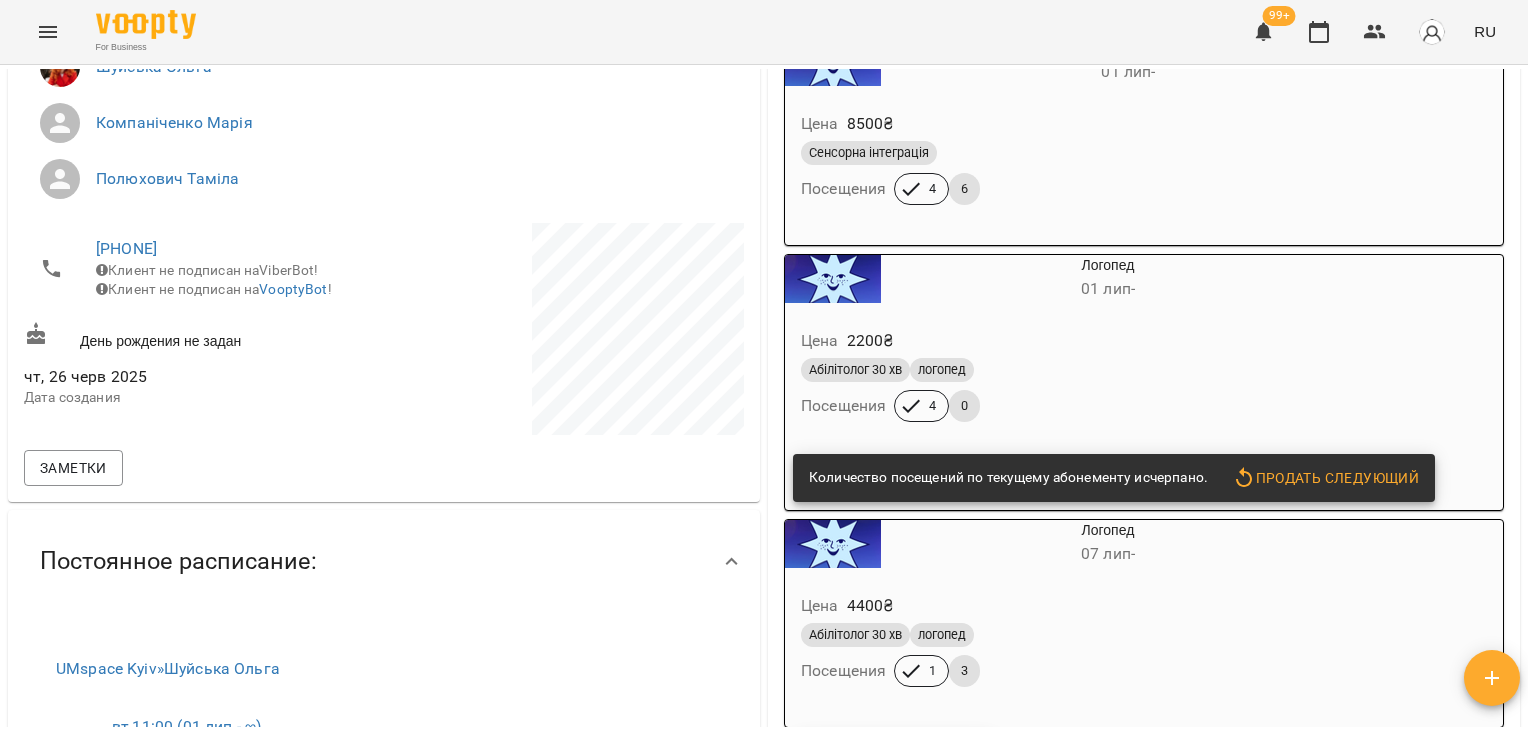 scroll, scrollTop: 478, scrollLeft: 0, axis: vertical 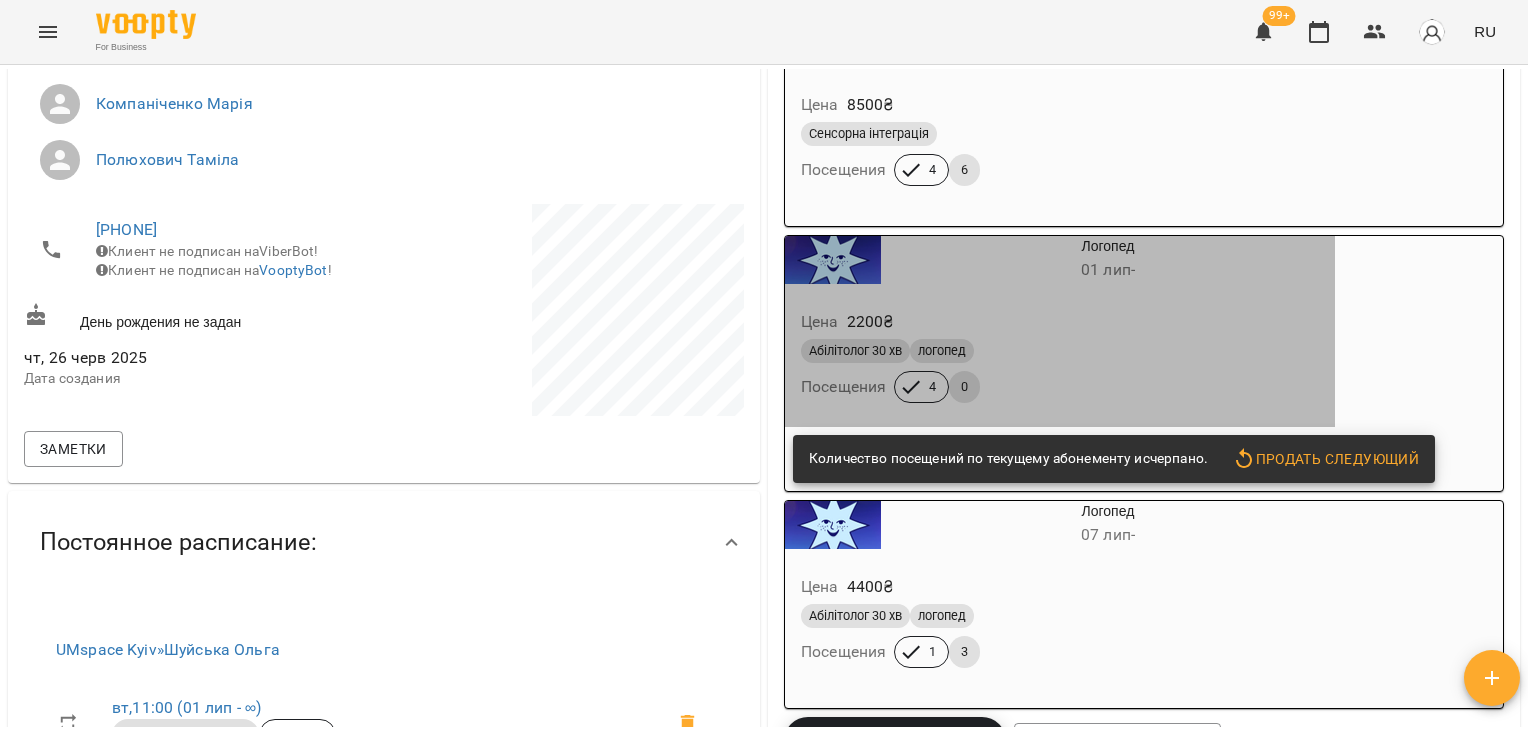 click on "[DATE] -" at bounding box center [1108, 270] 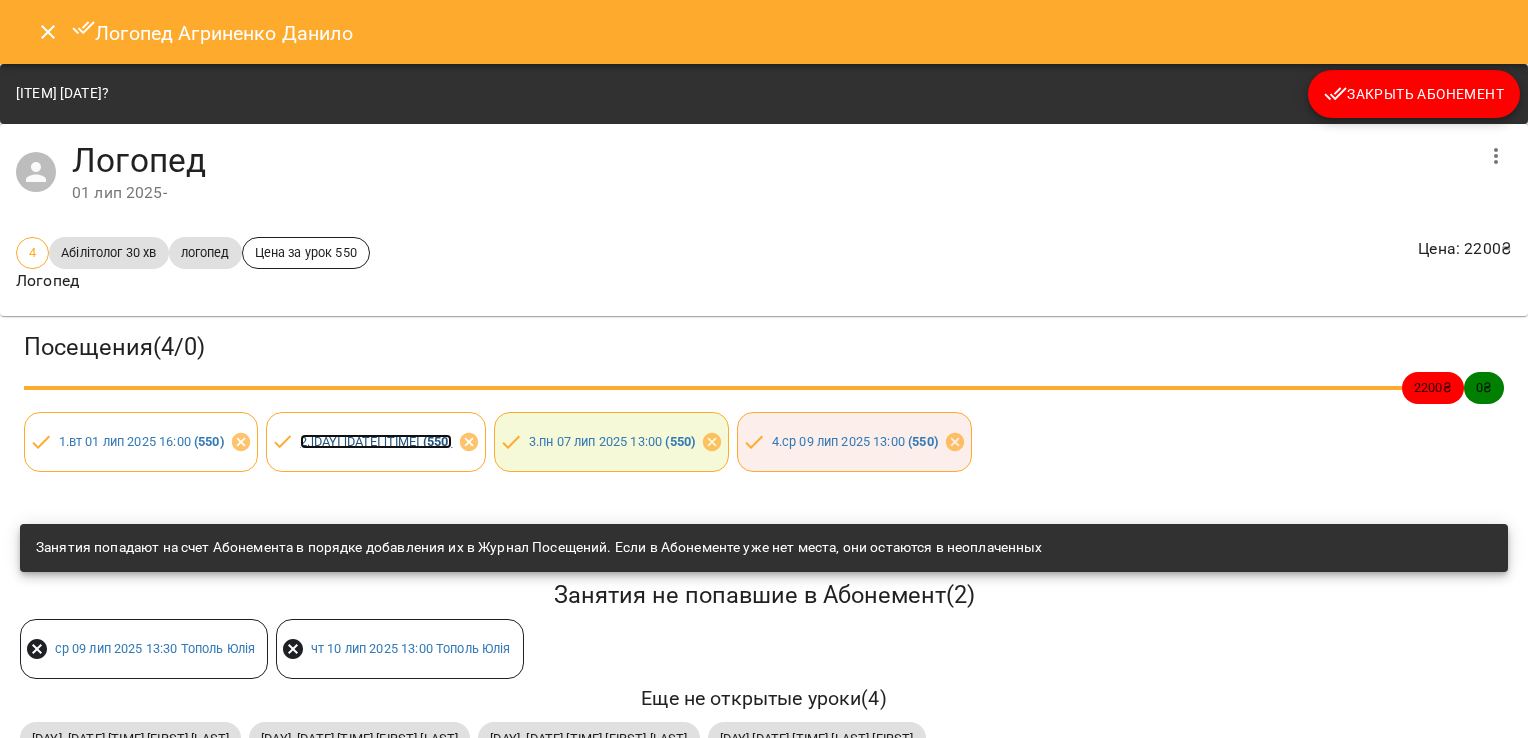 click on "[NUMBER] . [DAY] [DATE] [TIME]   ( [PRICE] )" at bounding box center (376, 441) 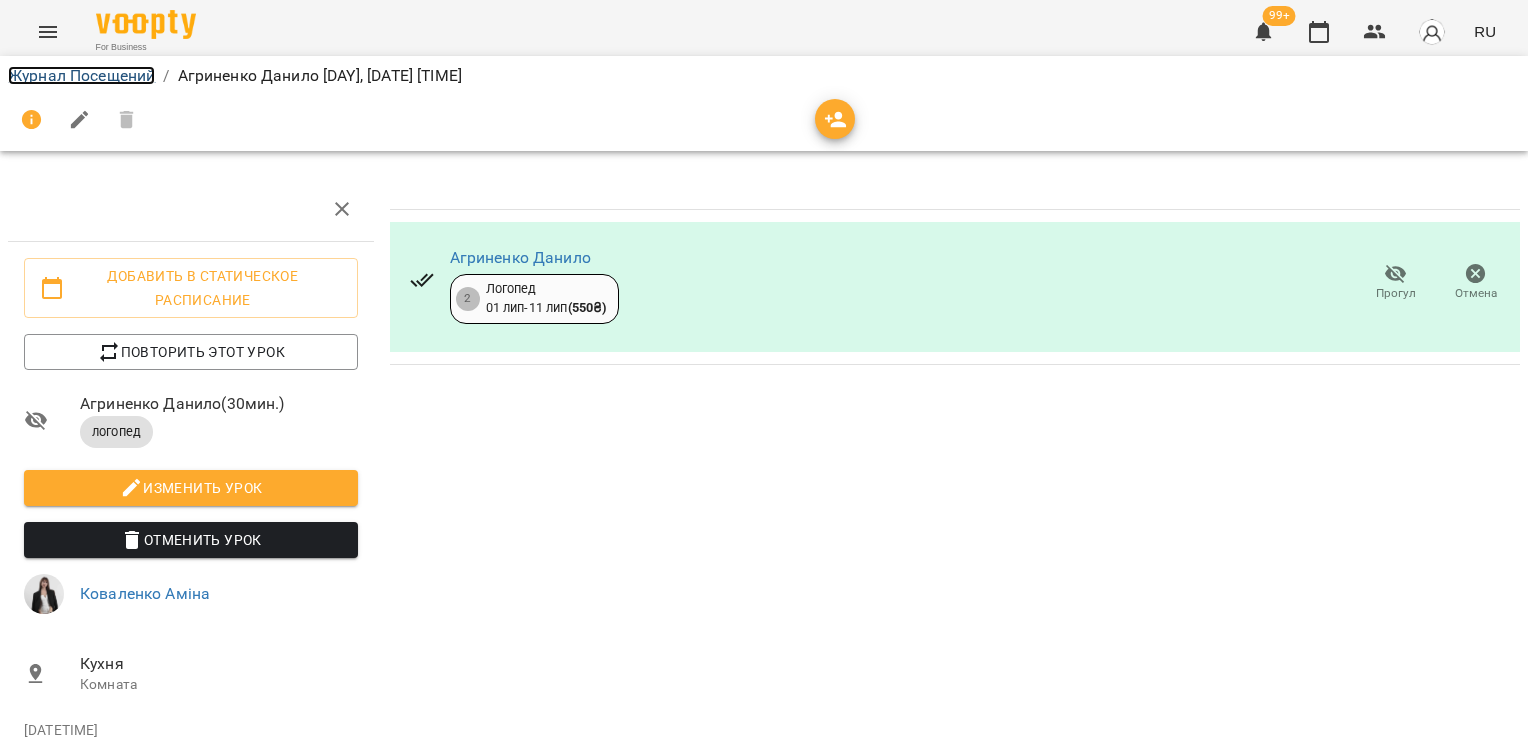 click on "Журнал Посещений" at bounding box center [81, 75] 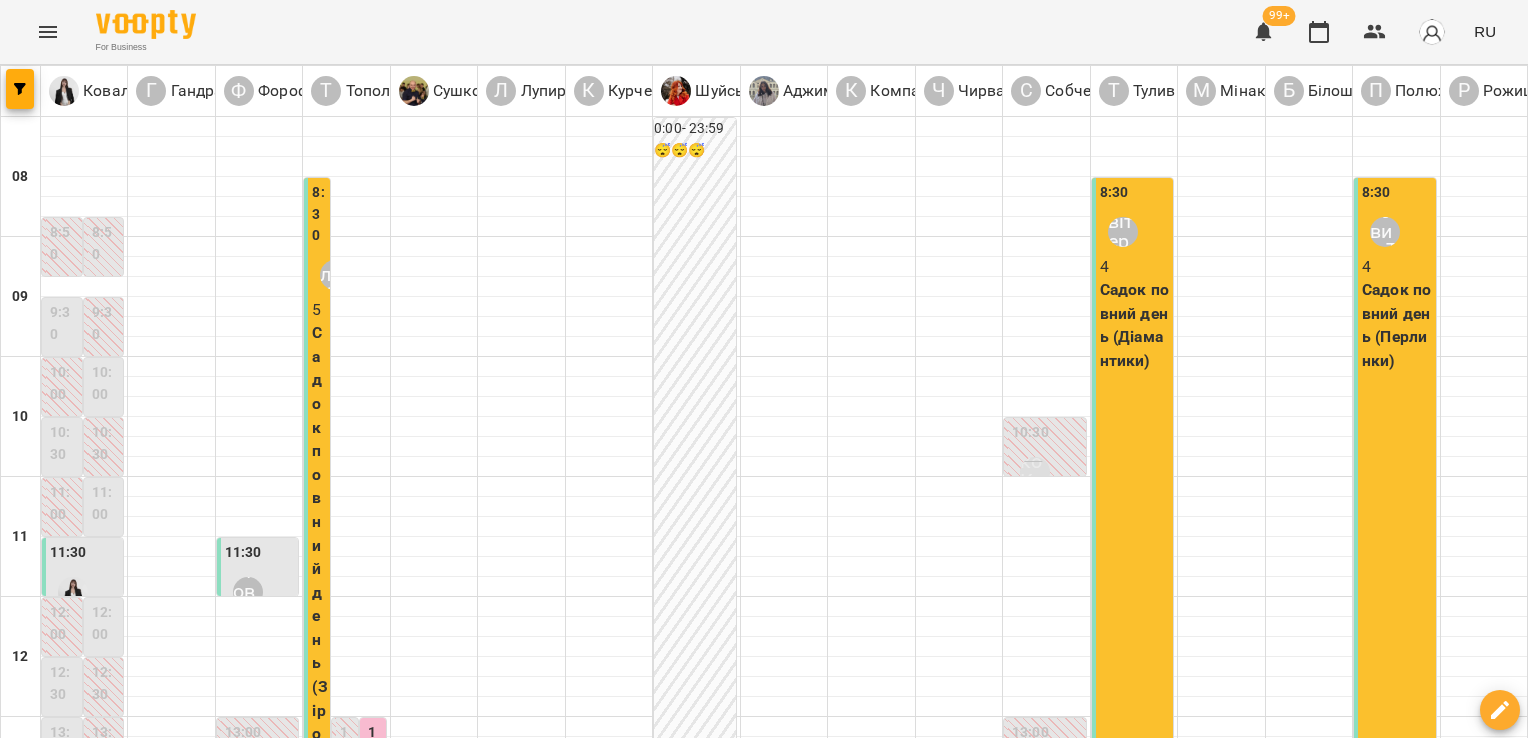 scroll, scrollTop: 472, scrollLeft: 0, axis: vertical 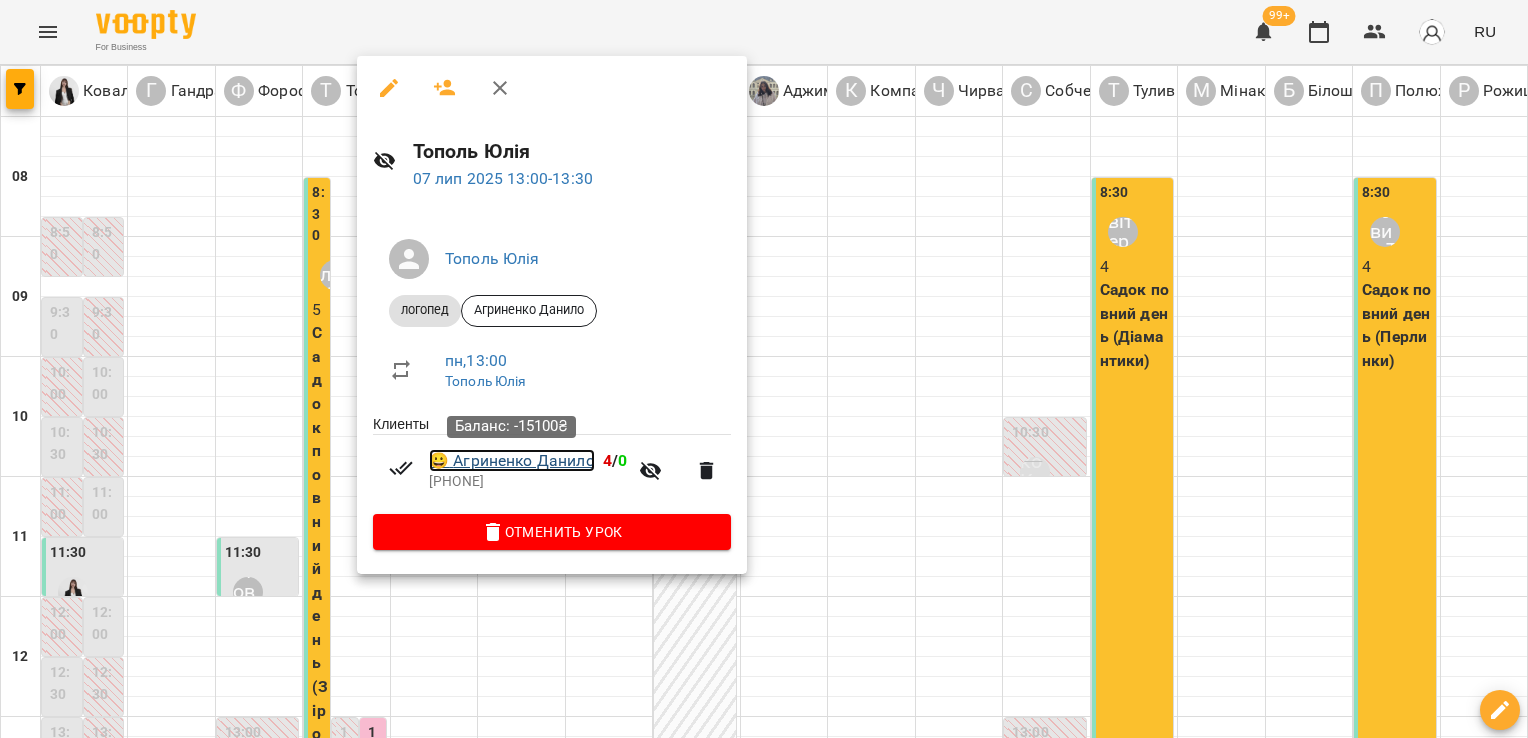 click on "[EMOTICON] [FIRST] [LAST]" at bounding box center [512, 461] 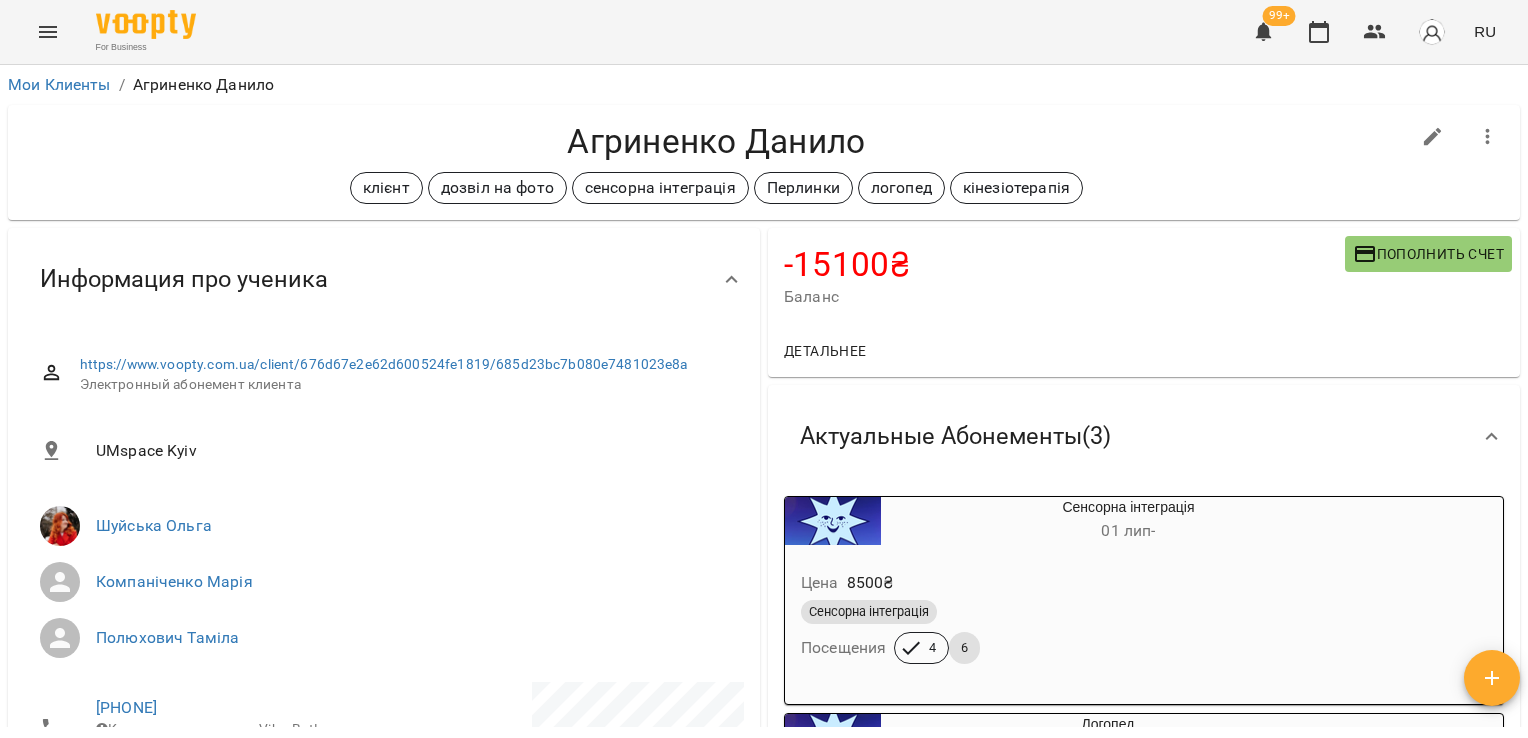 click on "[MY_CLIENTS] / [LAST] [FIRST] [LAST] [FIRST] [CLIENT] [PERMISSION] [SERVICE] [SERVICE] [SERVICE] -[PRICE] [BALANCE] [ACTION] [DETAILS] -[PRICE] [BALANCE] [SUBSCRIPTIONS] -[PRICE] [SERVICE] -[PRICE] [SERVICE] [CURRENT_SUBSCRIPTIONS] ( [NUMBER] ) [SERVICE] [DATE] - [PRICE] [SERVICE] [VISITS] [NUMBER] [NUMBER] [SERVICE] [DATE] - [PRICE] [SERVICE] [SERVICE] [VISITS] [NUMBER] [NUMBER] [ACTION] [SERVICE]" at bounding box center (764, 434) 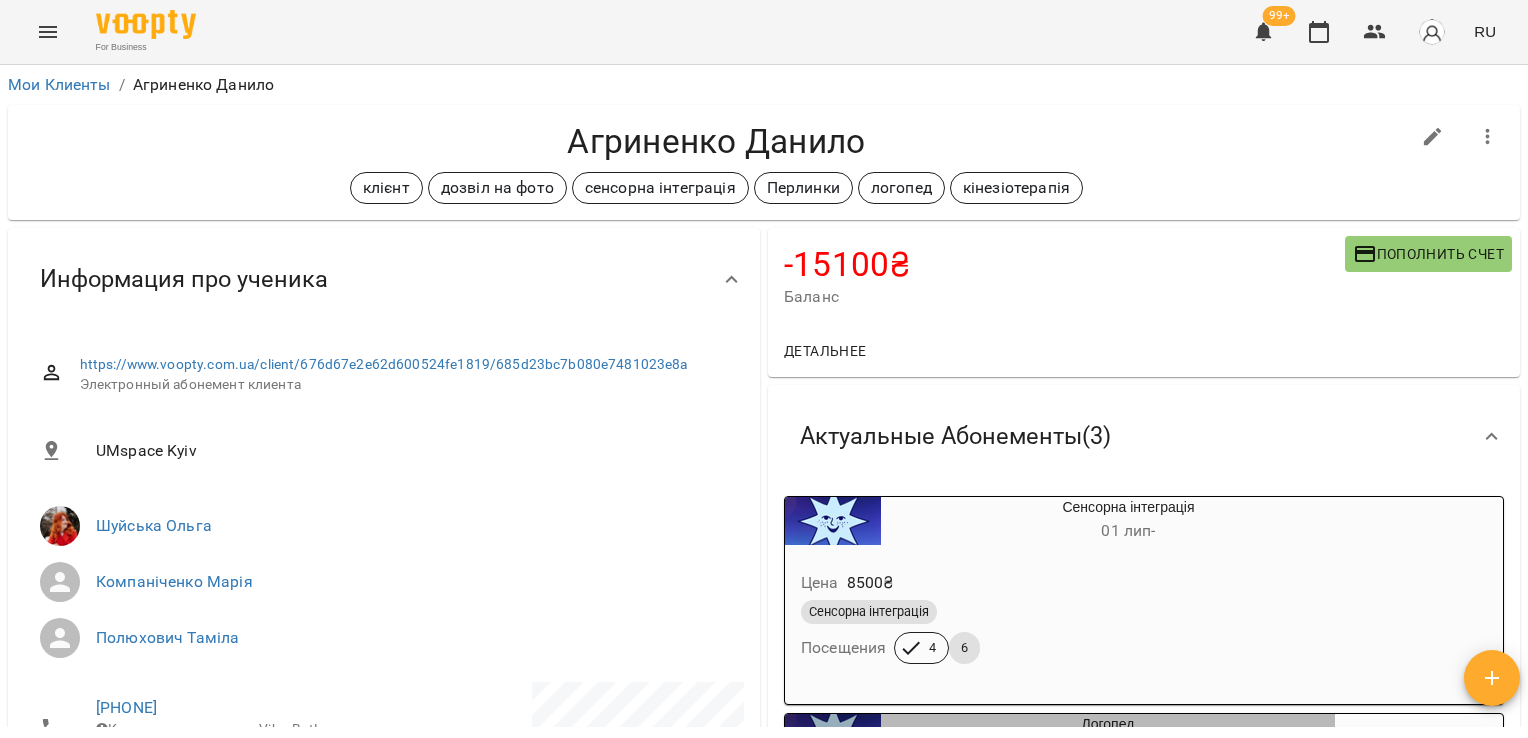 click at bounding box center [833, 738] 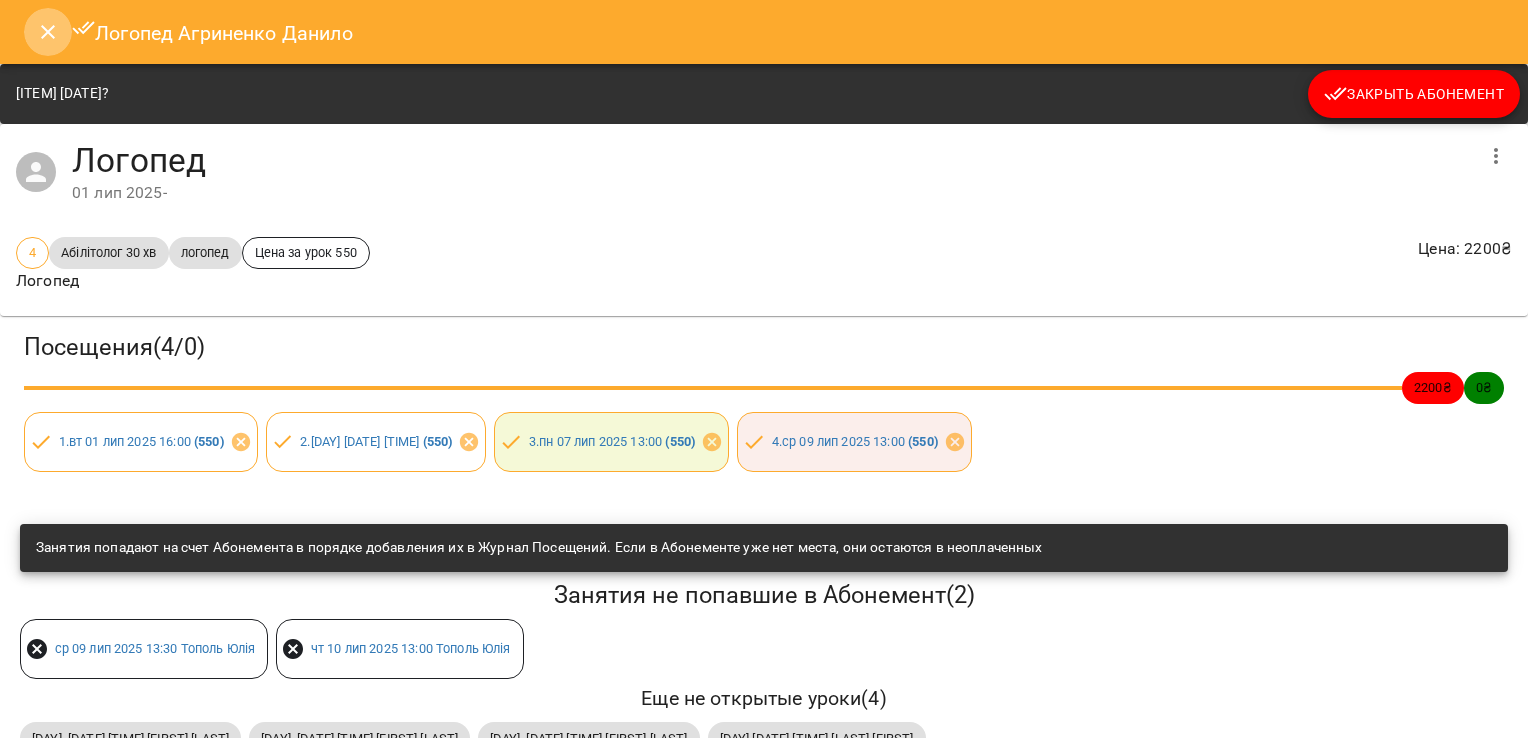 click 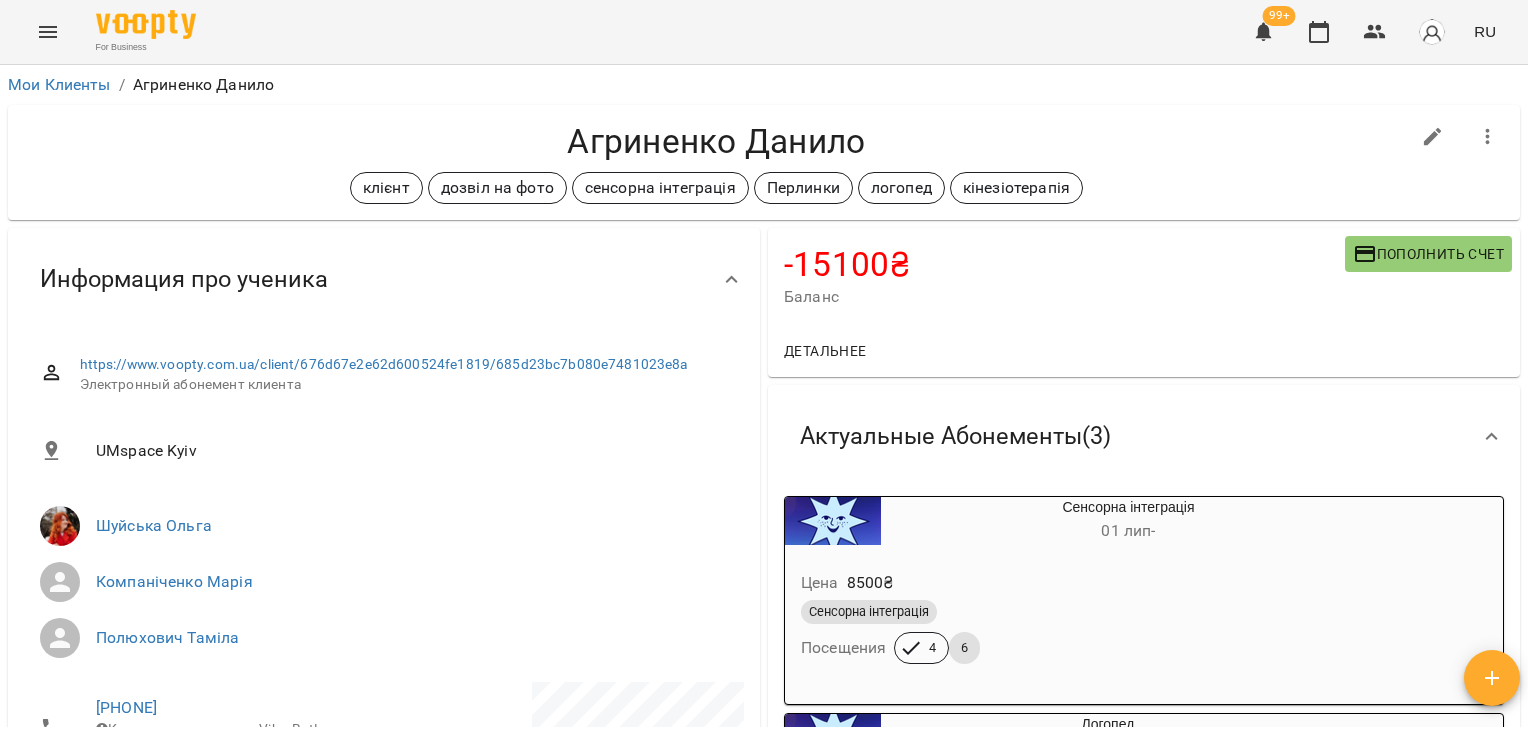 scroll, scrollTop: 184, scrollLeft: 0, axis: vertical 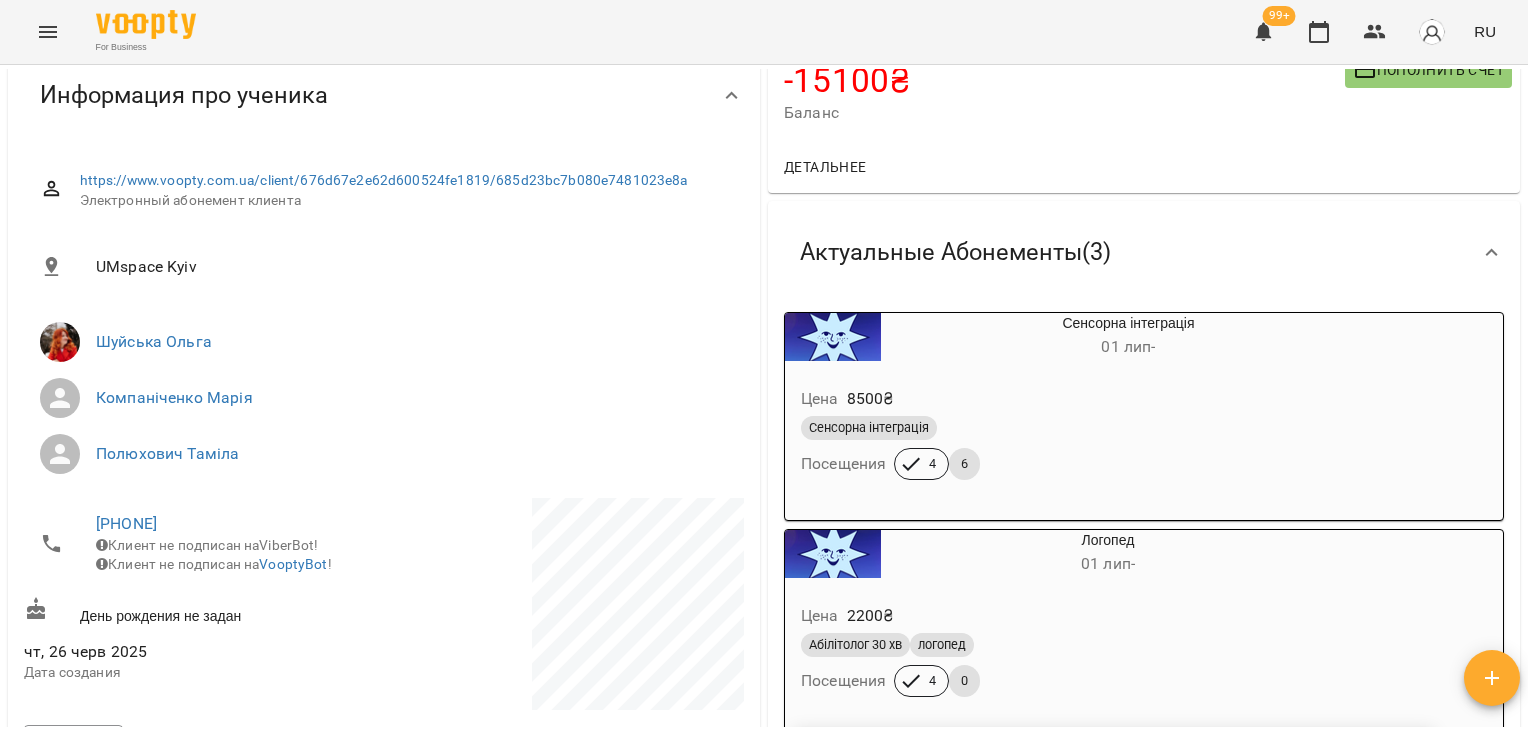 click on "FOR BUSINESS [NUMBER] RU [MY_CLIENTS] / [FIRST] [LAST] [FIRST] [LAST] [CLIENT] [PERMISSION] [SPECIALTY] [GROUP] [SPECIALTY] -[CURRENCY] [BALANCE] [ACTION] [CURRENCY] [PRICE] ₴ [PACKAGES] -[CURRENCY] [PRICE] ₴   [SPECIALTY]  - [CURRENCY] [PRICE] ₴   [SPECIALTY] [ACTIVE_PACKAGES] ( [NUMBER] ) [SPECIALTY]  [DATE]  -   [PRICE] ₴ [SPECIALTY] [VISITS] [NUMBER] [NUMBER] [SPECIALTY] [DATE]  -   [PRICE] ₴ [SPECIALTY_TYPE] [TIME_INTERVAL] [SPECIALTY] [VISITS] [NUMBER] [NUMBER] [ITEM] [NUMBER] [ITEM] [NUMBER] [ITEM] [DATE] [TIME]   [FIRST] [LAST]   [DATE] [TIME]   [FIRST] [LAST] [SPECIALTY] [SPECIALTY_TYPE] [NUMBER] [ITEM] ! ," at bounding box center [764, 401] 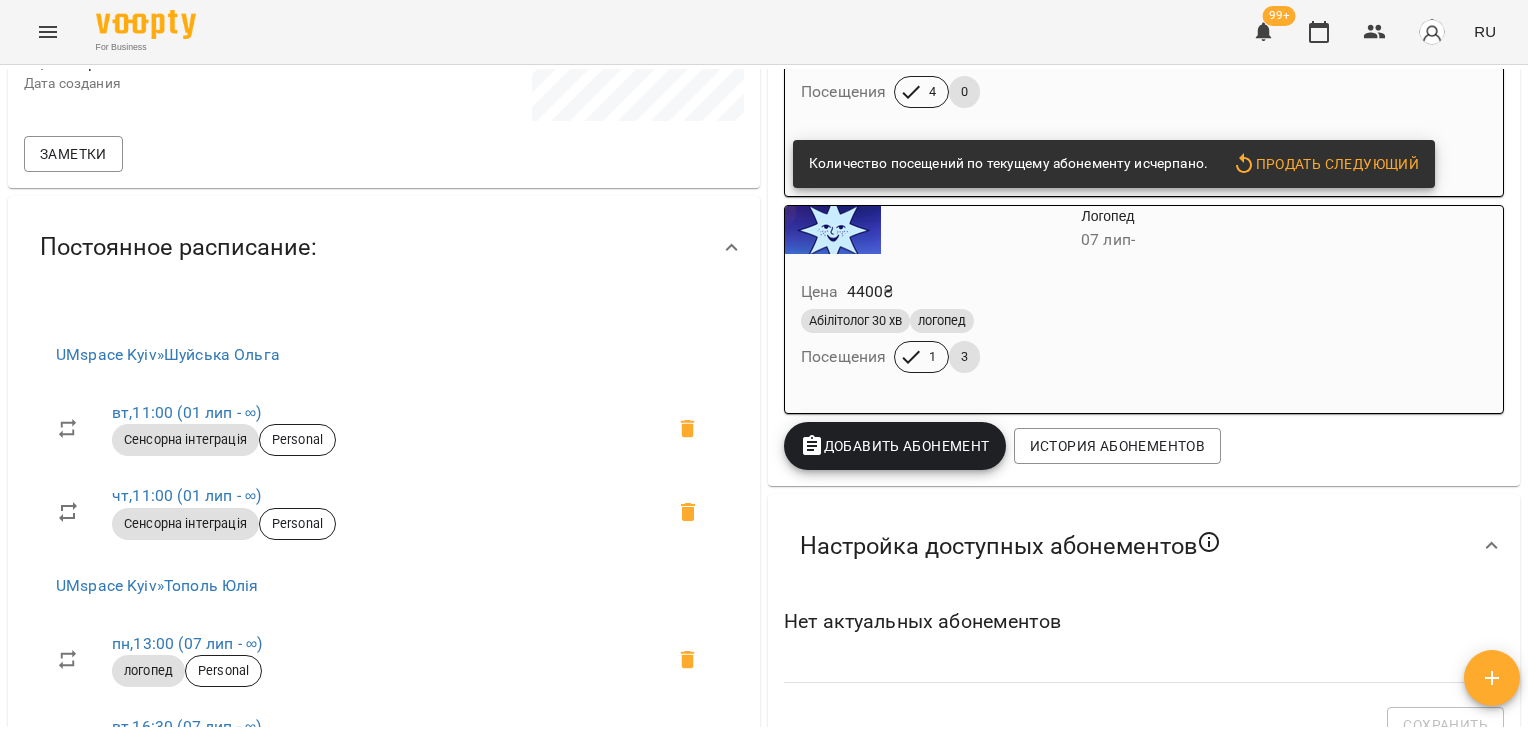 scroll, scrollTop: 782, scrollLeft: 0, axis: vertical 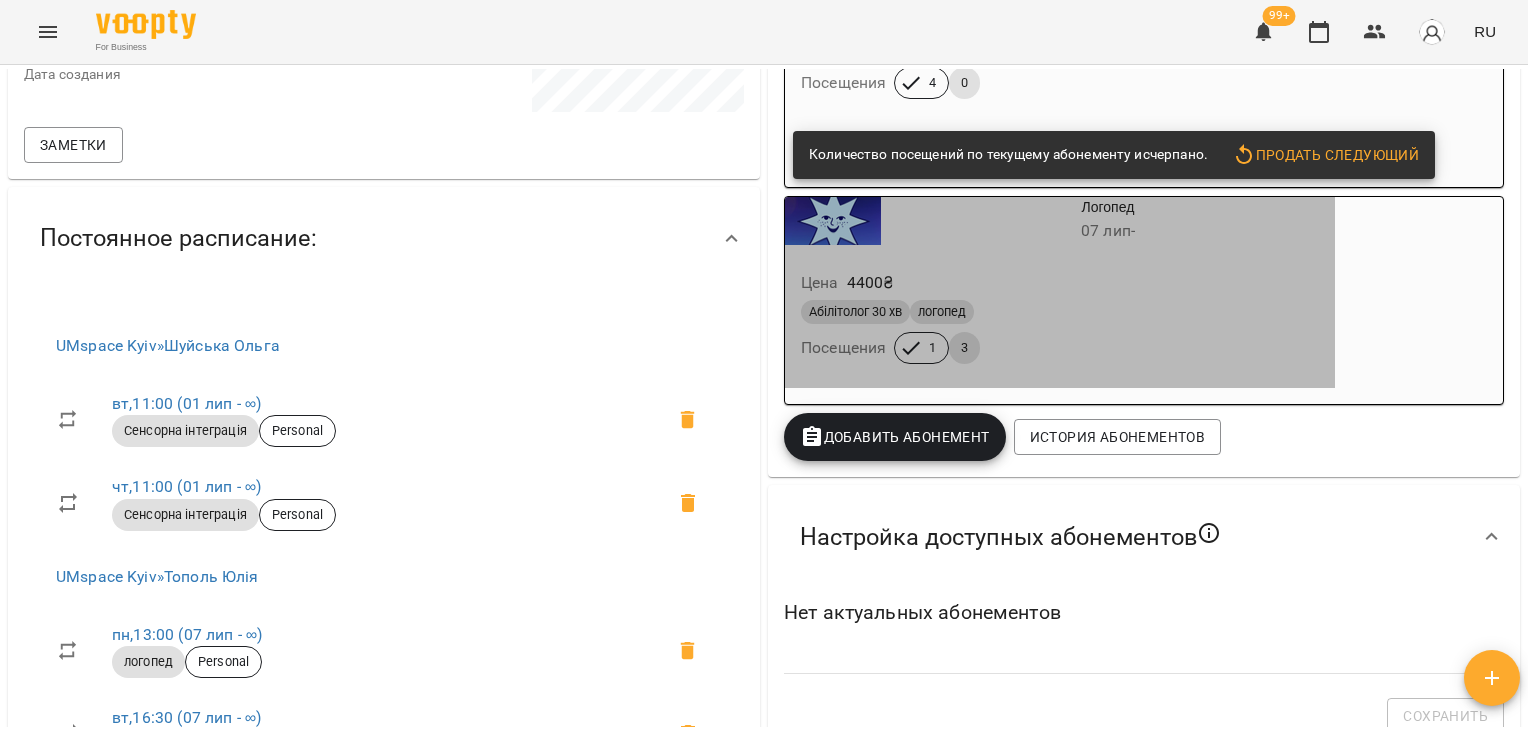 click on "[PRICE]" at bounding box center (1060, 283) 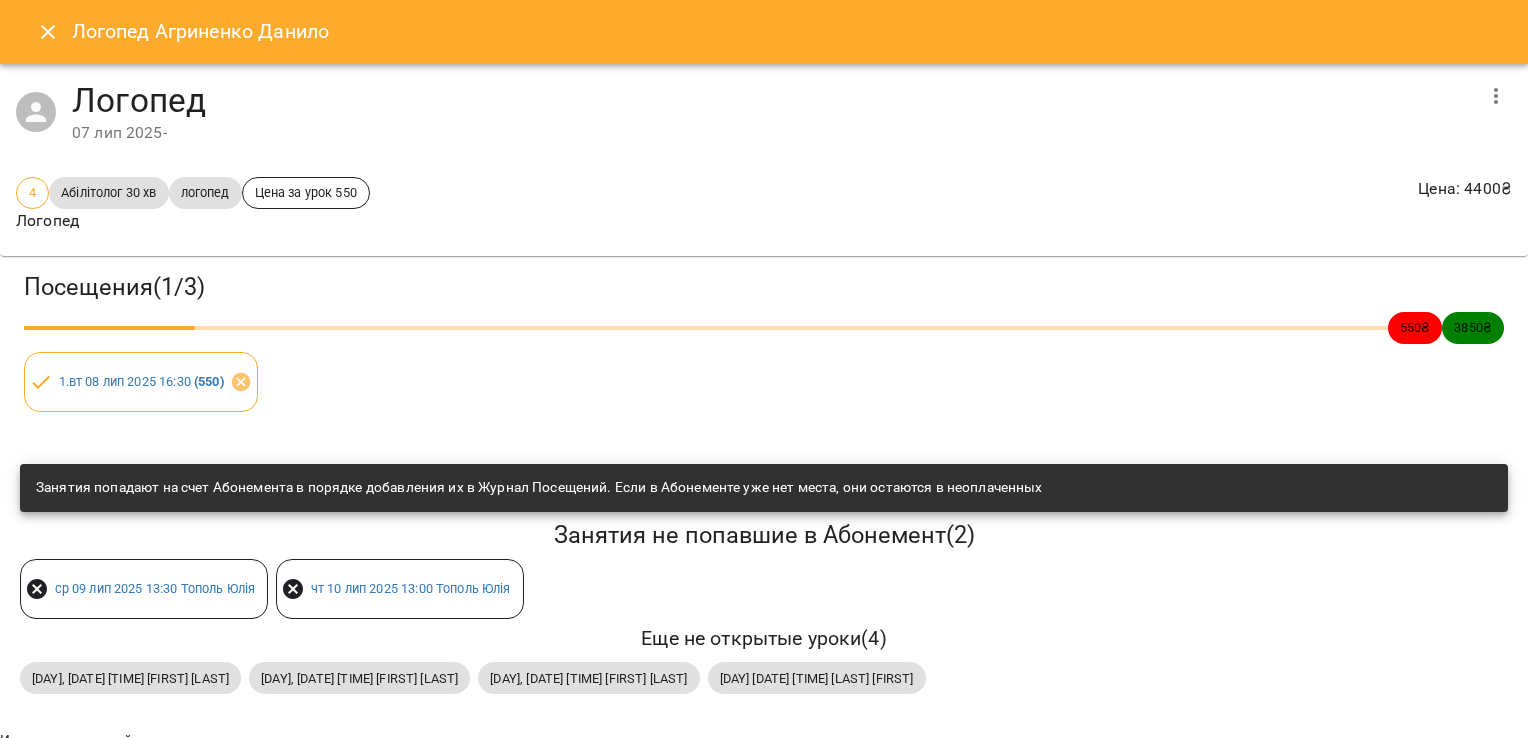 click on "[DAY] [DATE] [TIME]   [FIRST] [LAST]" at bounding box center (155, 588) 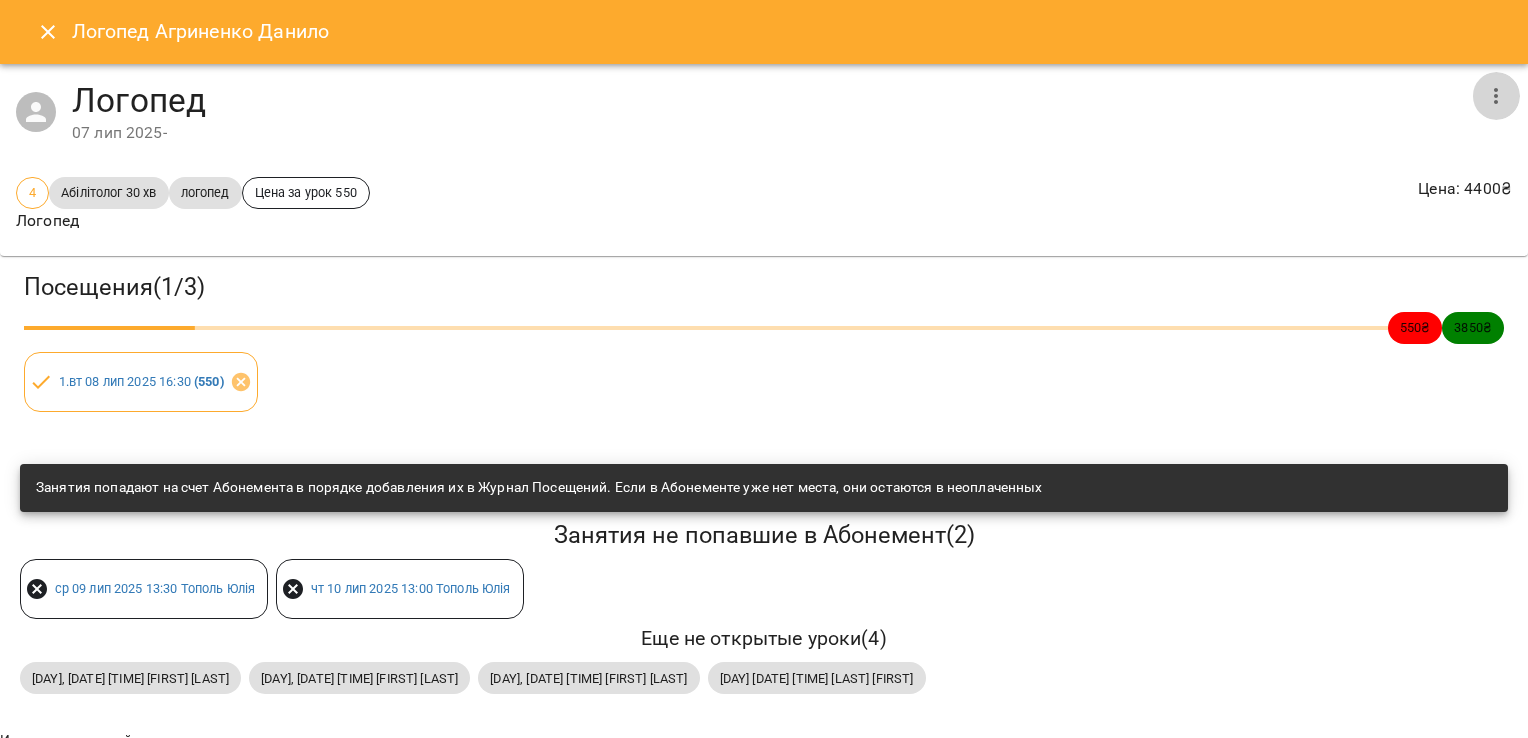 click 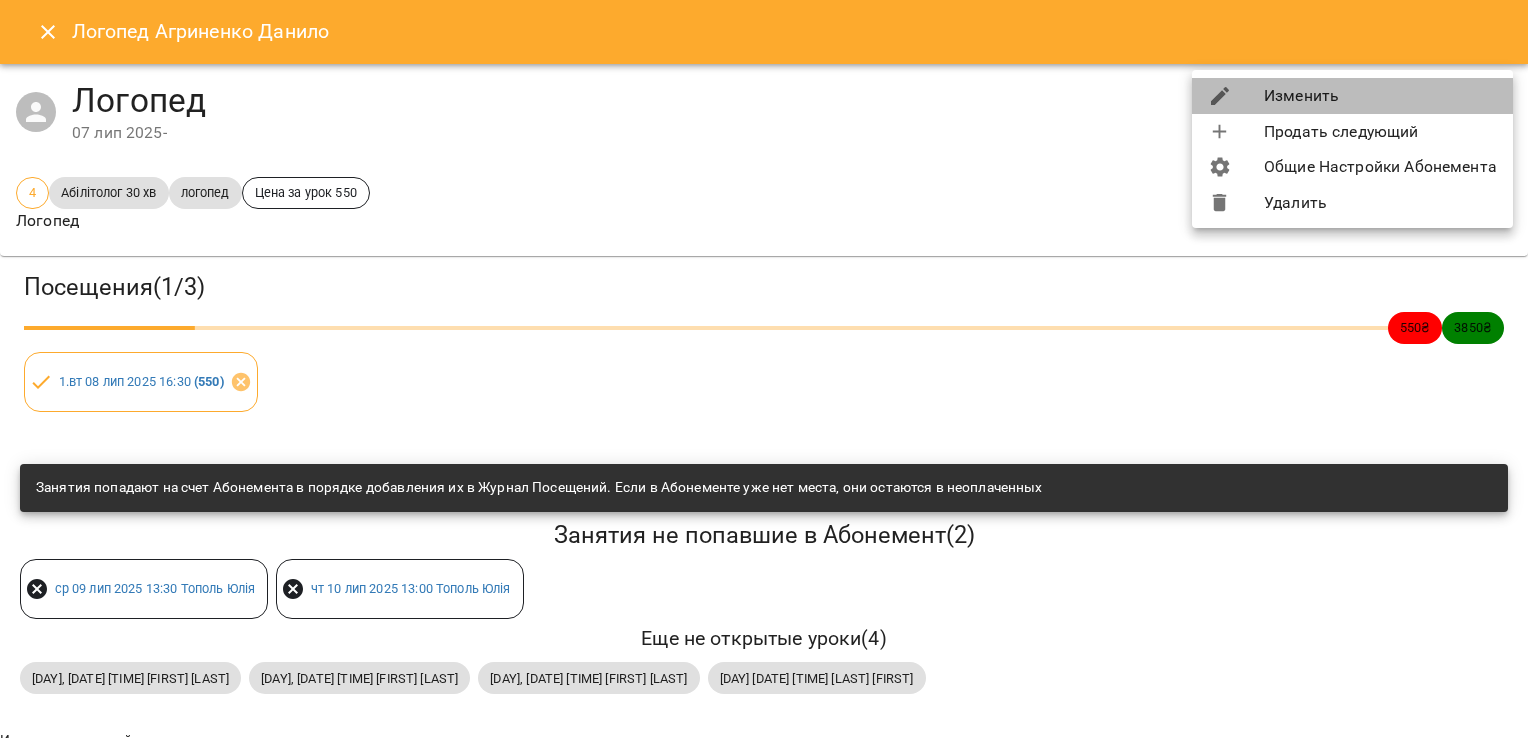 click on "Изменить" at bounding box center (1352, 96) 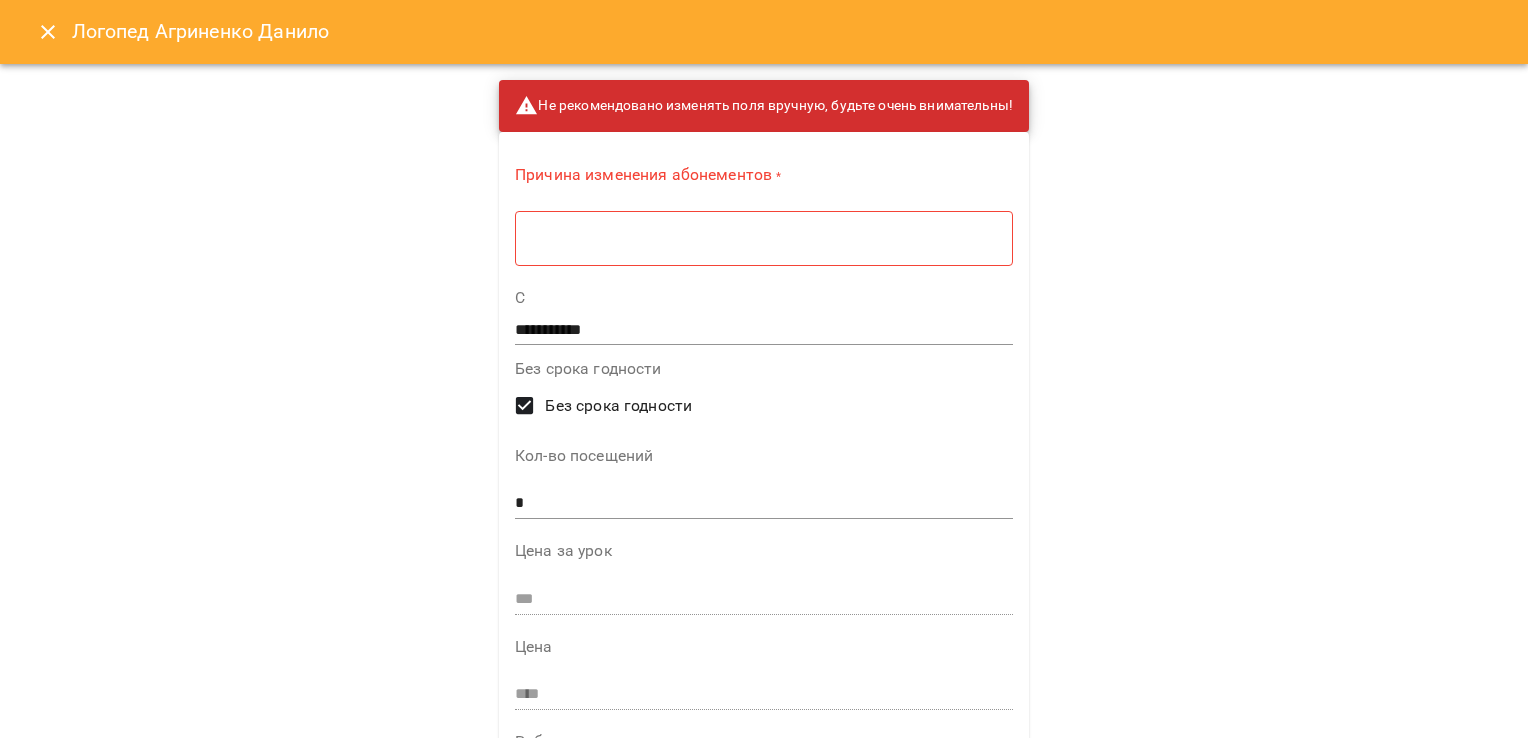 click on "**********" at bounding box center [764, 330] 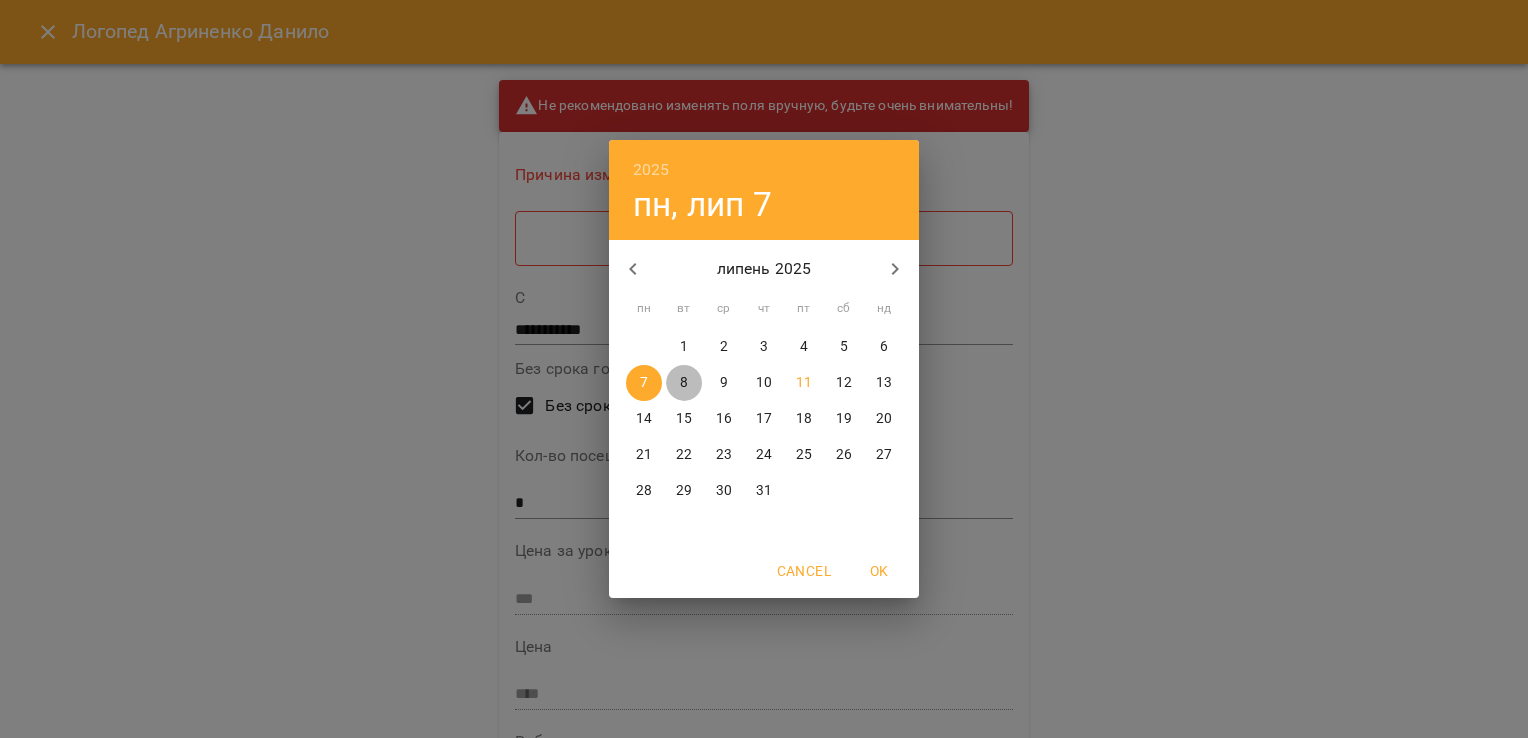 click on "8" at bounding box center [684, 383] 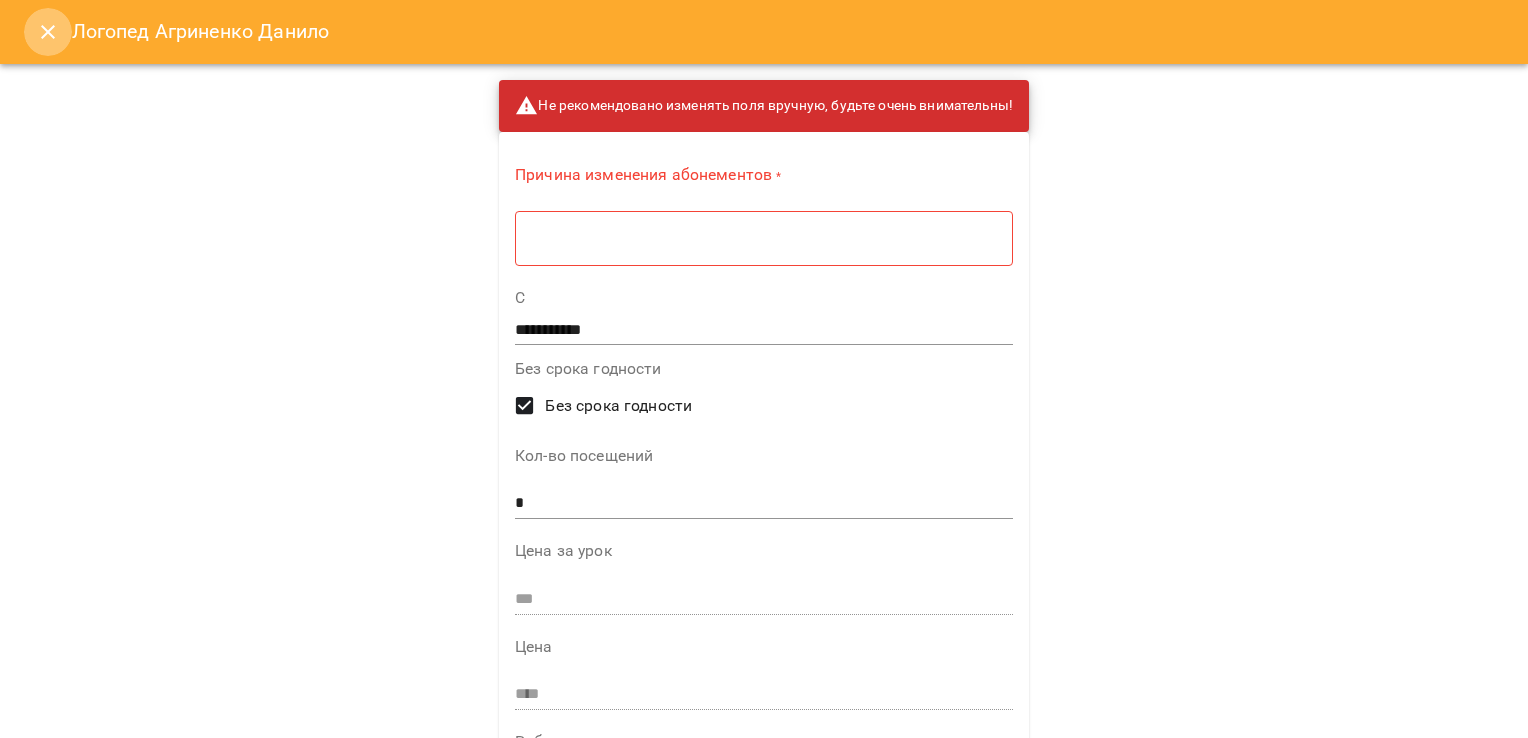 click 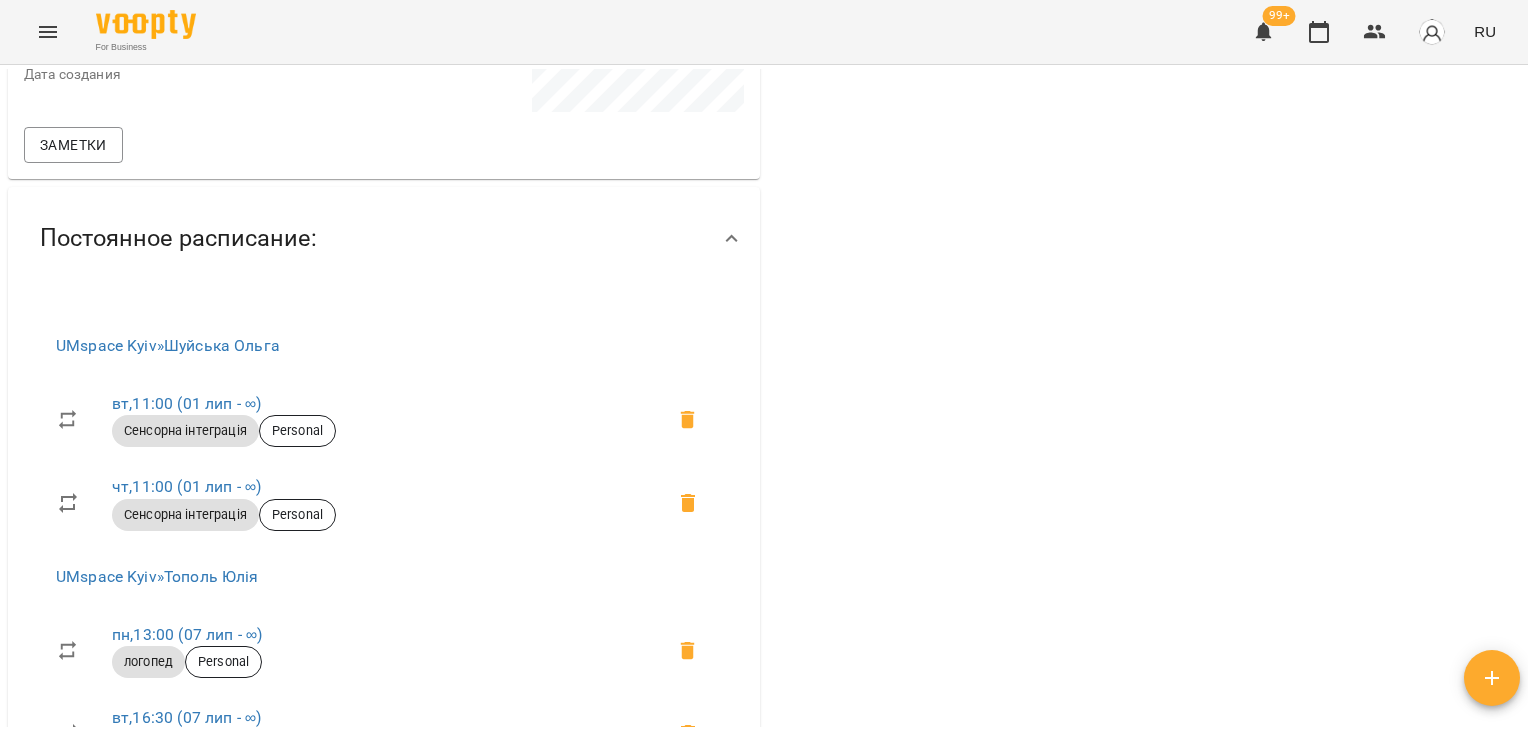 scroll, scrollTop: 0, scrollLeft: 0, axis: both 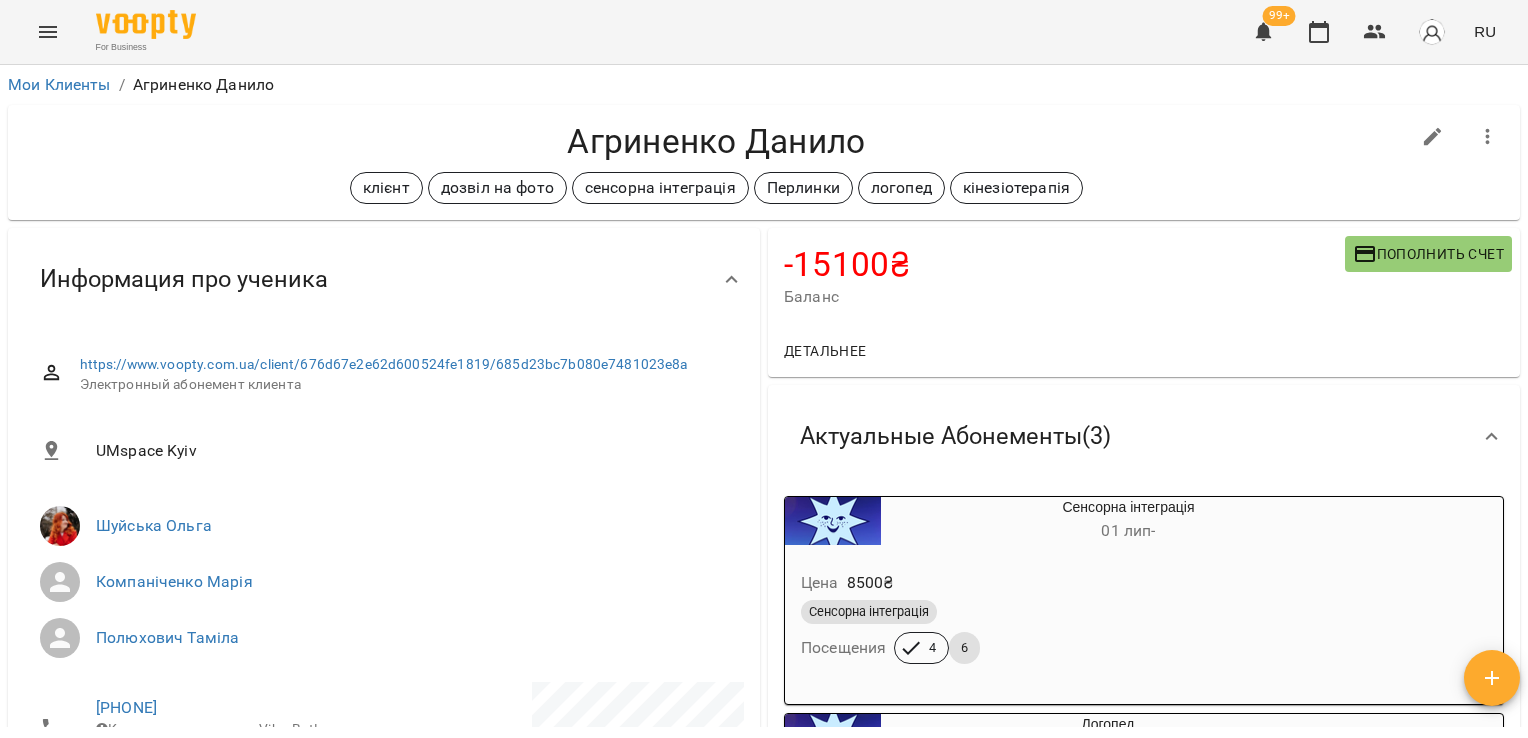 click 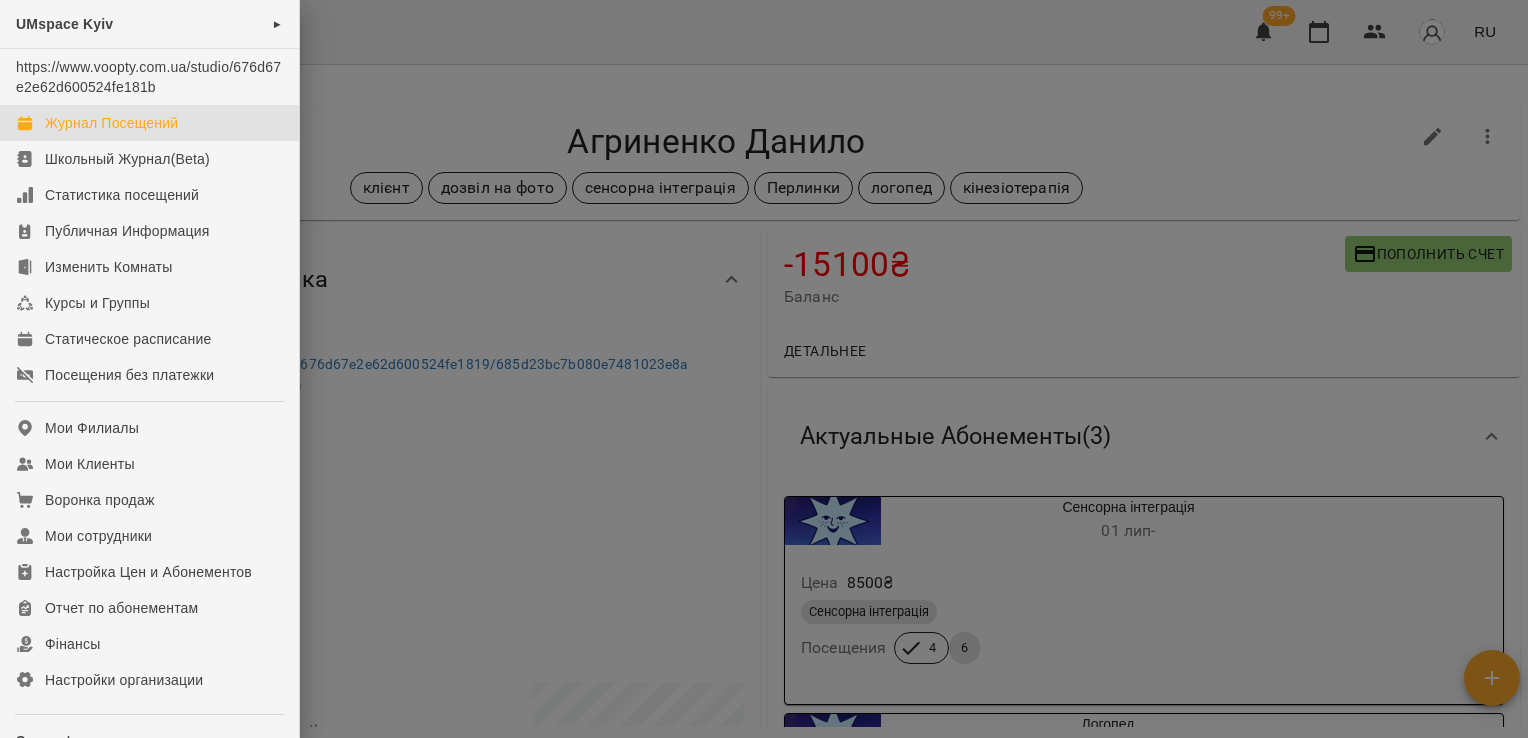 click on "Журнал Посещений" at bounding box center [111, 123] 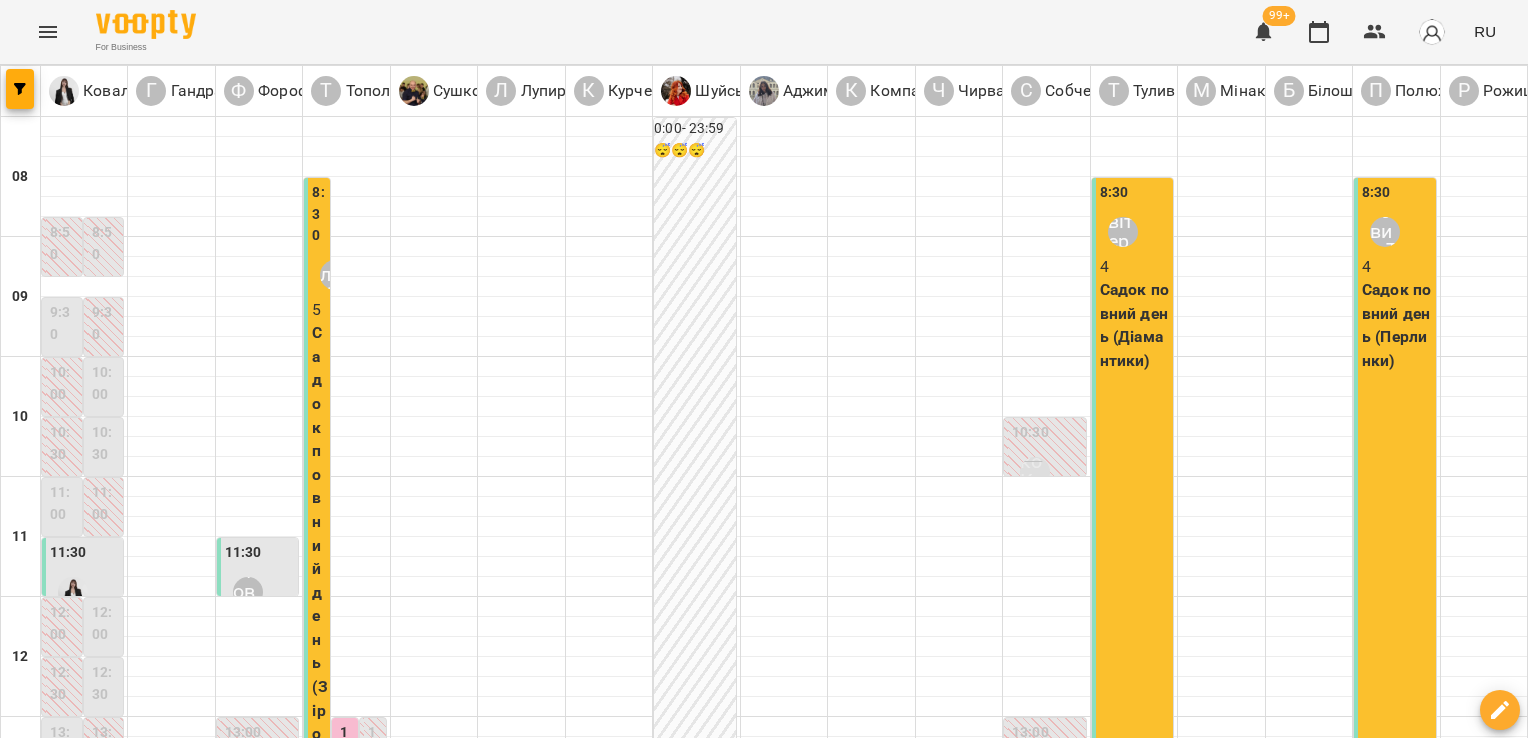 scroll, scrollTop: 472, scrollLeft: 0, axis: vertical 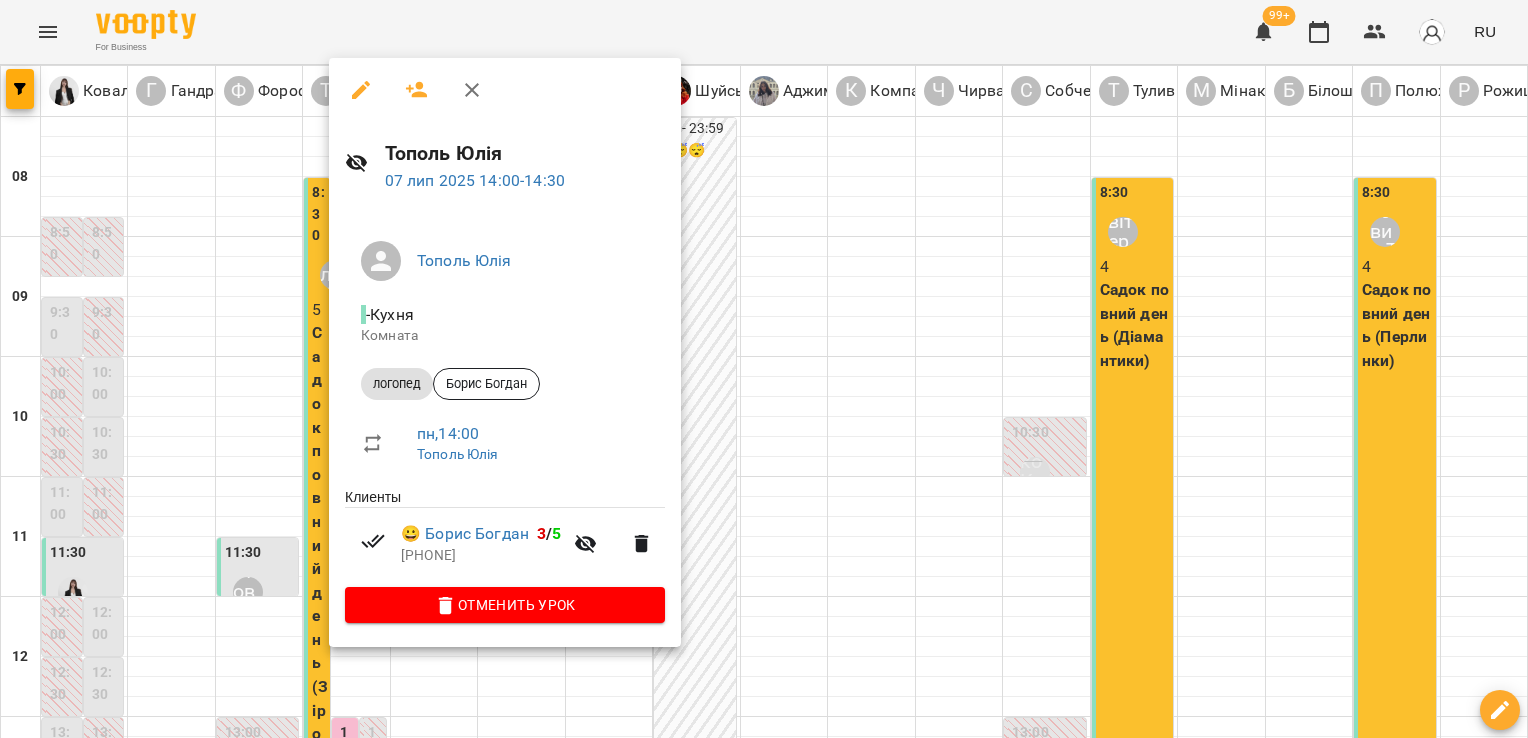 click at bounding box center (764, 369) 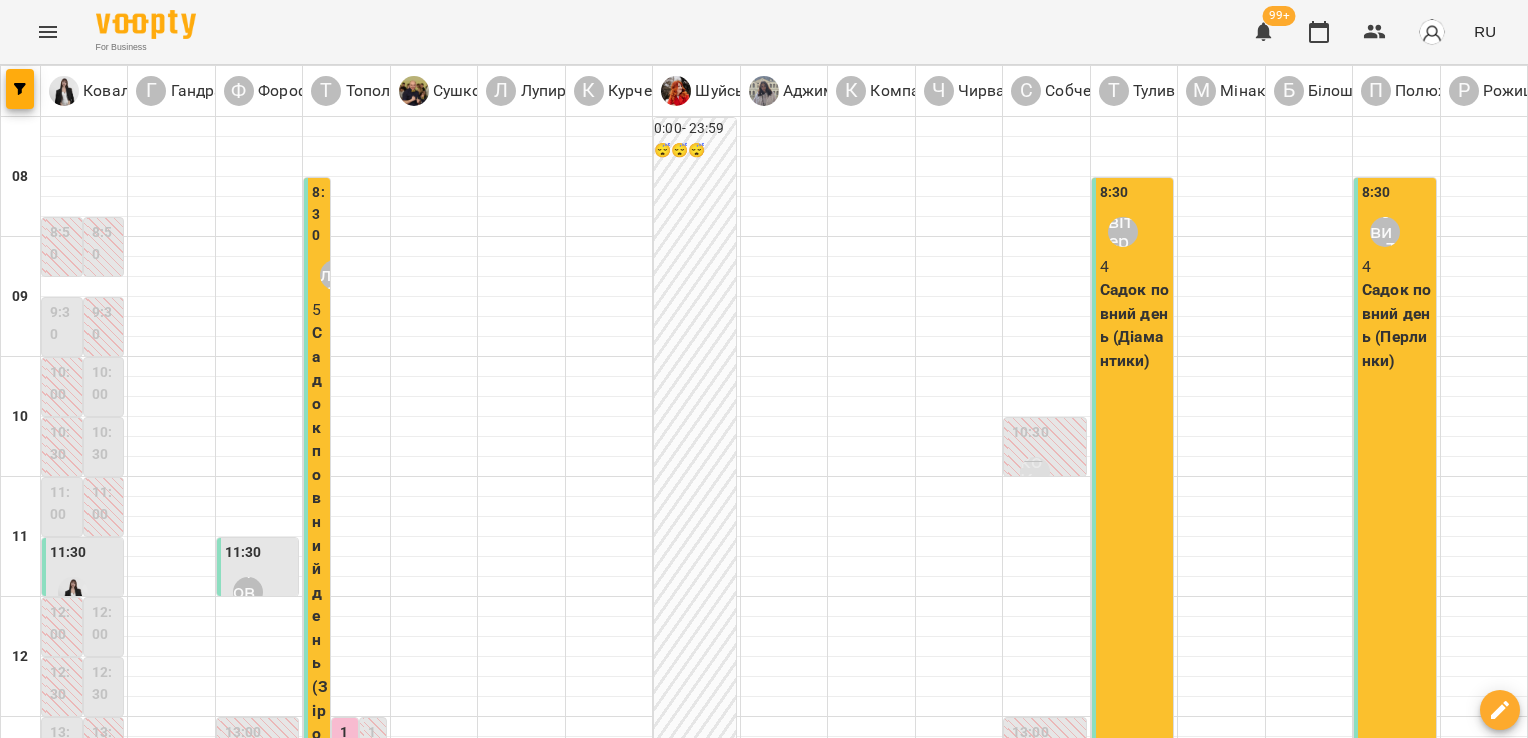 click on "13:00" at bounding box center [347, 765] 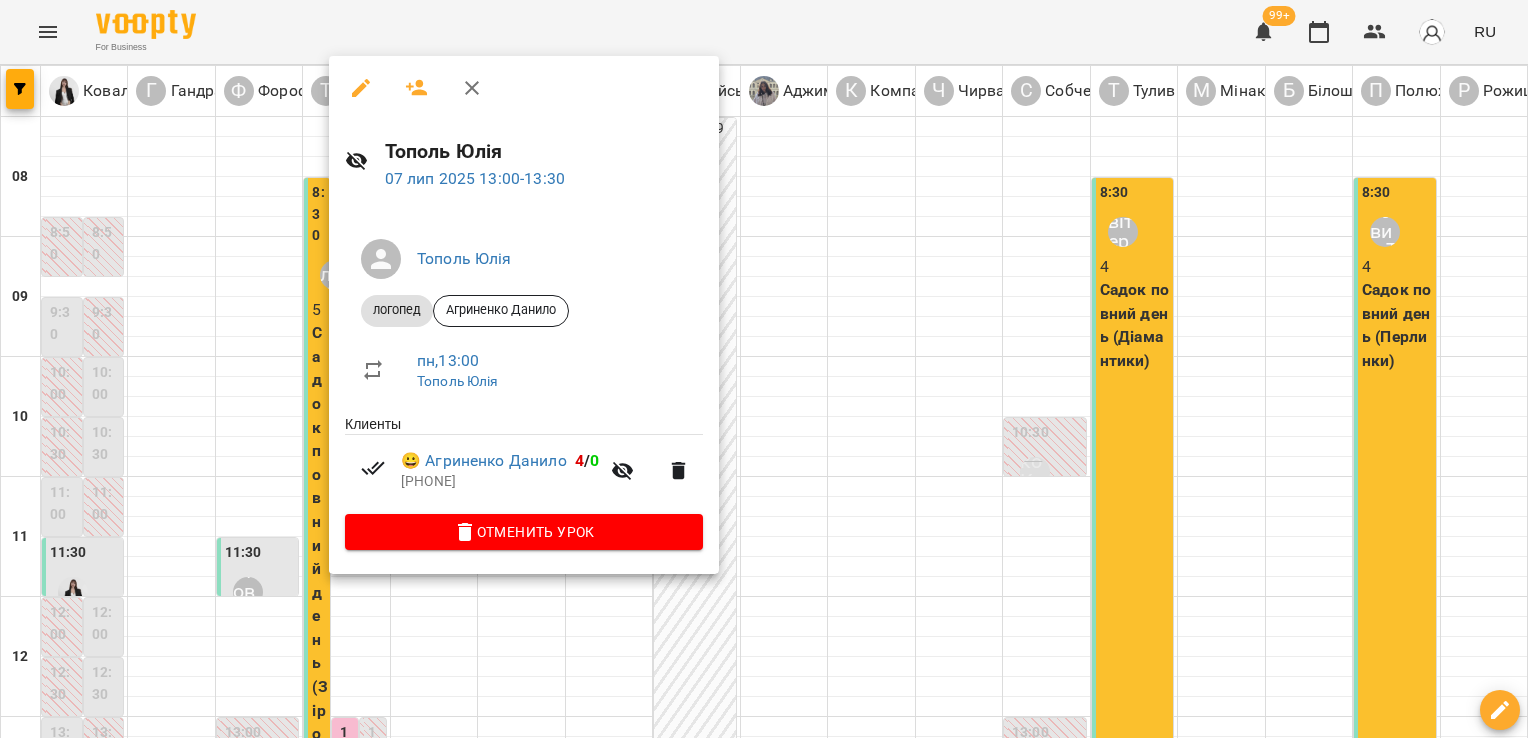 click at bounding box center (764, 369) 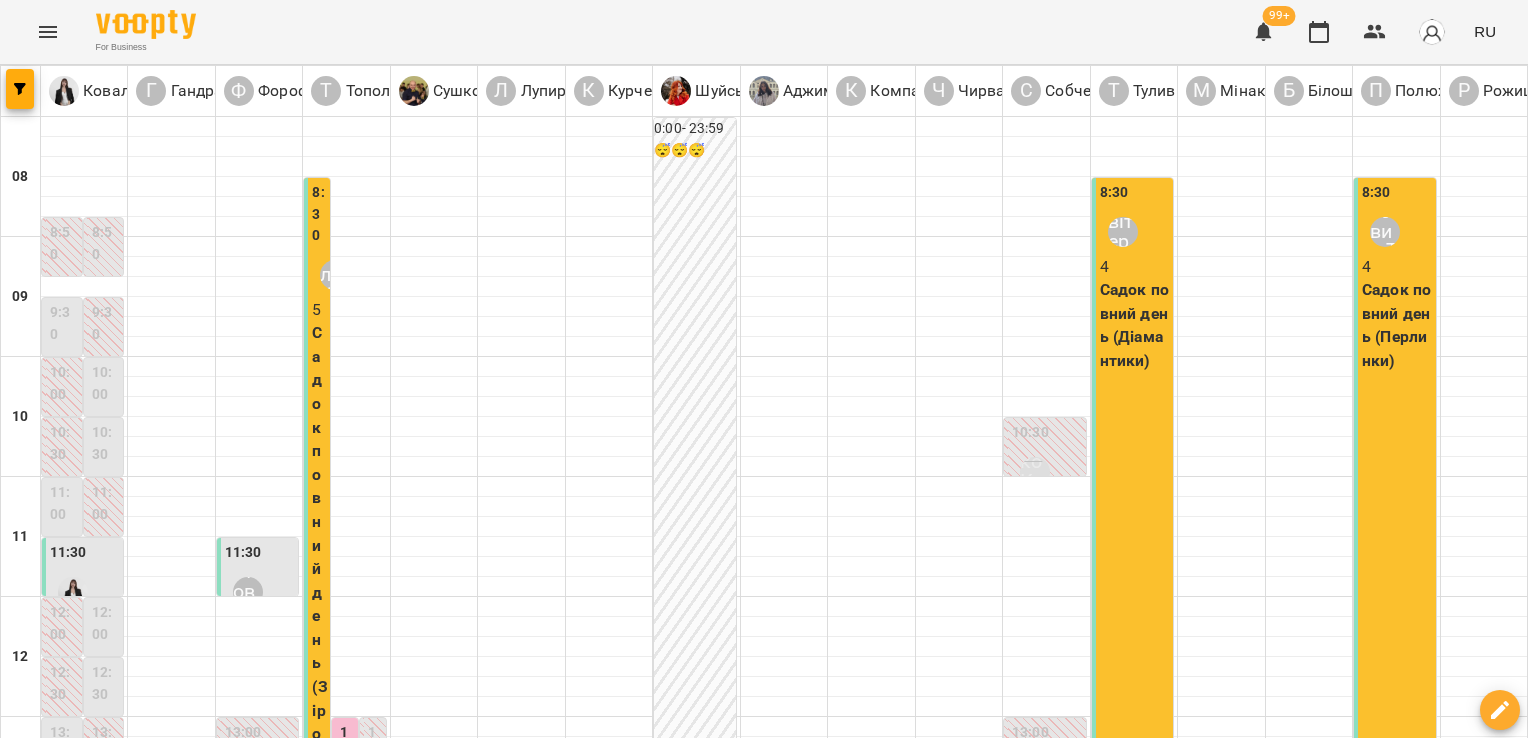 click on "13:30" at bounding box center [347, 825] 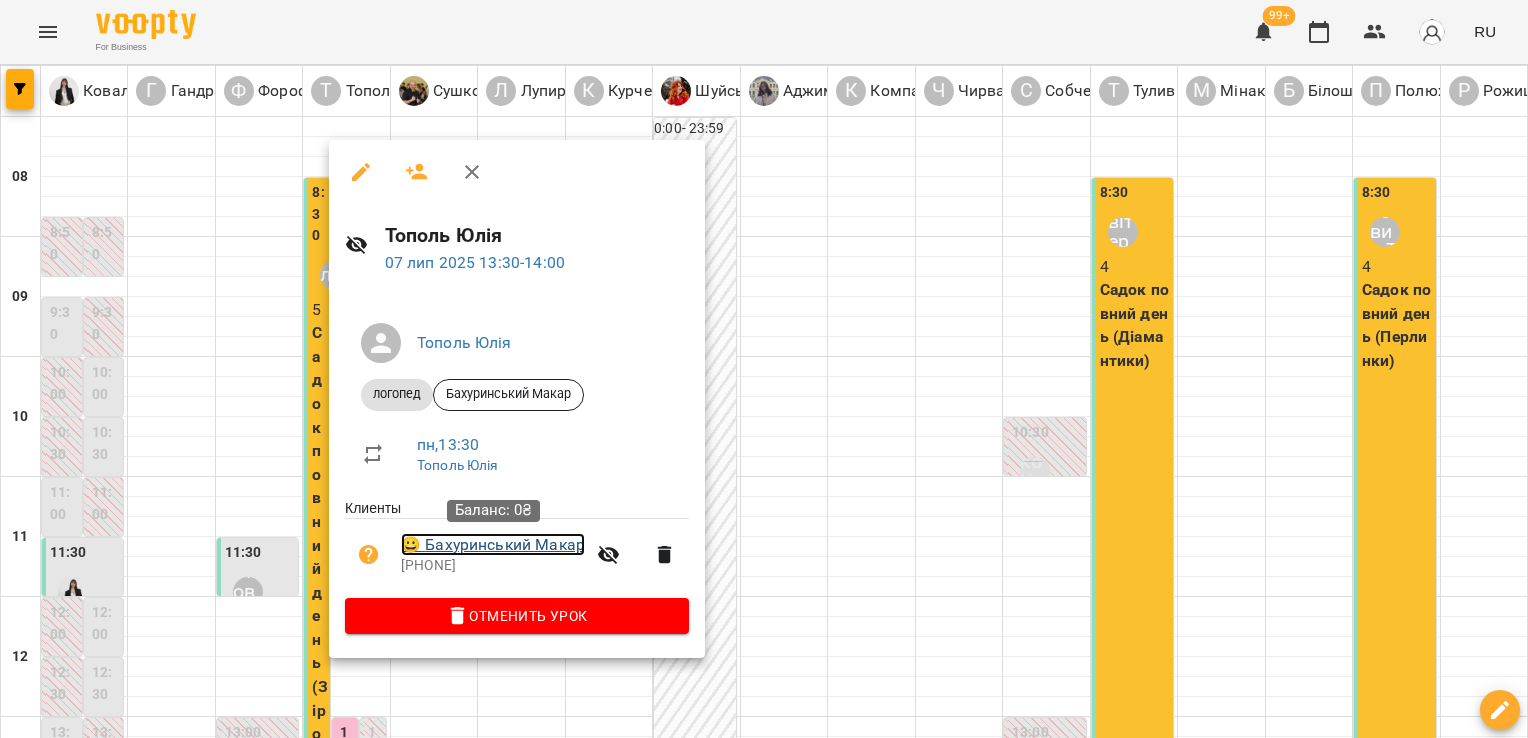 click on "😀   [FIRST] [LAST]" at bounding box center [493, 545] 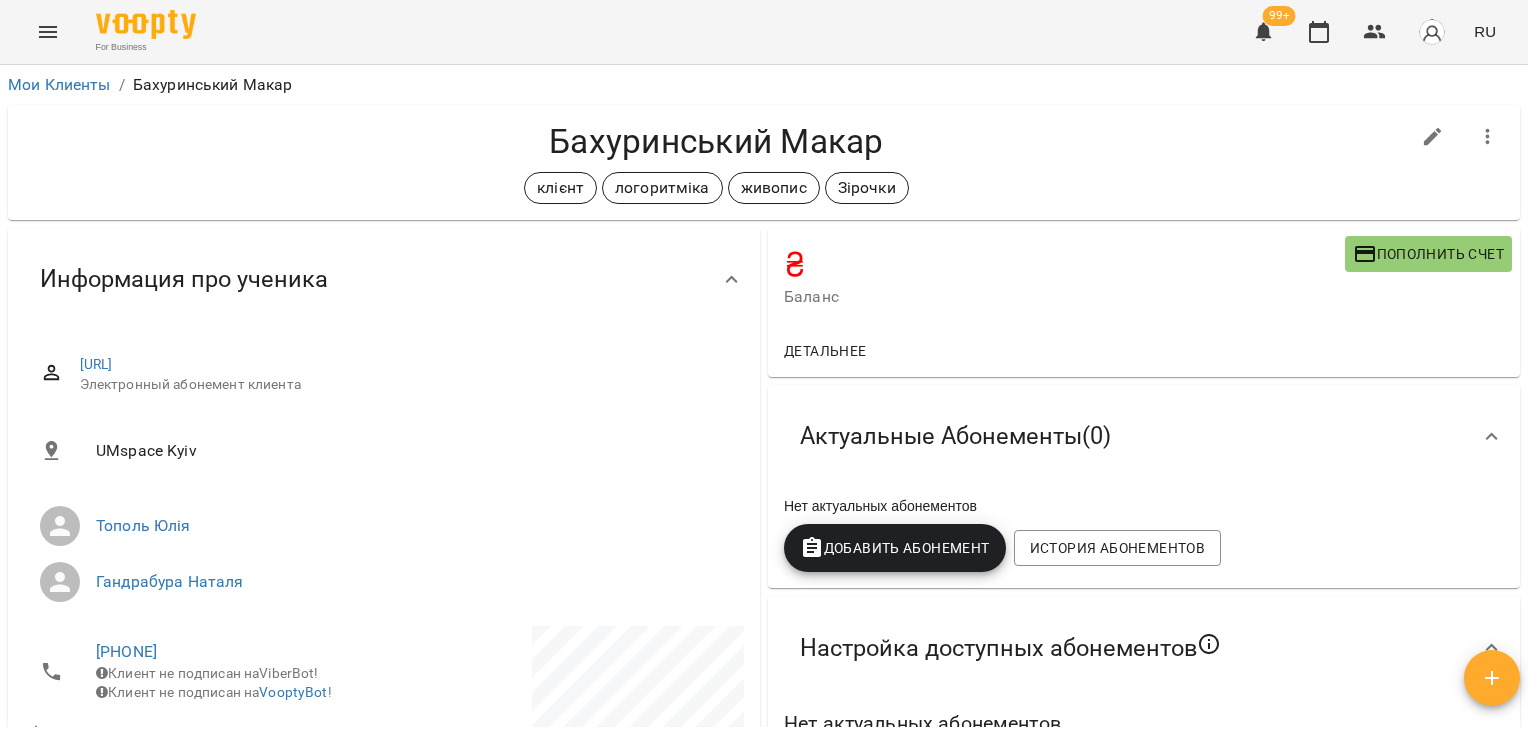 click on "FOR BUSINESS [NUMBER] RU [MY_CLIENTS] / [FIRST] [LAST] [FIRST] [LAST] [CLIENT] [SPECIALTY] [SPECIALTY] [GROUP] ₴ [BALANCE] [ACTION] [CURRENCY] [ACTIVE_PACKAGES] ( [NUMBER] ) [NO_ACTIVE_PACKAGES] [ADD_PACKAGE] [PACKAGE_HISTORY] [NO_ACTIVE_PACKAGES] [SAVE] [CLIENT_INFO] [CLIENT_URL] [ELECTRONIC_PACKAGE] [CLIENT] [FIRST] [LAST] [FIRST] [LAST] [PHONE] [CLIENT_NOT_SUBSCRIBED] [VIBERBOT]! [CLIENT_NOT_SUBSCRIBED] [VOOPTYBOT] ! [DAY], [DATE]  »  ," at bounding box center [764, 401] 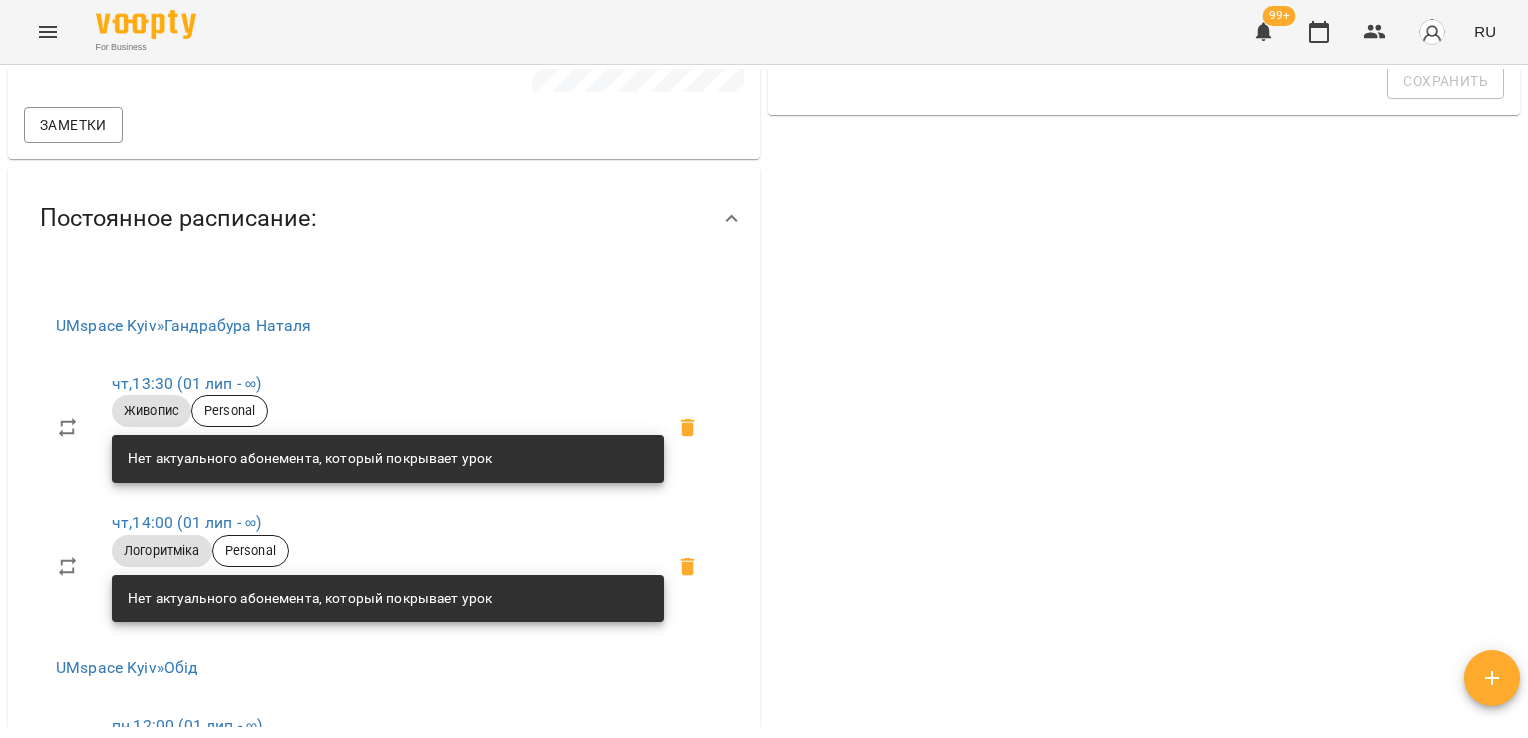 scroll, scrollTop: 0, scrollLeft: 0, axis: both 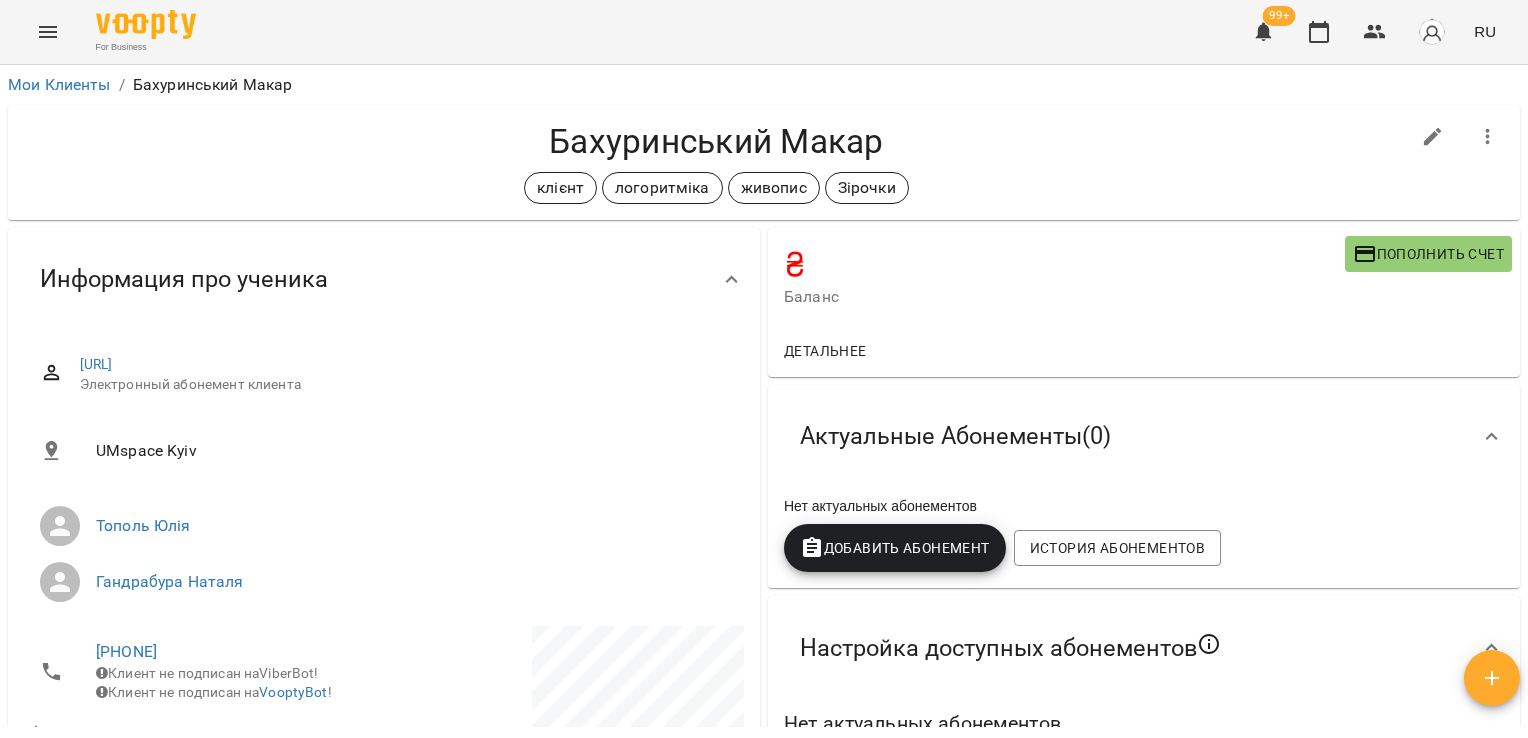 click on "Добавить Абонемент" at bounding box center (895, 548) 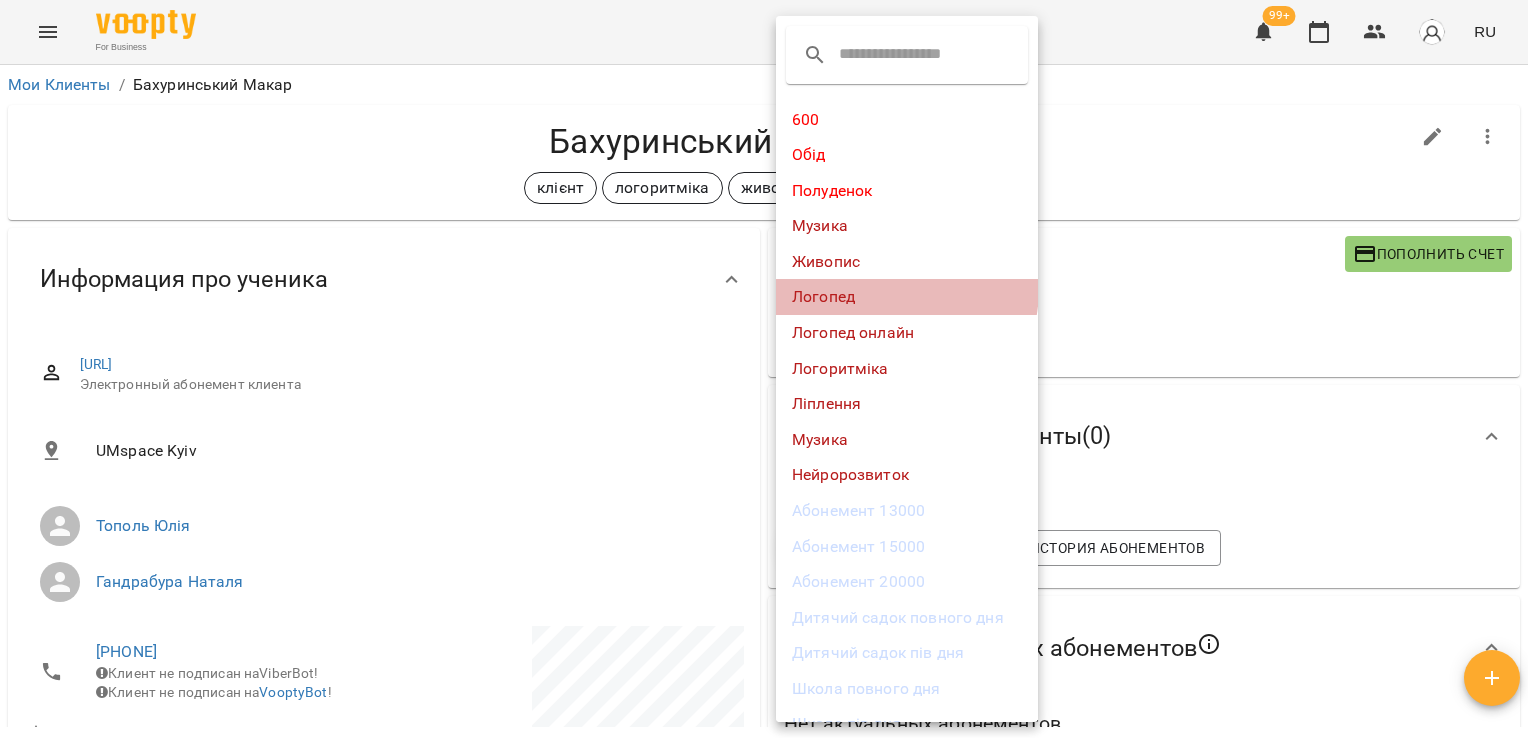 click on "Логопед" at bounding box center [907, 297] 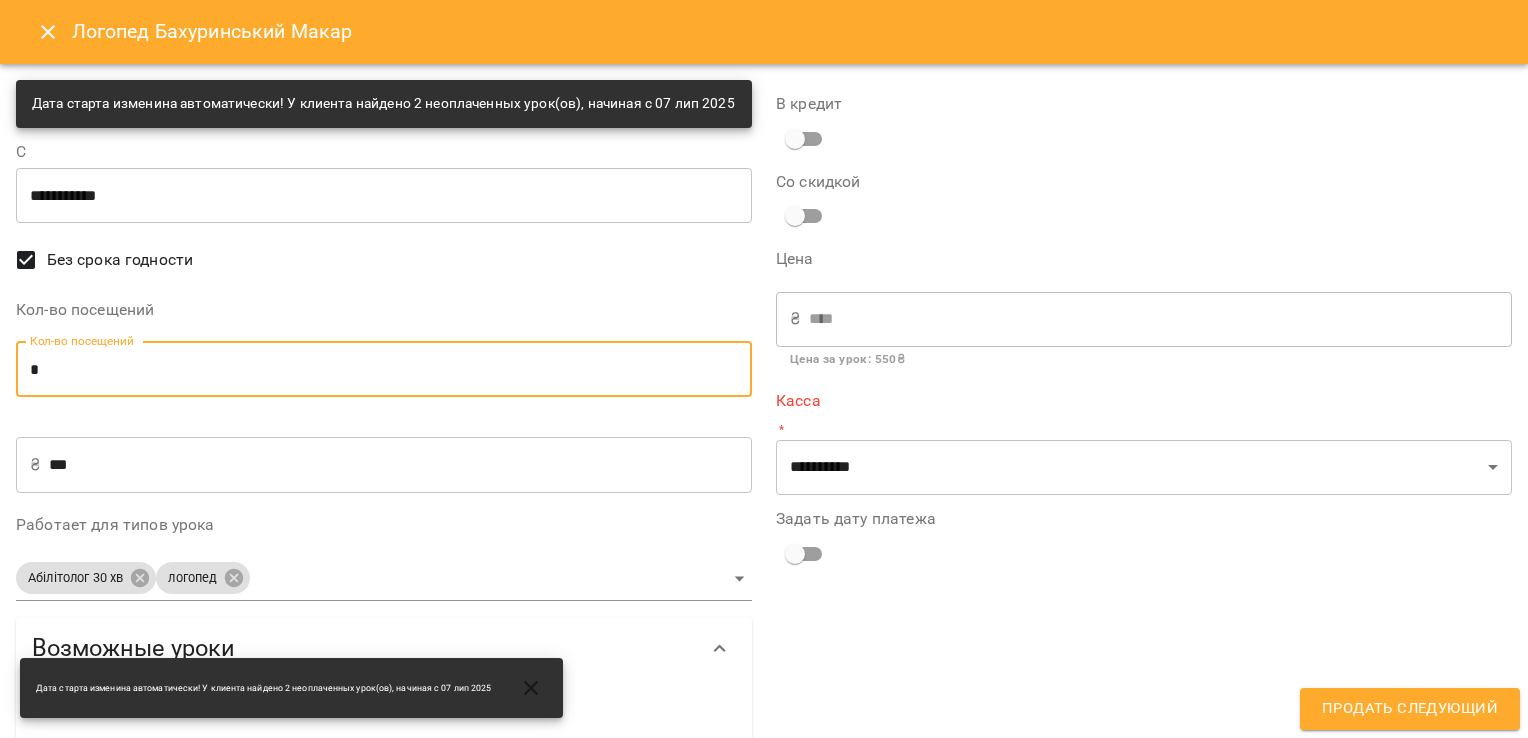 click on "*" at bounding box center (384, 369) 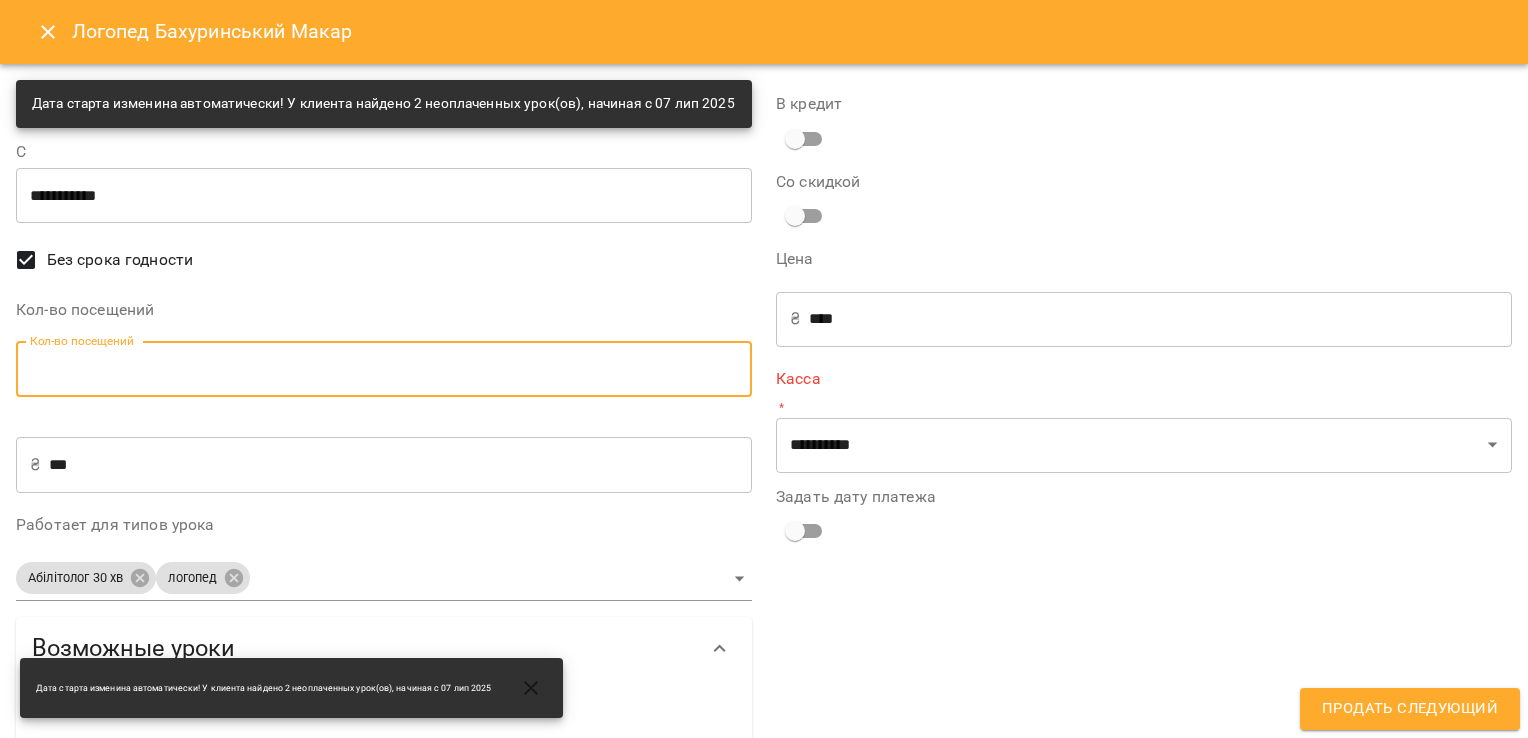 type on "*" 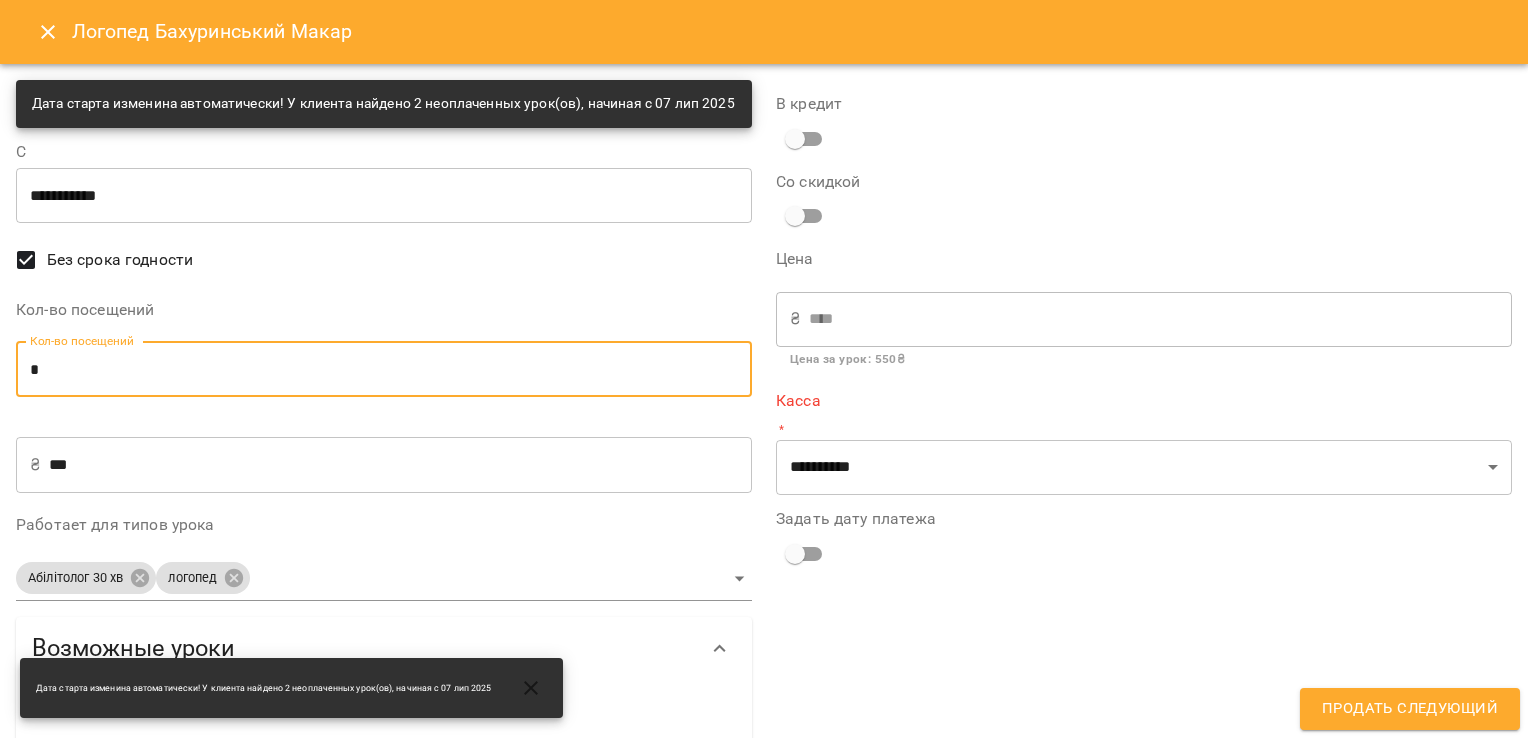 type on "*" 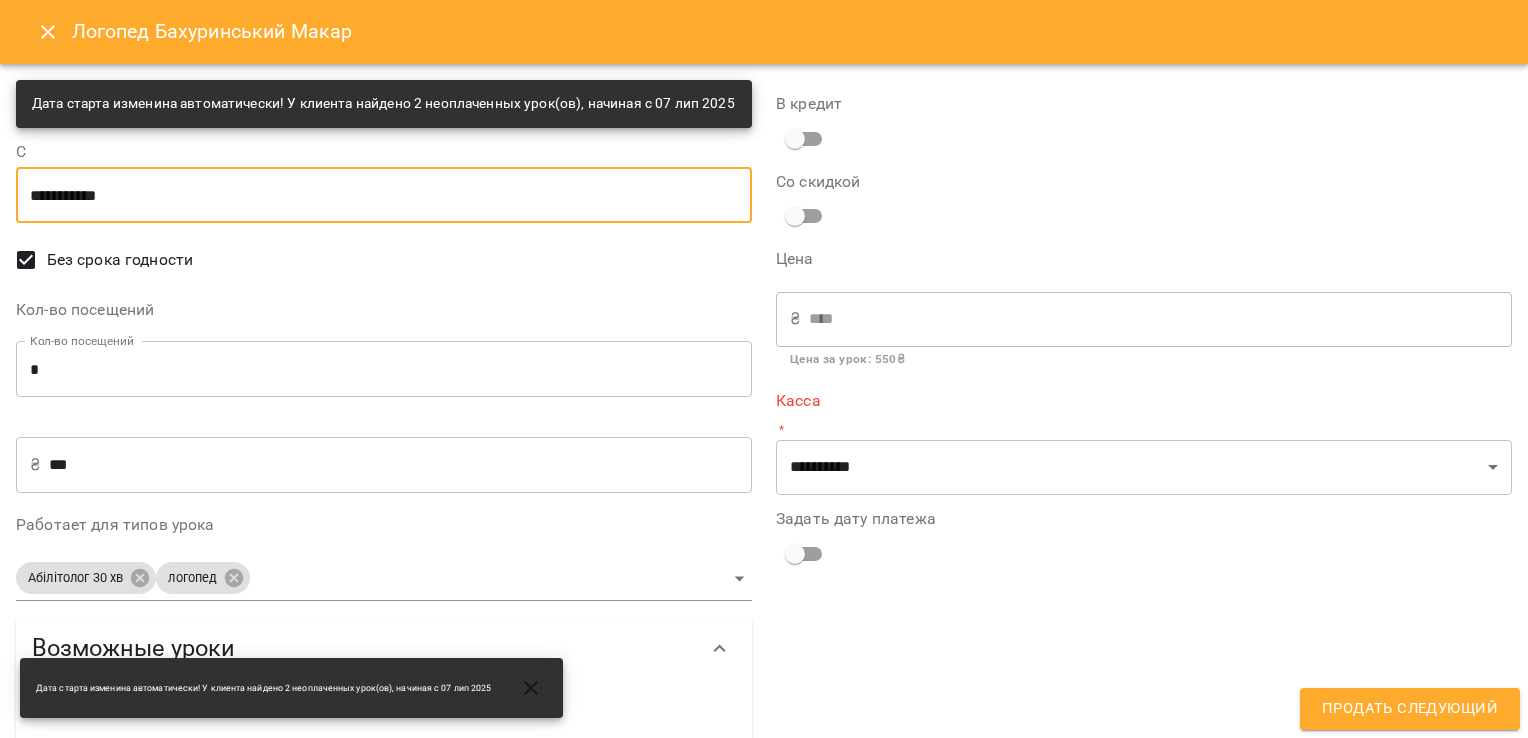 click on "**********" at bounding box center [384, 195] 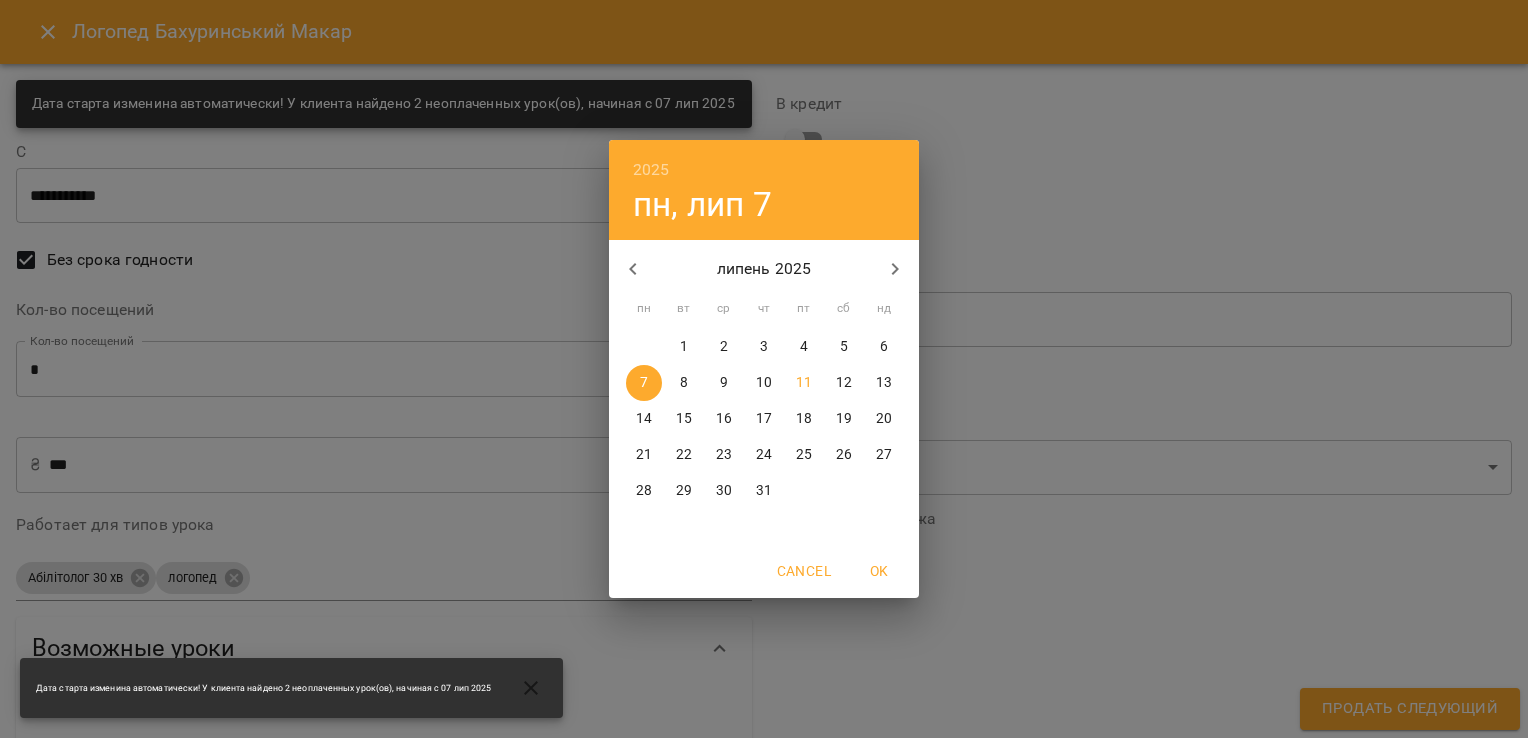 click on "OK" at bounding box center (879, 571) 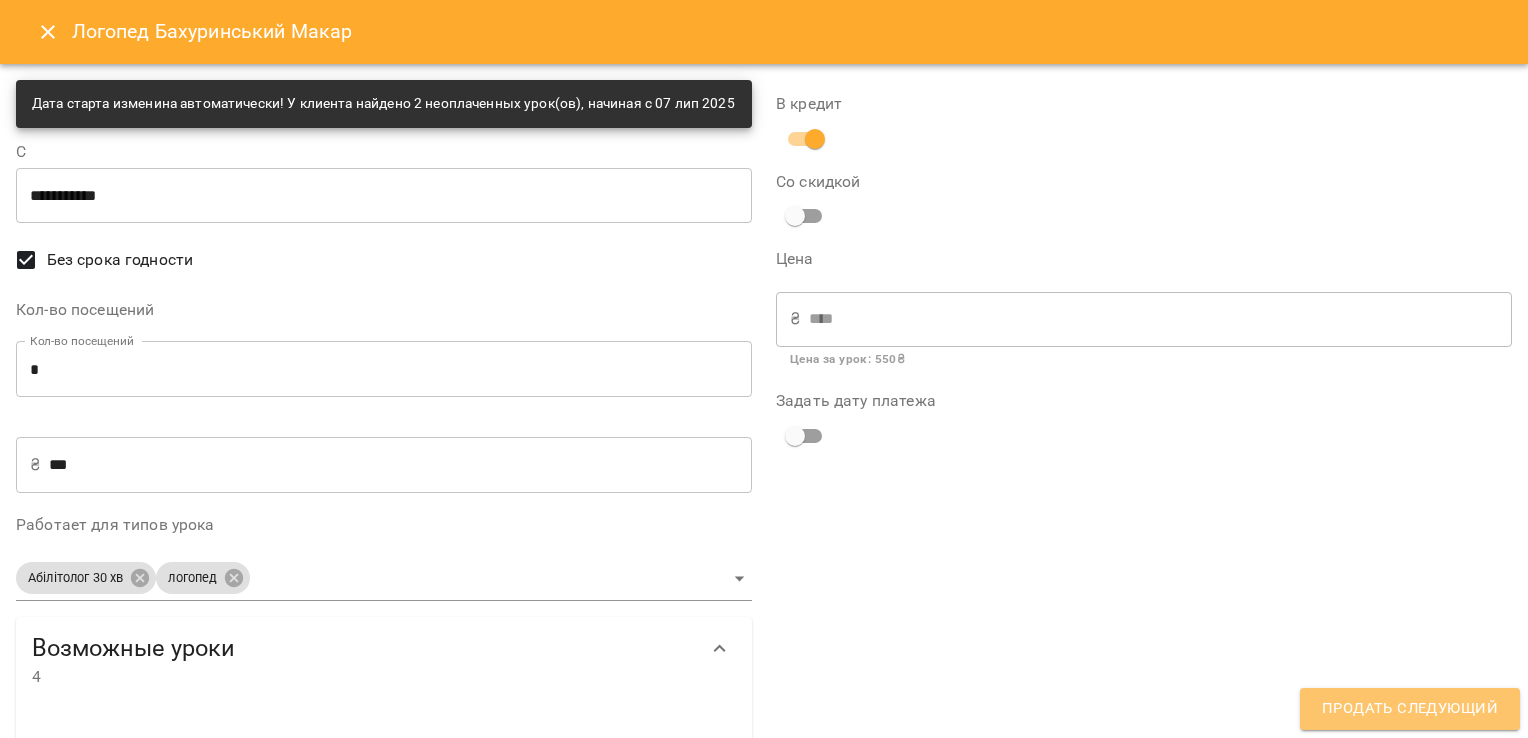 click on "Продать следующий" at bounding box center (1410, 709) 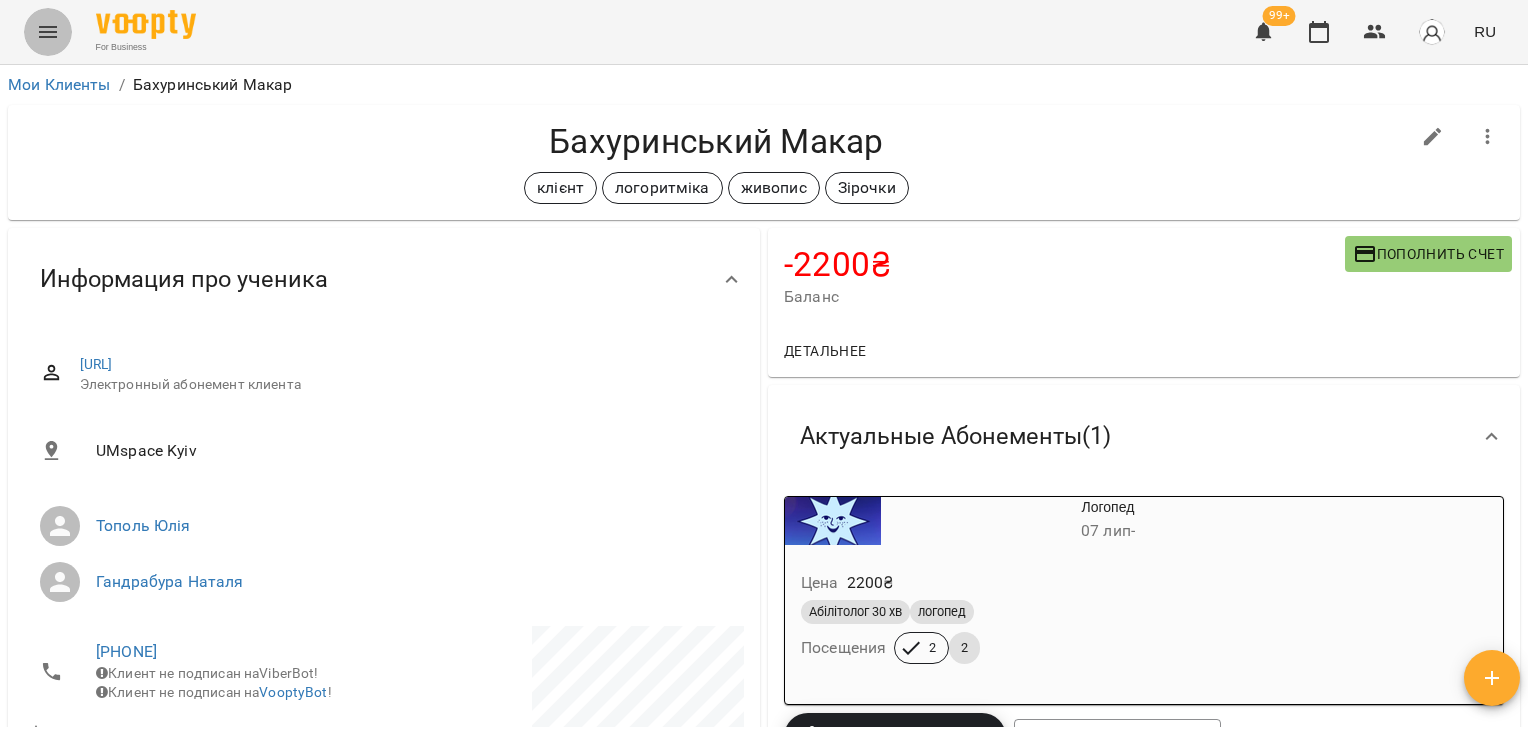 click at bounding box center [48, 32] 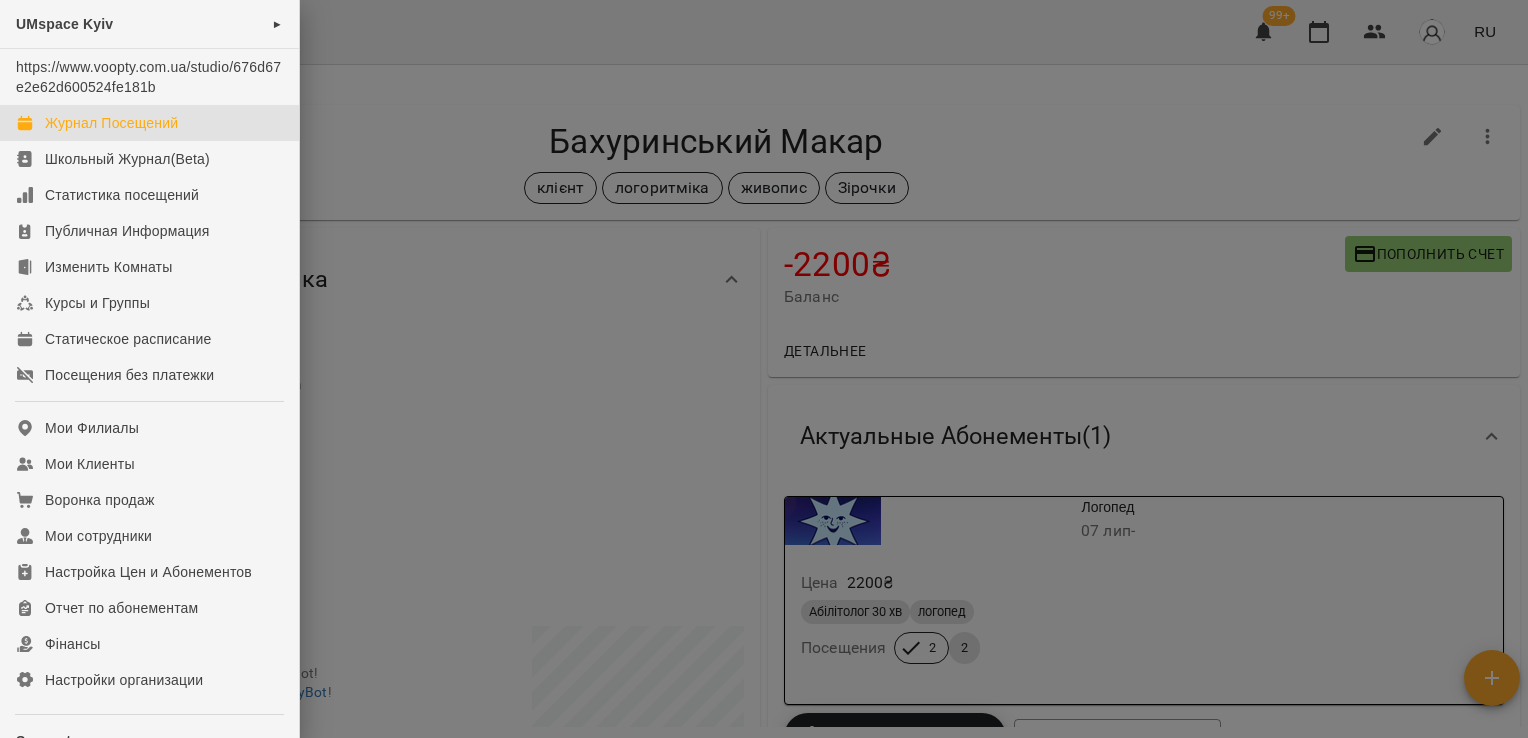 click on "Журнал Посещений" at bounding box center (111, 123) 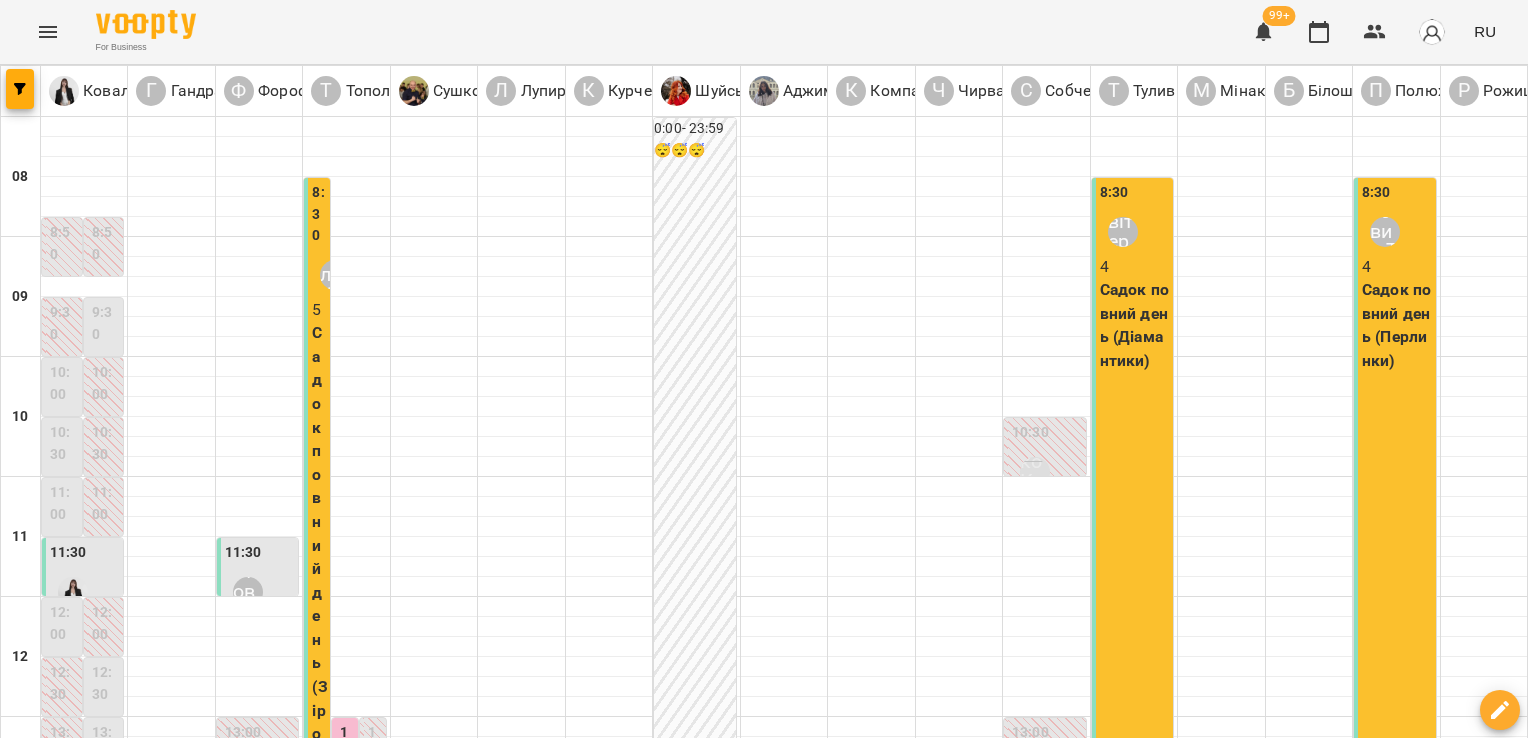 click at bounding box center [664, 1768] 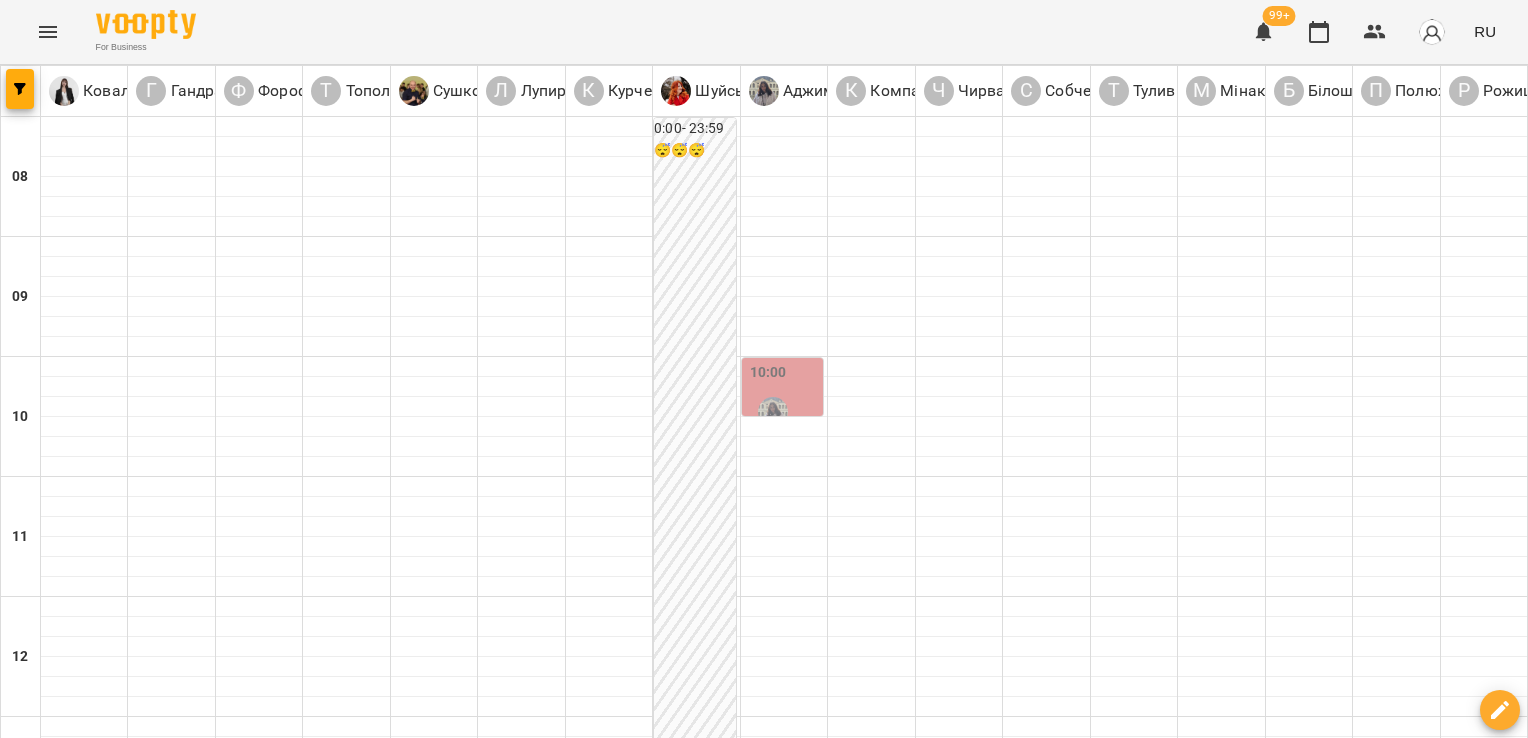 click on "вт" at bounding box center (255, 1703) 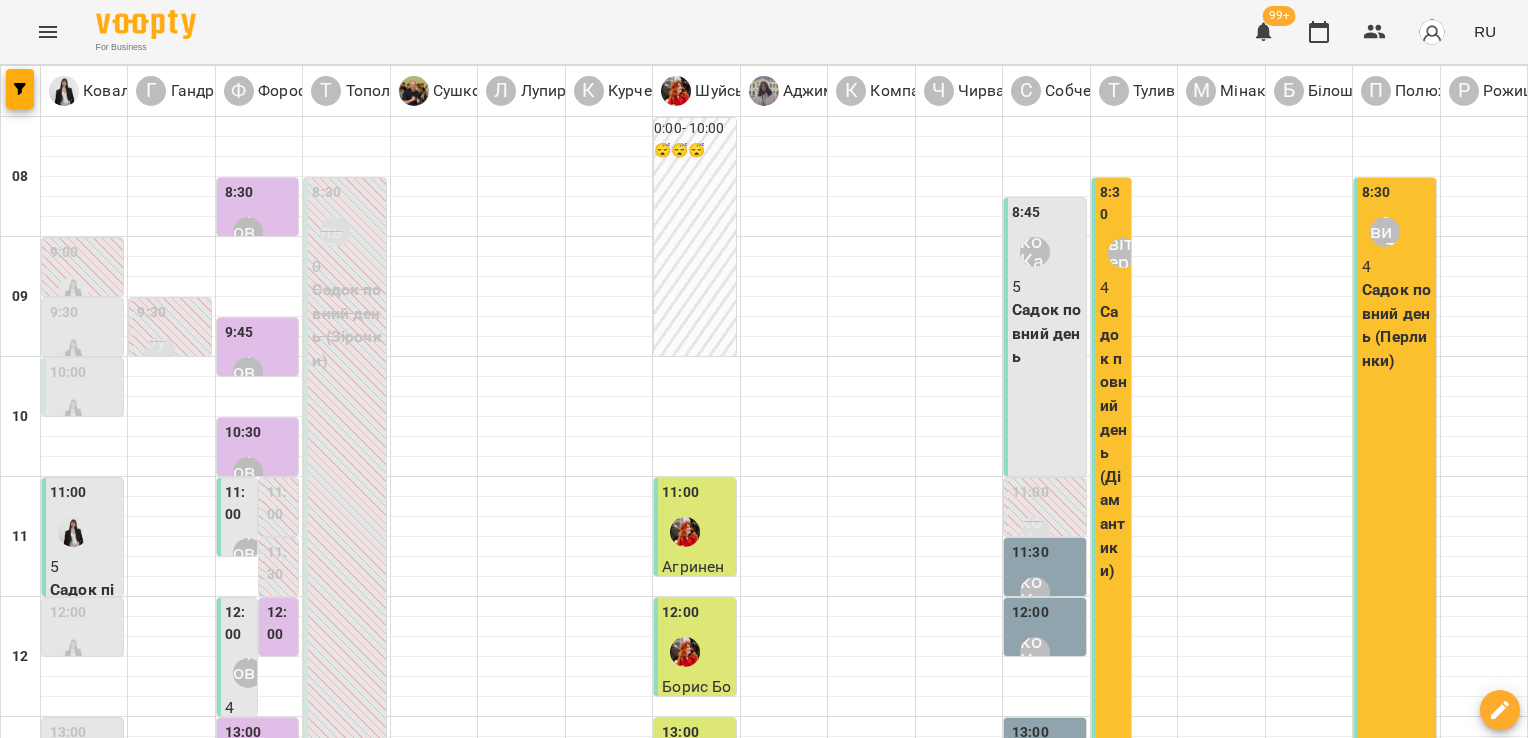 click on "ср" at bounding box center [641, 1703] 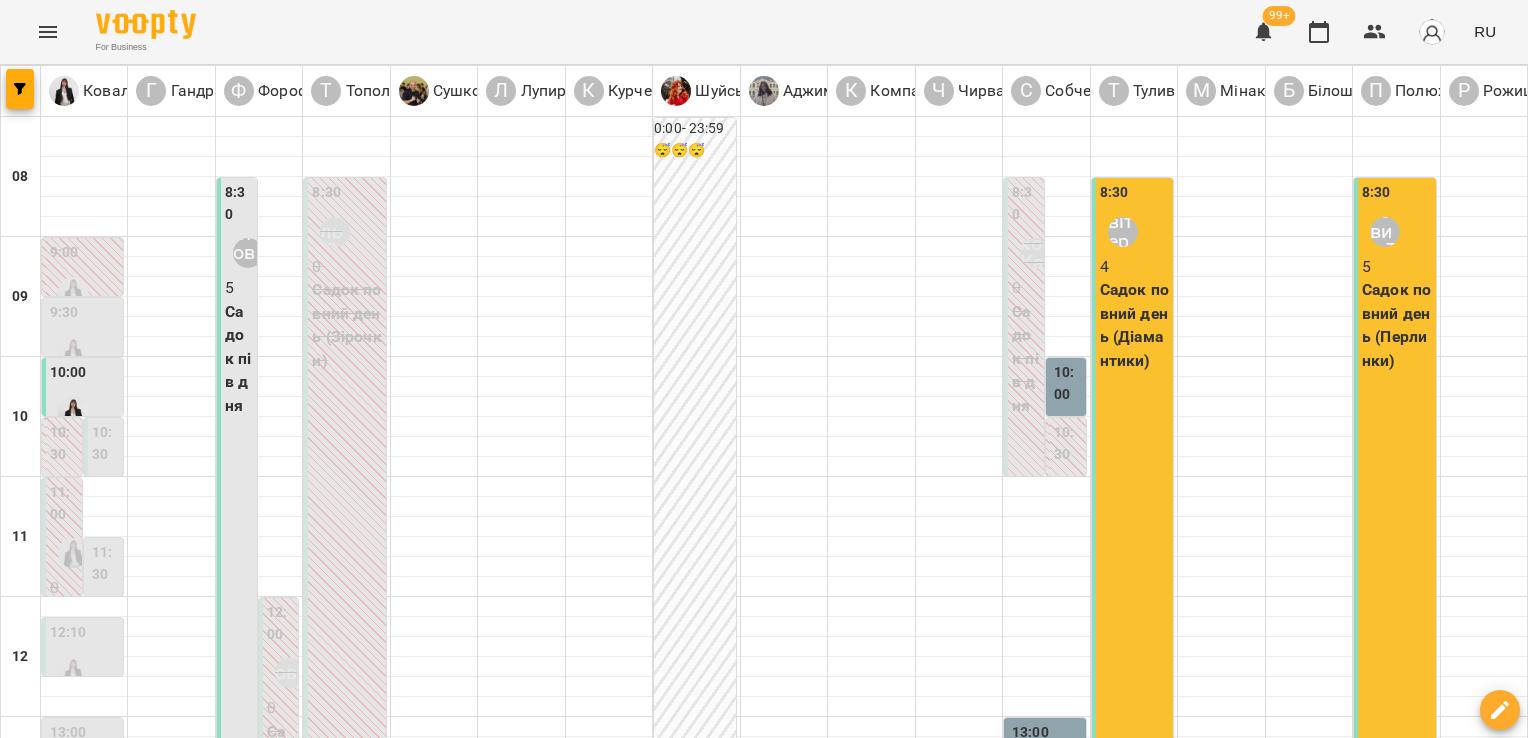 click at bounding box center (863, 1768) 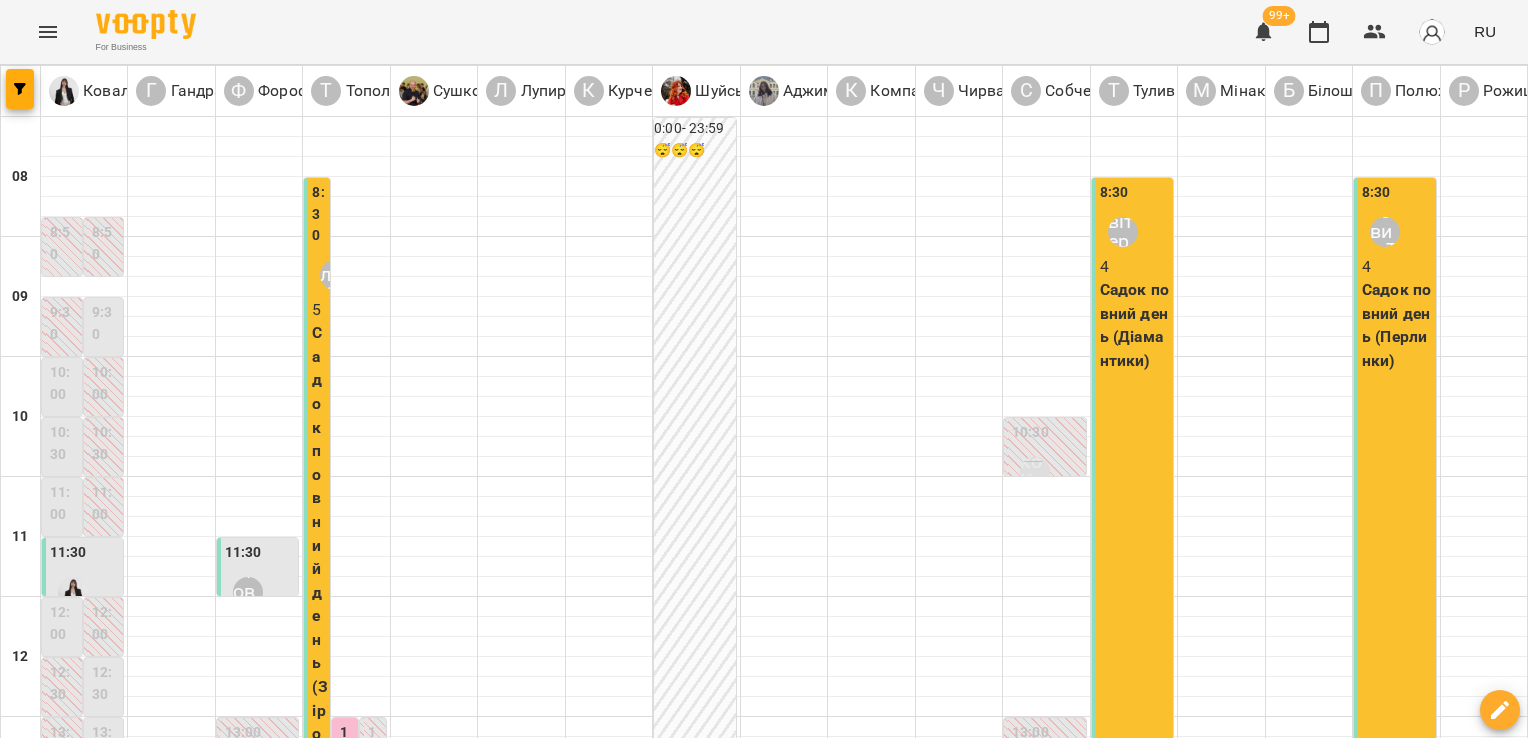 click on "чт" at bounding box center [851, 1703] 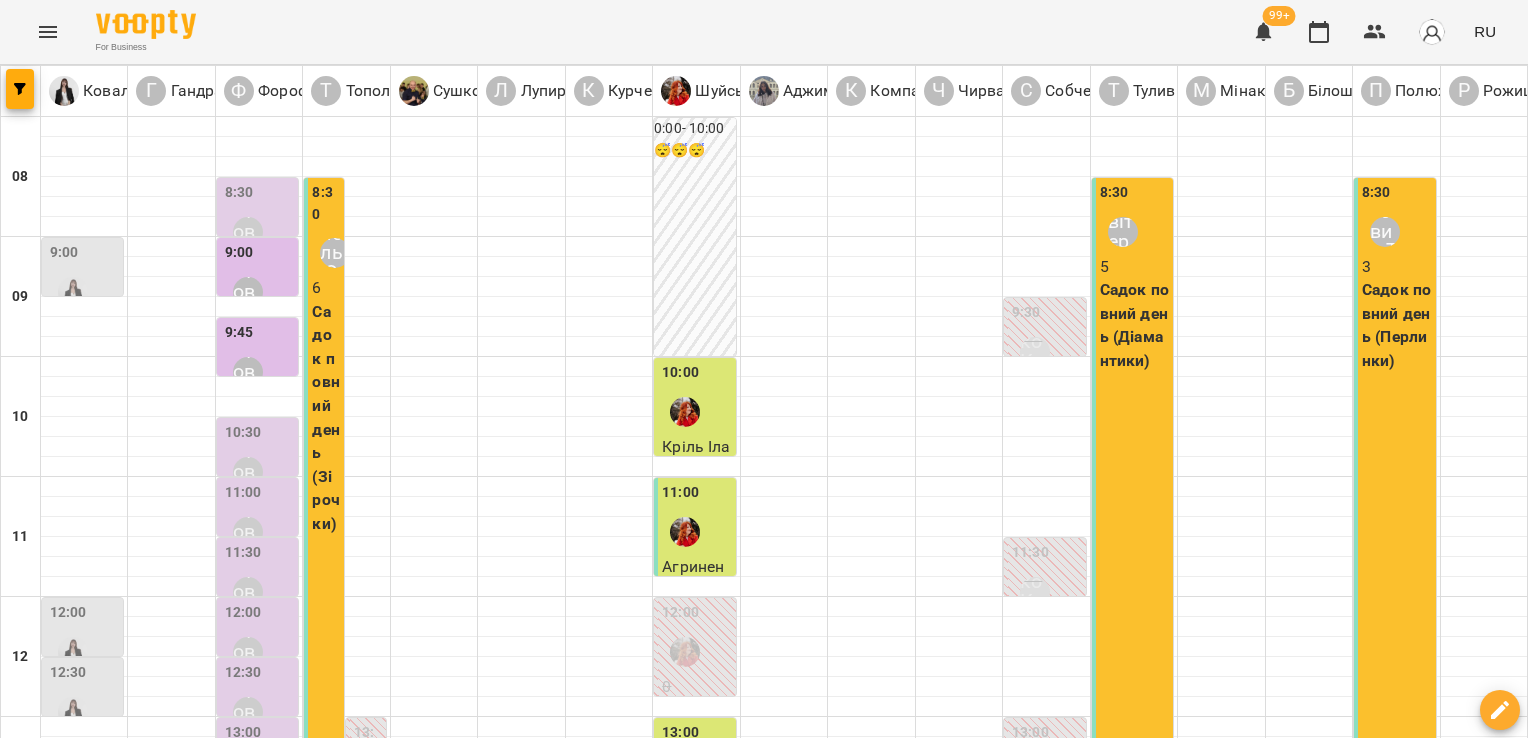 scroll, scrollTop: 472, scrollLeft: 0, axis: vertical 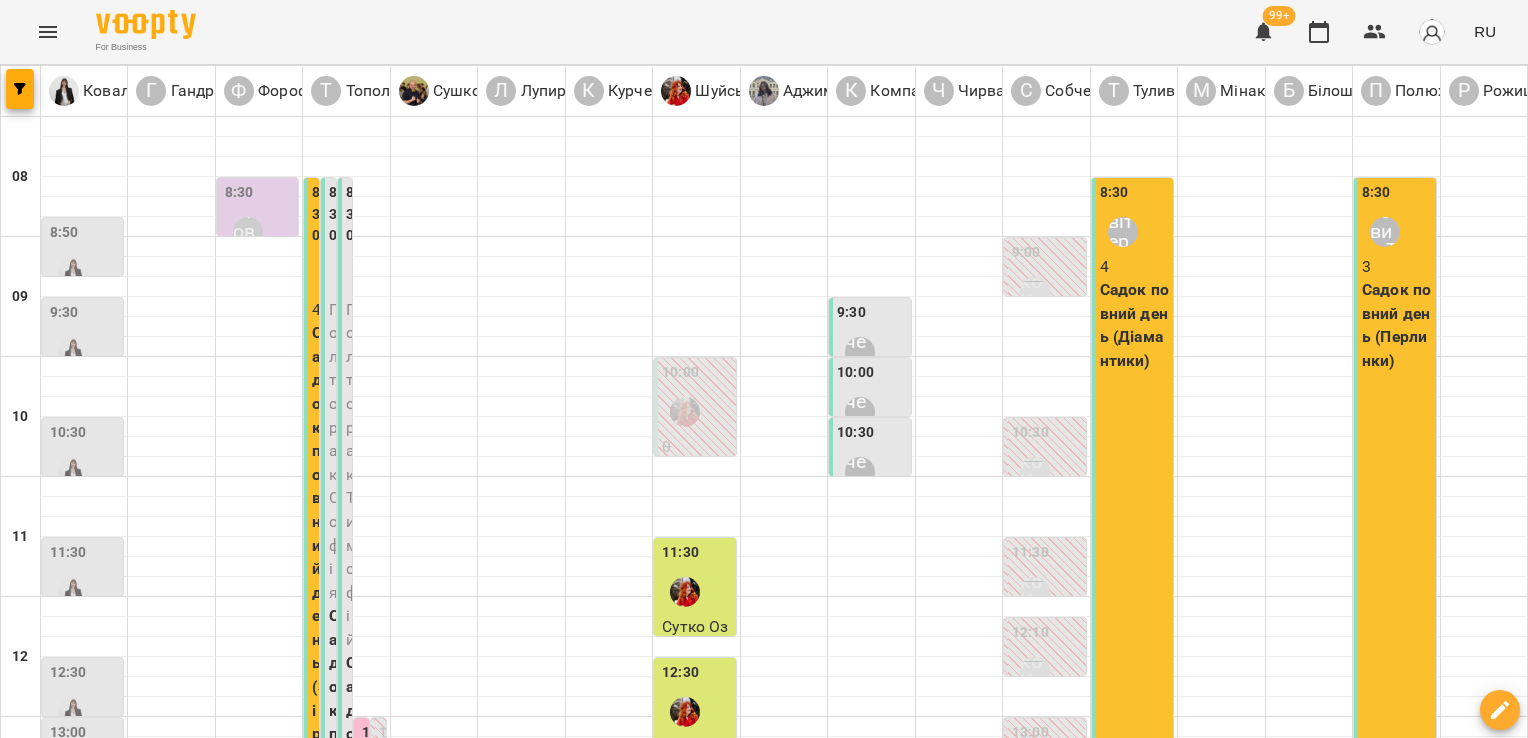 click on "[TIME] [LAST] [FIRST]" at bounding box center (871, 338) 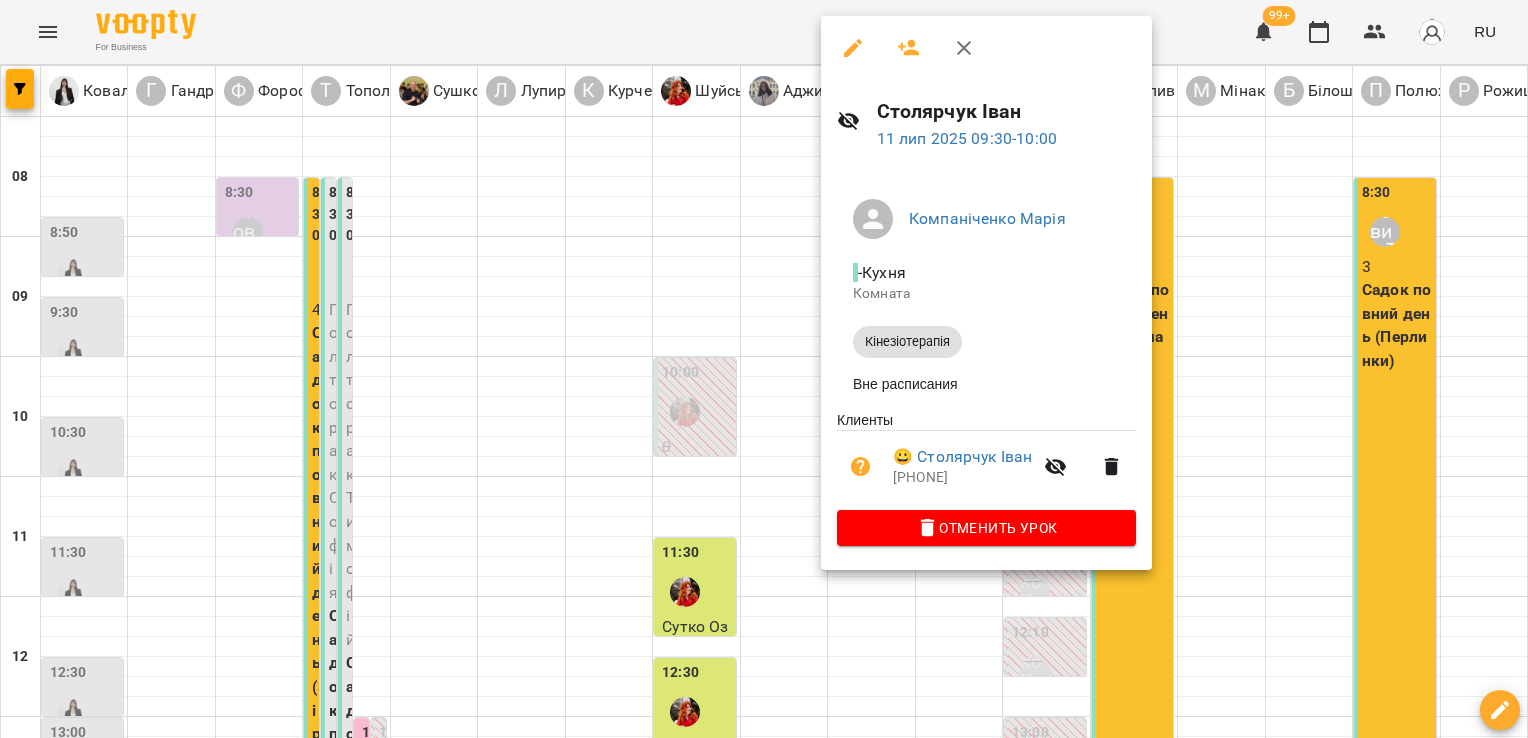click at bounding box center (764, 369) 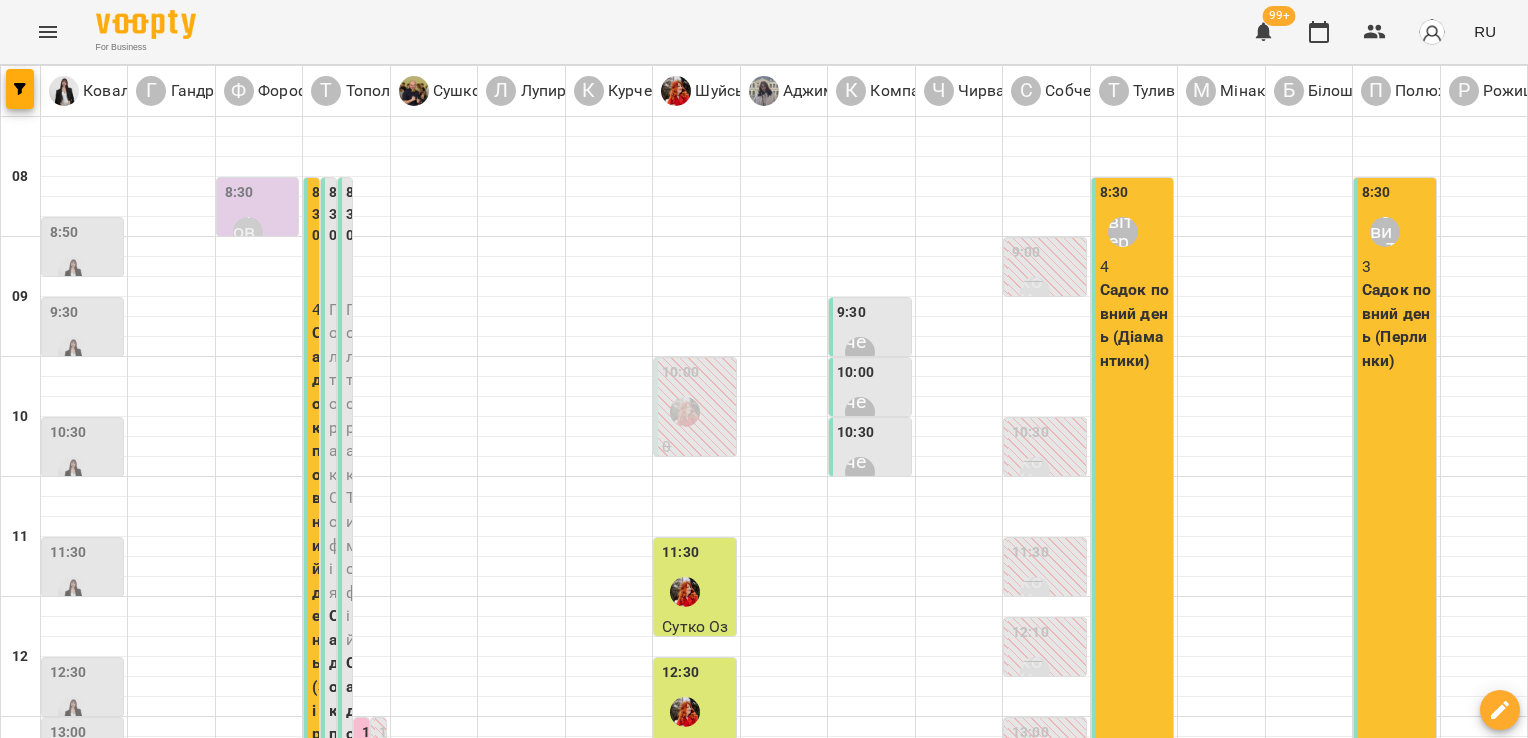 click at bounding box center [664, 1768] 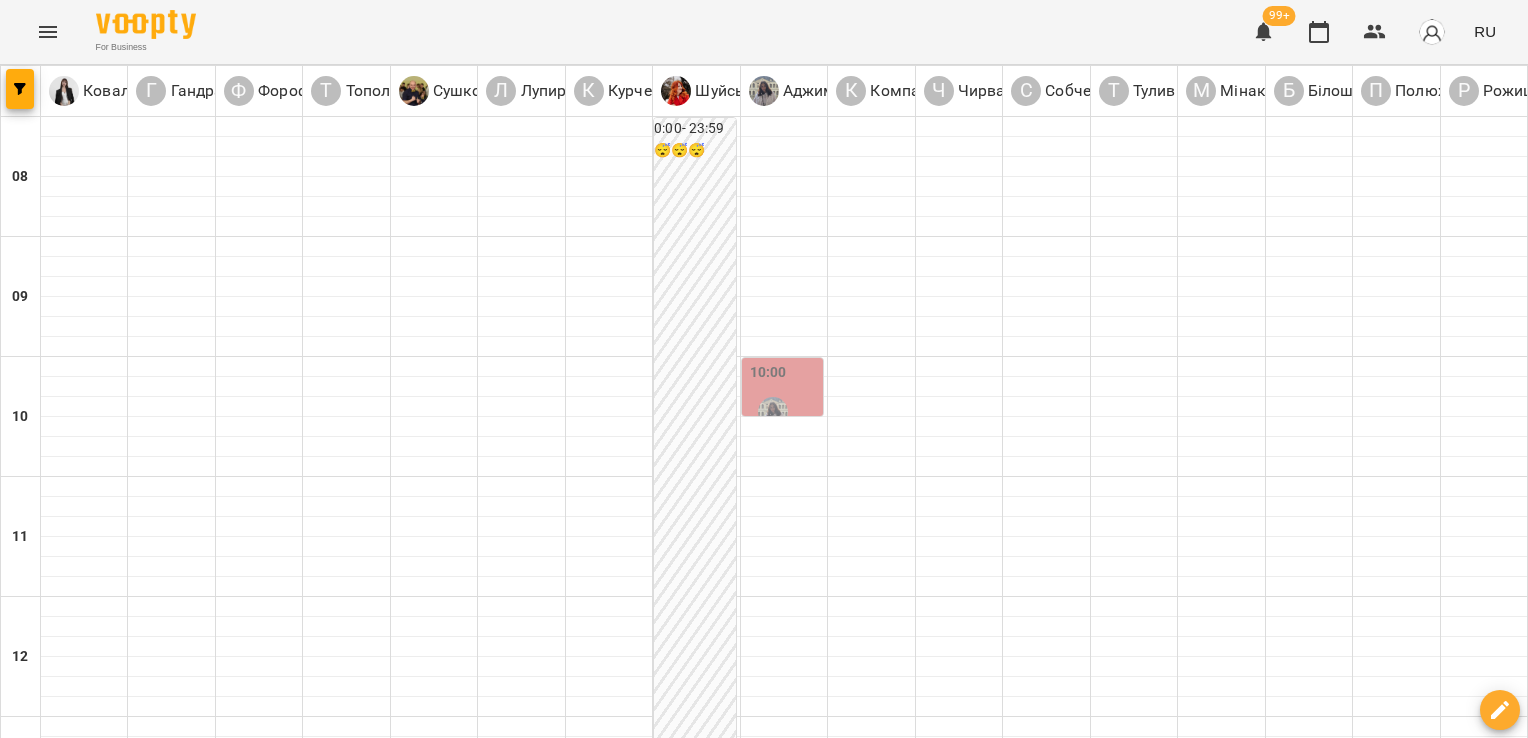click on "01 июля" at bounding box center [254, 1722] 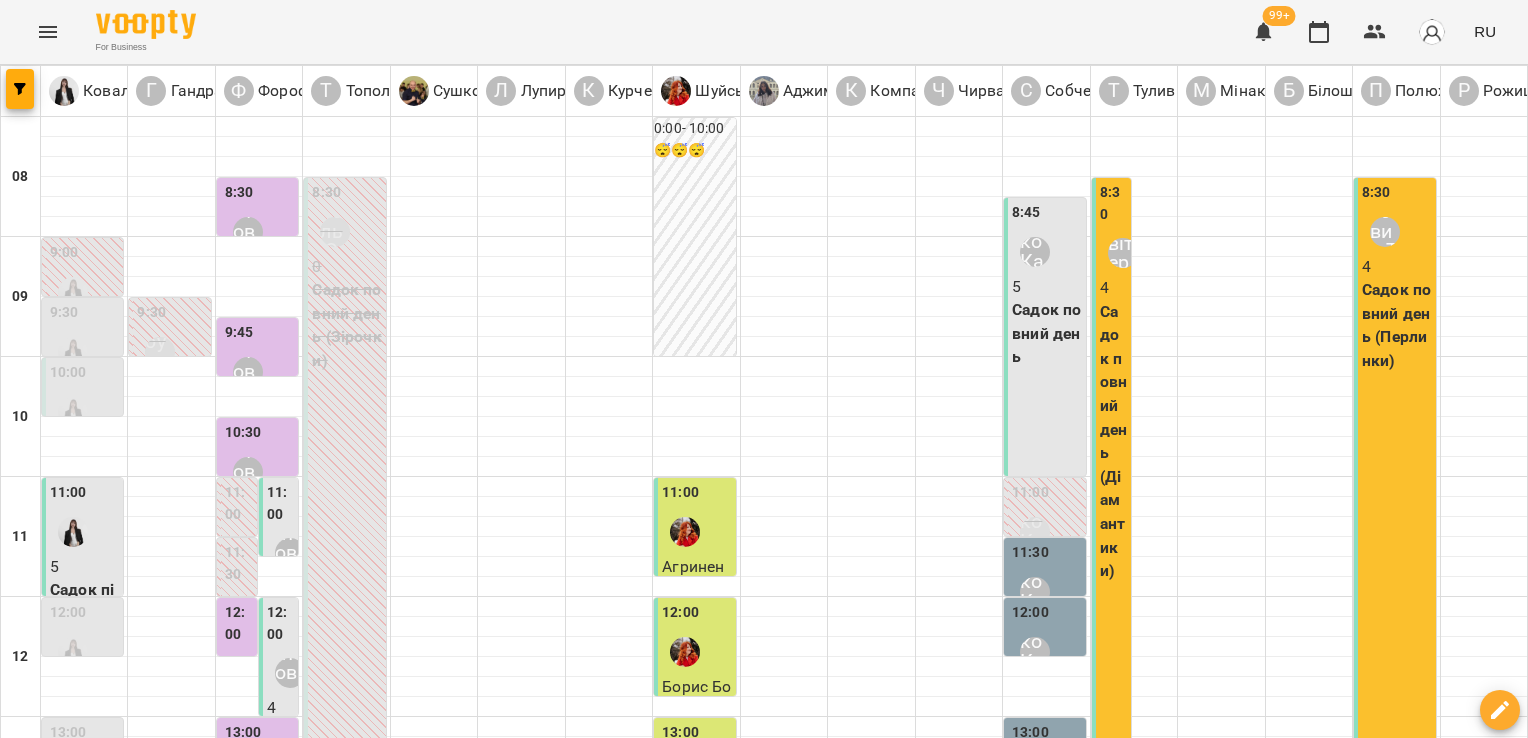click on "Садок повний день" at bounding box center [1046, 333] 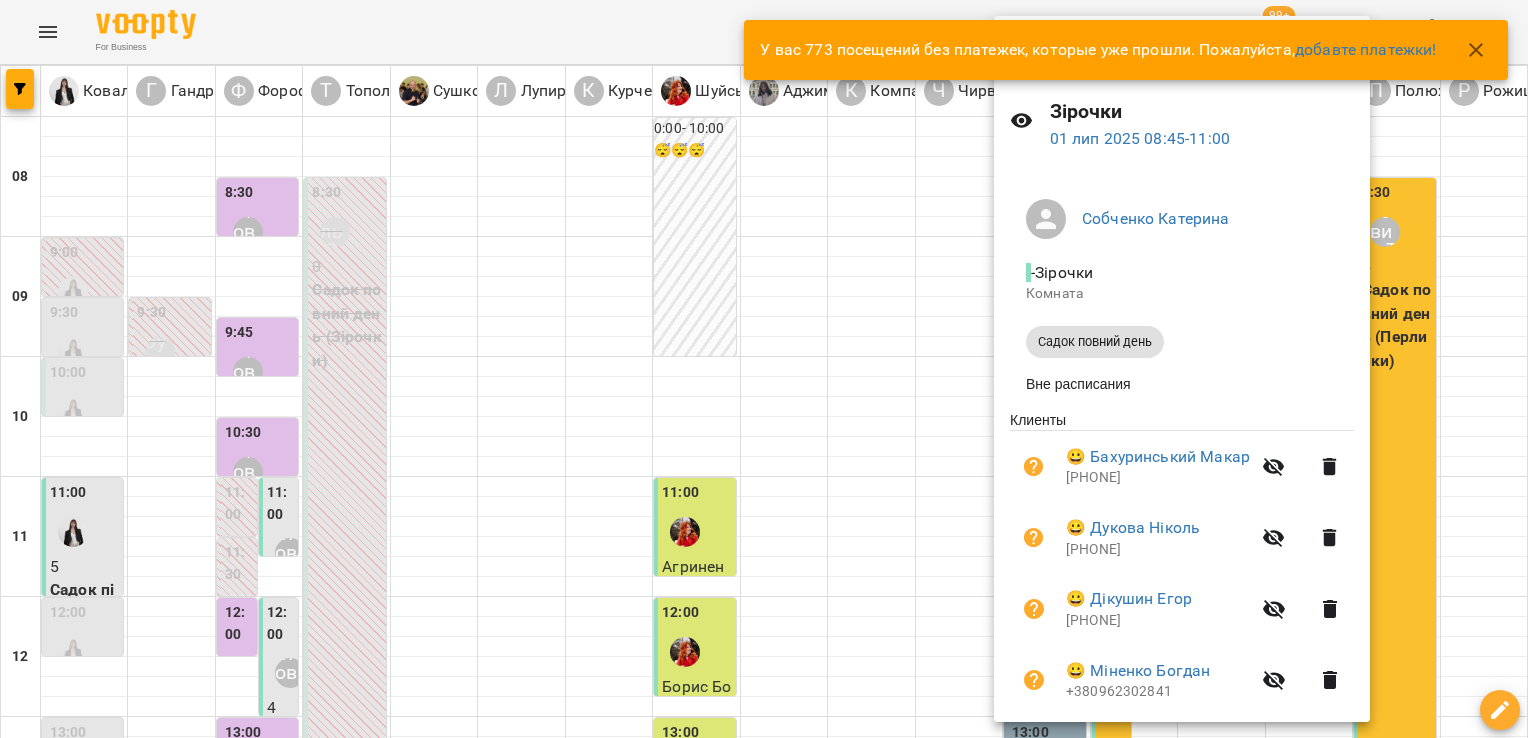 click at bounding box center (764, 369) 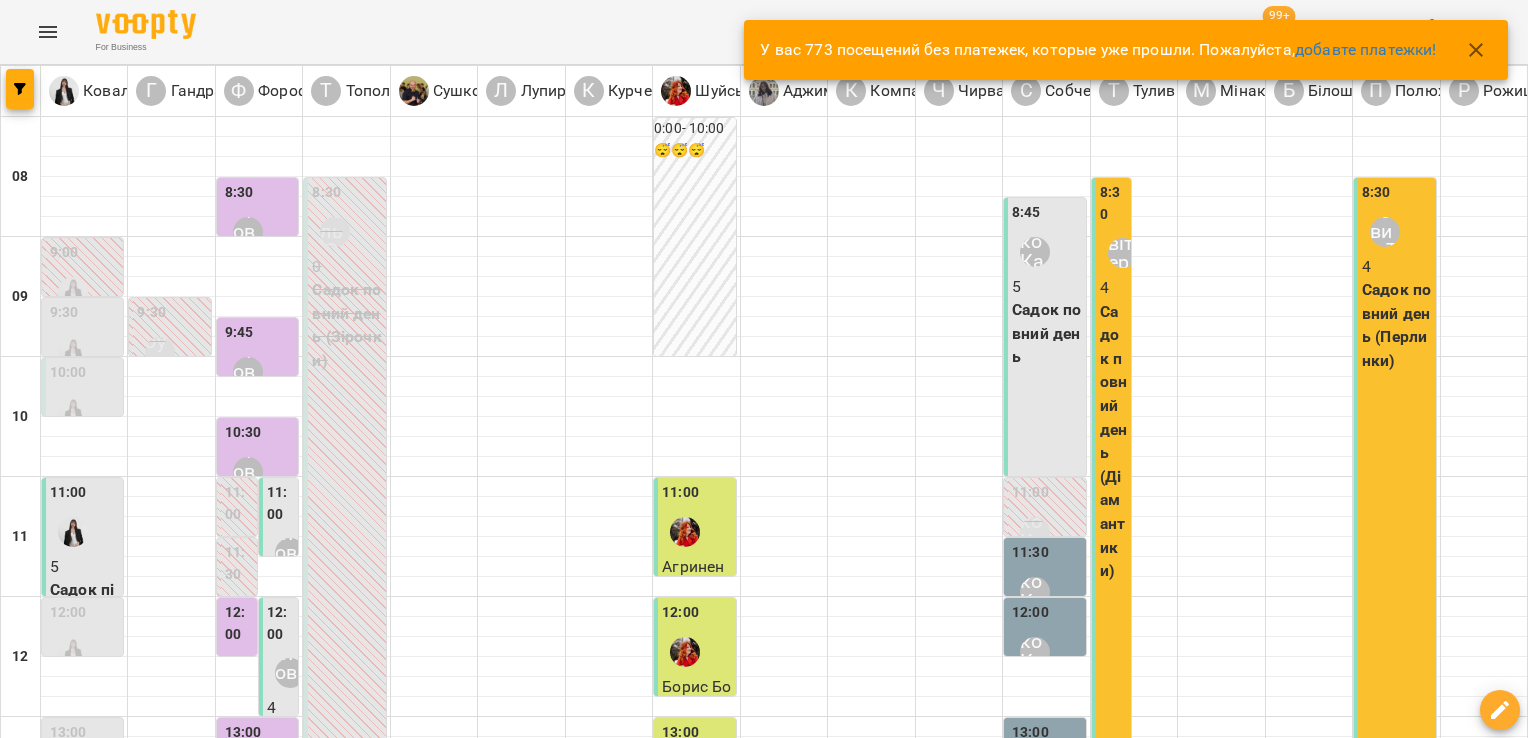 click on "Садок повний день (Перлинки)" at bounding box center [1396, 325] 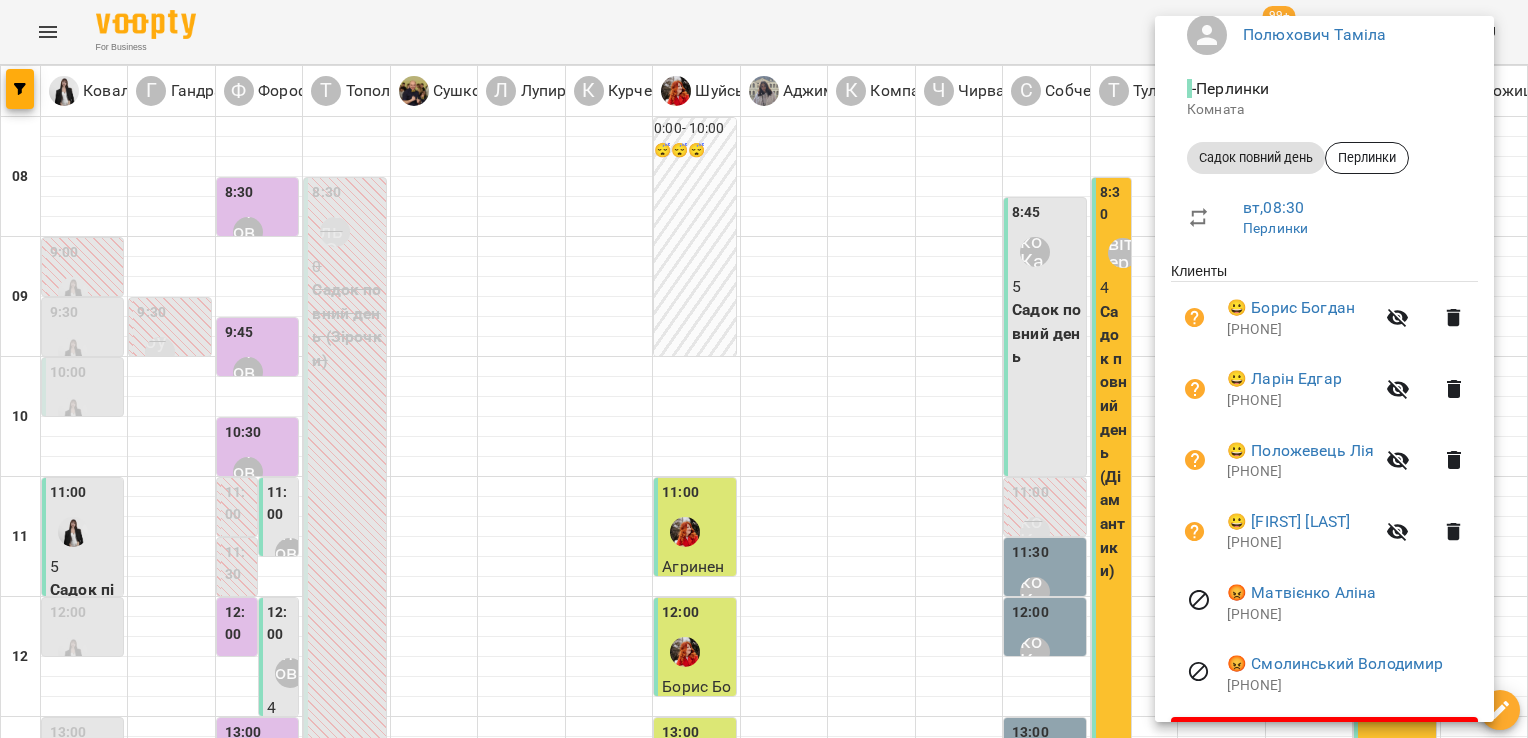 scroll, scrollTop: 241, scrollLeft: 0, axis: vertical 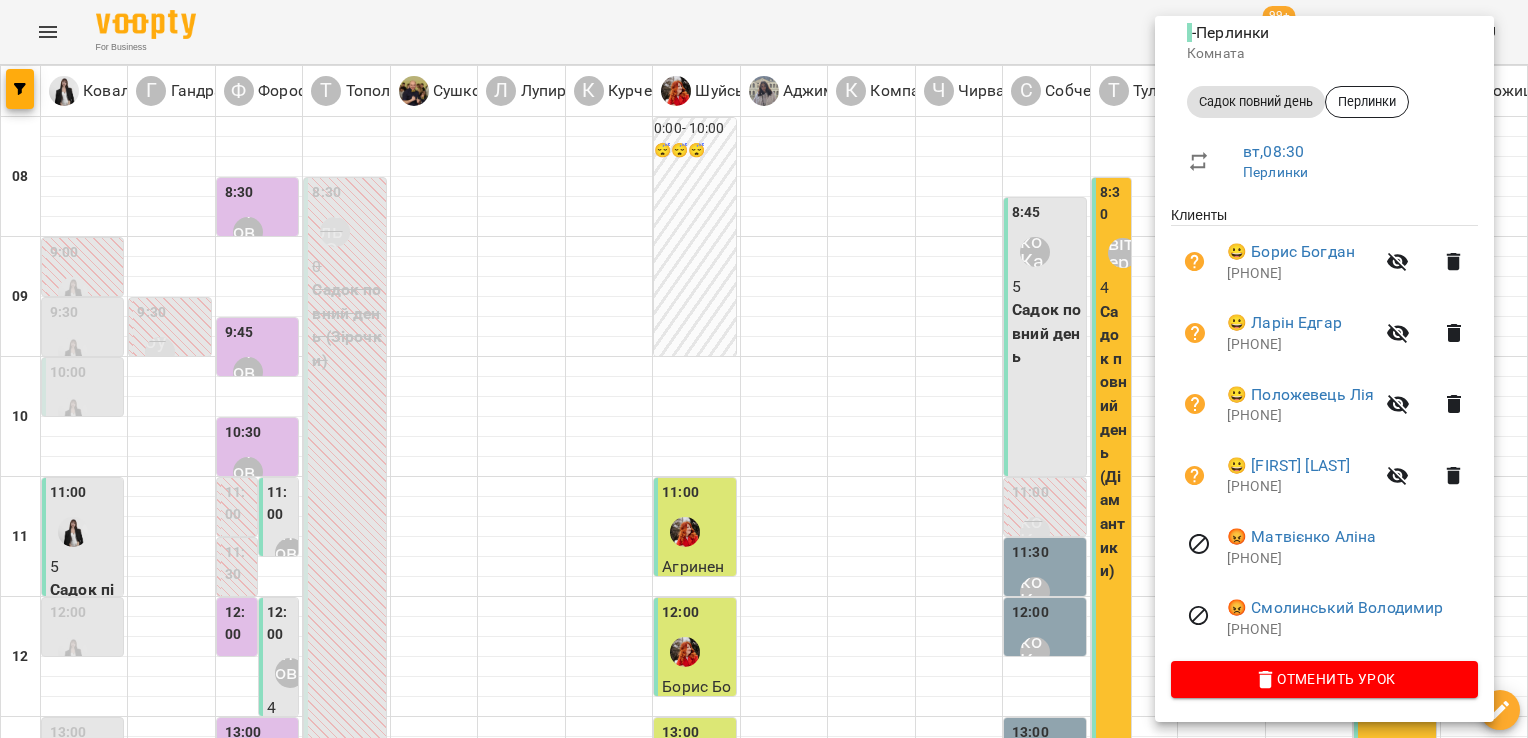 click at bounding box center [764, 369] 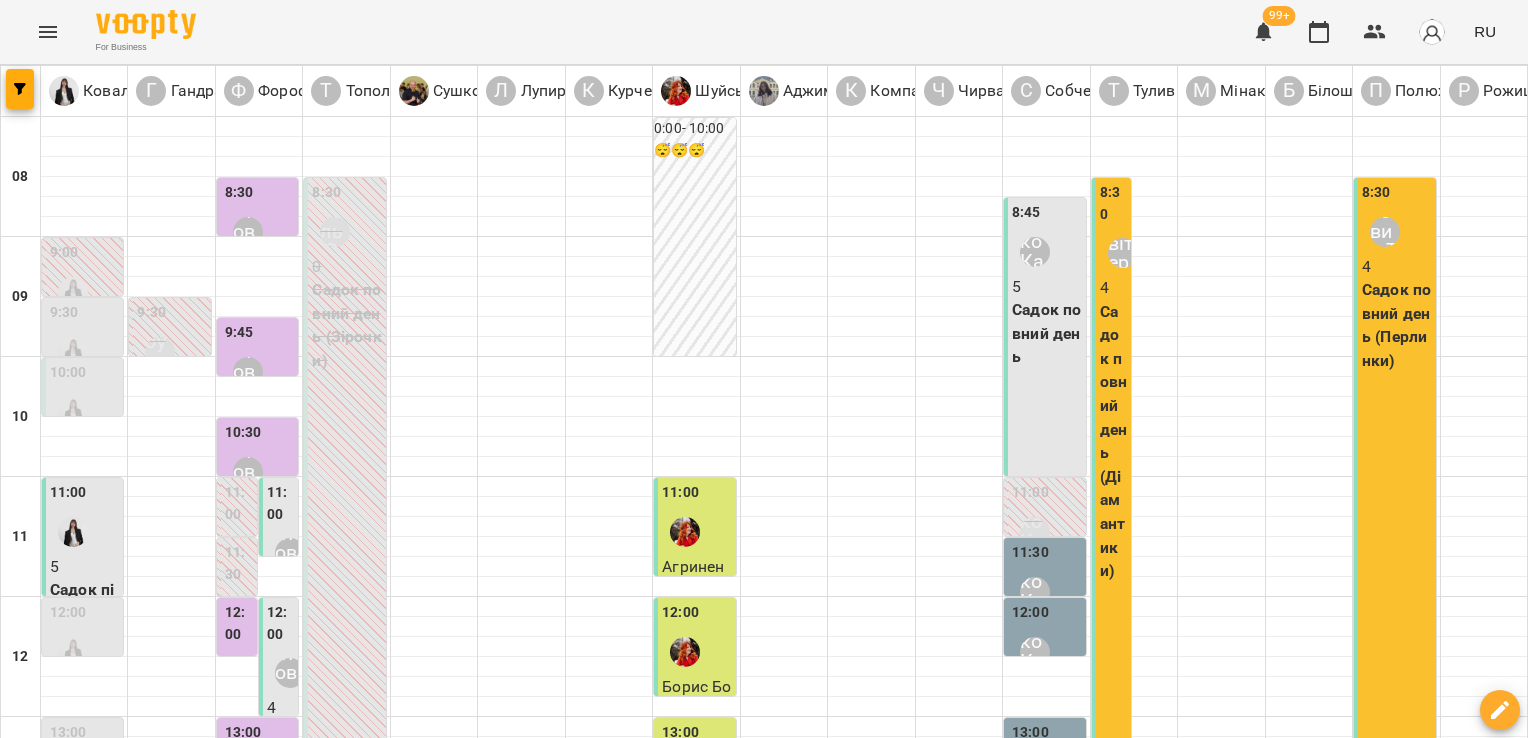 click on "Садок повний день (Перлинки)" at bounding box center [1396, 325] 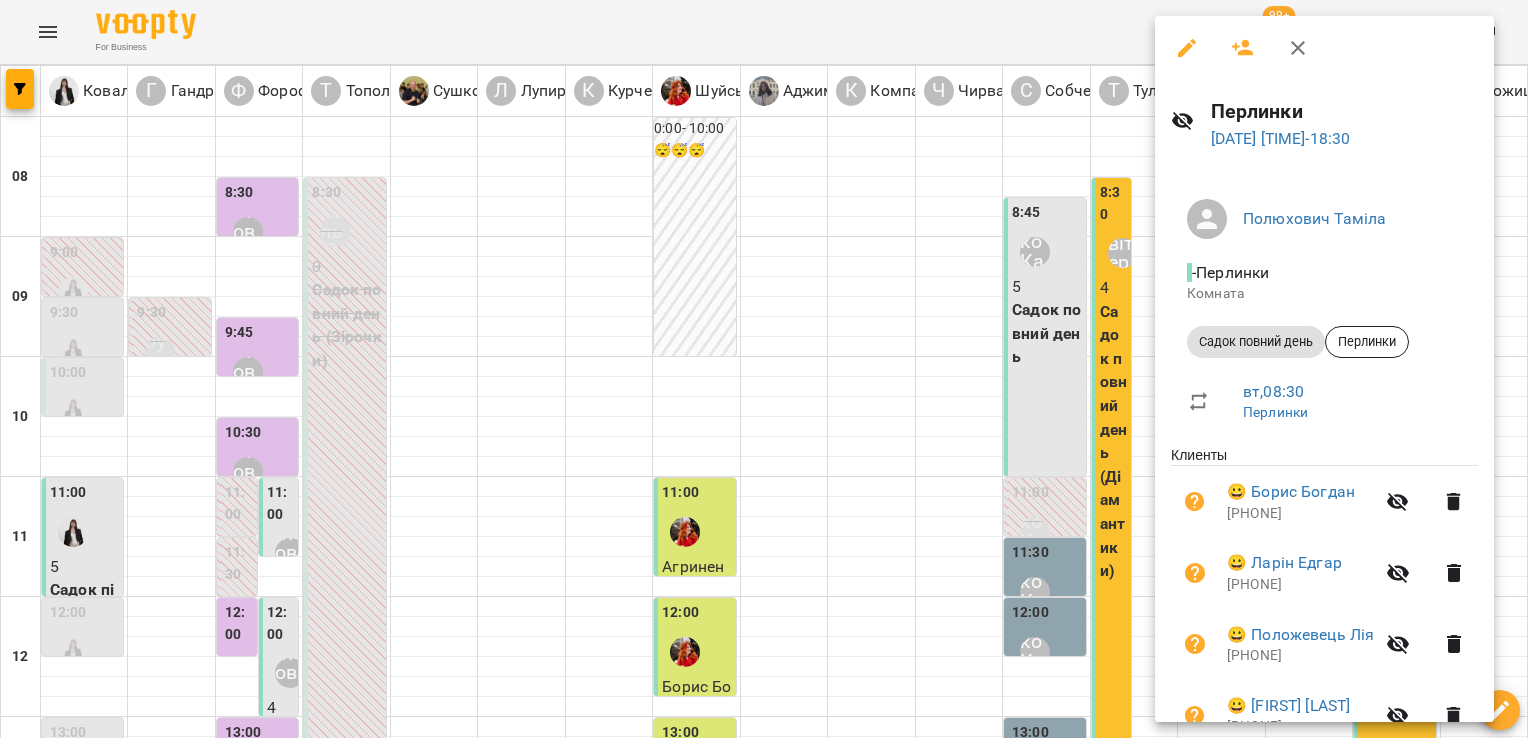scroll, scrollTop: 241, scrollLeft: 0, axis: vertical 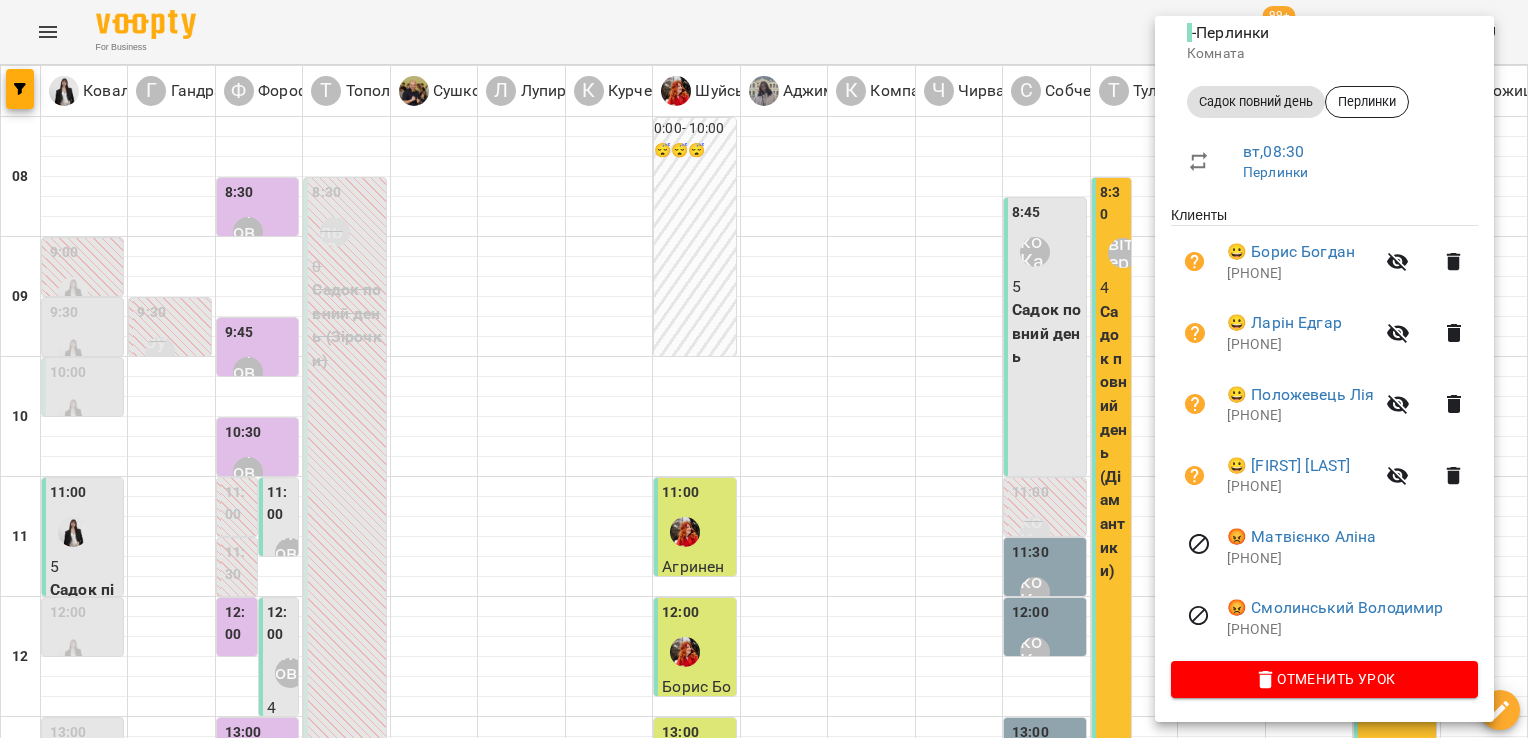 click at bounding box center (764, 369) 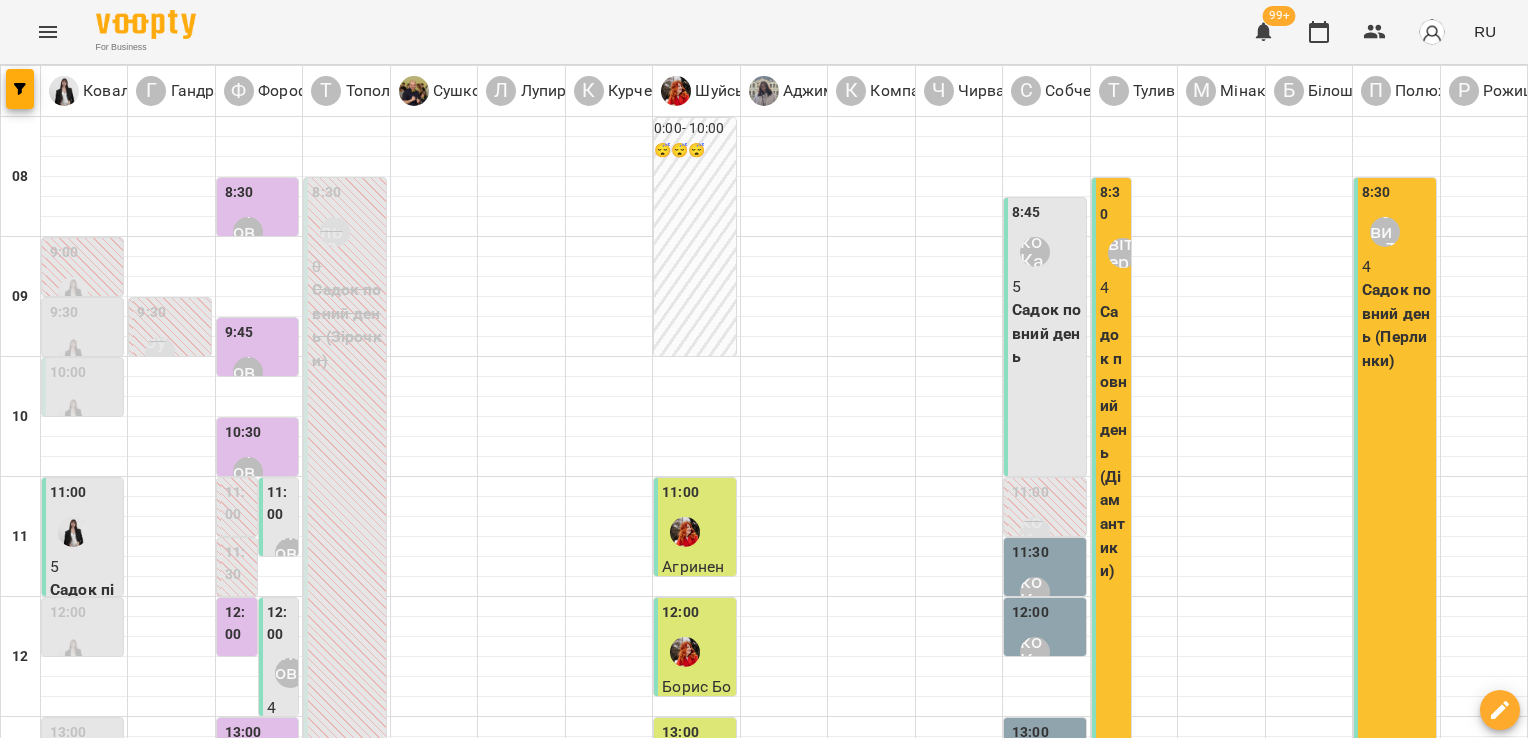 click on "Садок повний день (Діамантики)" at bounding box center (1114, 441) 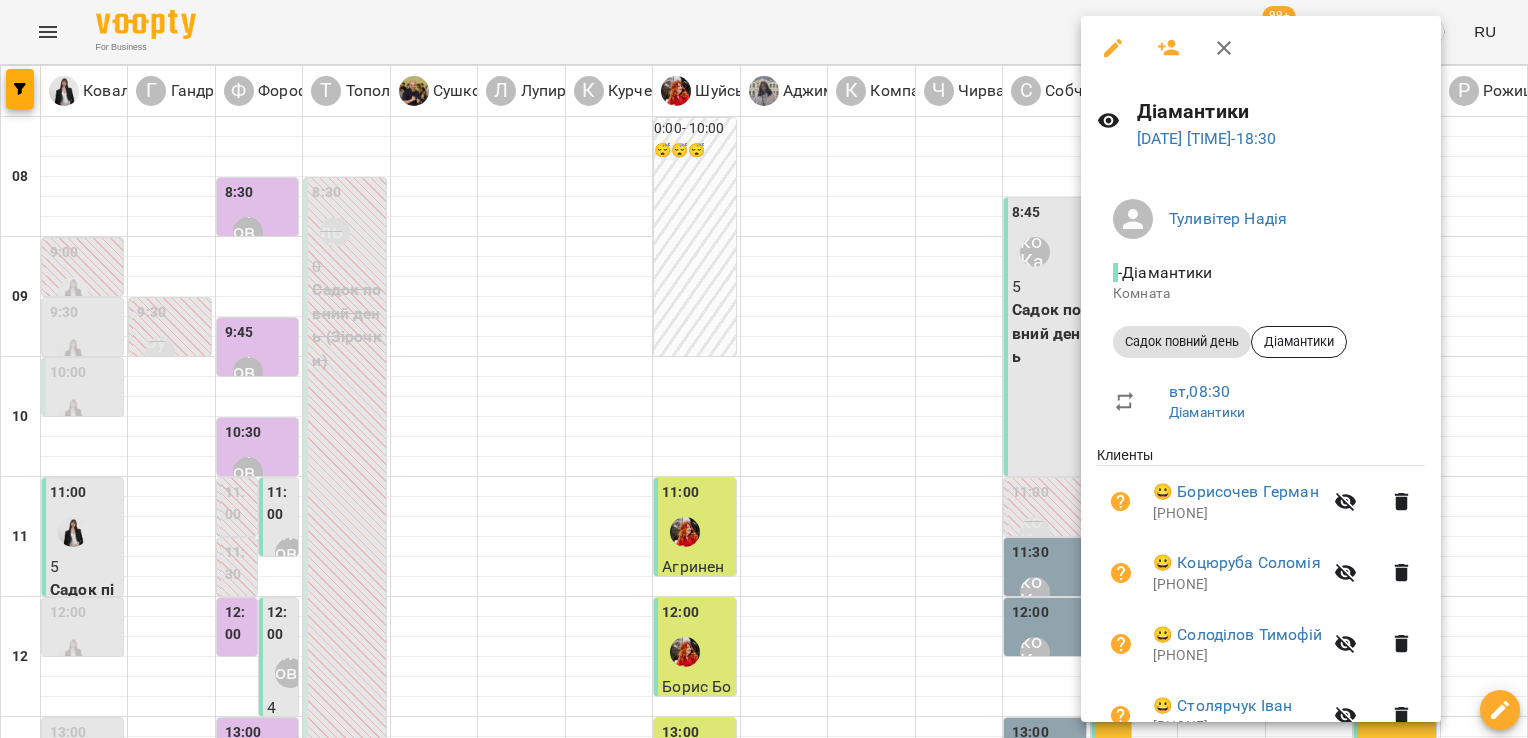 scroll, scrollTop: 170, scrollLeft: 0, axis: vertical 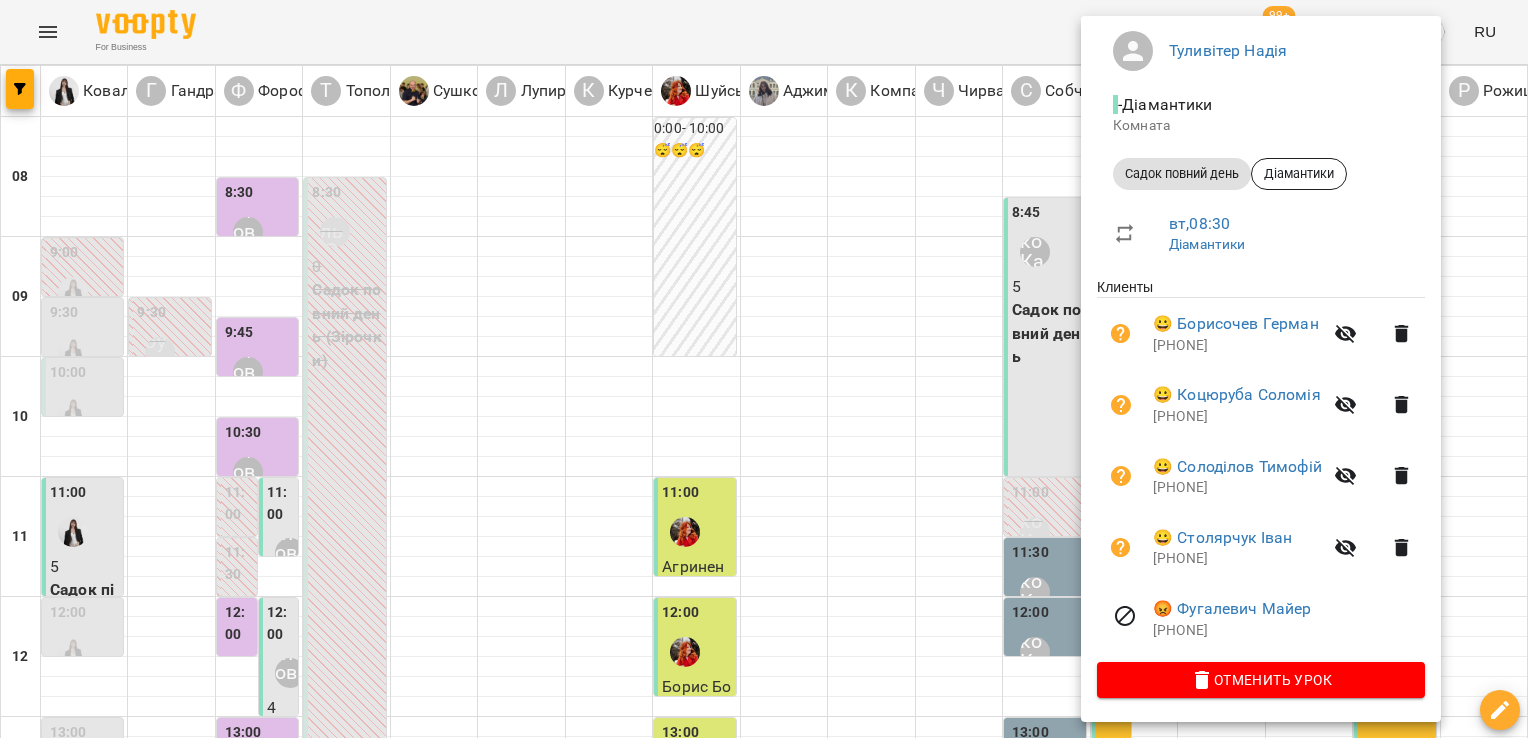 click at bounding box center [764, 369] 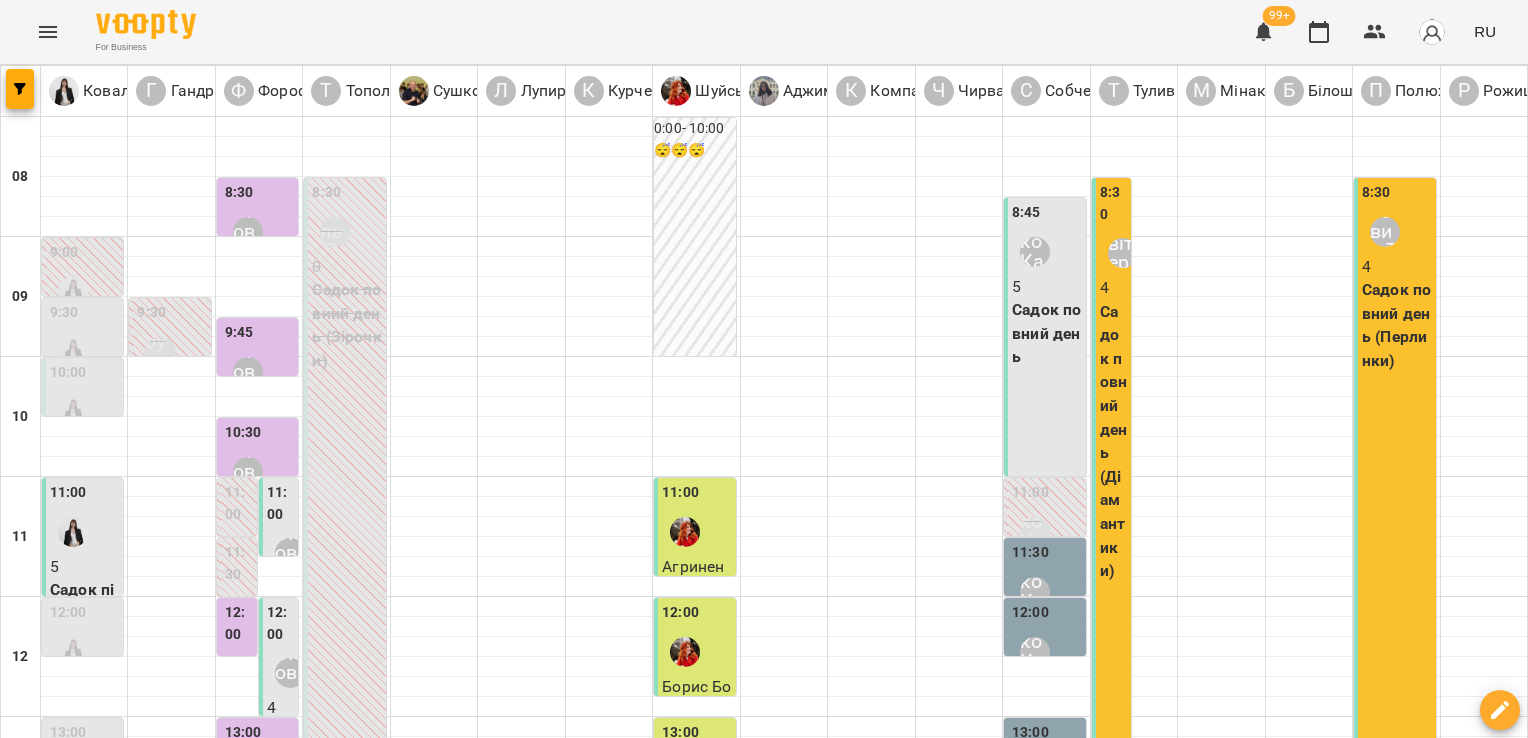 click on "5" at bounding box center (1046, 287) 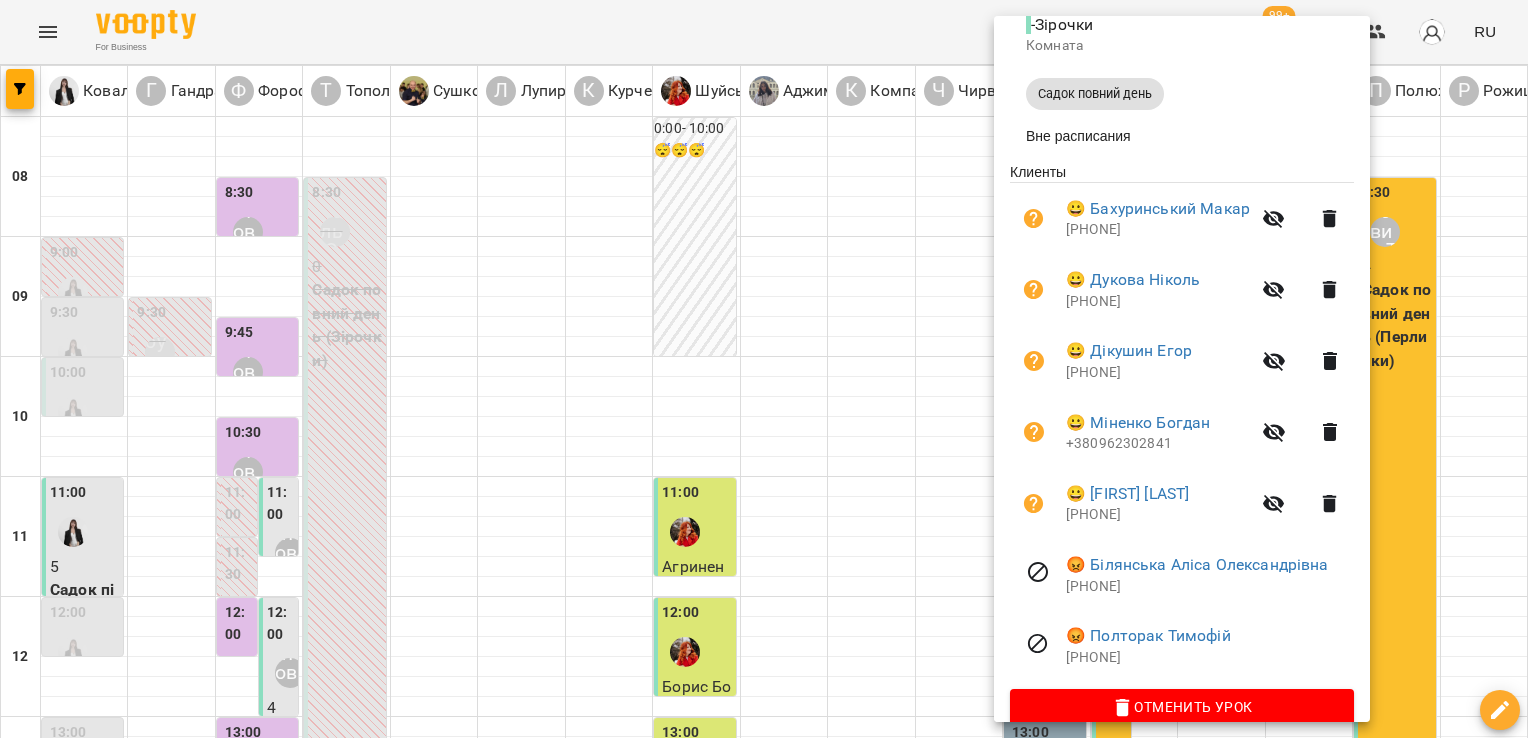 scroll, scrollTop: 280, scrollLeft: 0, axis: vertical 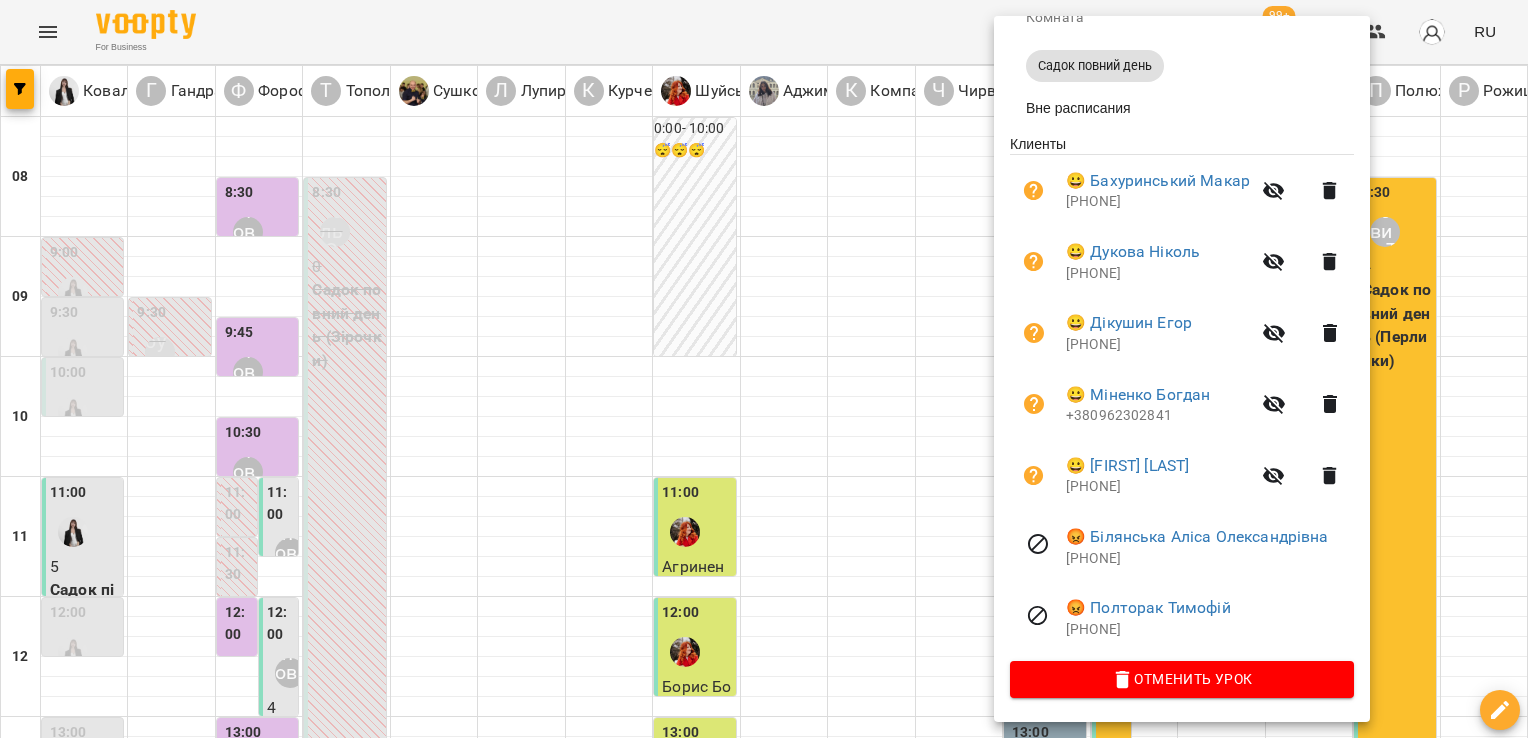 click at bounding box center (764, 369) 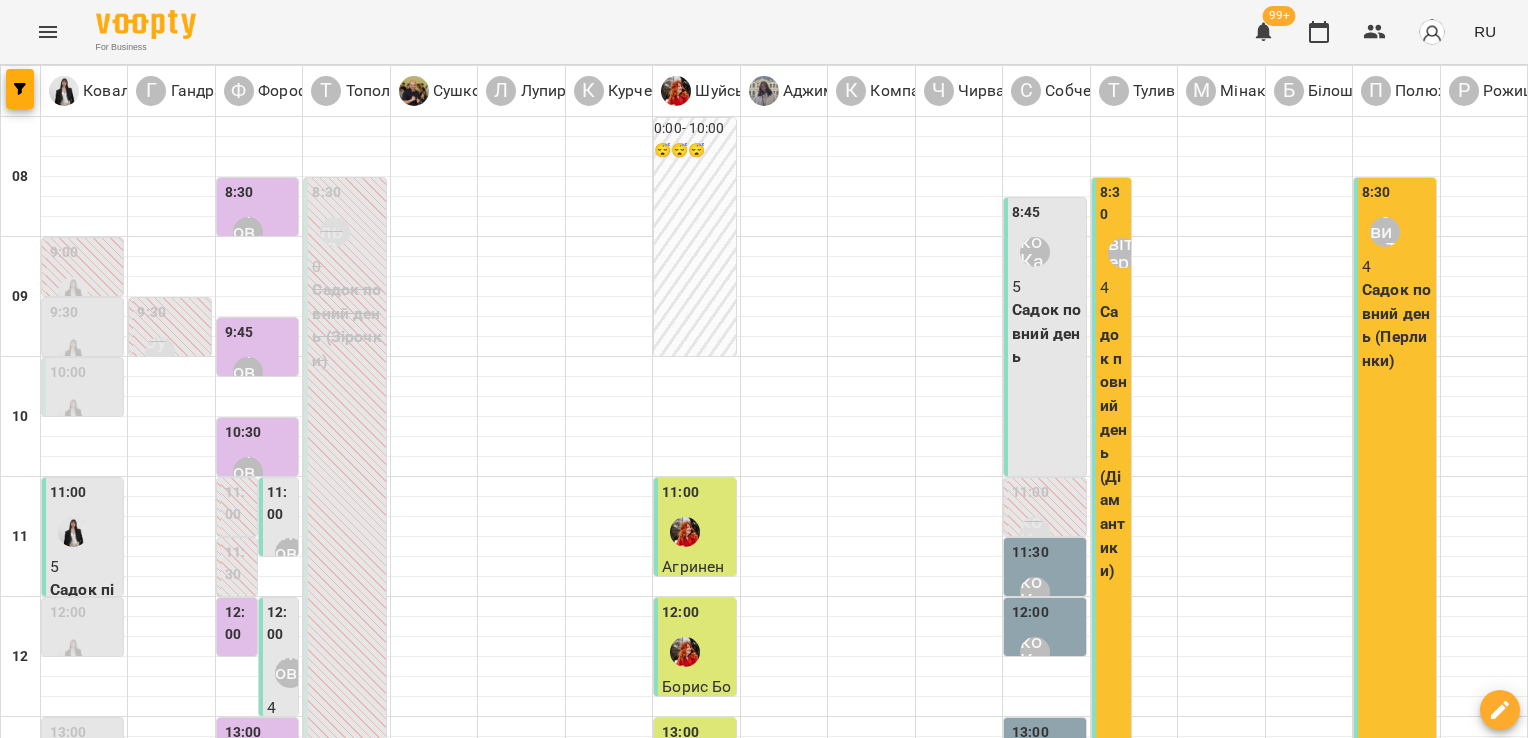 click on "02 июля" at bounding box center [641, 1722] 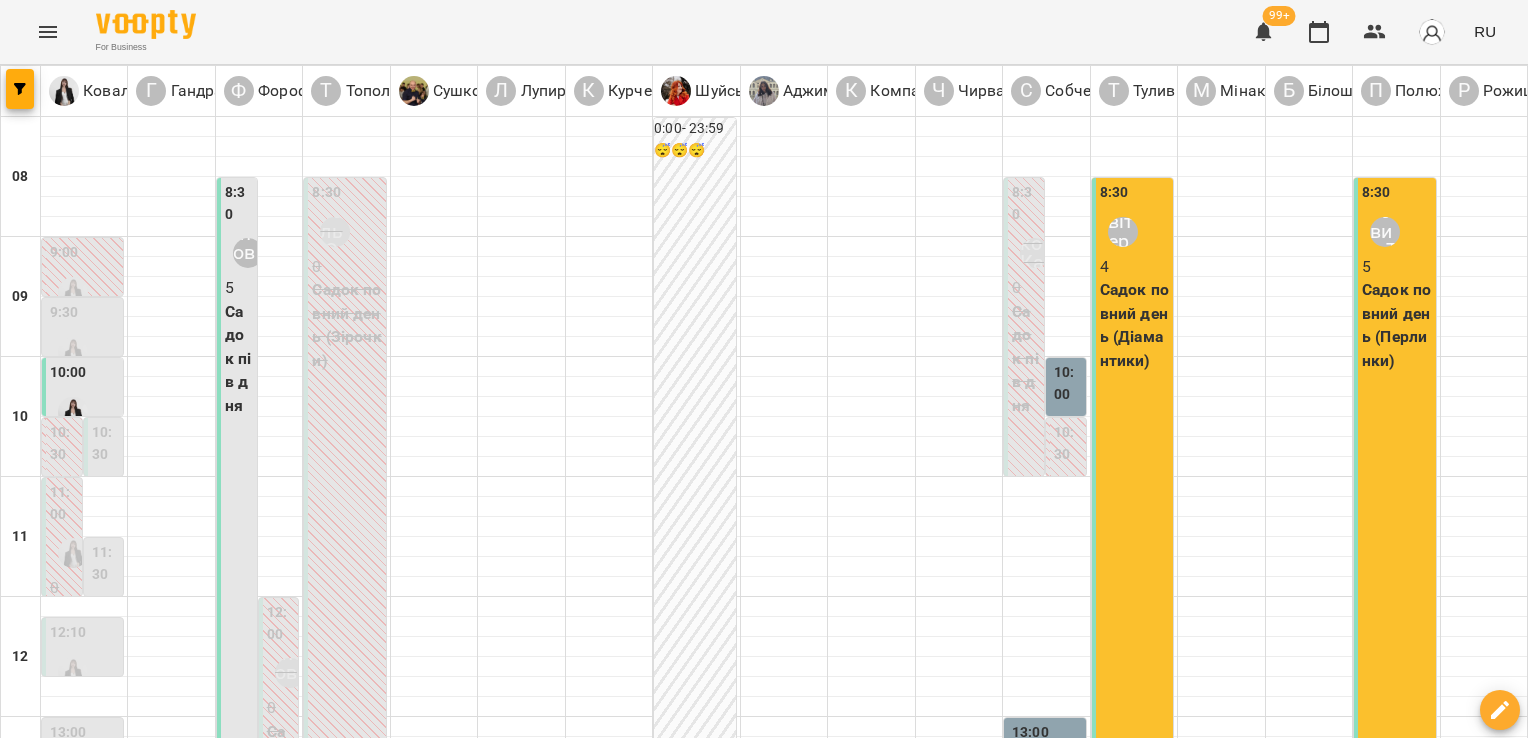 click on "Садок повний день (Перлинки)" at bounding box center (1396, 325) 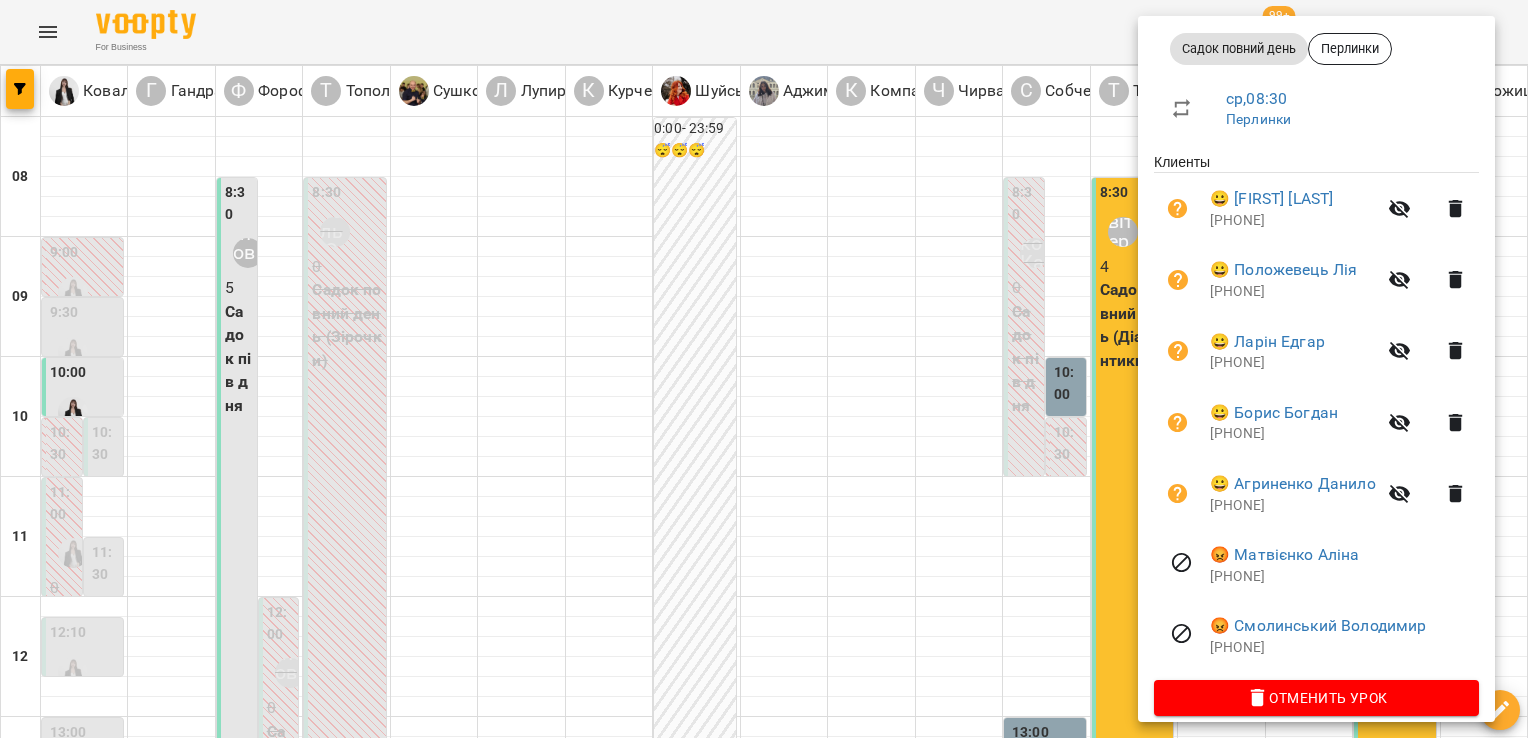 scroll, scrollTop: 298, scrollLeft: 0, axis: vertical 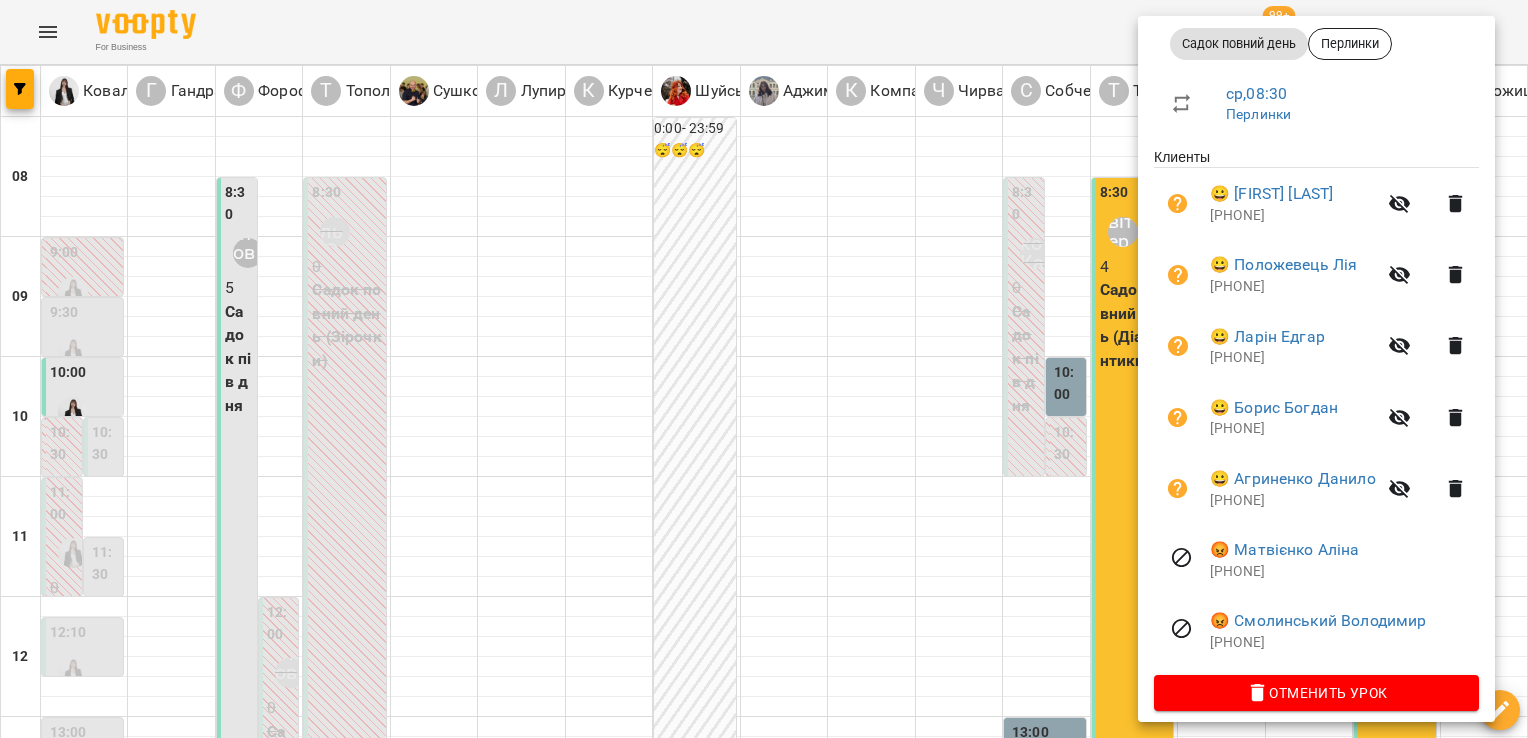 click at bounding box center [764, 369] 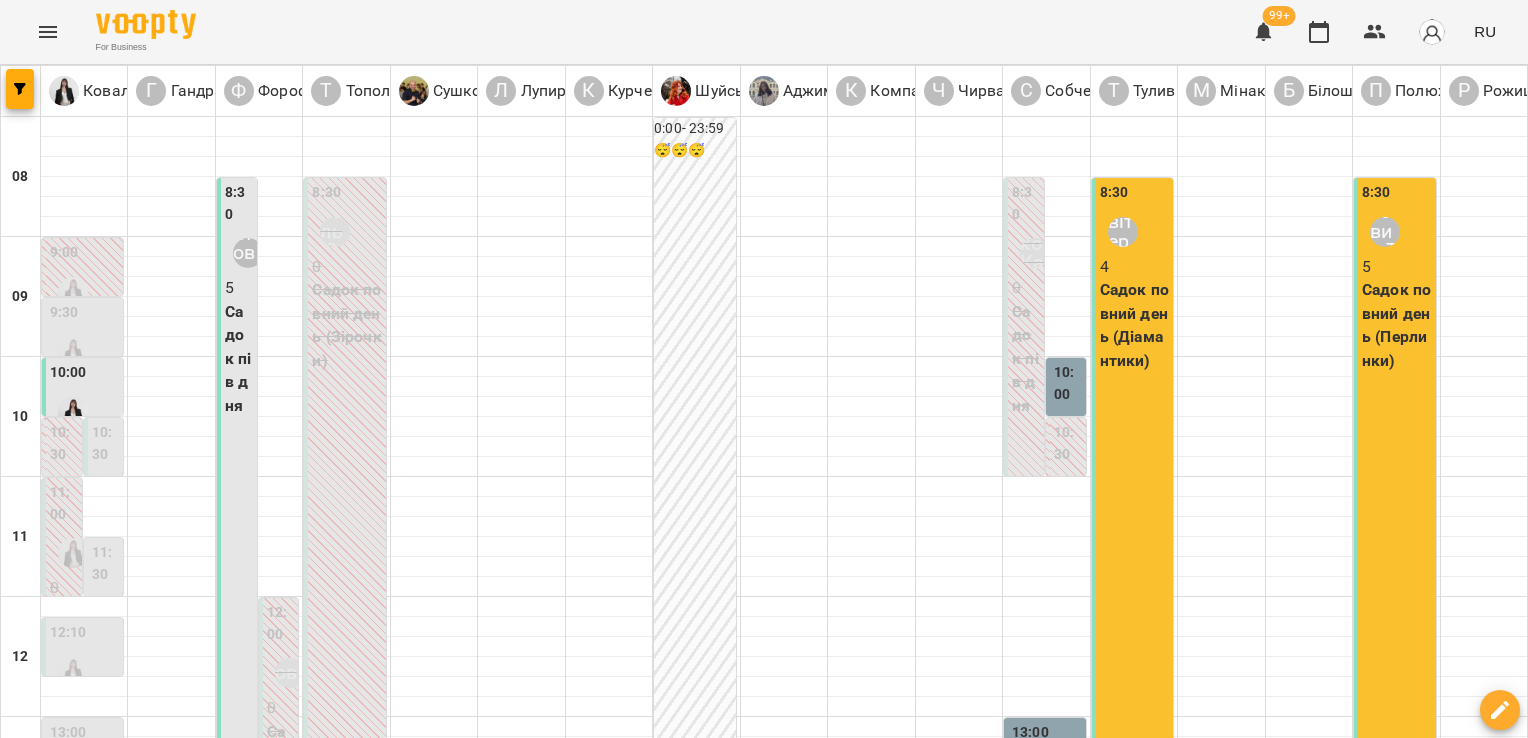 click on "вт" at bounding box center [255, 1703] 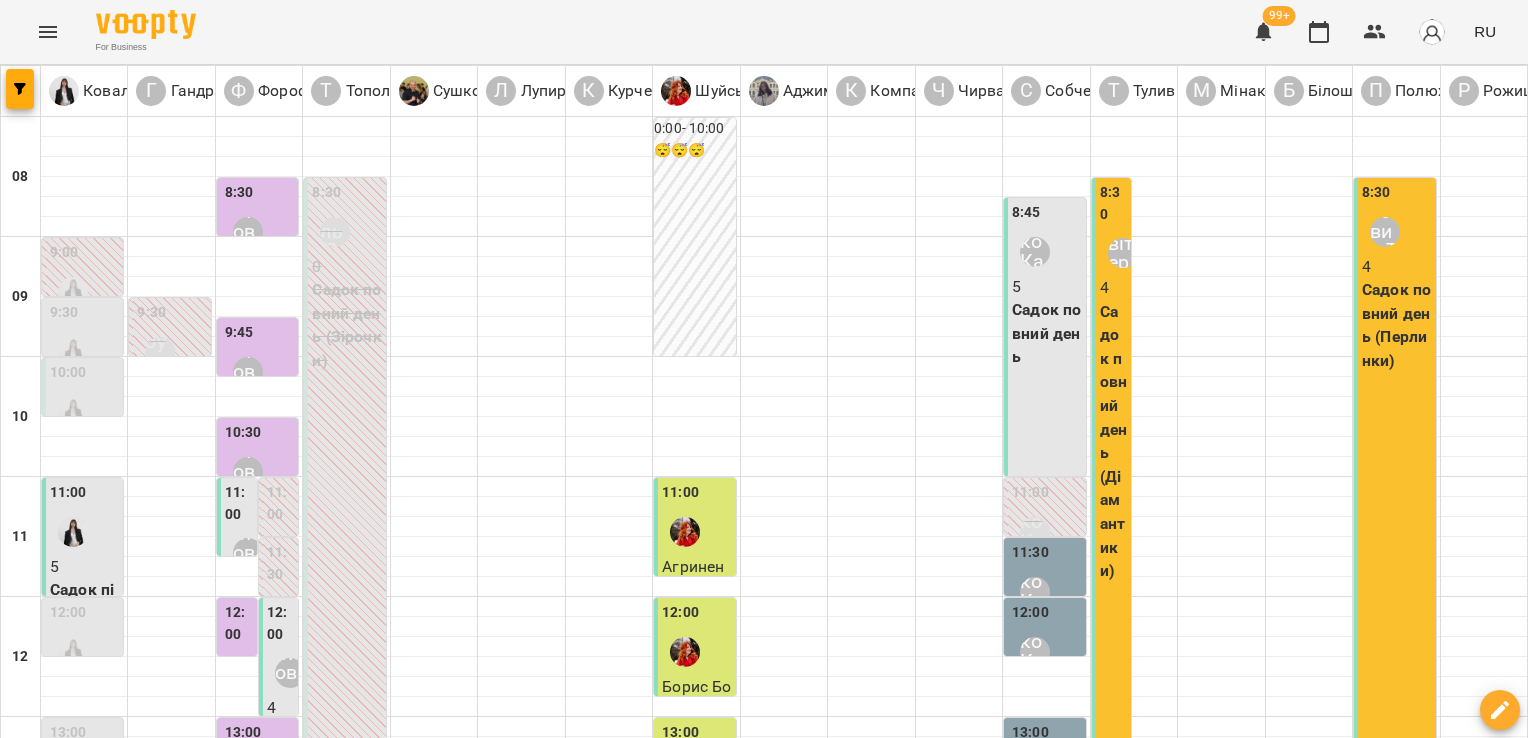 scroll, scrollTop: 472, scrollLeft: 0, axis: vertical 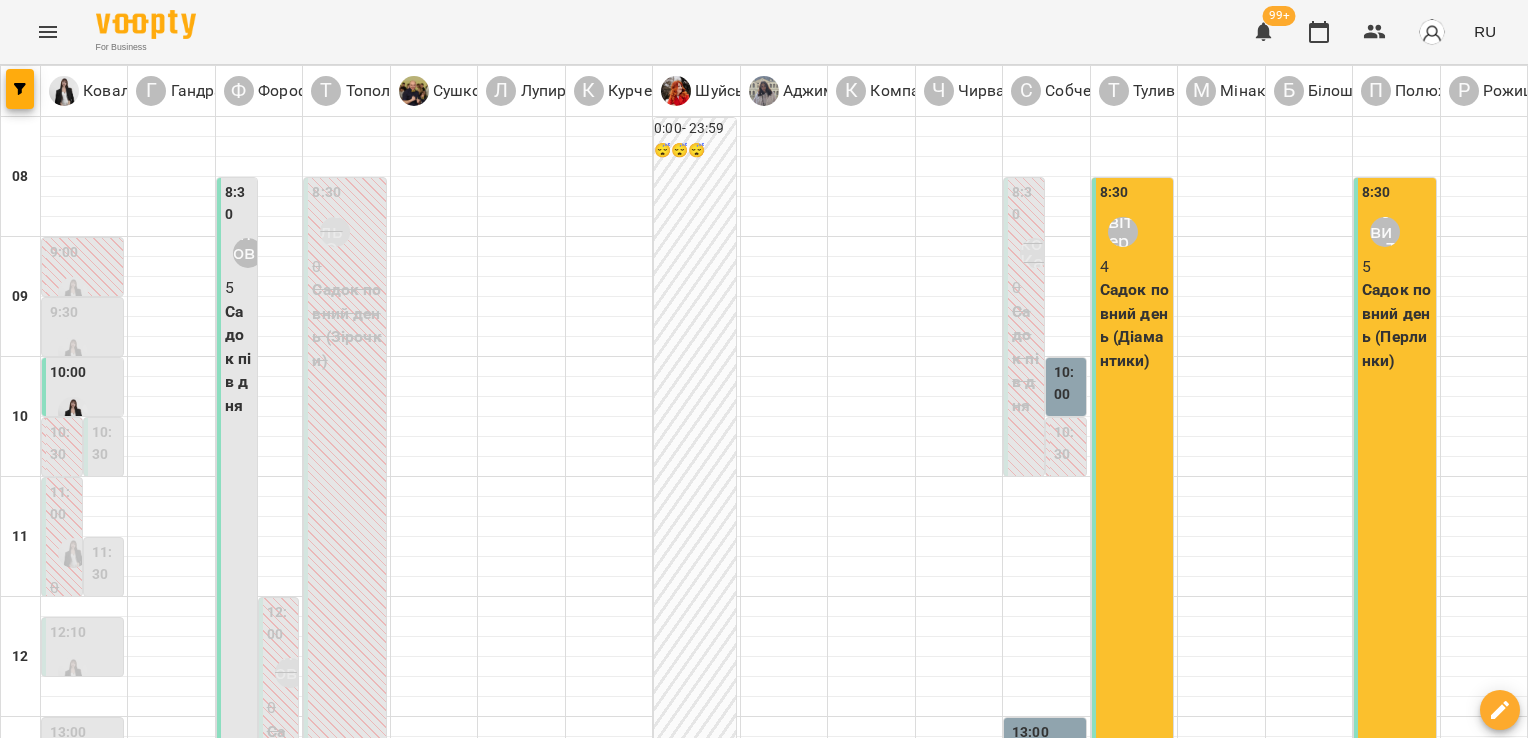 click on "Садок повний день (Перлинки)" at bounding box center [1396, 325] 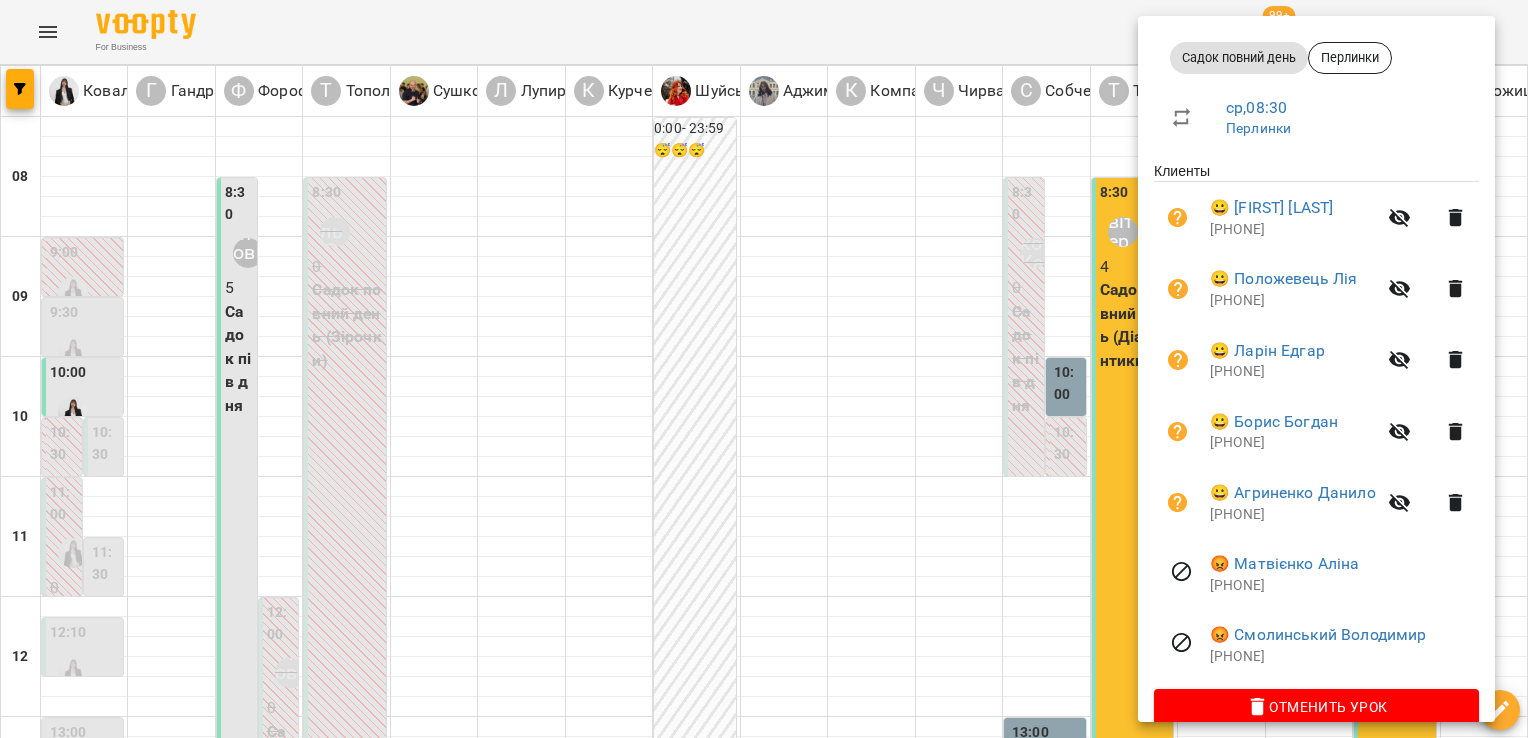 scroll, scrollTop: 300, scrollLeft: 0, axis: vertical 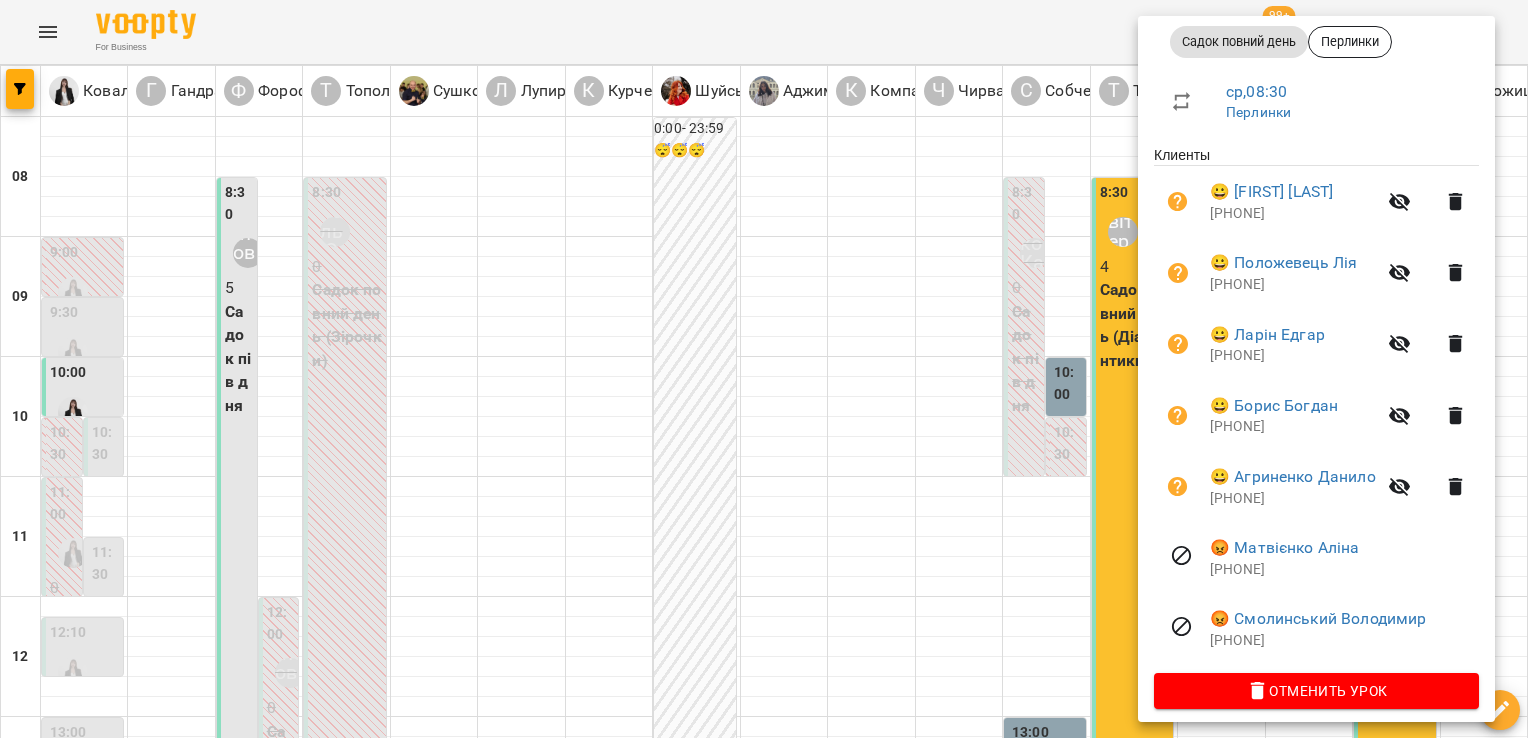 click at bounding box center [764, 369] 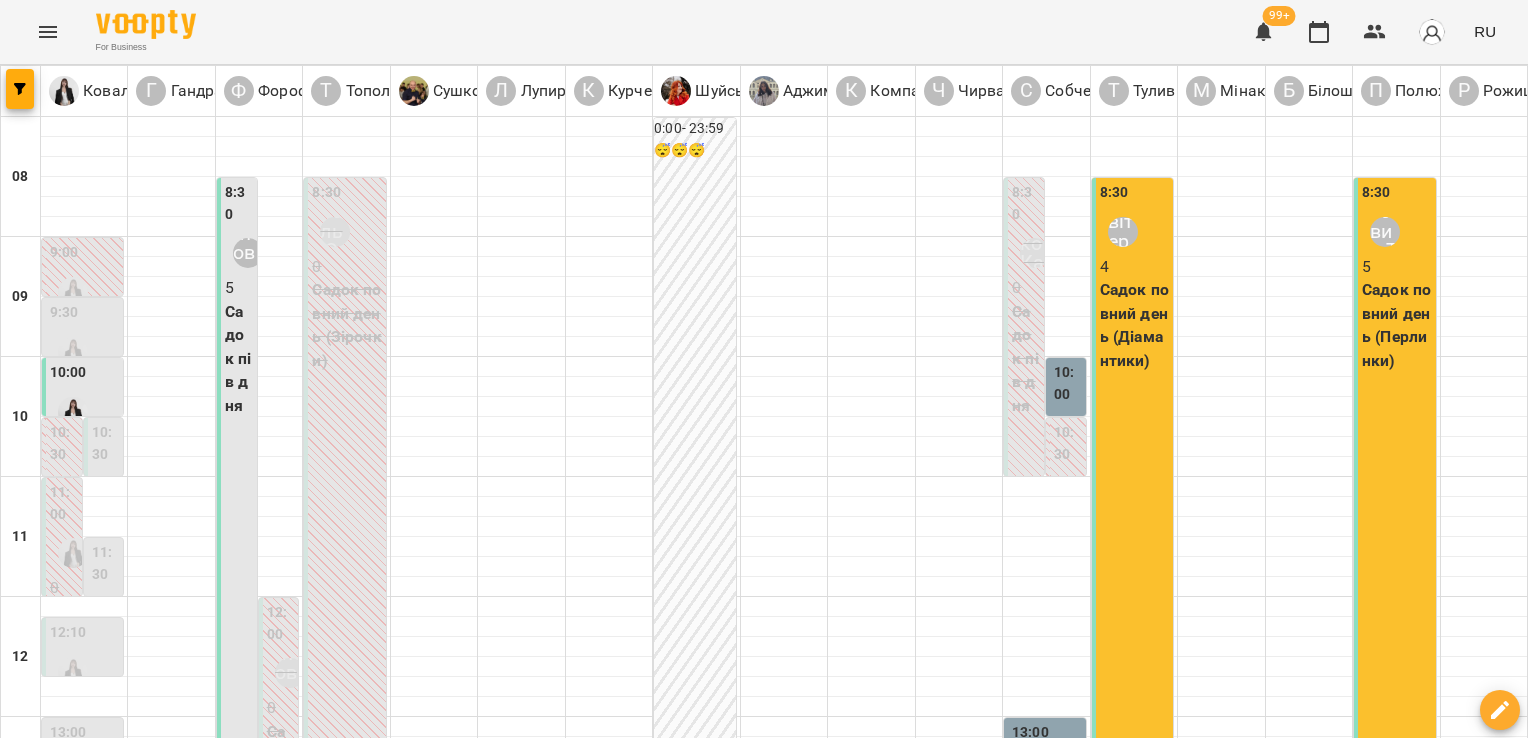 click on "чт" at bounding box center [852, 1703] 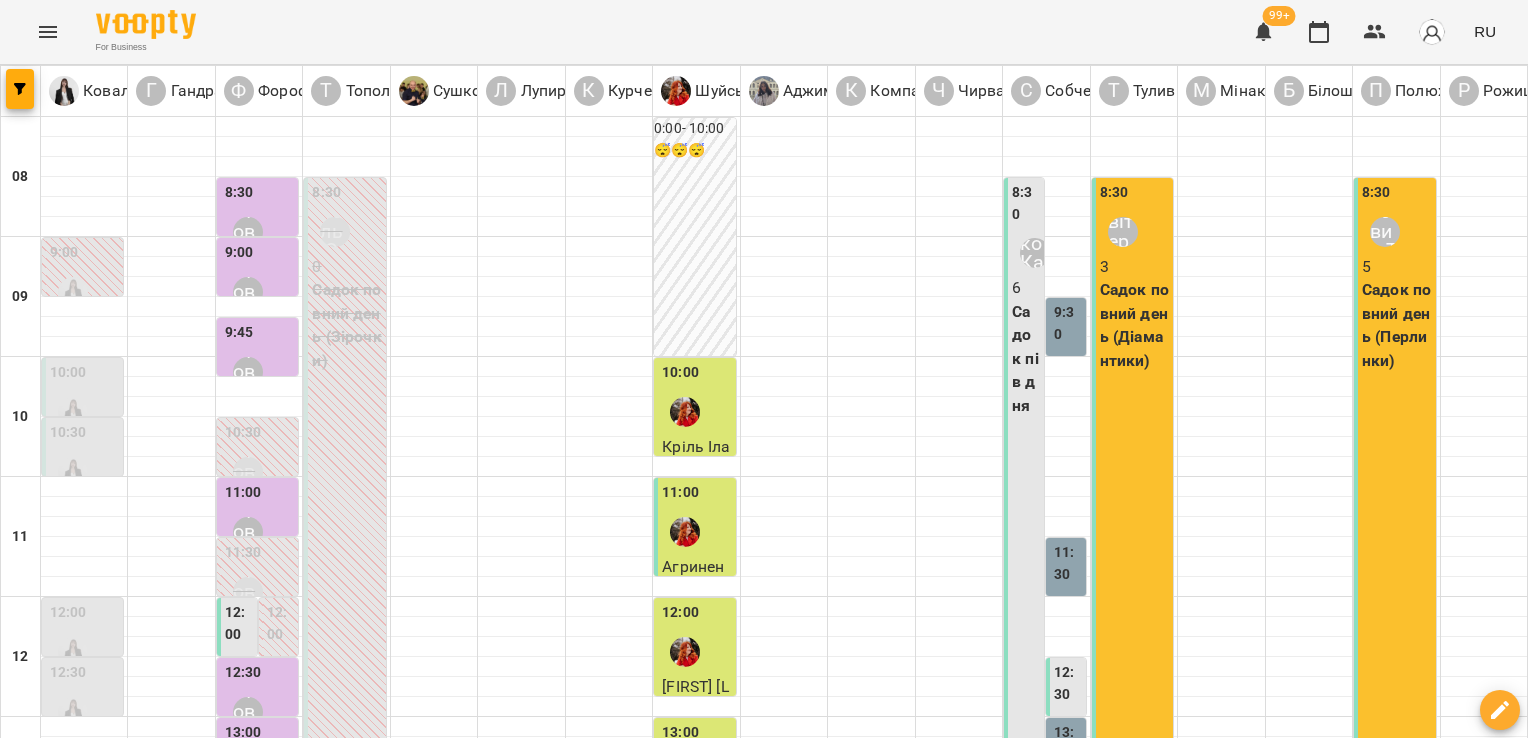 click on "5" at bounding box center [1396, 267] 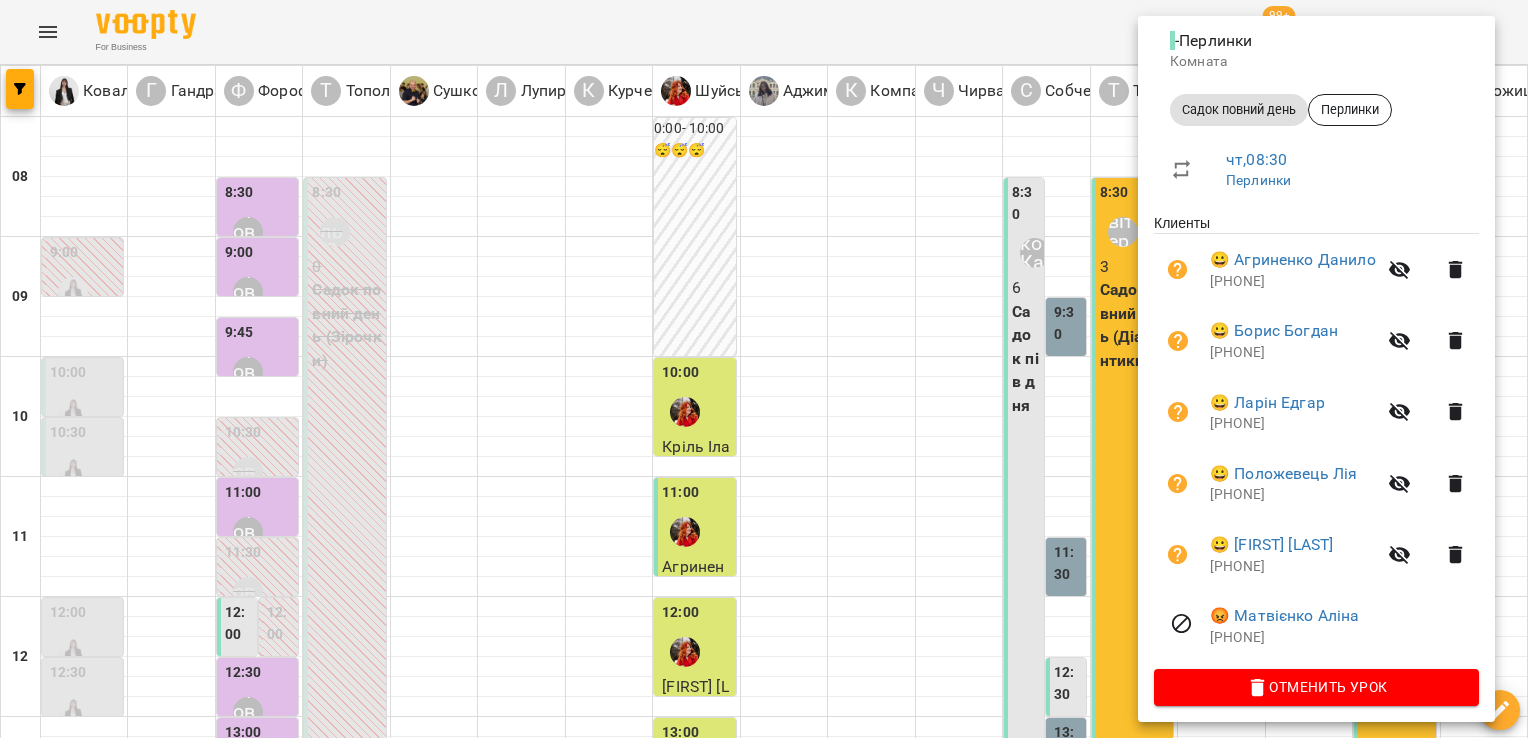 scroll, scrollTop: 241, scrollLeft: 0, axis: vertical 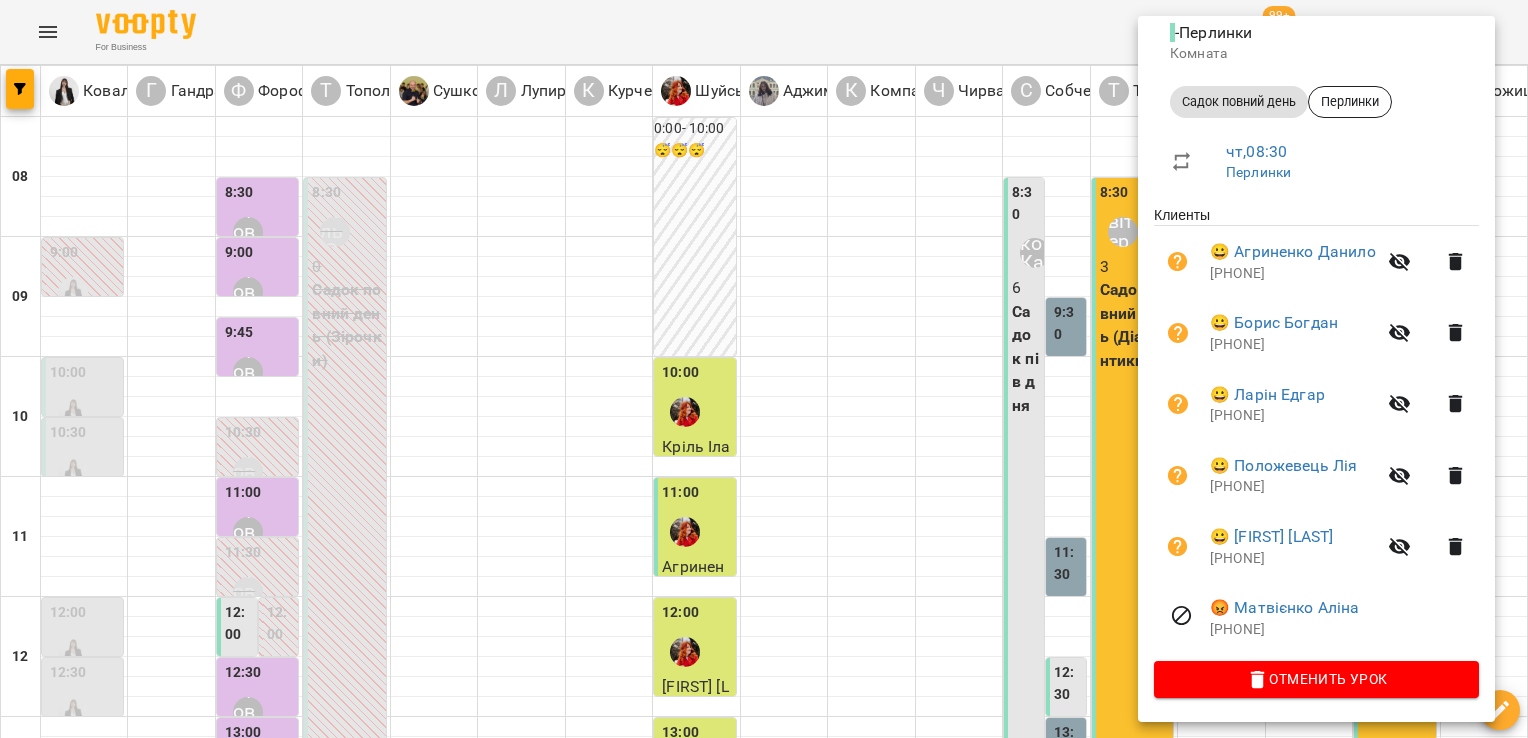 click at bounding box center (764, 369) 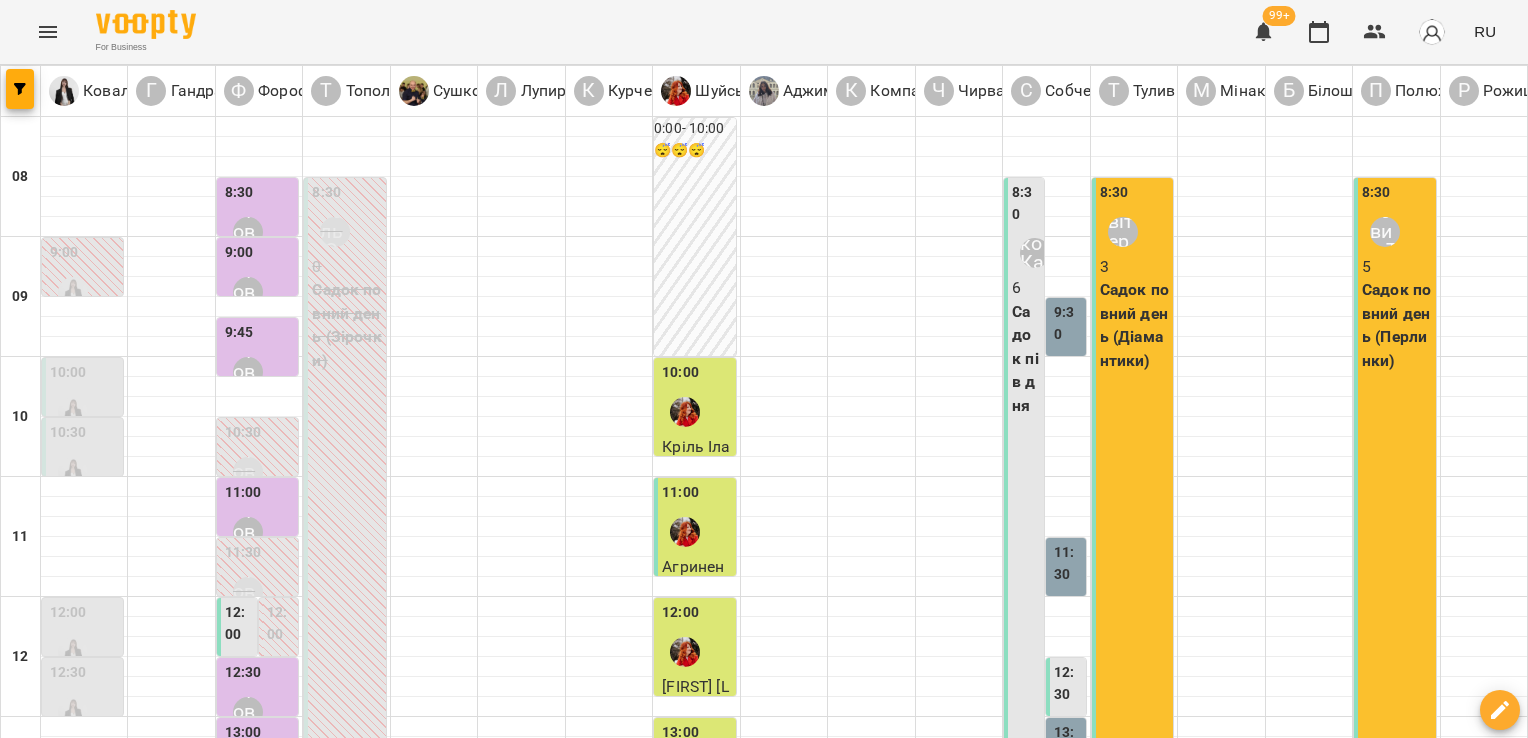 click on "пт" at bounding box center [1063, 1703] 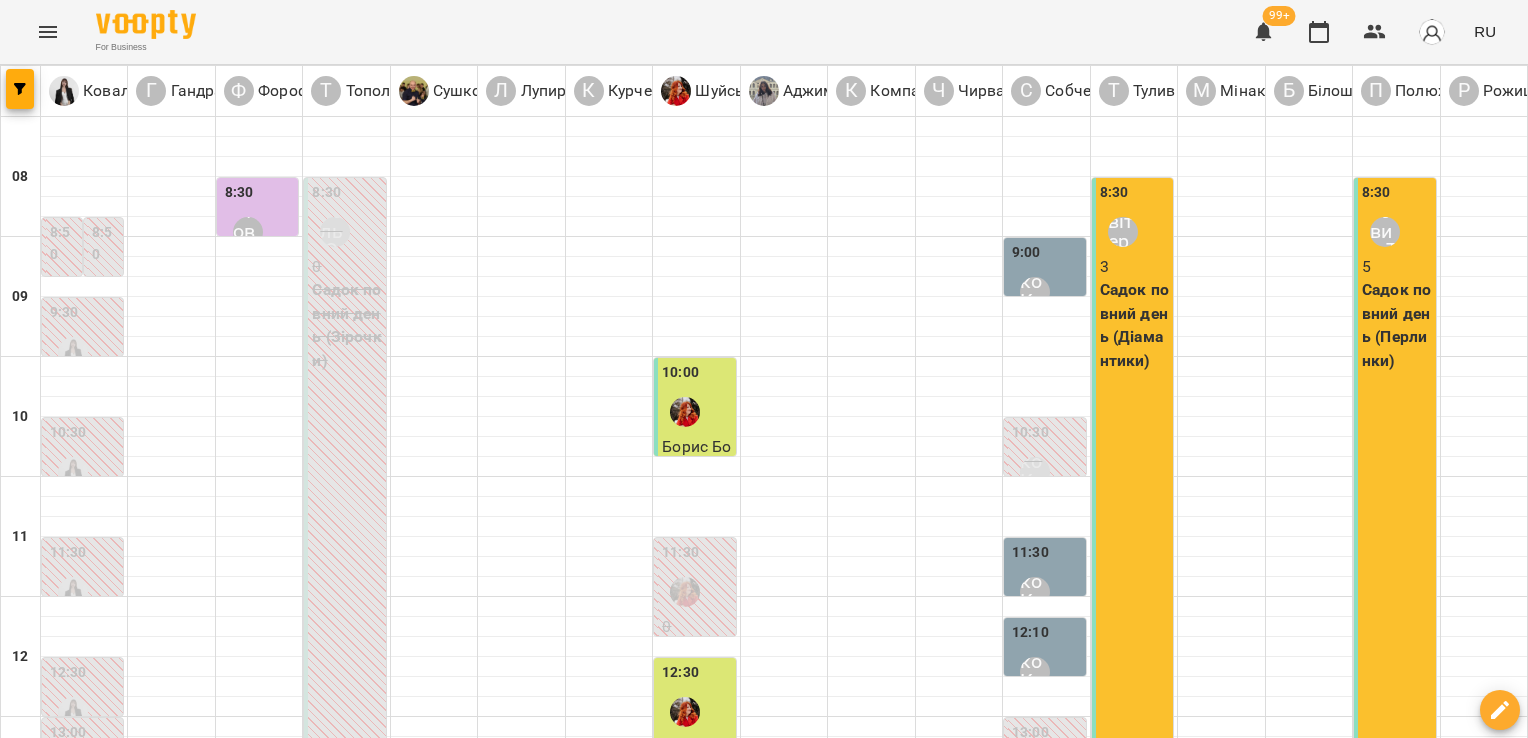 click on "Садок повний день (Перлинки)" at bounding box center [1396, 325] 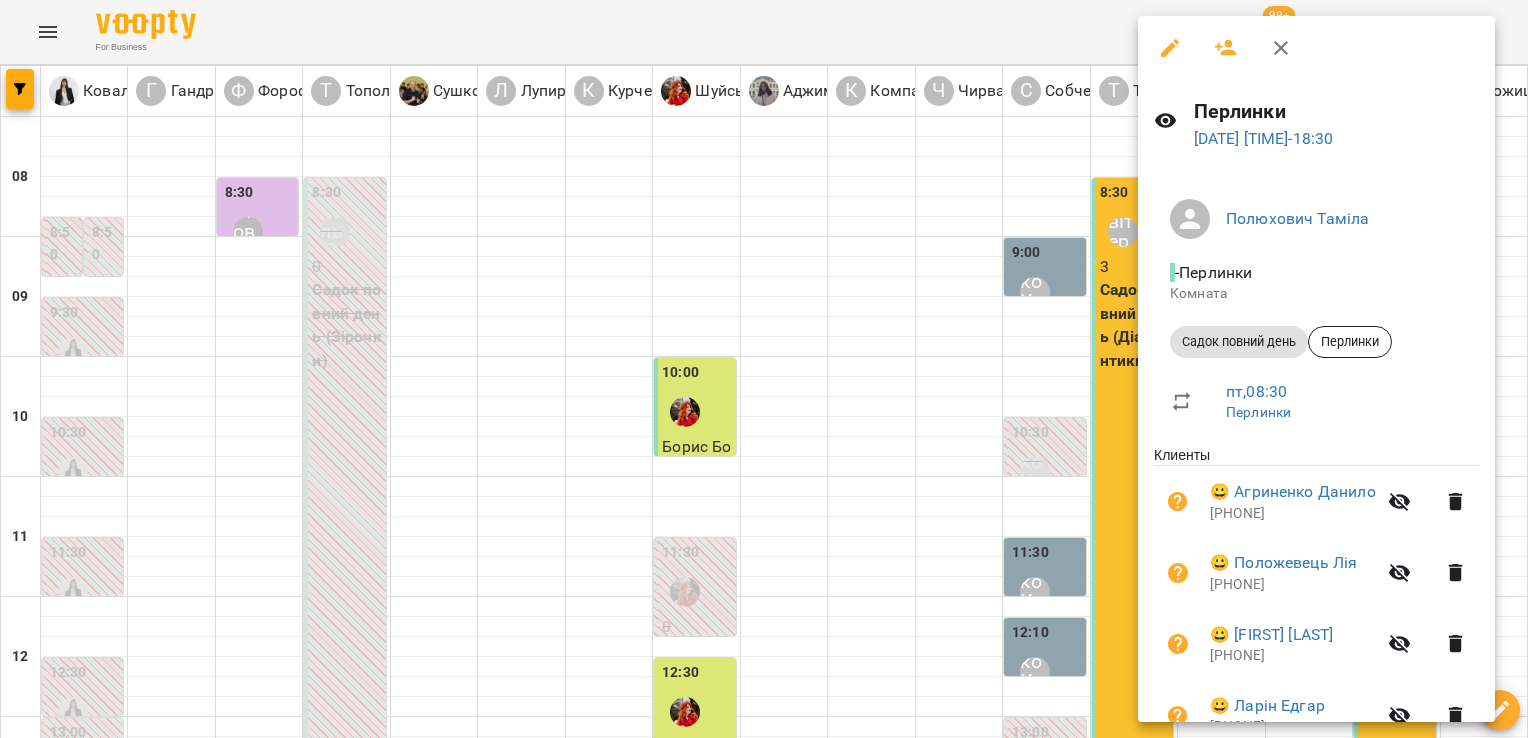 scroll, scrollTop: 241, scrollLeft: 0, axis: vertical 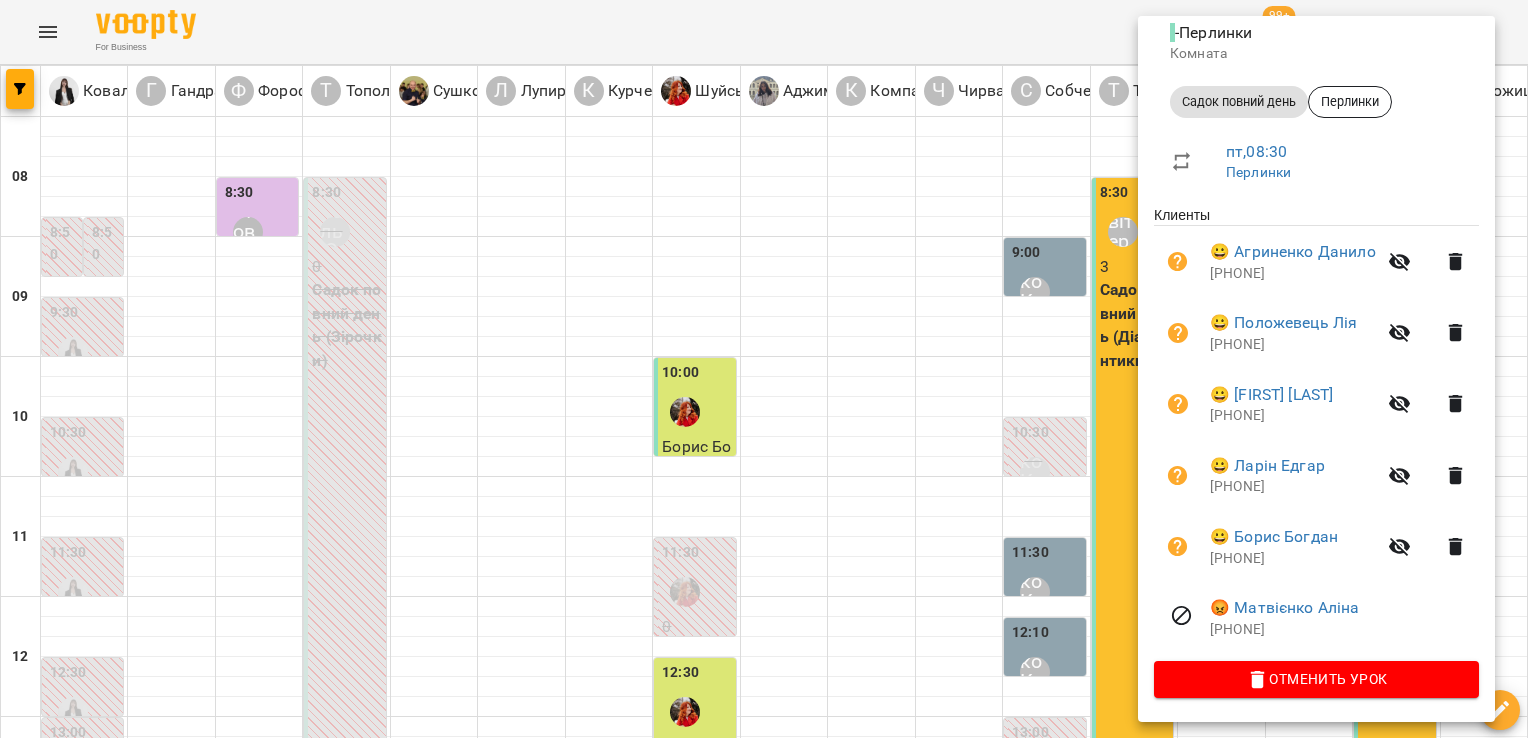 click at bounding box center [764, 369] 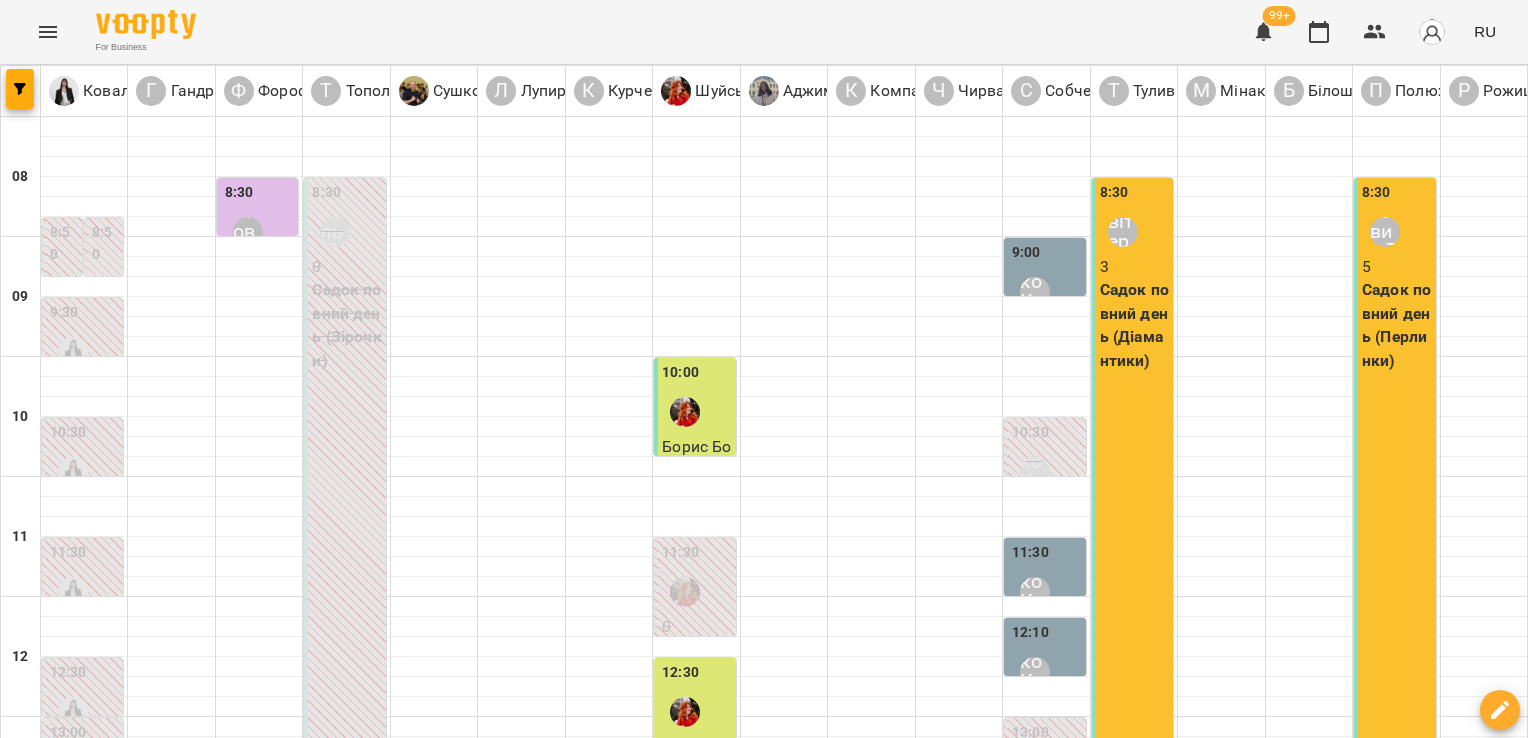 click on "сб" at bounding box center (1275, 1703) 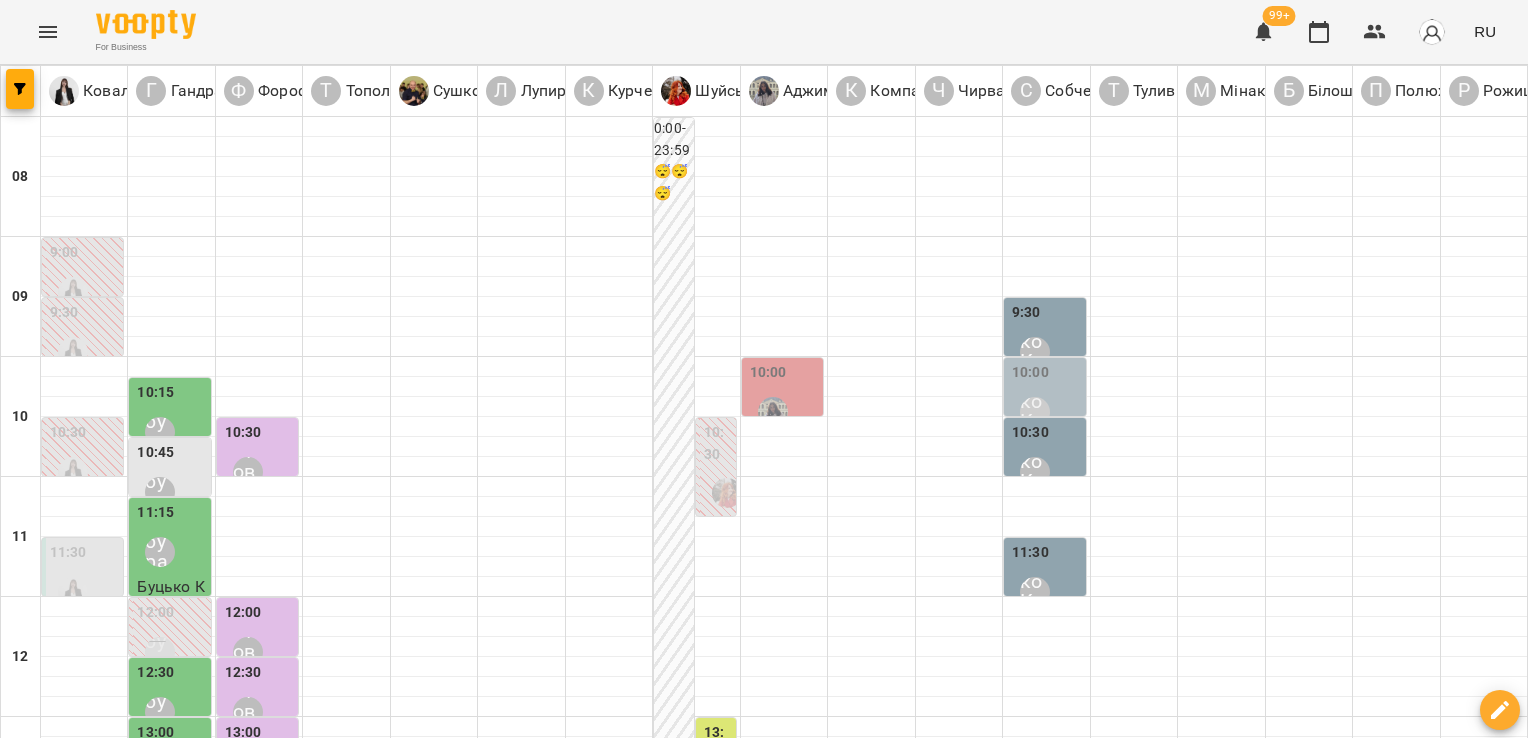 scroll, scrollTop: 472, scrollLeft: 0, axis: vertical 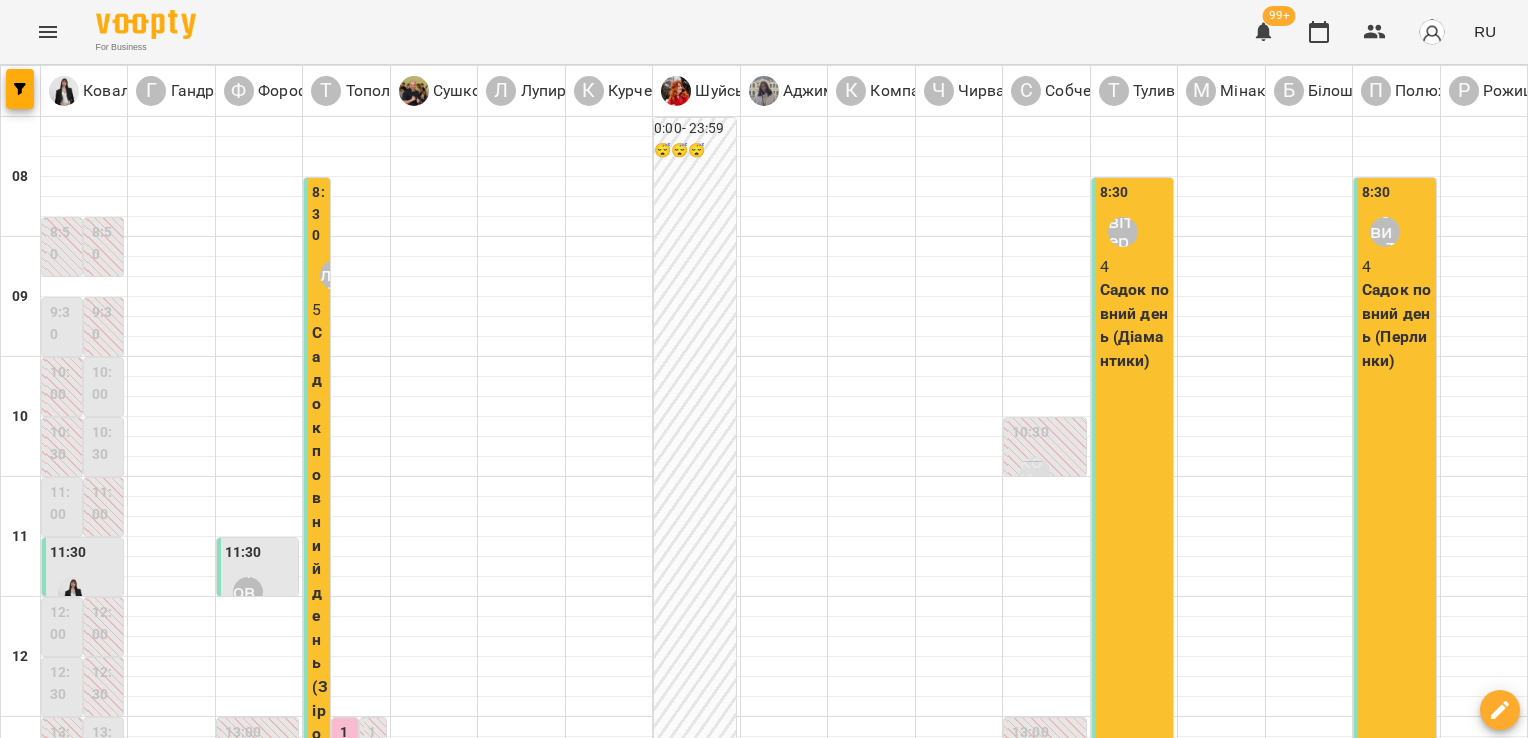 click on "Садок повний день (Перлинки)" at bounding box center [1396, 325] 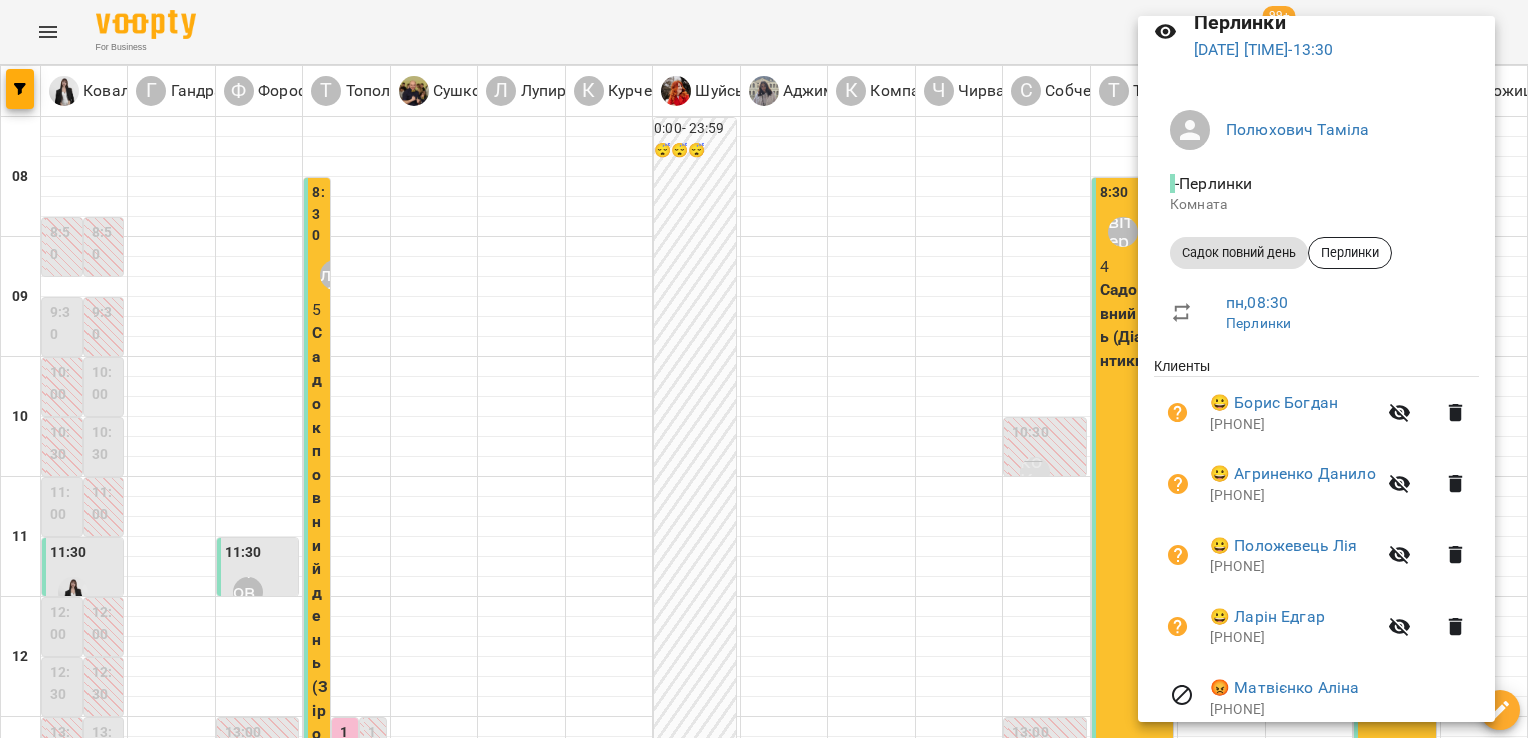 scroll, scrollTop: 85, scrollLeft: 0, axis: vertical 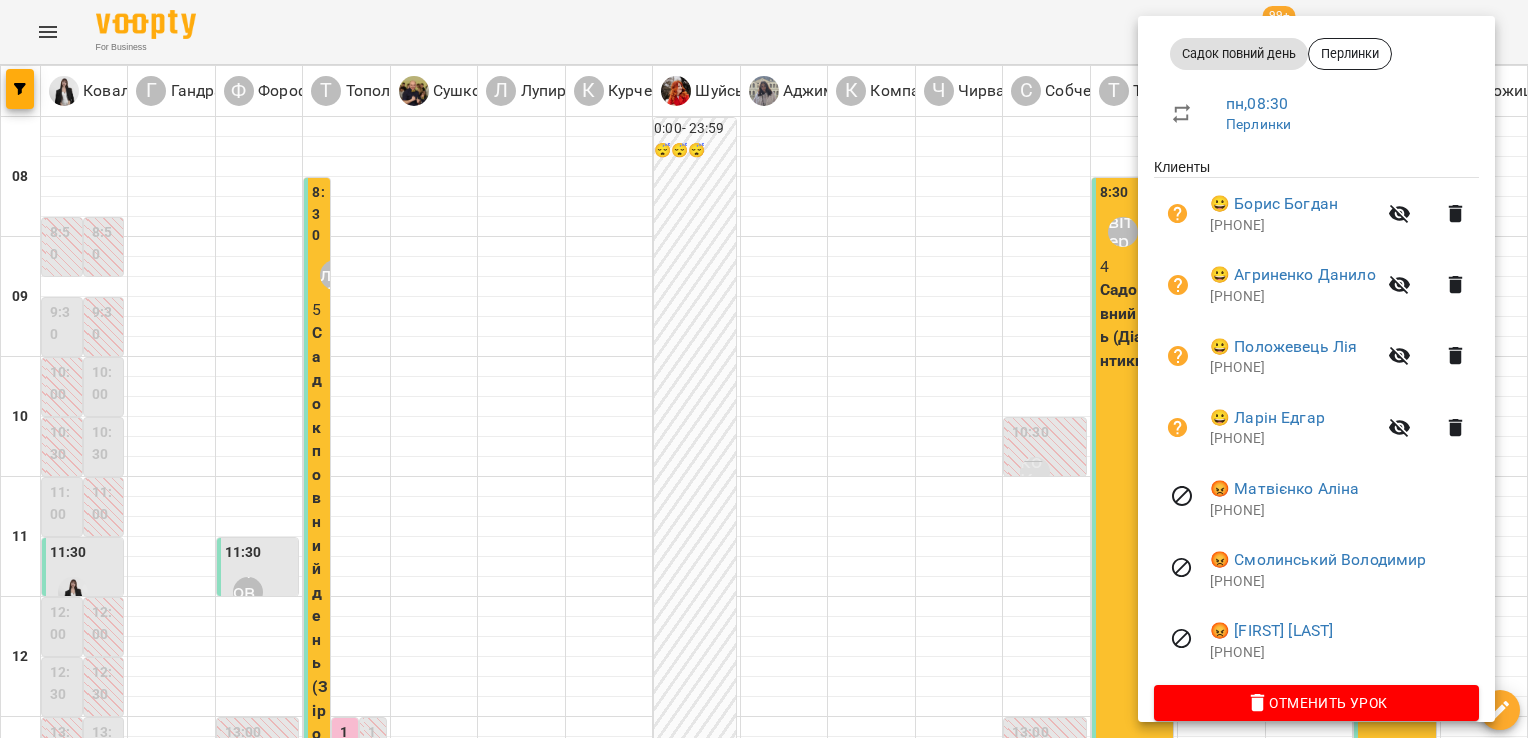click at bounding box center [764, 369] 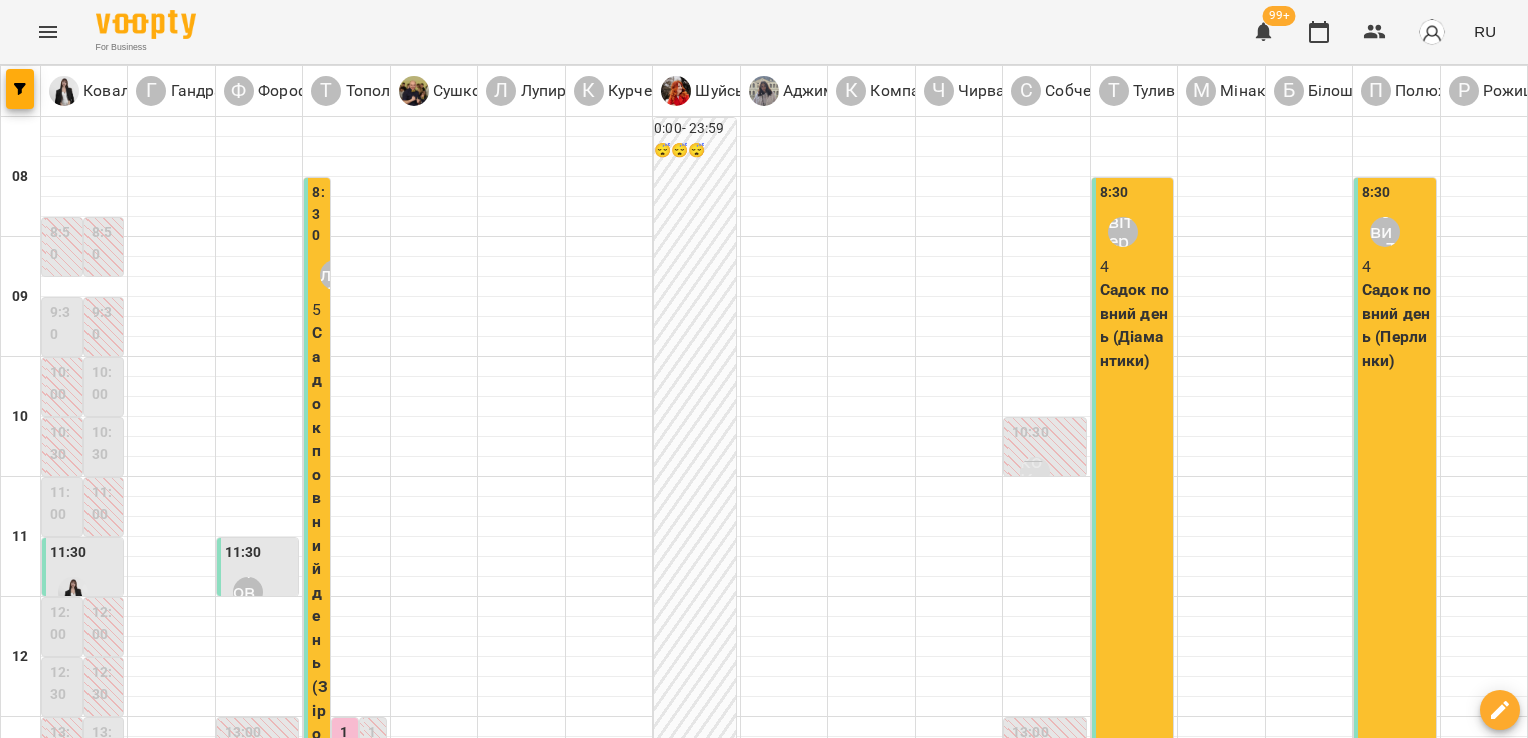 click on "вт 08 июля" at bounding box center [428, 1709] 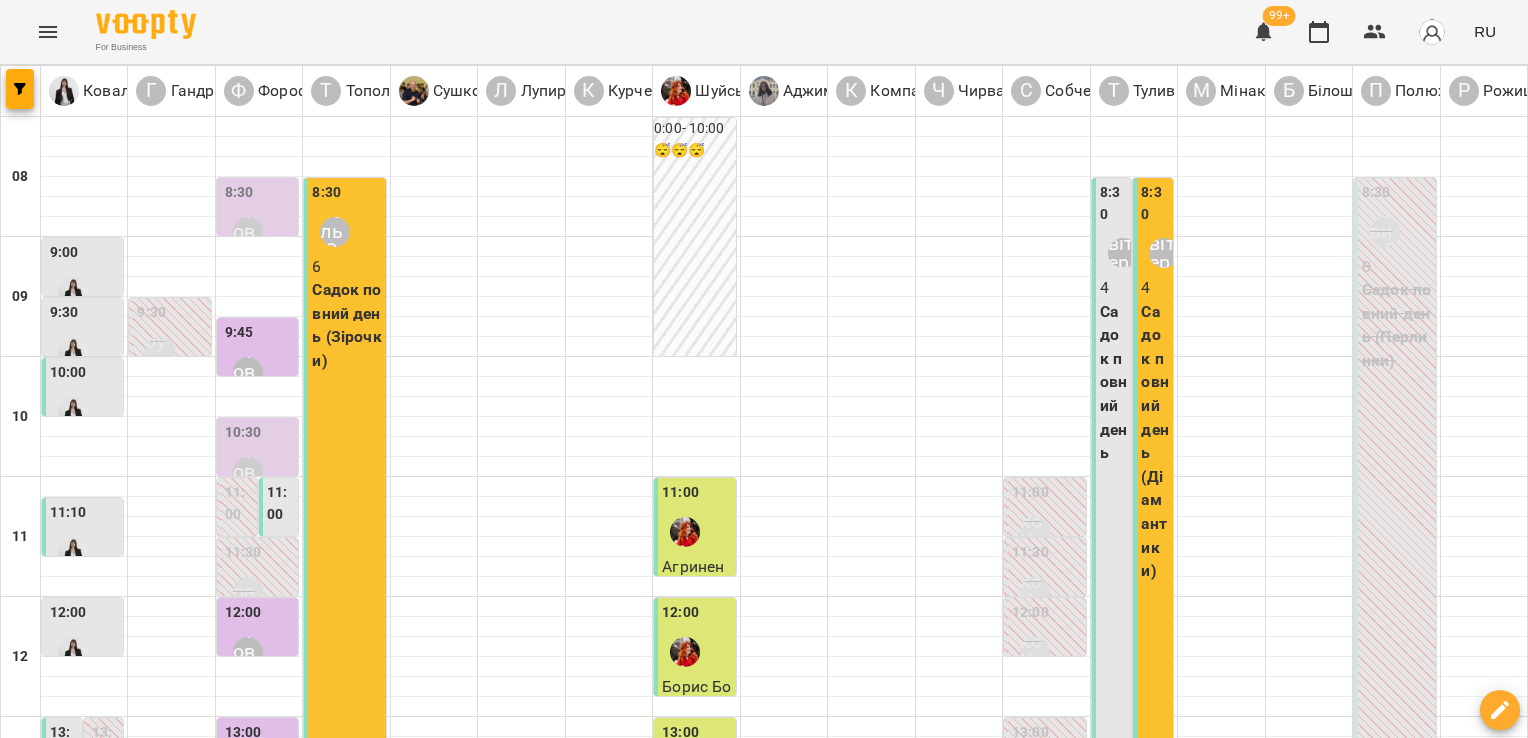 click on "Садок повний день" at bounding box center (1114, 382) 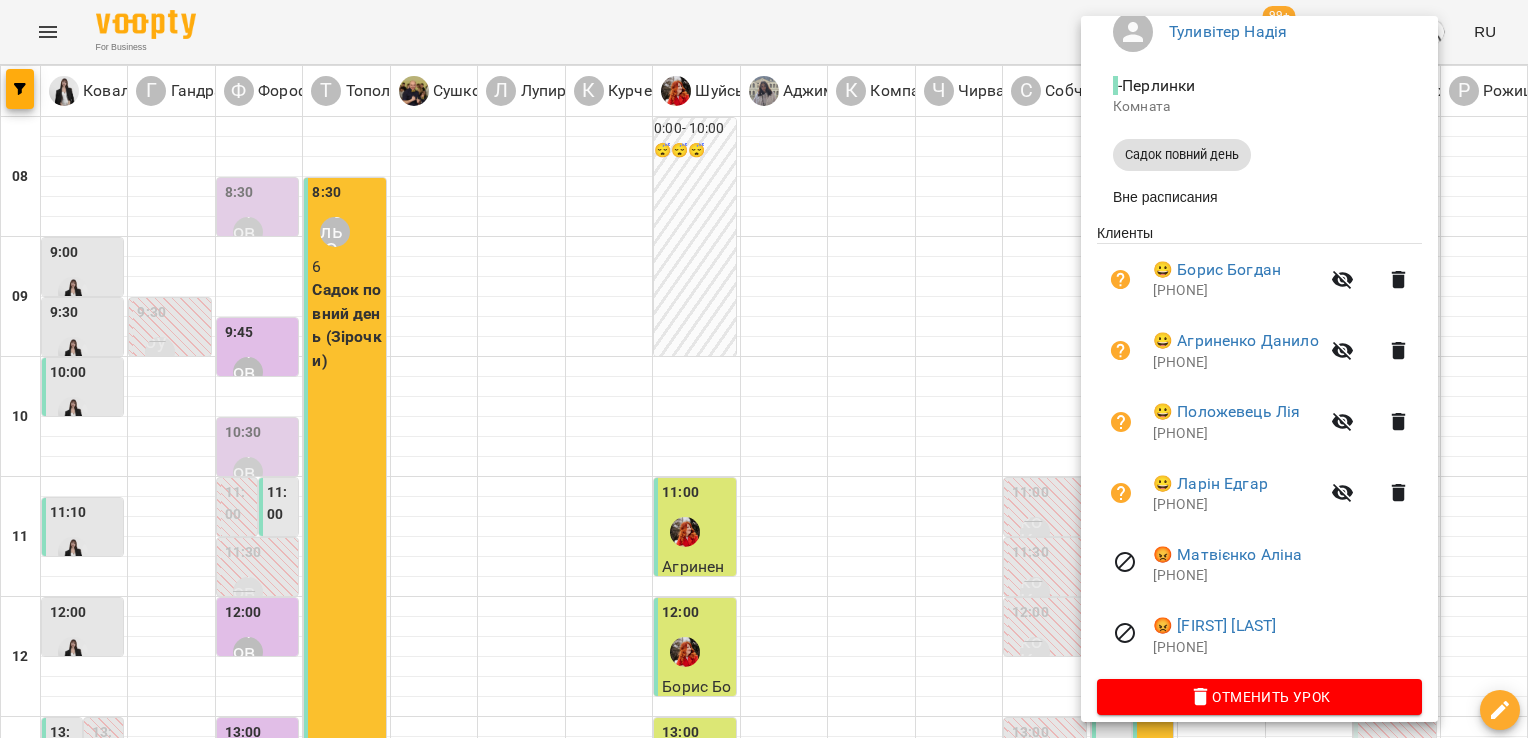 scroll, scrollTop: 209, scrollLeft: 0, axis: vertical 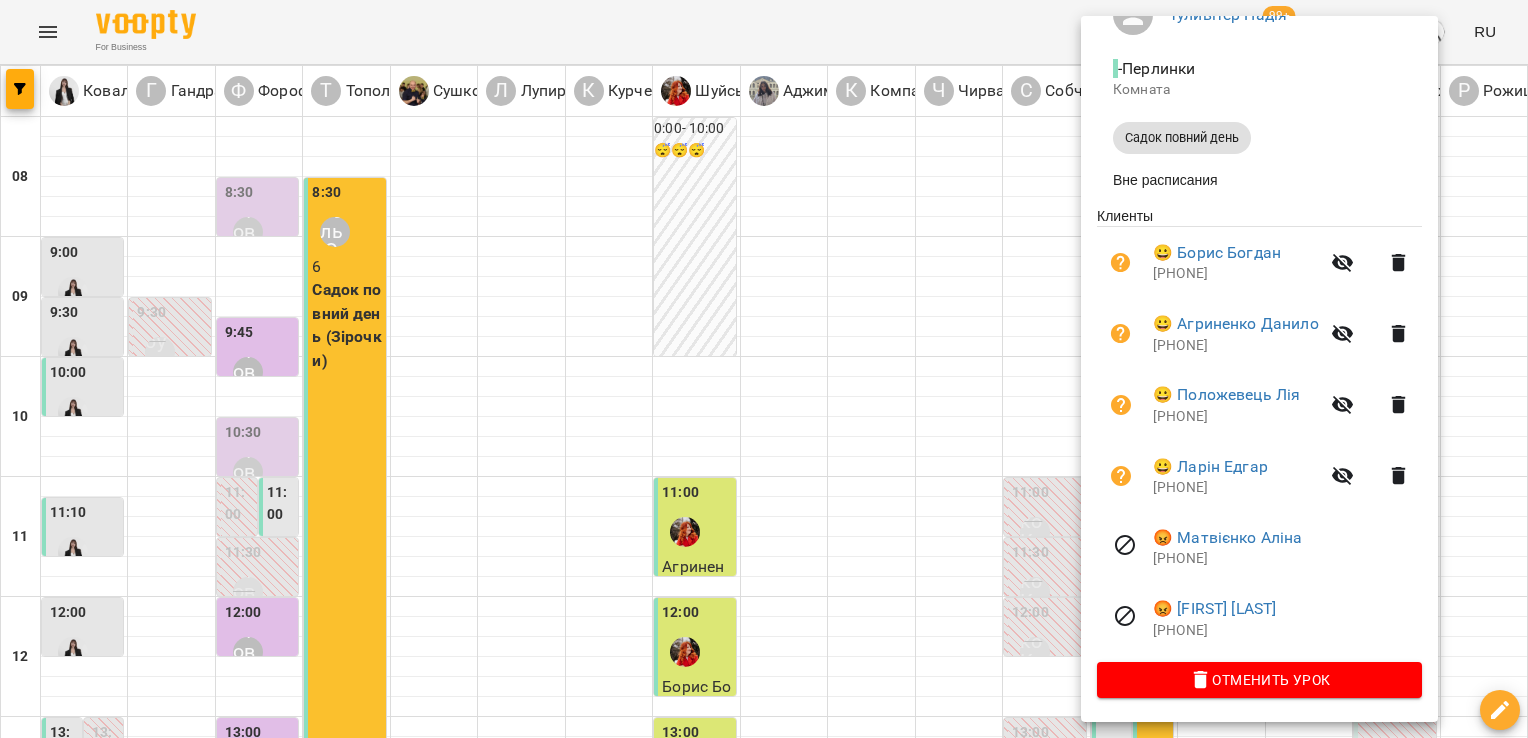 click at bounding box center (764, 369) 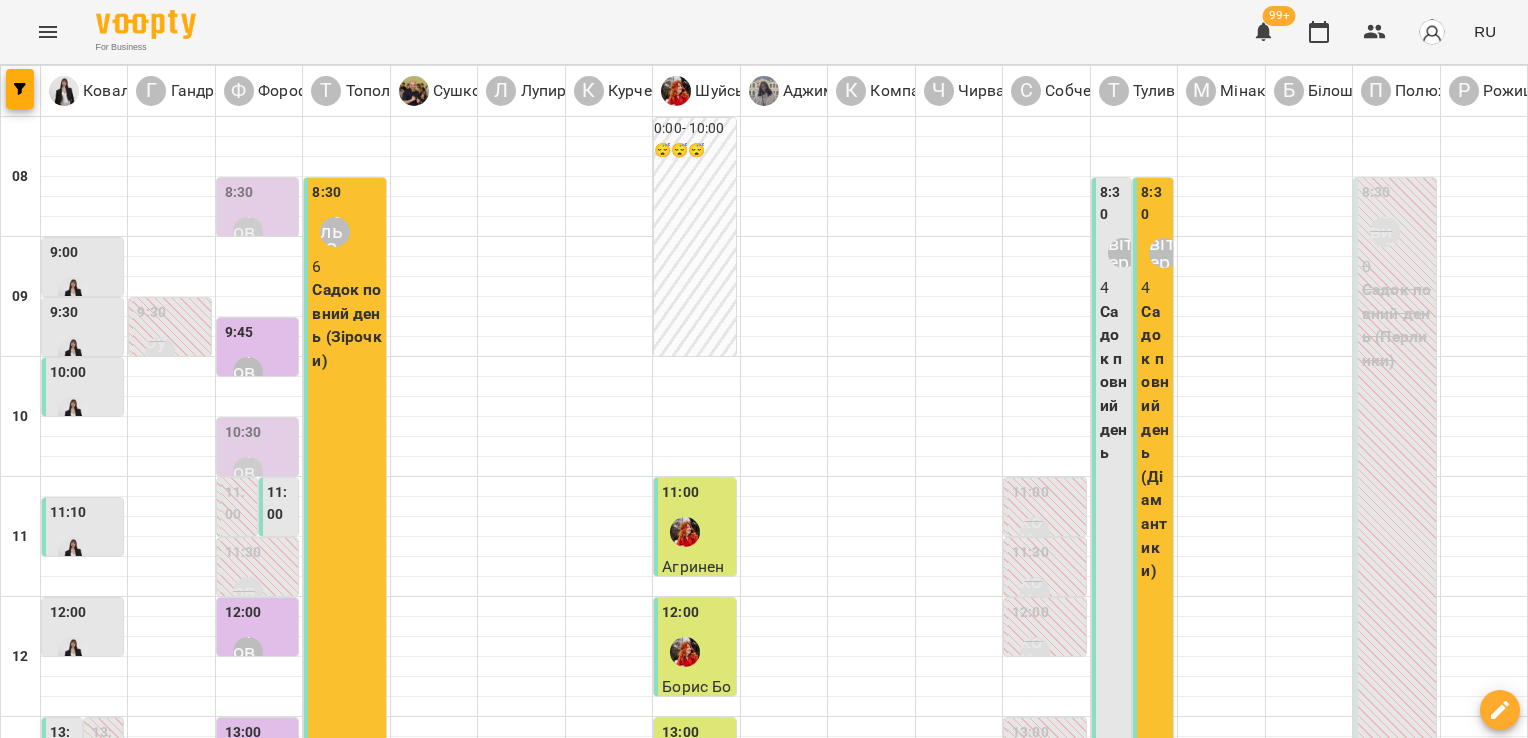click on "ср" at bounding box center [641, 1703] 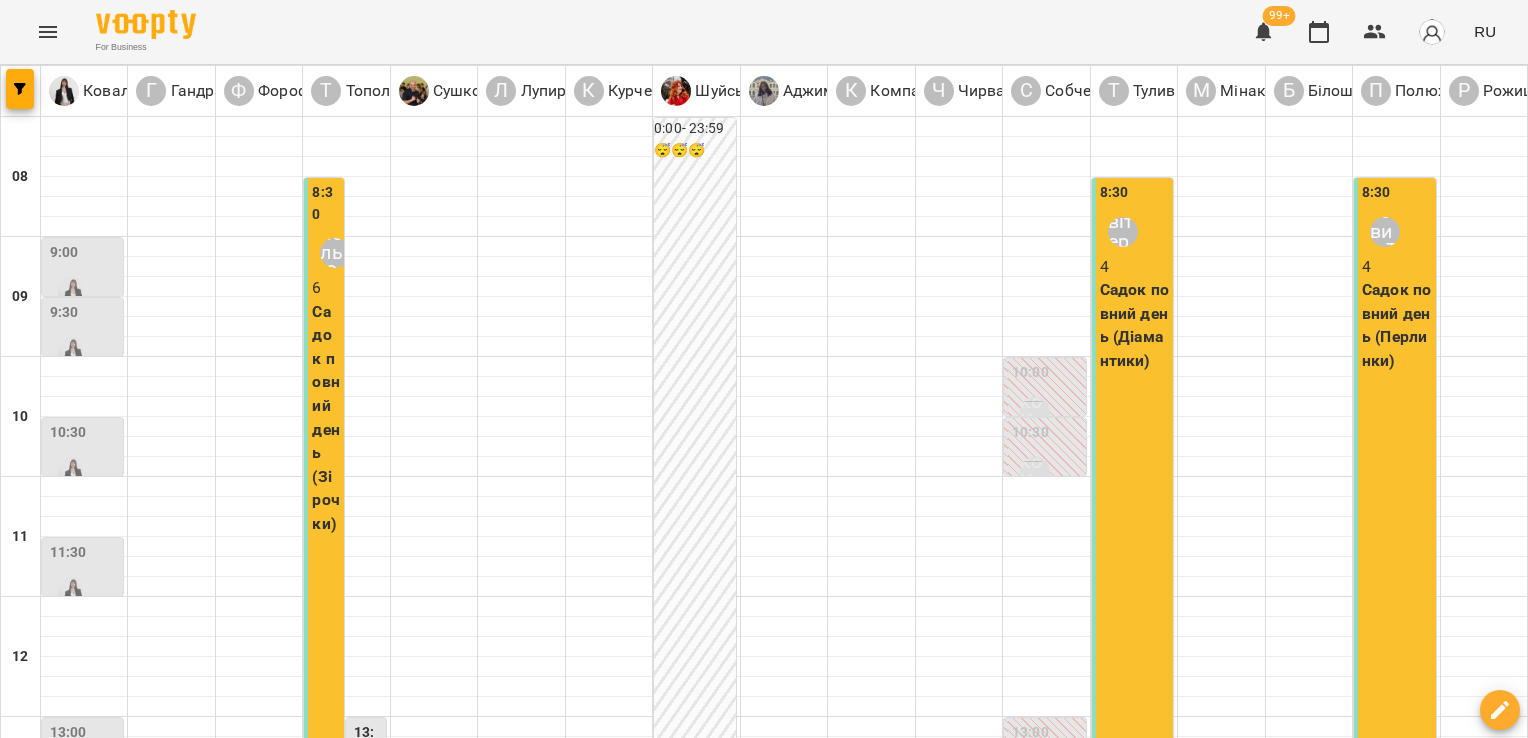 click on "4" at bounding box center [1396, 267] 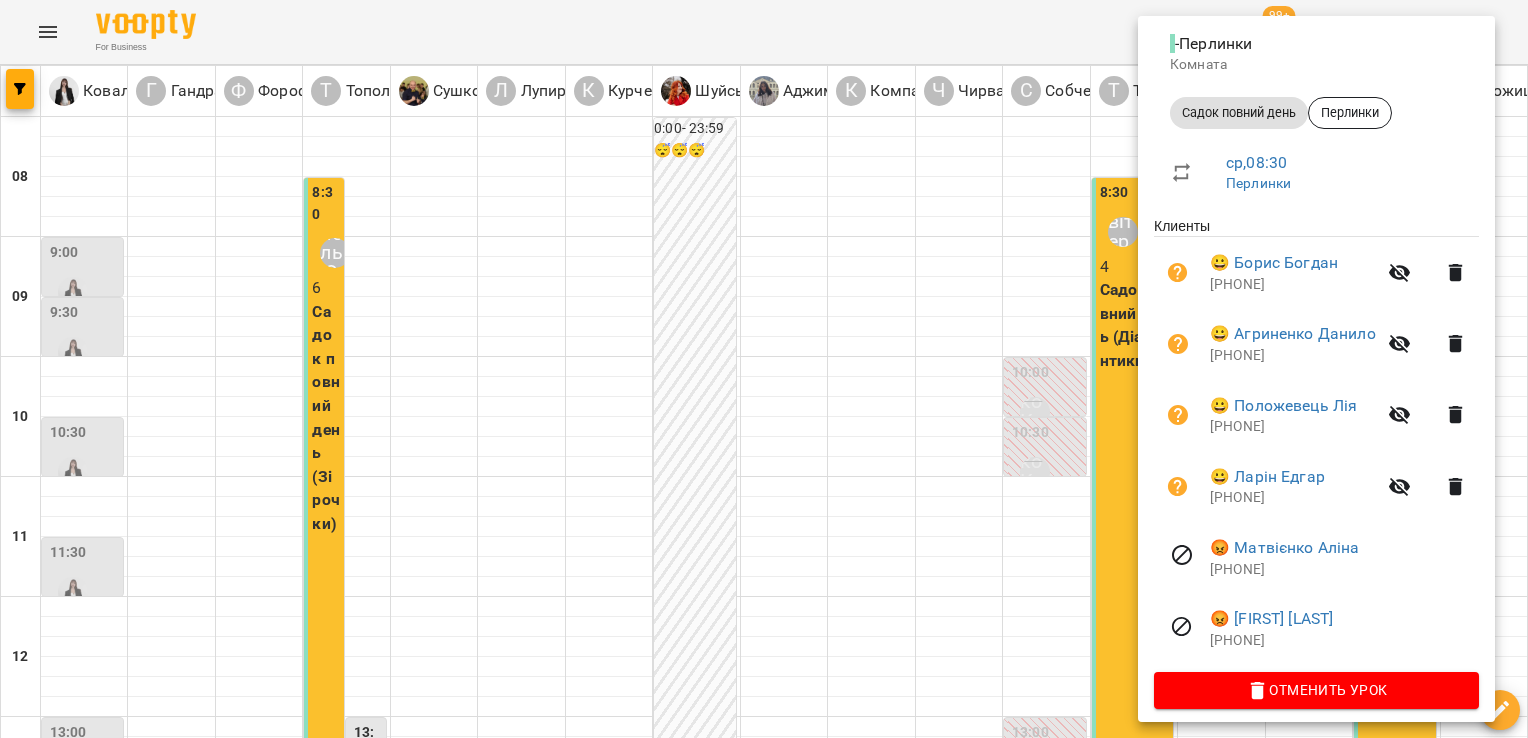 scroll, scrollTop: 241, scrollLeft: 0, axis: vertical 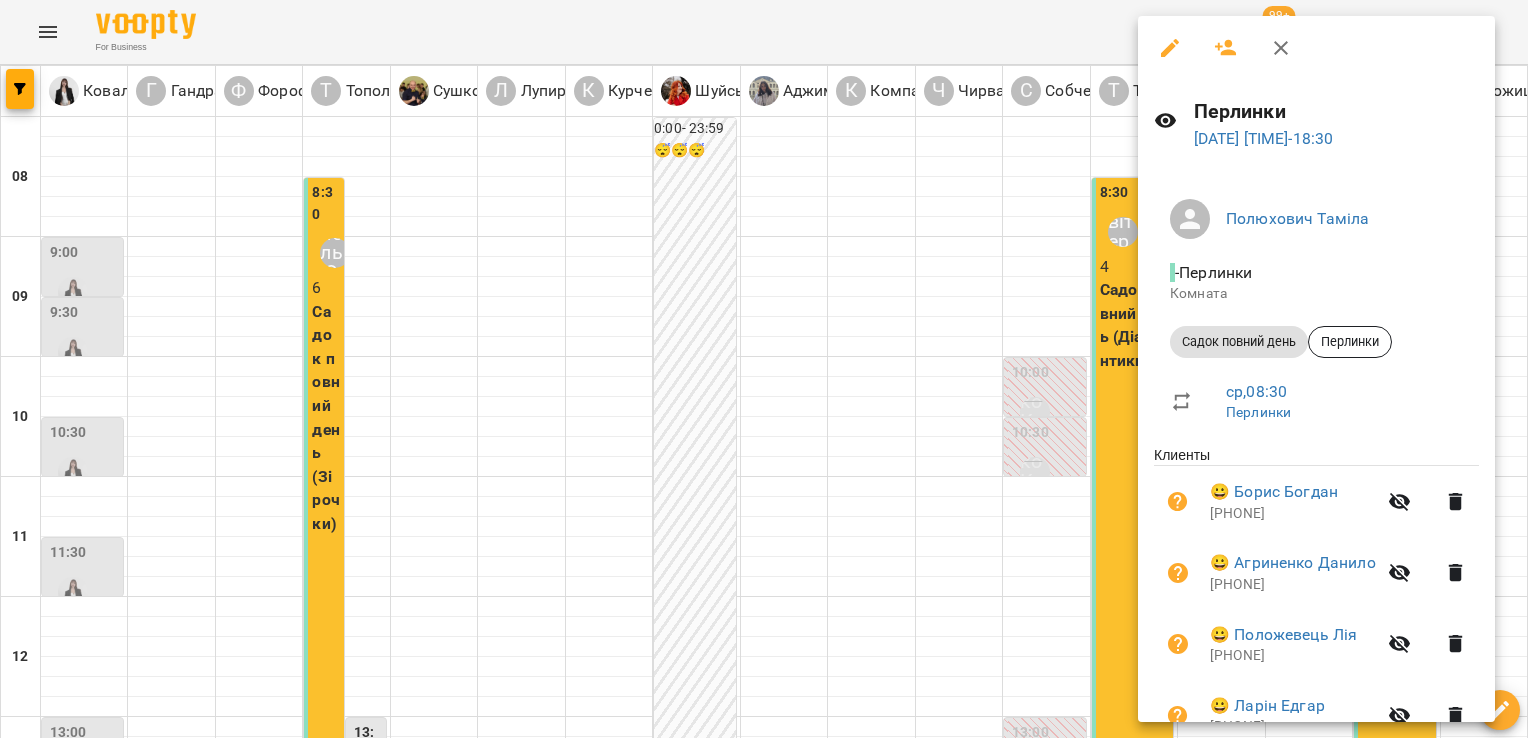 click at bounding box center (764, 369) 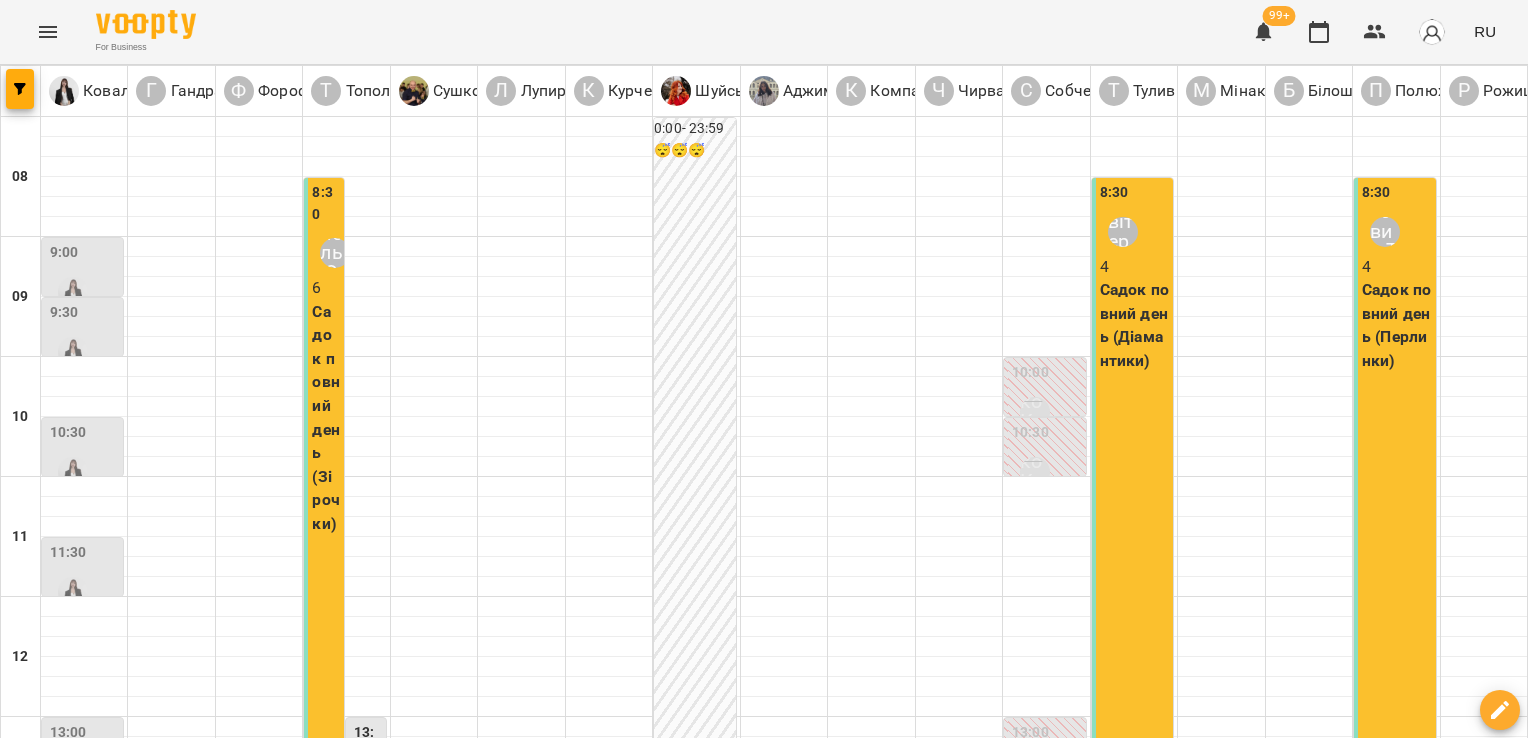 click on "чт" at bounding box center (852, 1703) 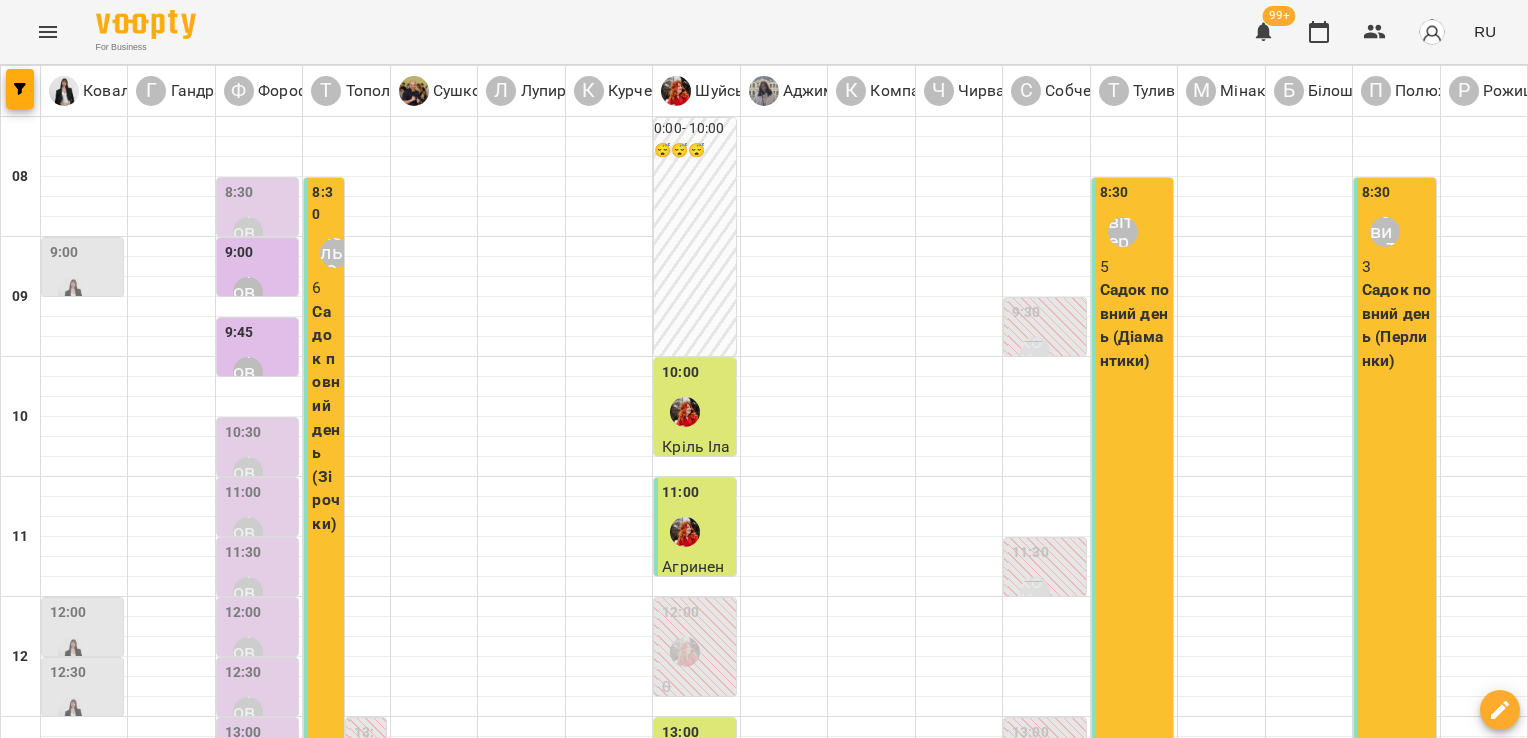 click on "Садок повний день (Перлинки)" at bounding box center (1396, 325) 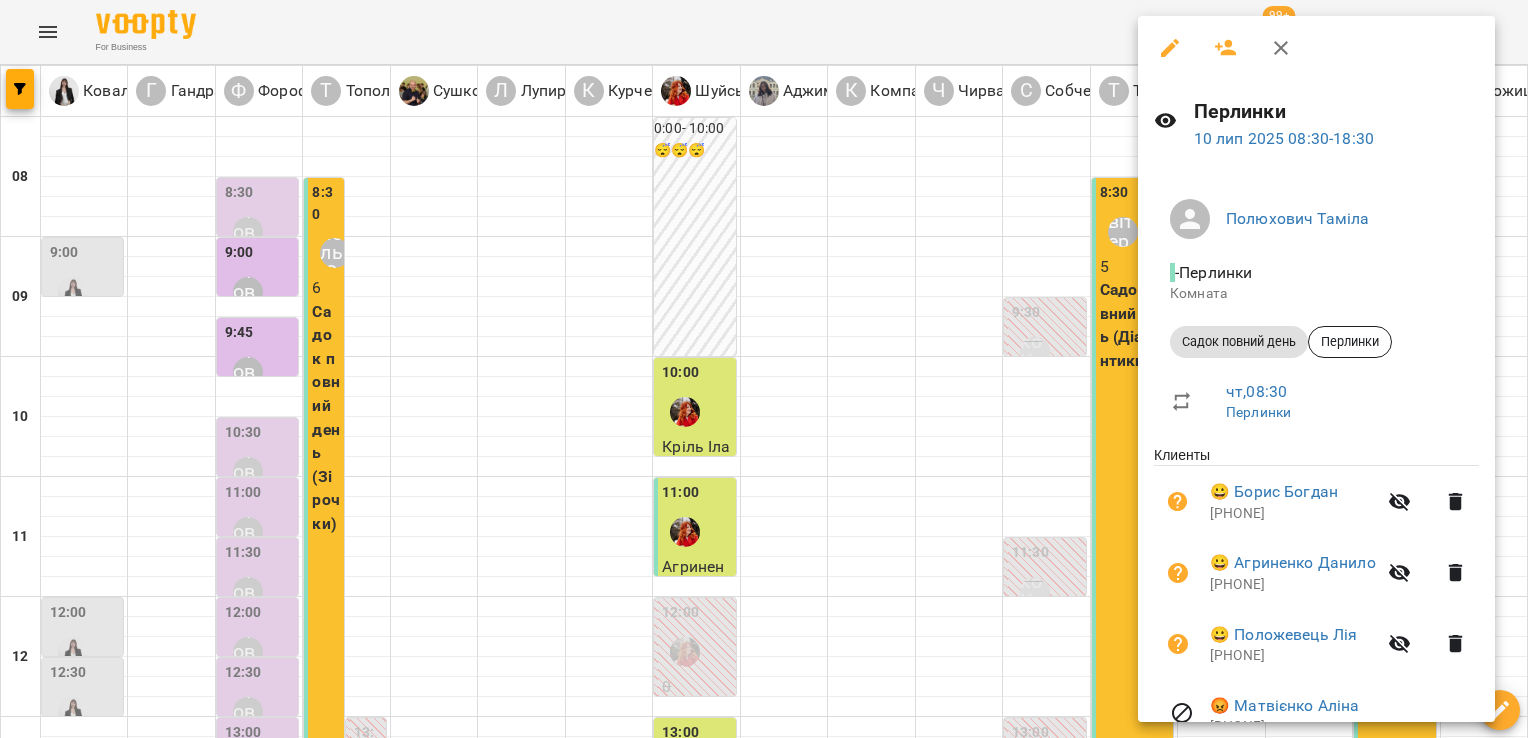 click at bounding box center (764, 369) 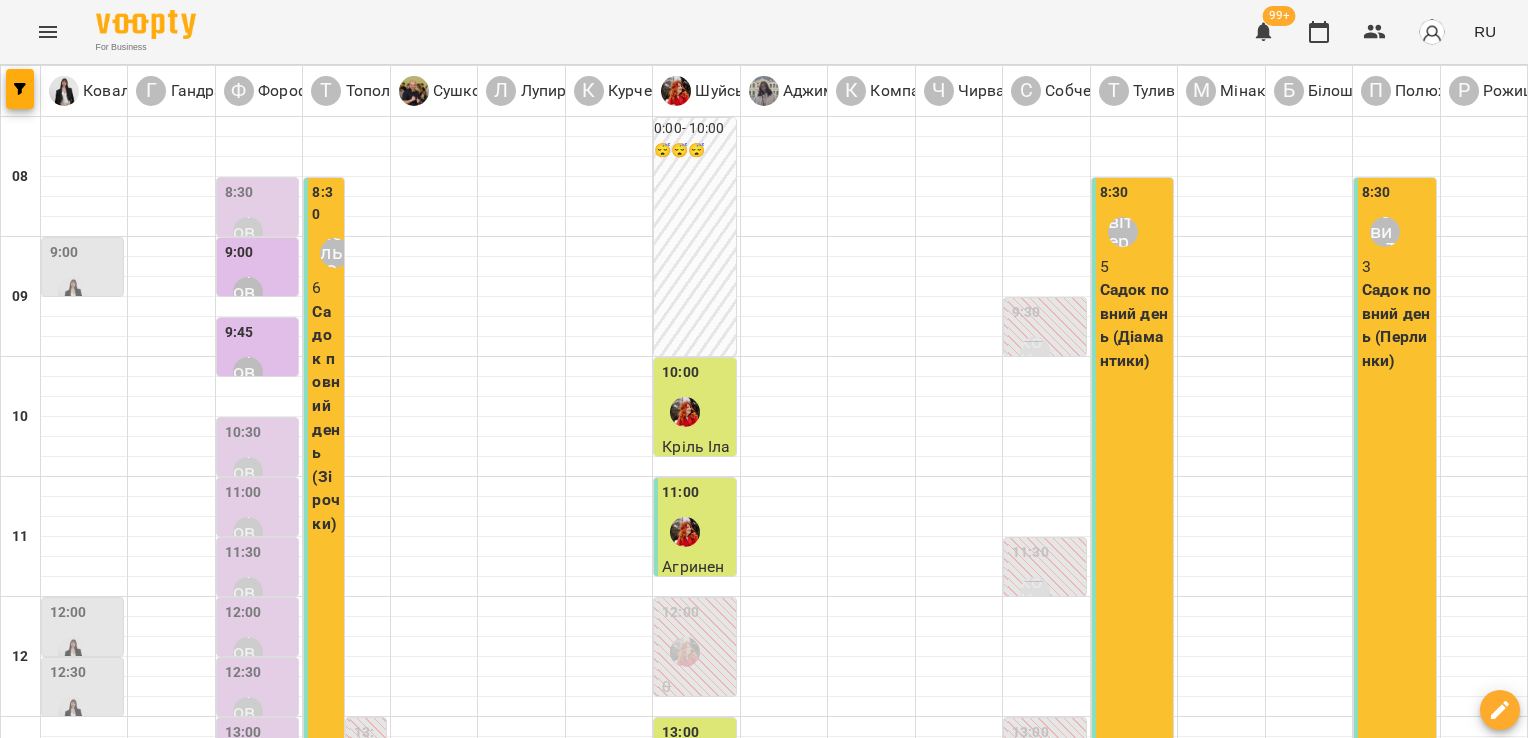 click on "пт" at bounding box center [1063, 1703] 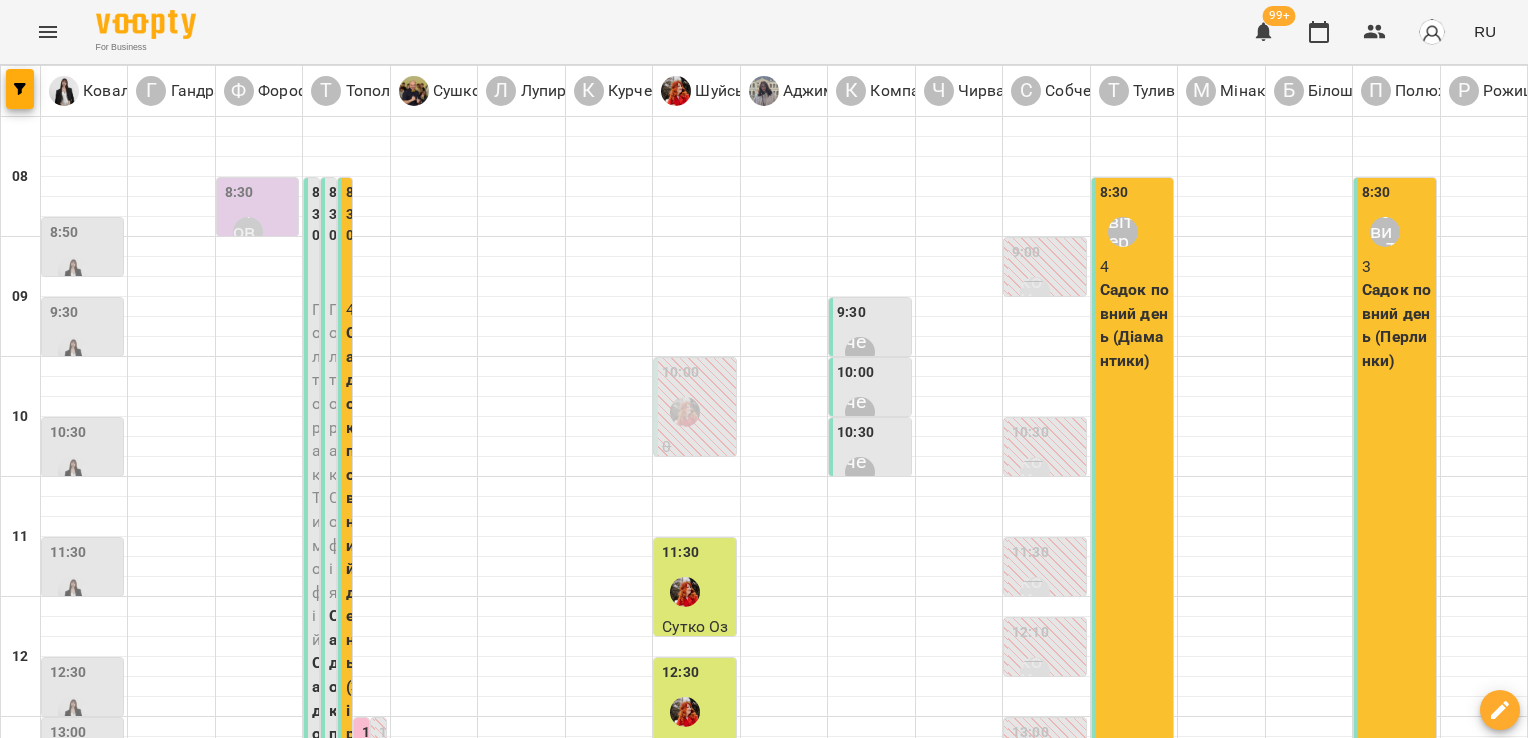 click on "Садок повний день (Перлинки)" at bounding box center (1396, 325) 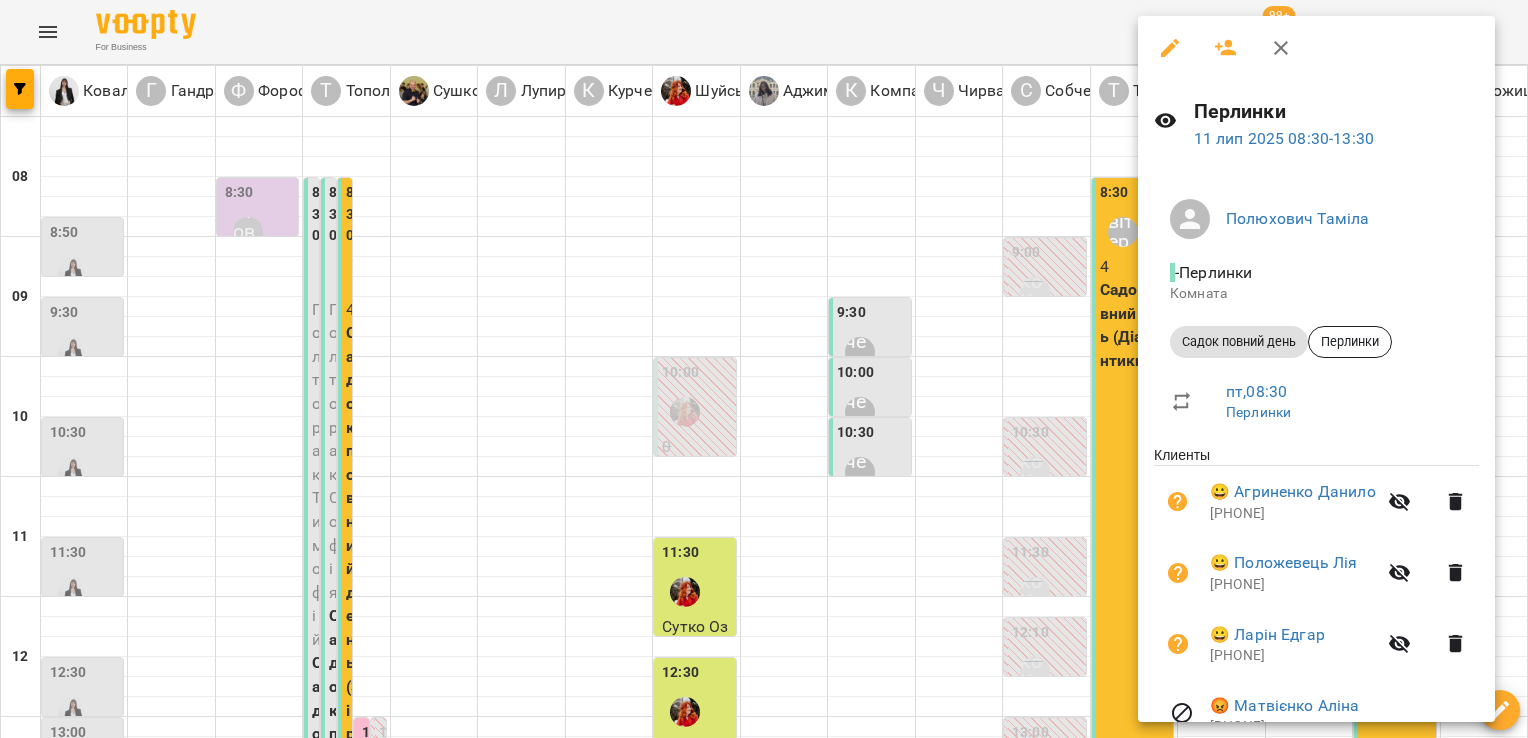 click at bounding box center (764, 369) 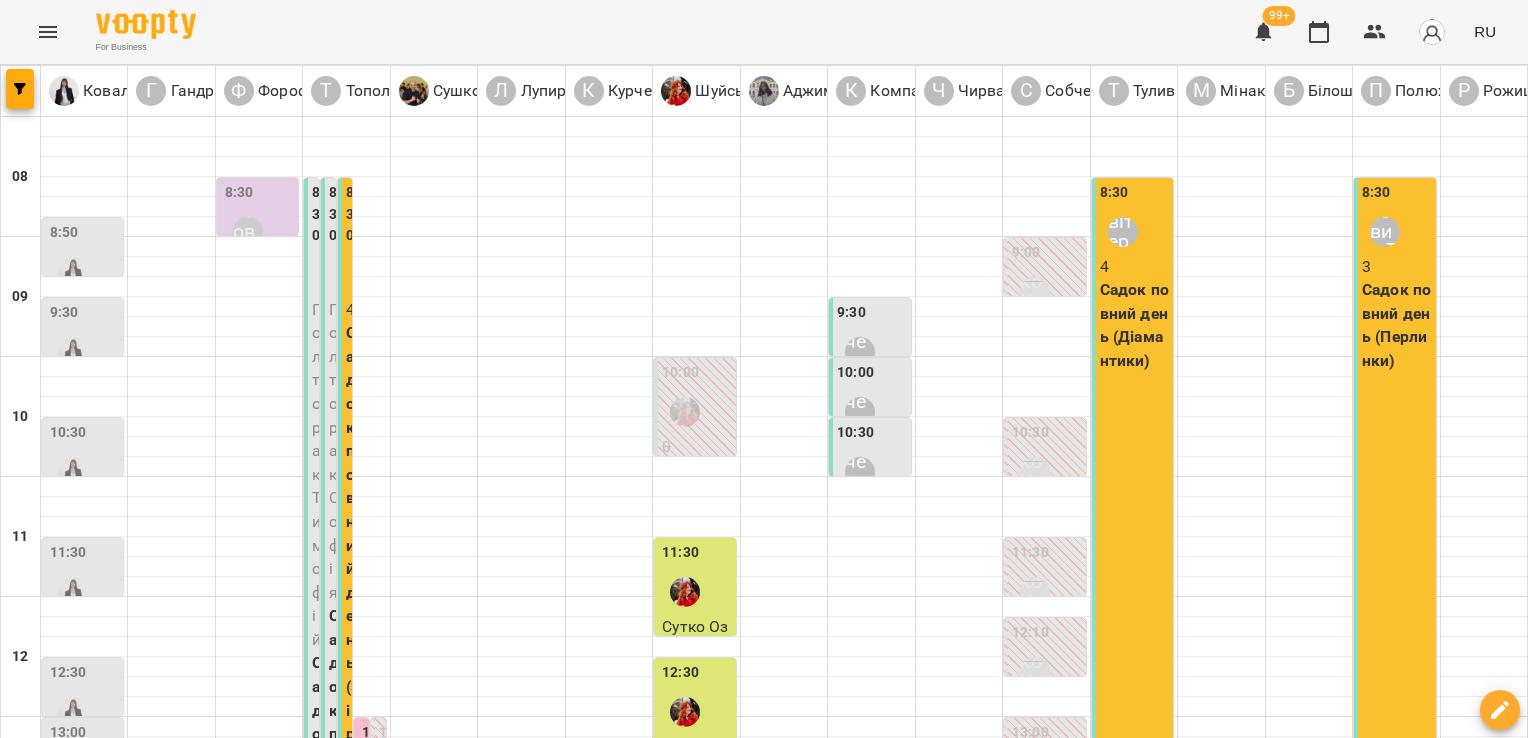 click at bounding box center (664, 1768) 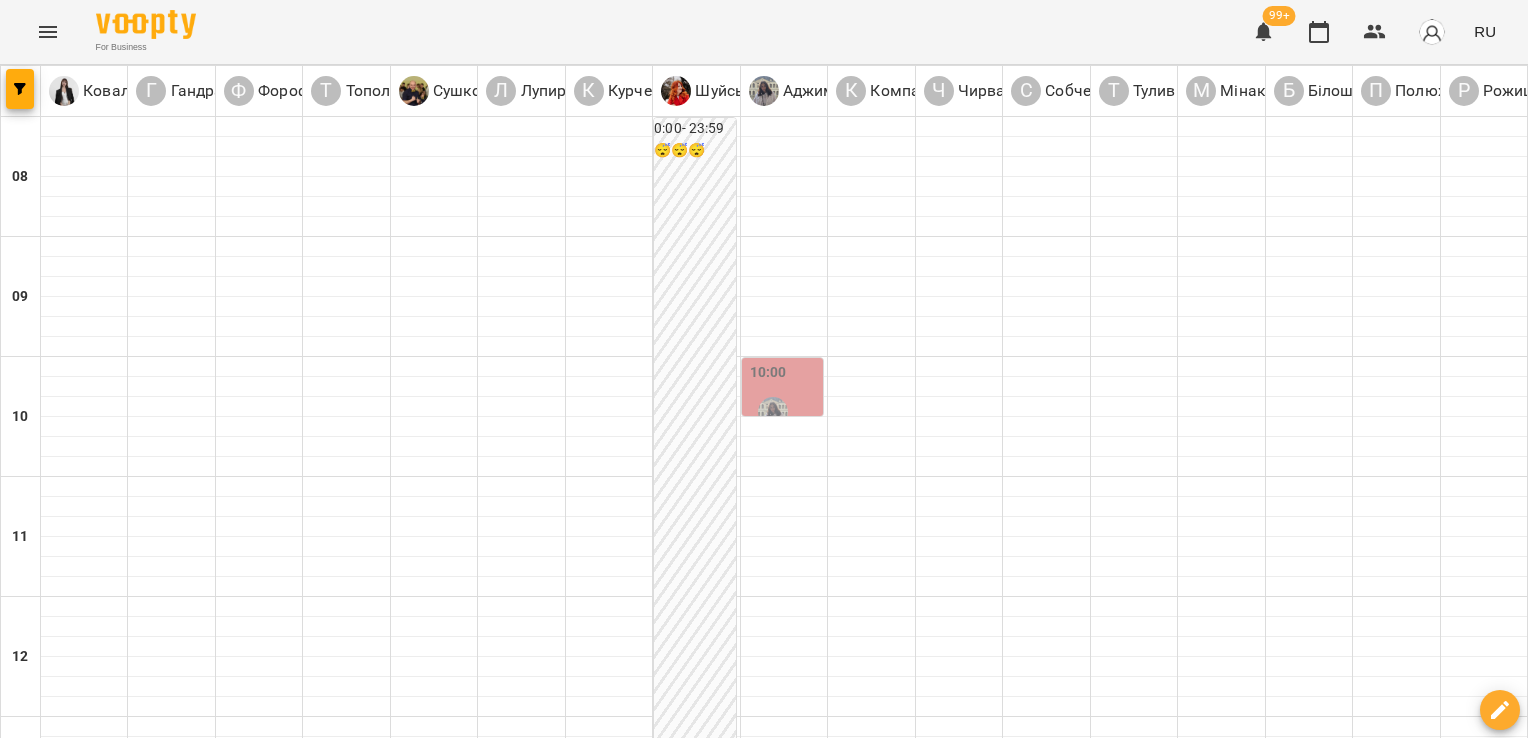 click on "вт" at bounding box center (255, 1703) 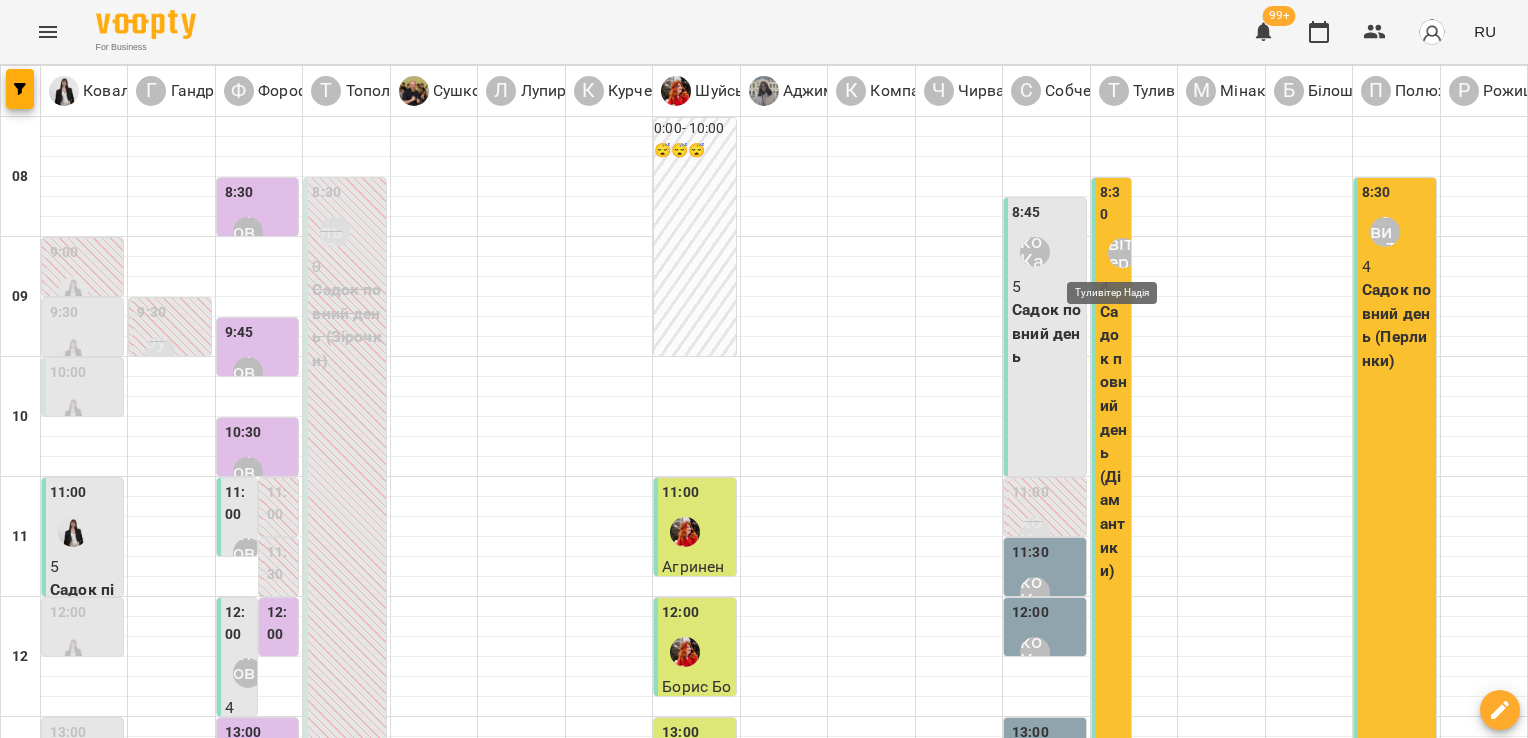 click on "Туливітер Надія" at bounding box center (1123, 253) 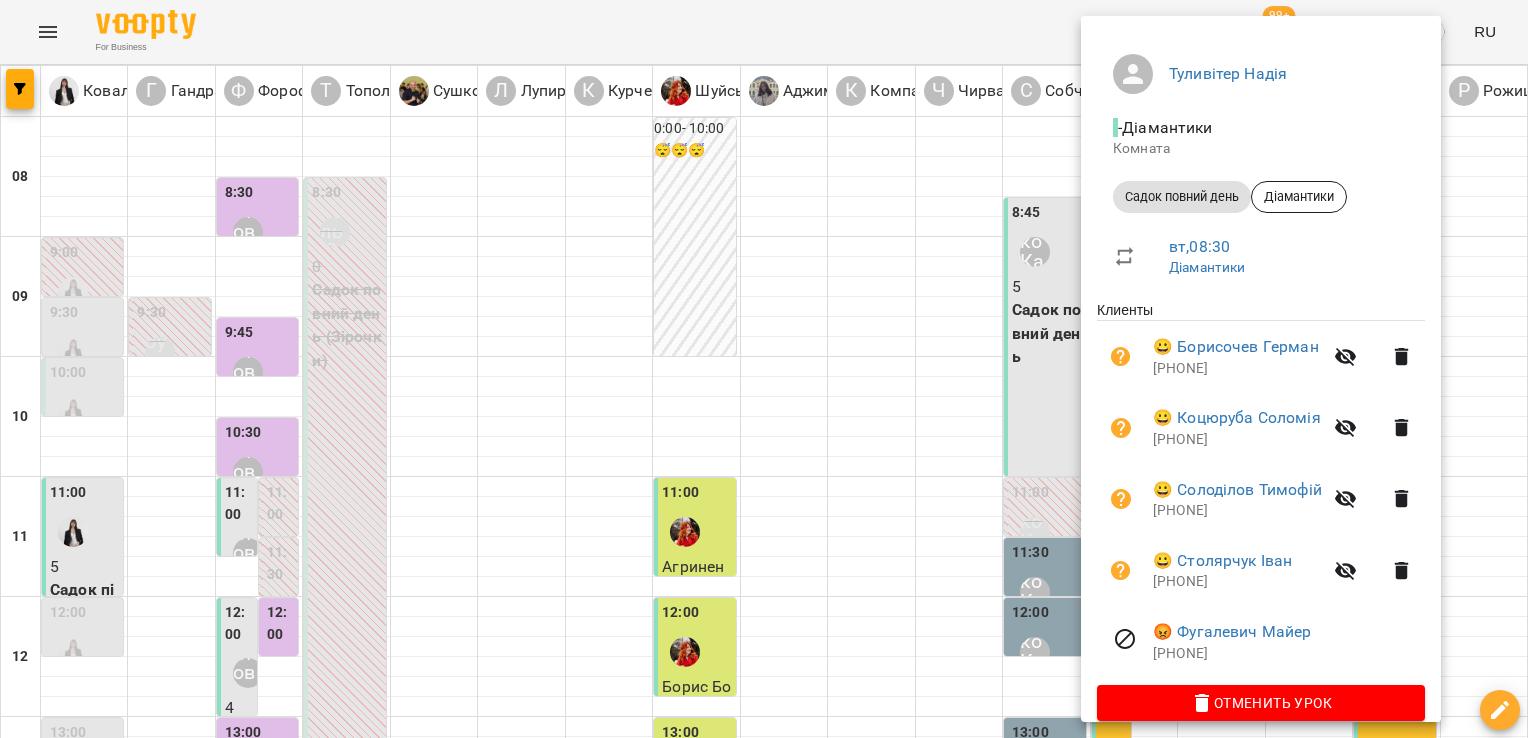 scroll, scrollTop: 170, scrollLeft: 0, axis: vertical 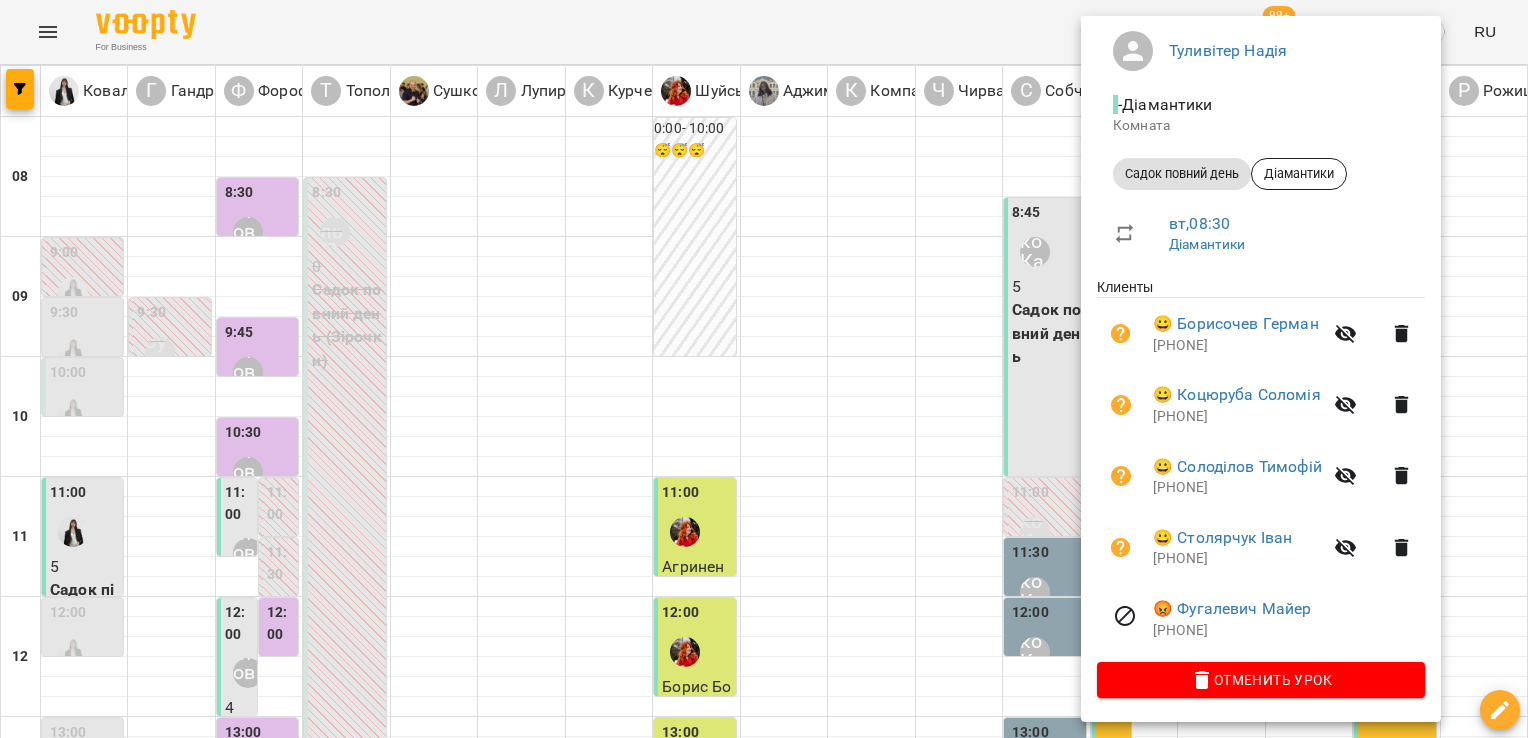 click at bounding box center (764, 369) 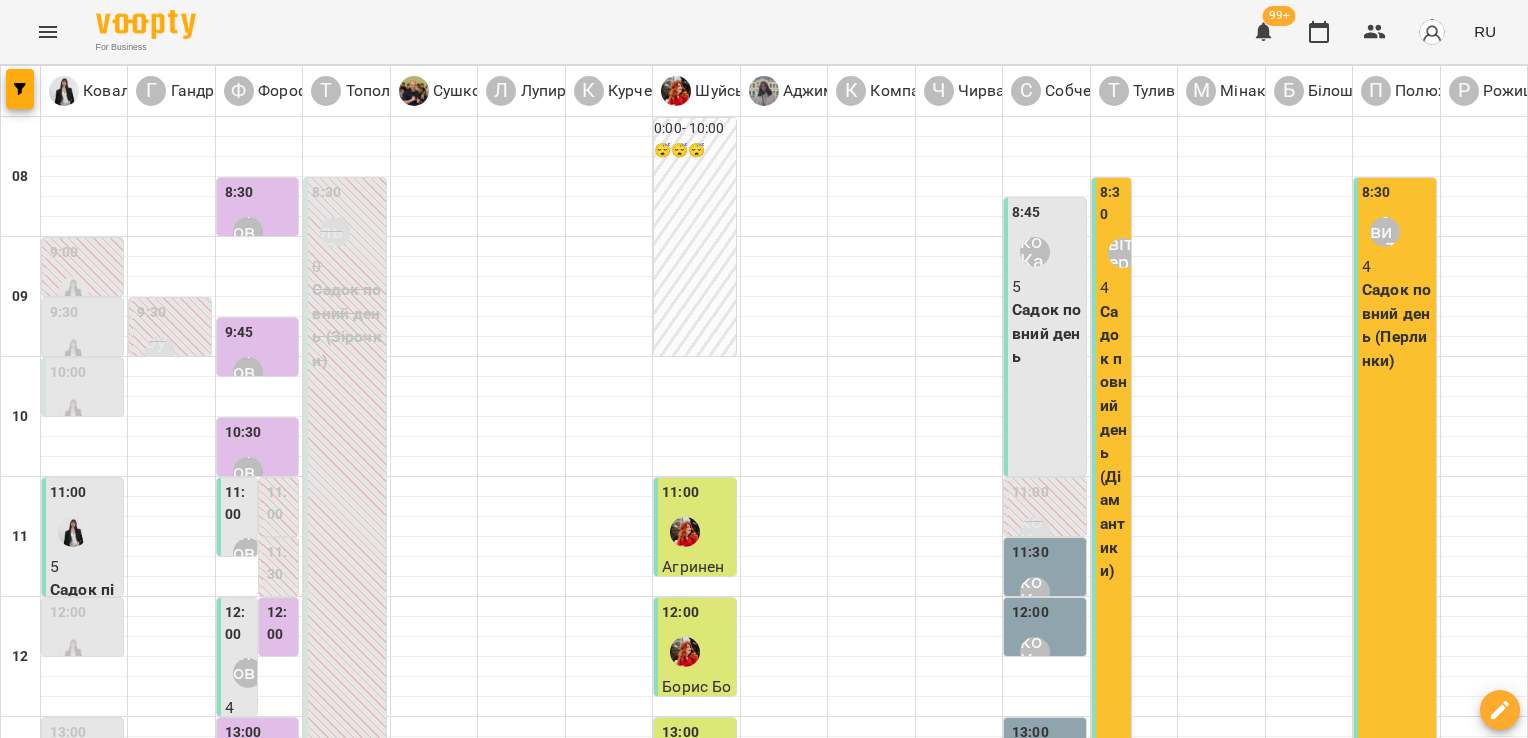click on "02 июля" at bounding box center (641, 1722) 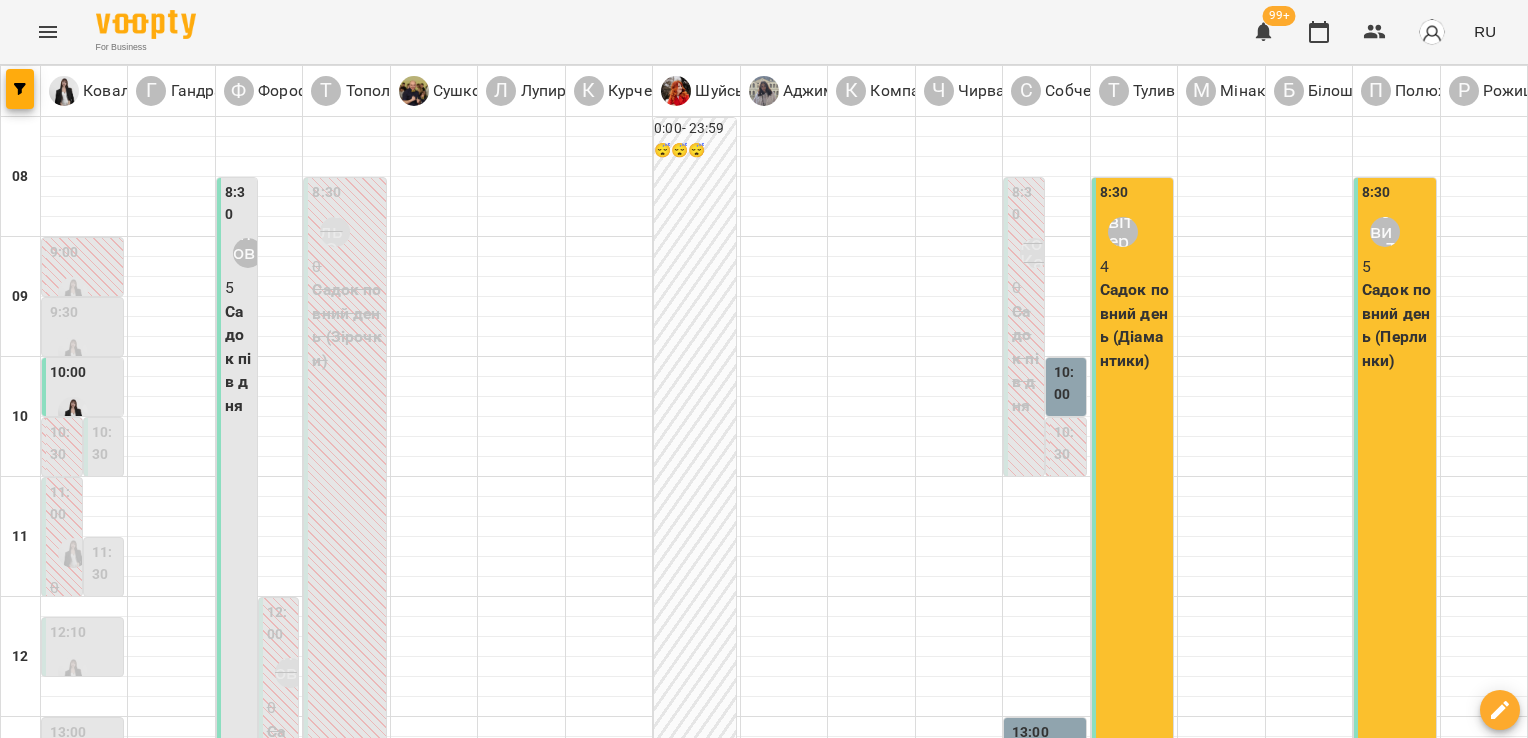 click on "[TIME] [LAST] [FIRST] [NUMBER] [SERVICE] [TIME_PERIOD] ([SERVICE_NAME])" at bounding box center [1132, 777] 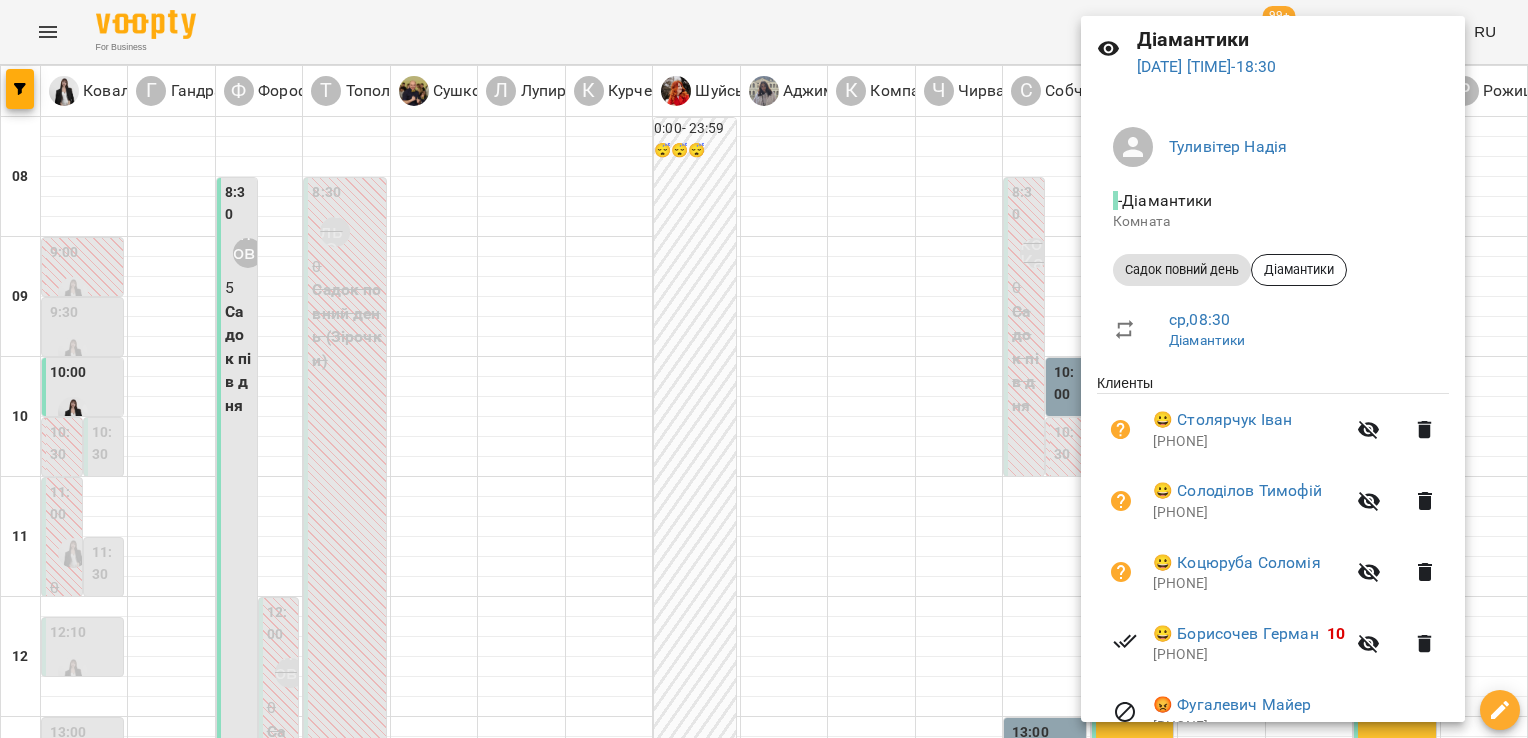 scroll, scrollTop: 76, scrollLeft: 0, axis: vertical 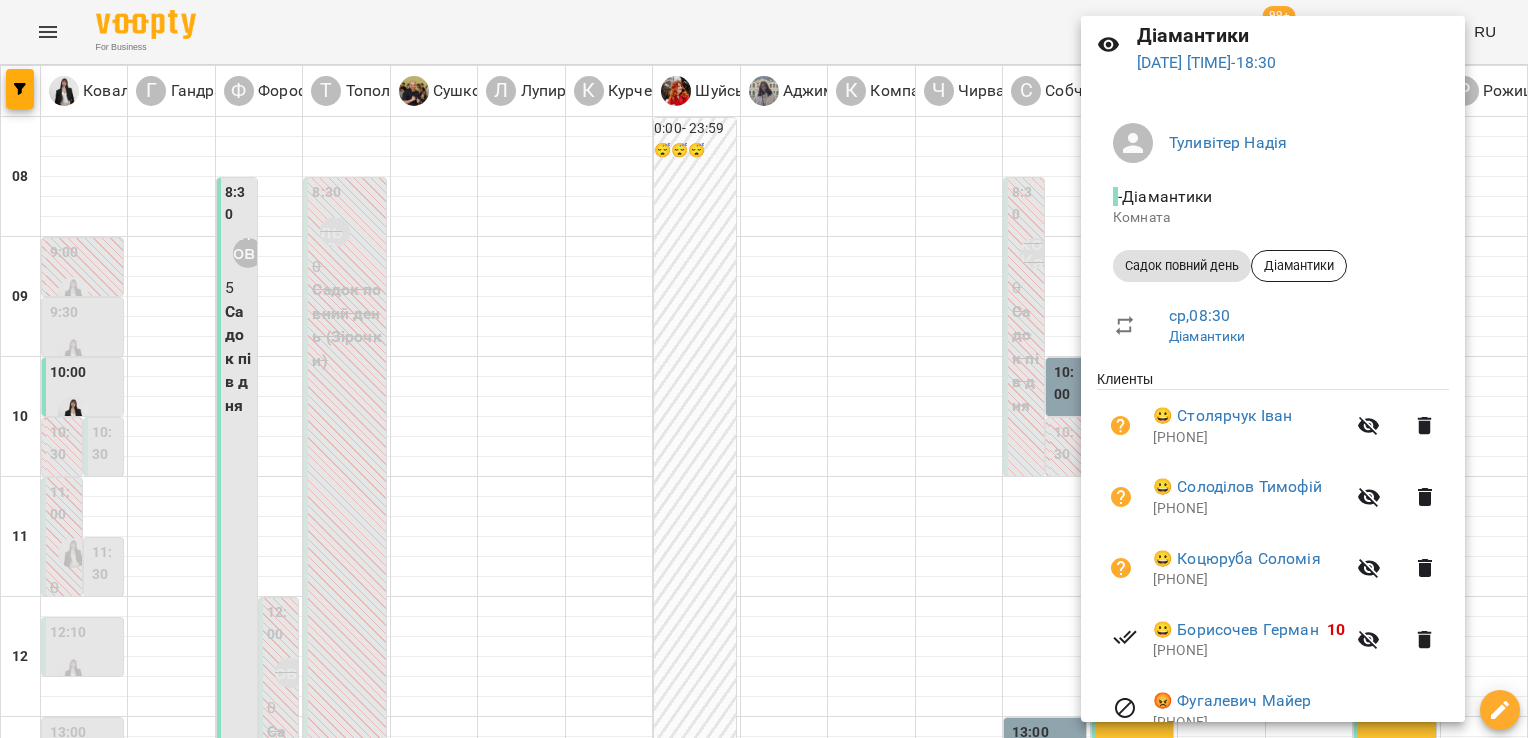 click at bounding box center (764, 369) 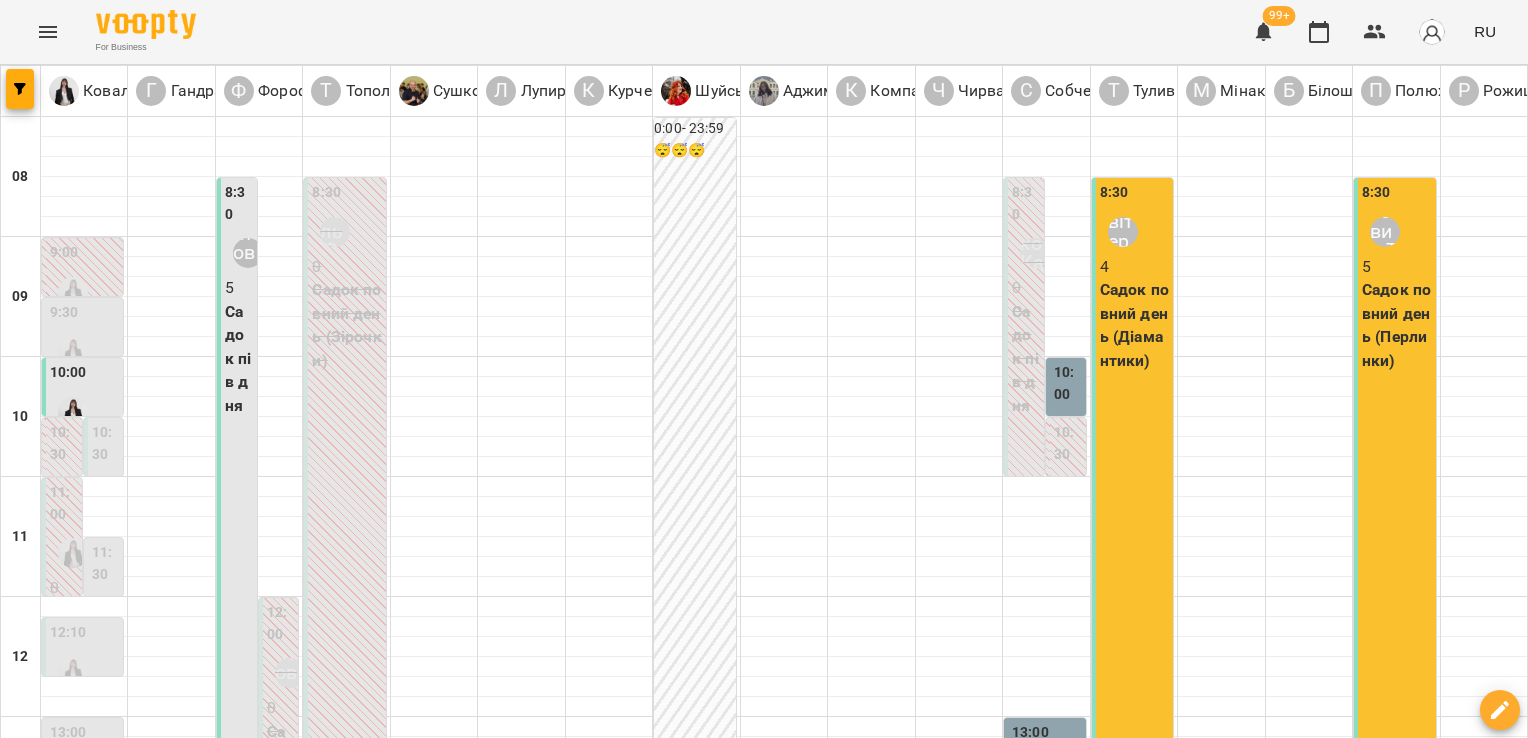 click on "чт" at bounding box center [852, 1703] 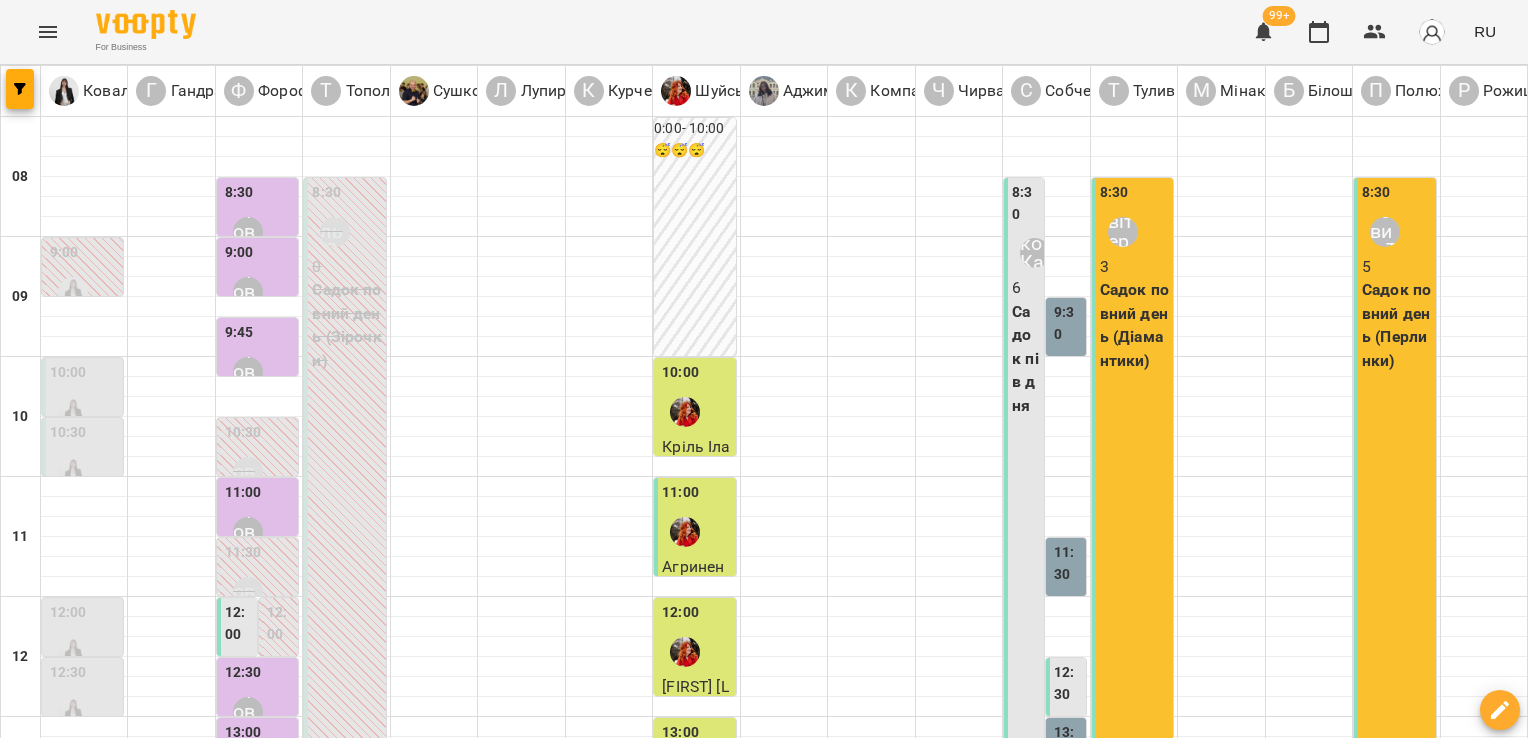 click on "[SERVICE] [TIME] [LAST] [FIRST] [NUMBER] [SERVICE] [TIME_PERIOD] ([SERVICE_NAME])" at bounding box center (1132, 777) 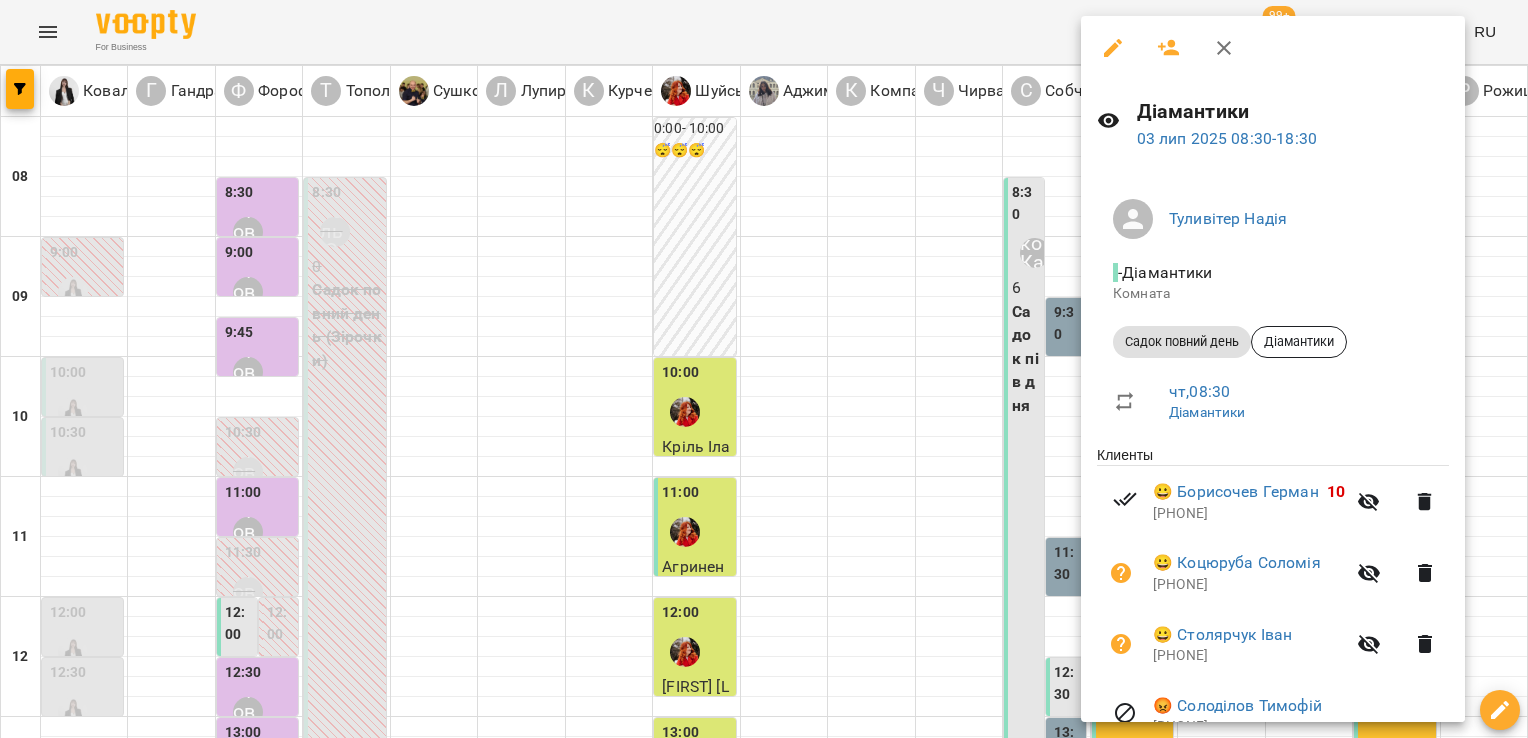 drag, startPoint x: 938, startPoint y: 675, endPoint x: 1073, endPoint y: 642, distance: 138.97482 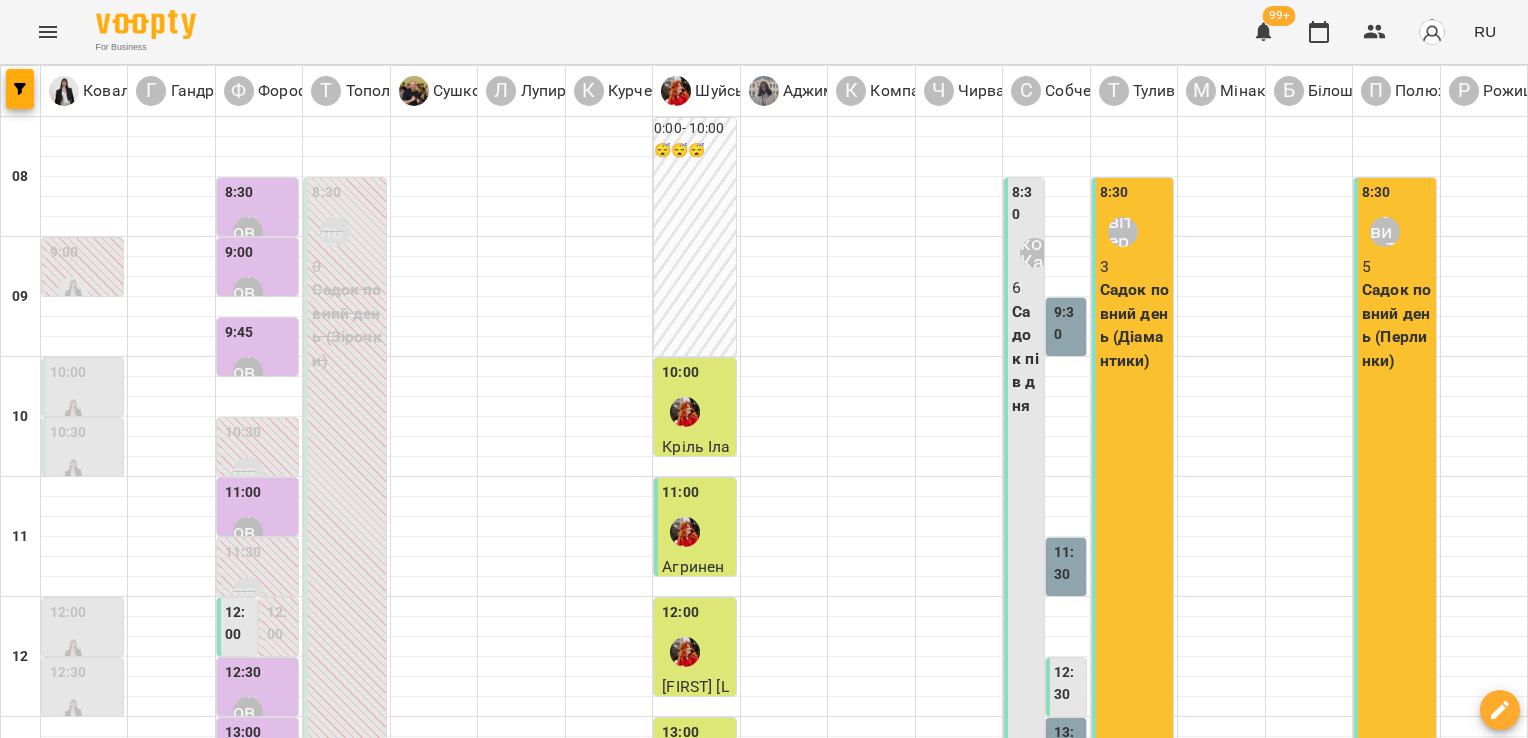 click on "04 июля" at bounding box center [1063, 1722] 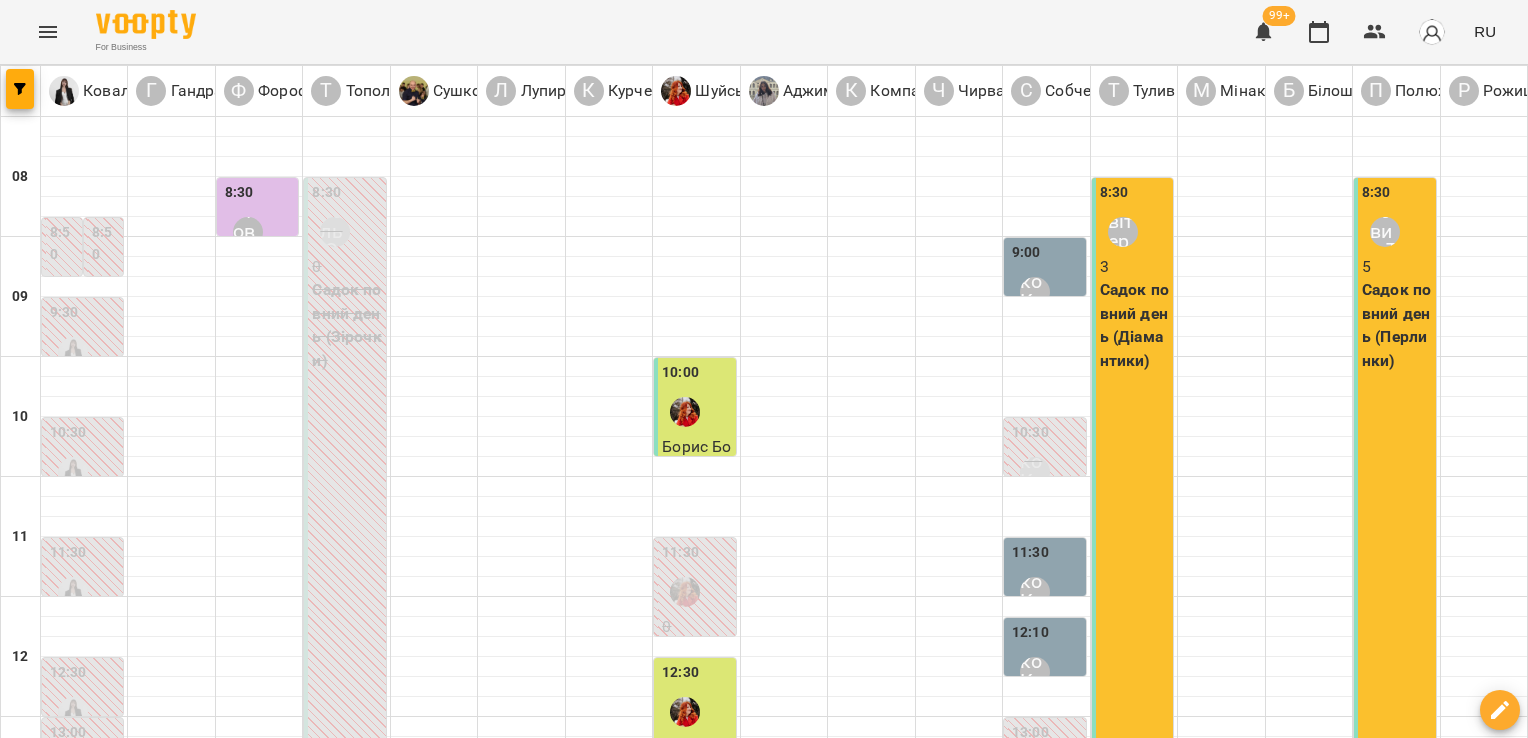 click on "[SERVICE] [TIME] [LAST] [FIRST] [NUMBER] [SERVICE] [TIME_PERIOD] ([SERVICE_NAME])" at bounding box center [1132, 477] 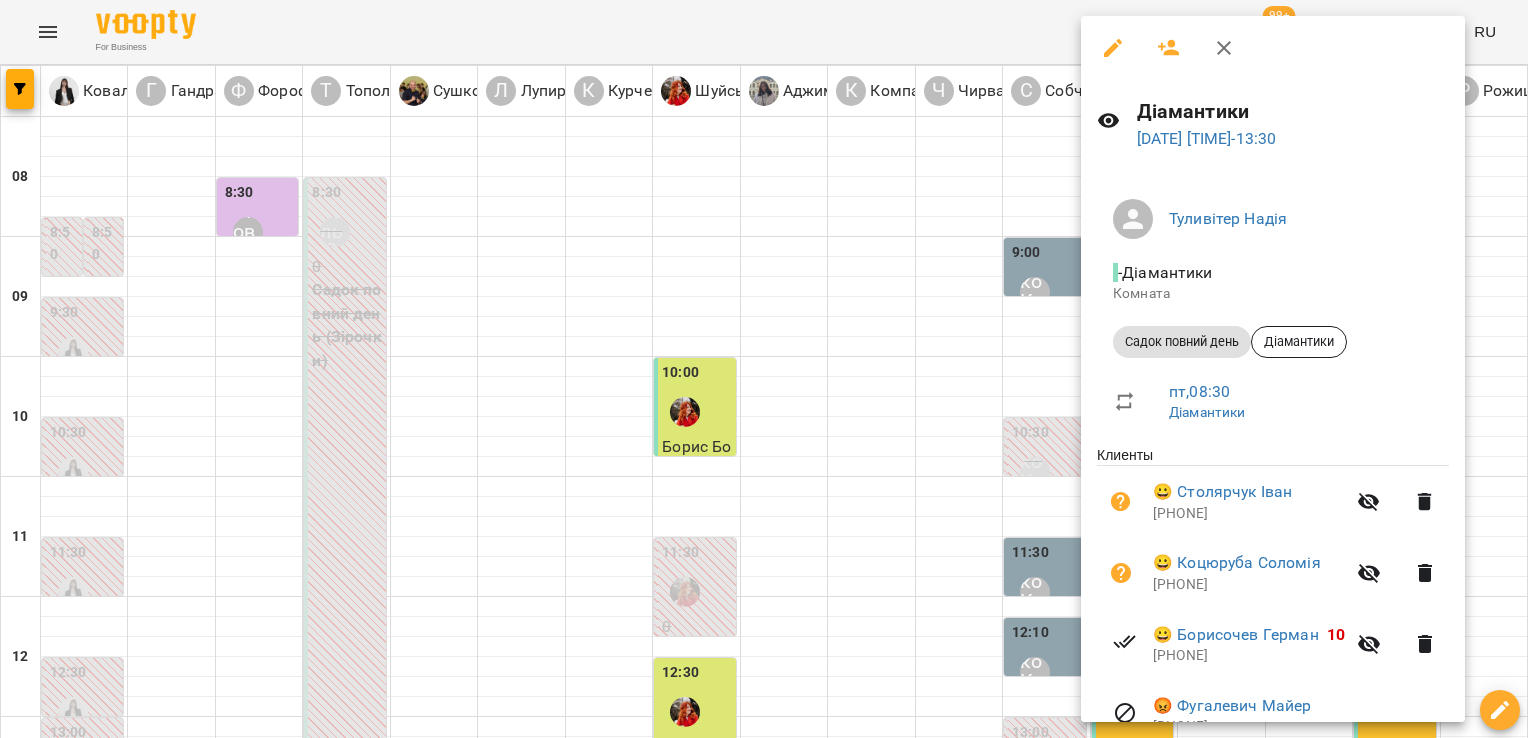 click at bounding box center [764, 369] 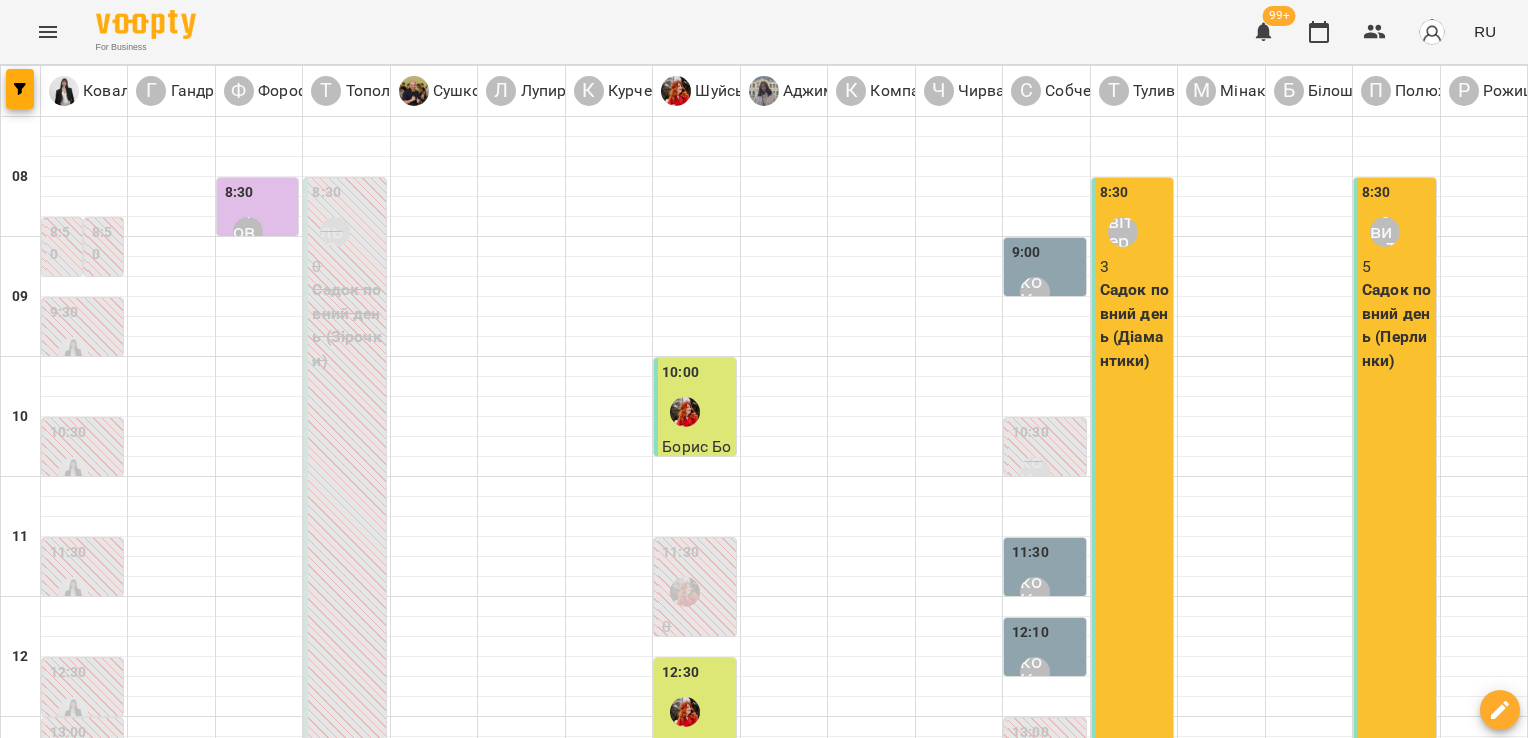 click at bounding box center [863, 1768] 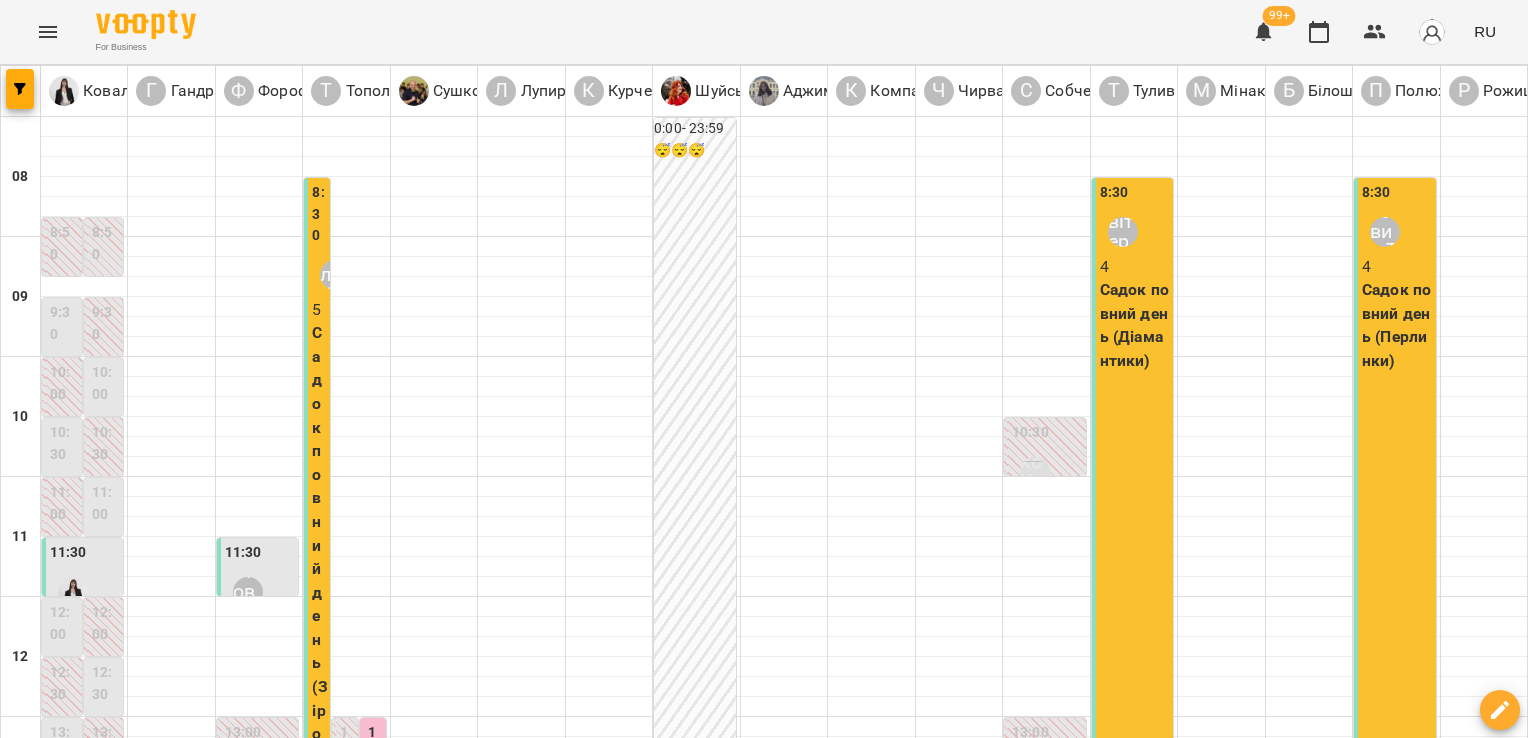 click on "[TIME] [LAST] [FIRST] [NUMBER] [SERVICE] [TIME_PERIOD] ([SERVICE_NAME])" at bounding box center [1132, 777] 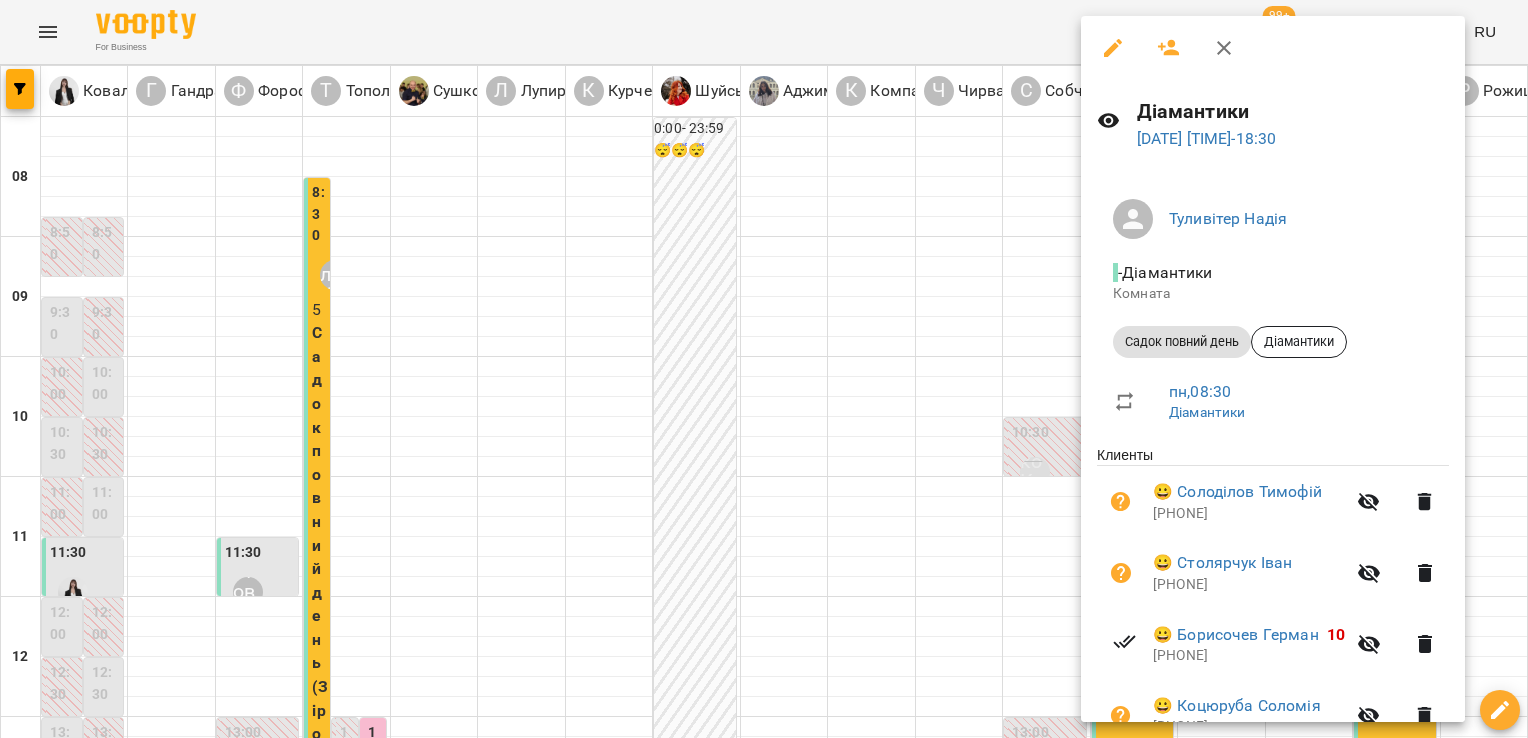 drag, startPoint x: 1479, startPoint y: 594, endPoint x: 1464, endPoint y: 630, distance: 39 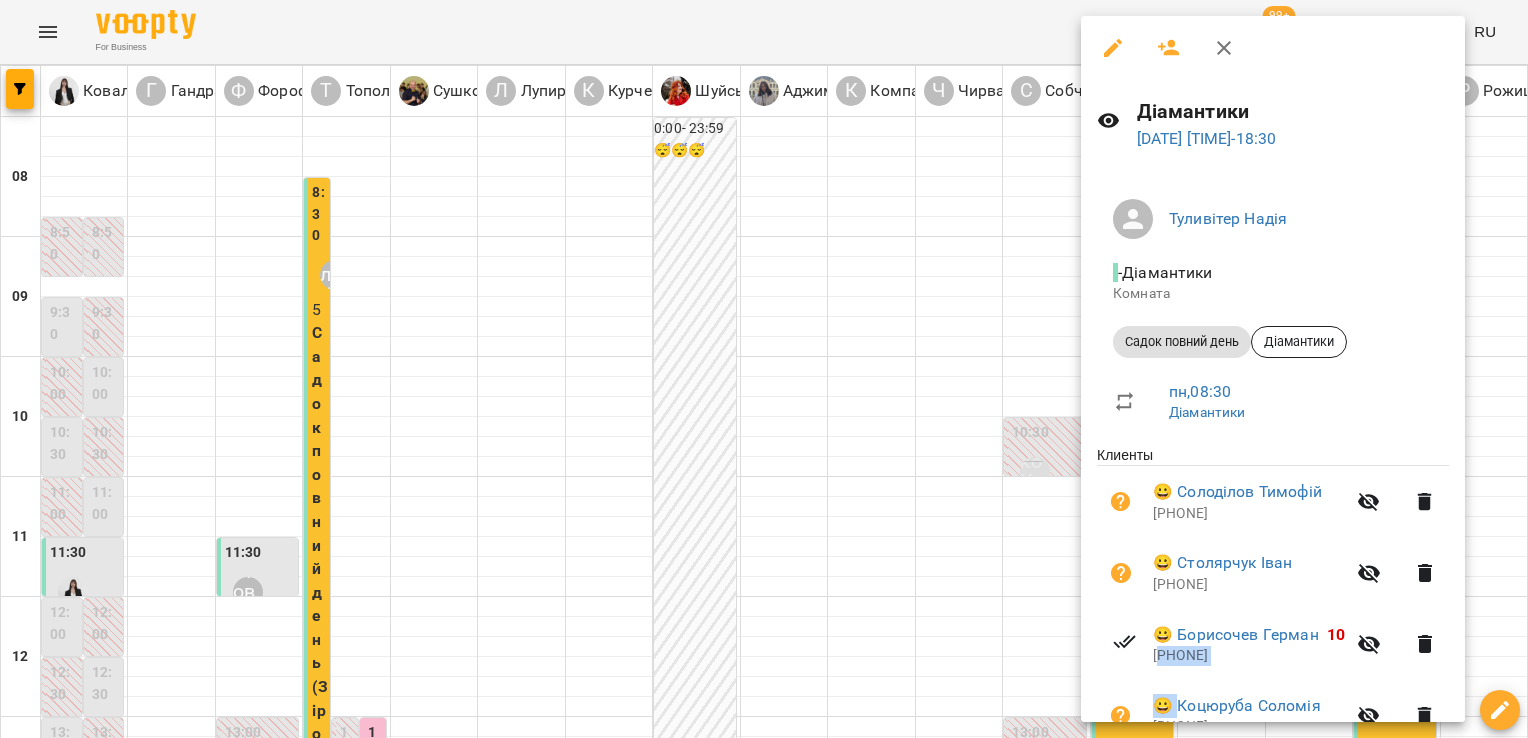 click on "[LAST] [FIRST] - [SERVICE] [ROOM] [SERVICE_PERIOD] [SERVICE] [DAY] , [TIME] [SERVICE] [CLIENTS] [FIRST] [LAST] [PHONE] [CLIENTS] [FIRST] [LAST] [PHONE] [CLIENTS] [FIRST] [LAST] [PHONE] [CLIENTS] [FIRST] [LAST] [PHONE] [EMOTICON] [FIRST] [LAST] [ACTION]" at bounding box center (1273, 529) 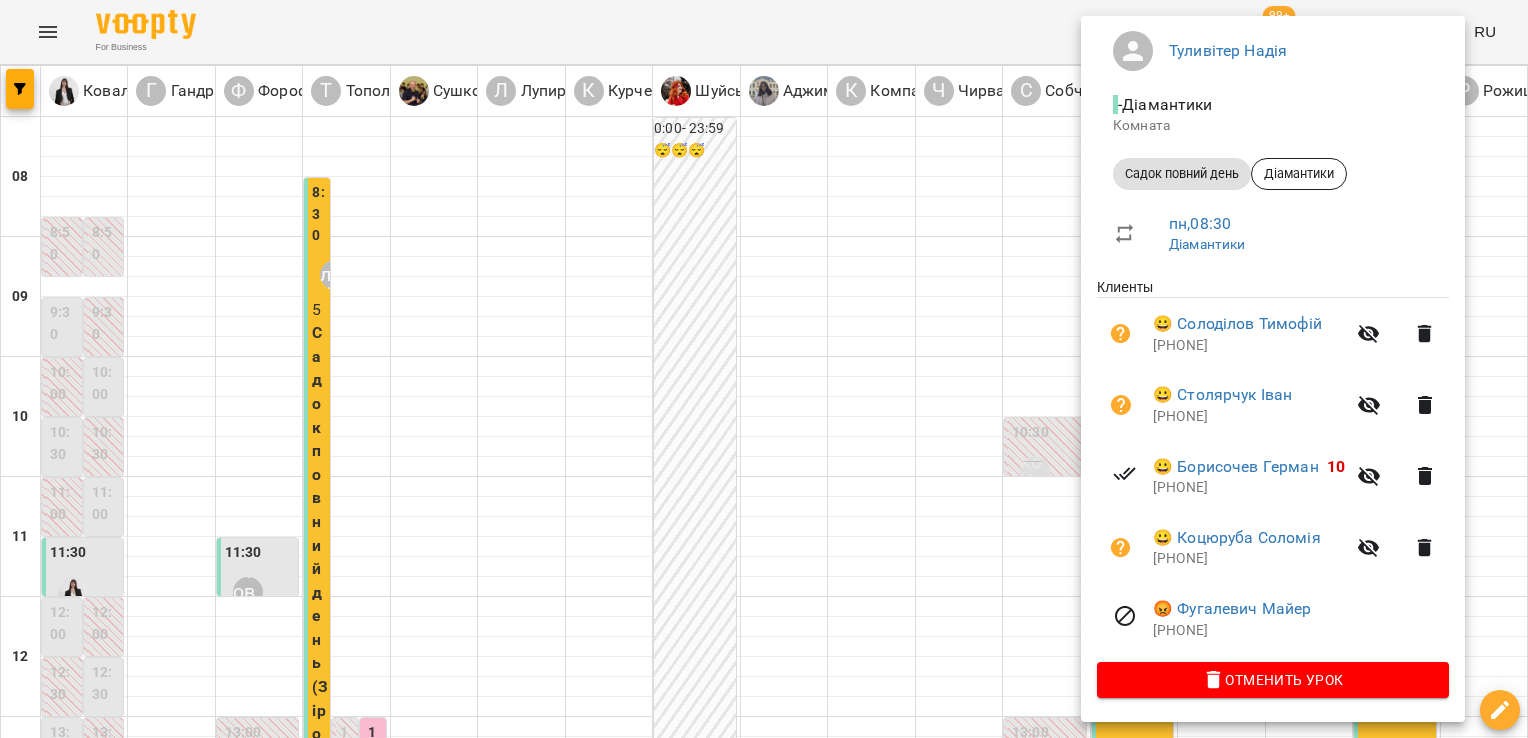 click at bounding box center (764, 369) 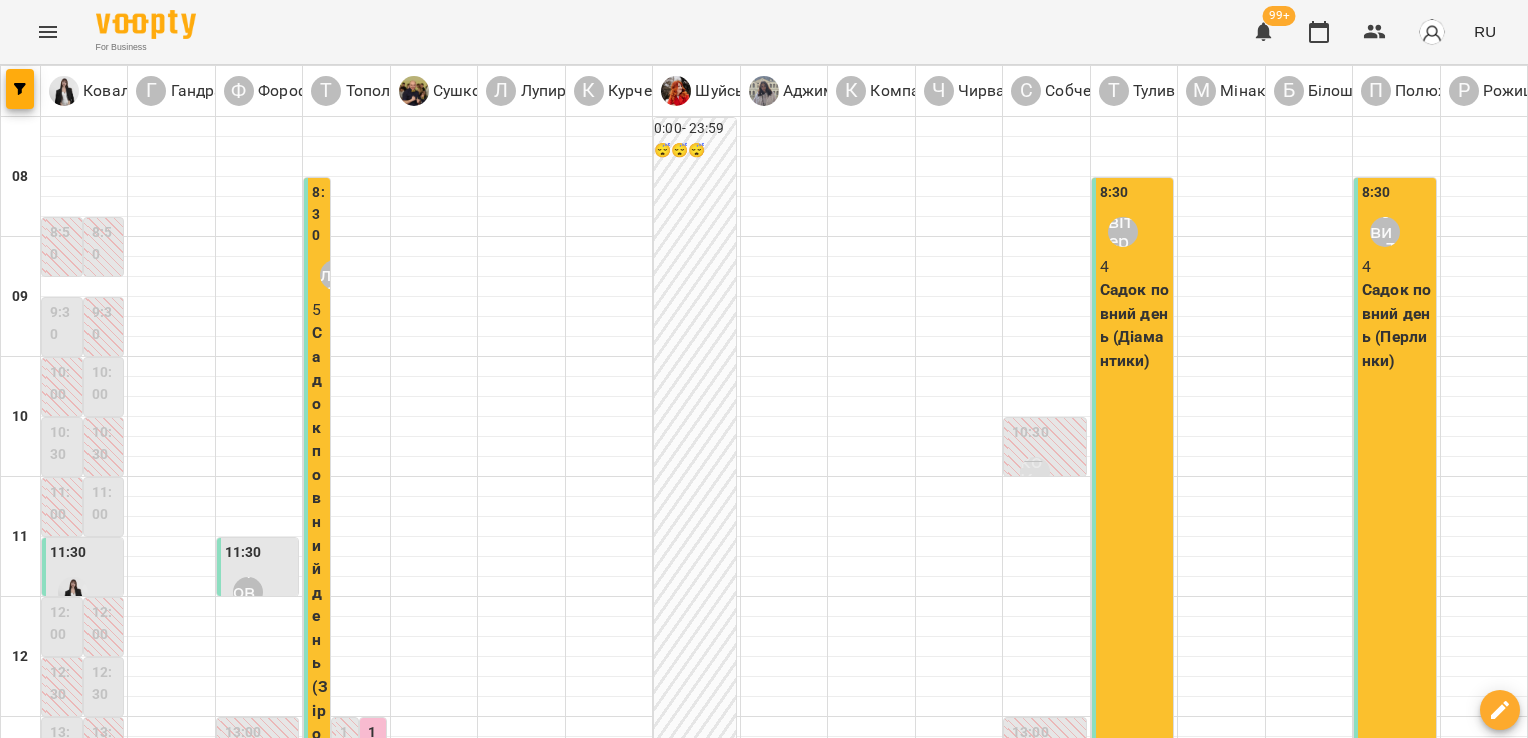click on "вт" at bounding box center (428, 1703) 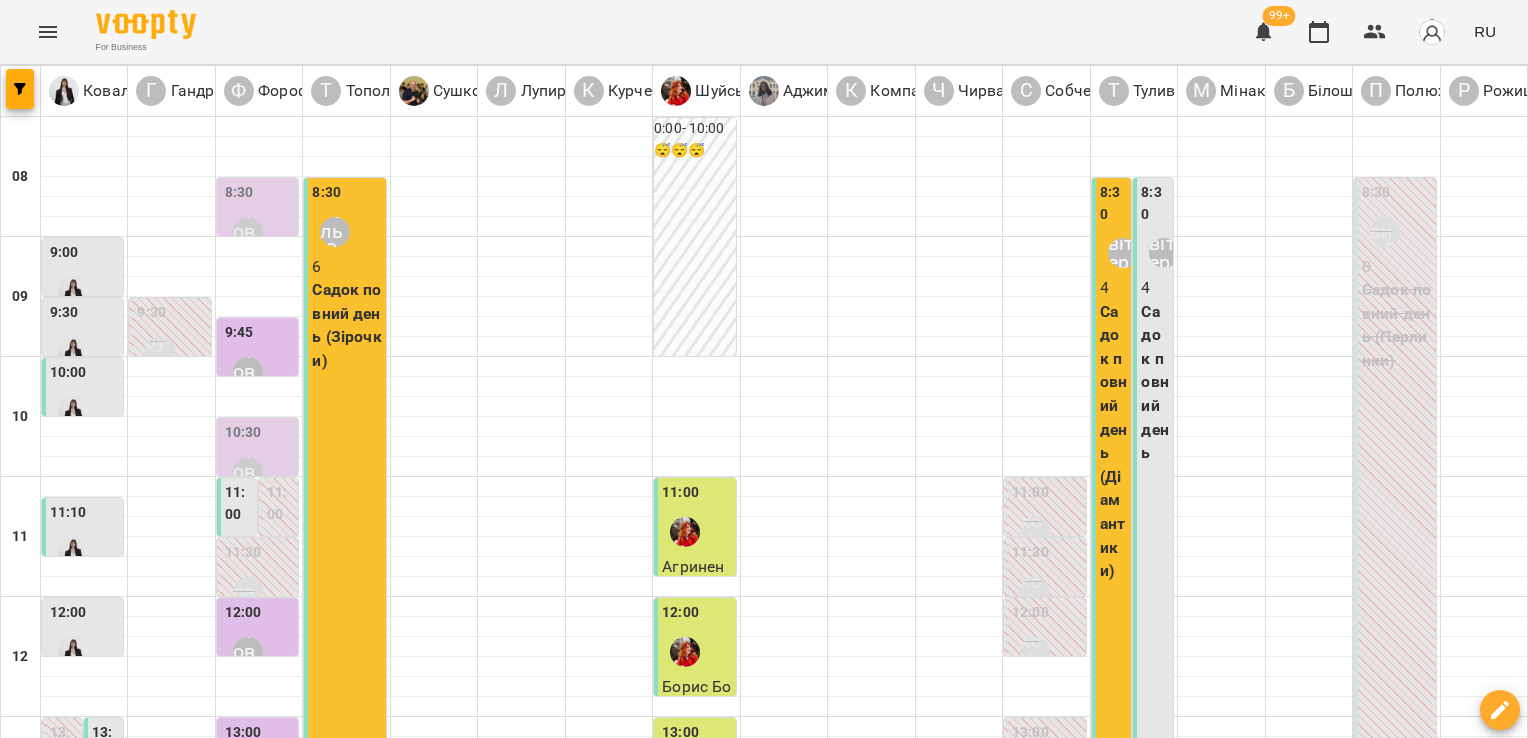 click on "[TIME] [LAST] [FIRST] [NUMBER] [SERVICE] [TIME_PERIOD]" at bounding box center [1153, 777] 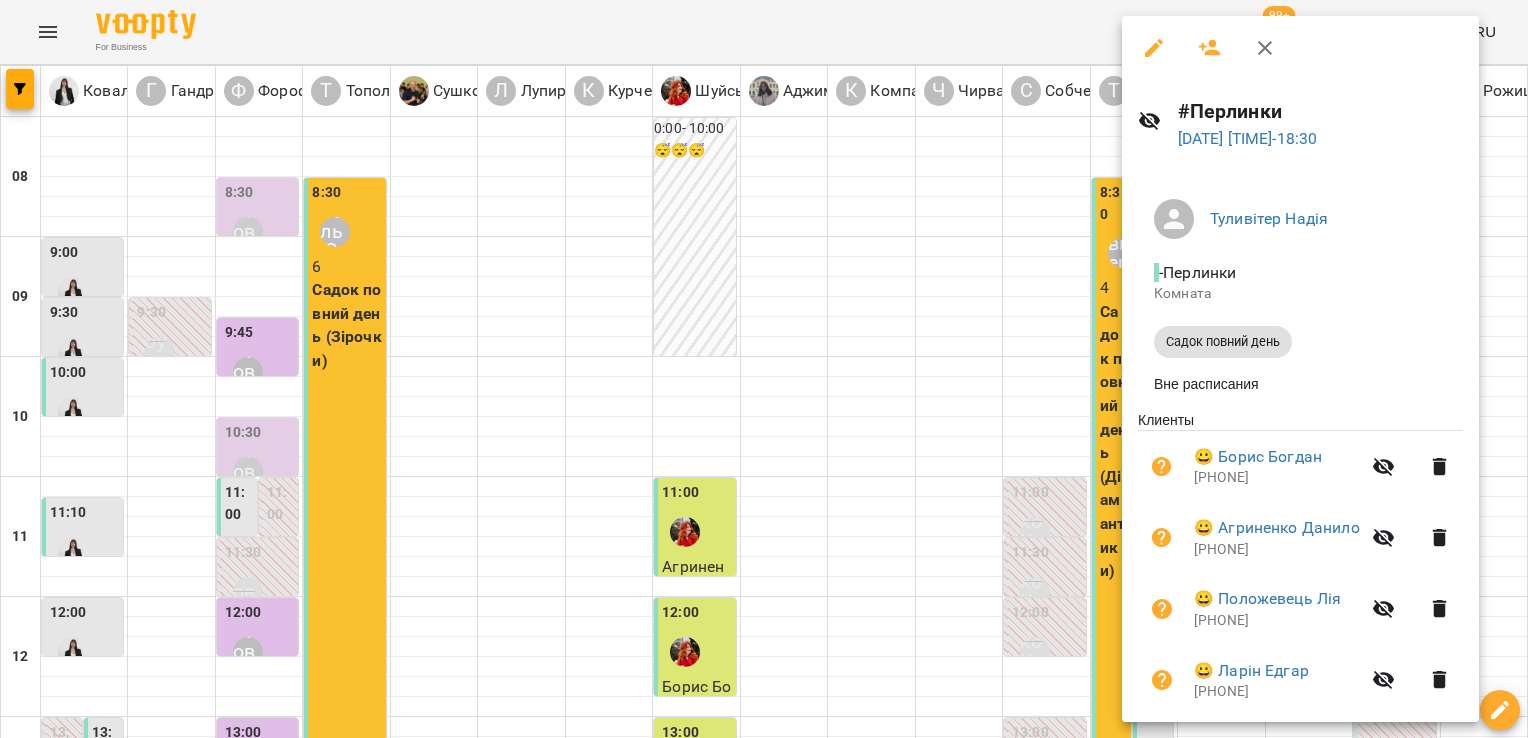 click at bounding box center (764, 369) 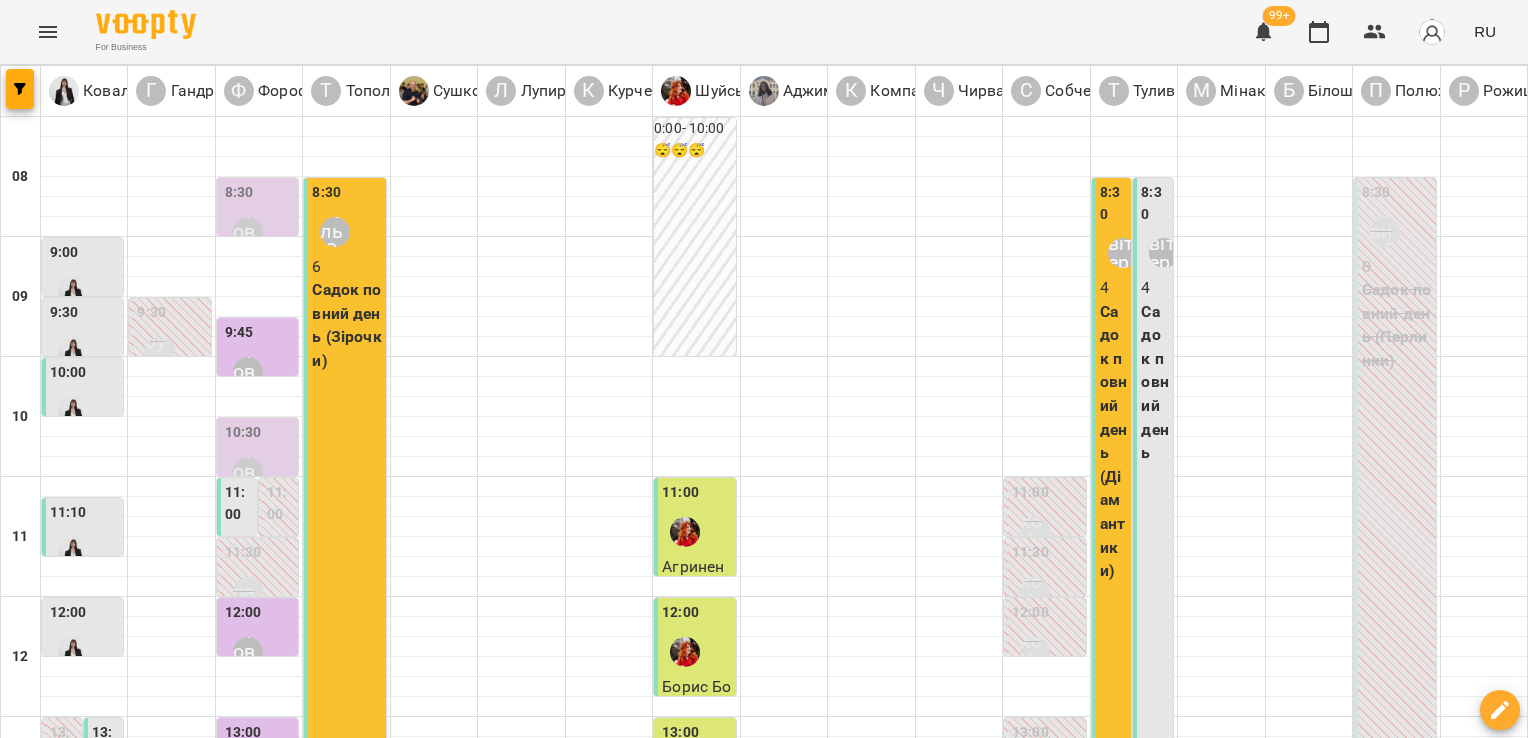 click on "Садок повний день (Діамантики)" at bounding box center (1114, 441) 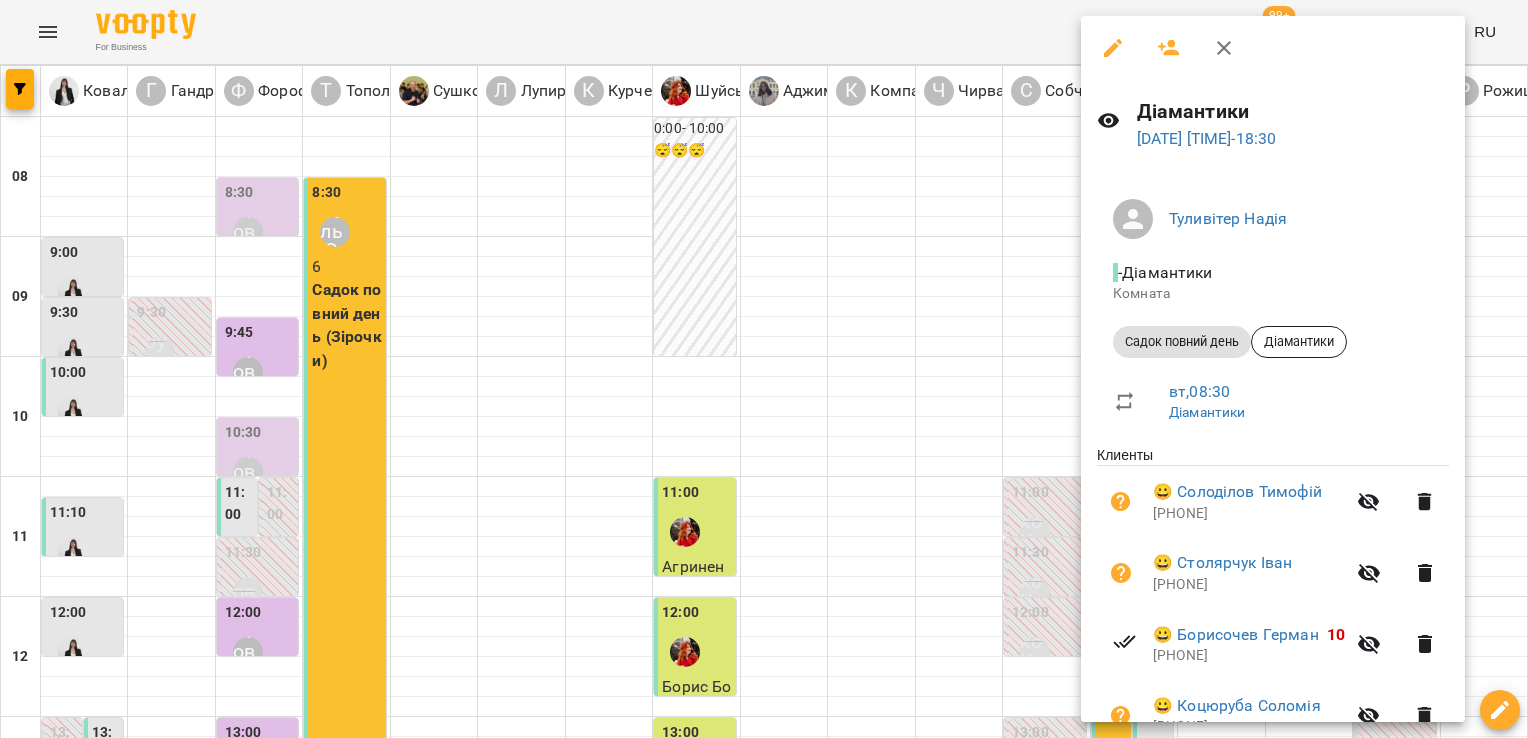 scroll, scrollTop: 170, scrollLeft: 0, axis: vertical 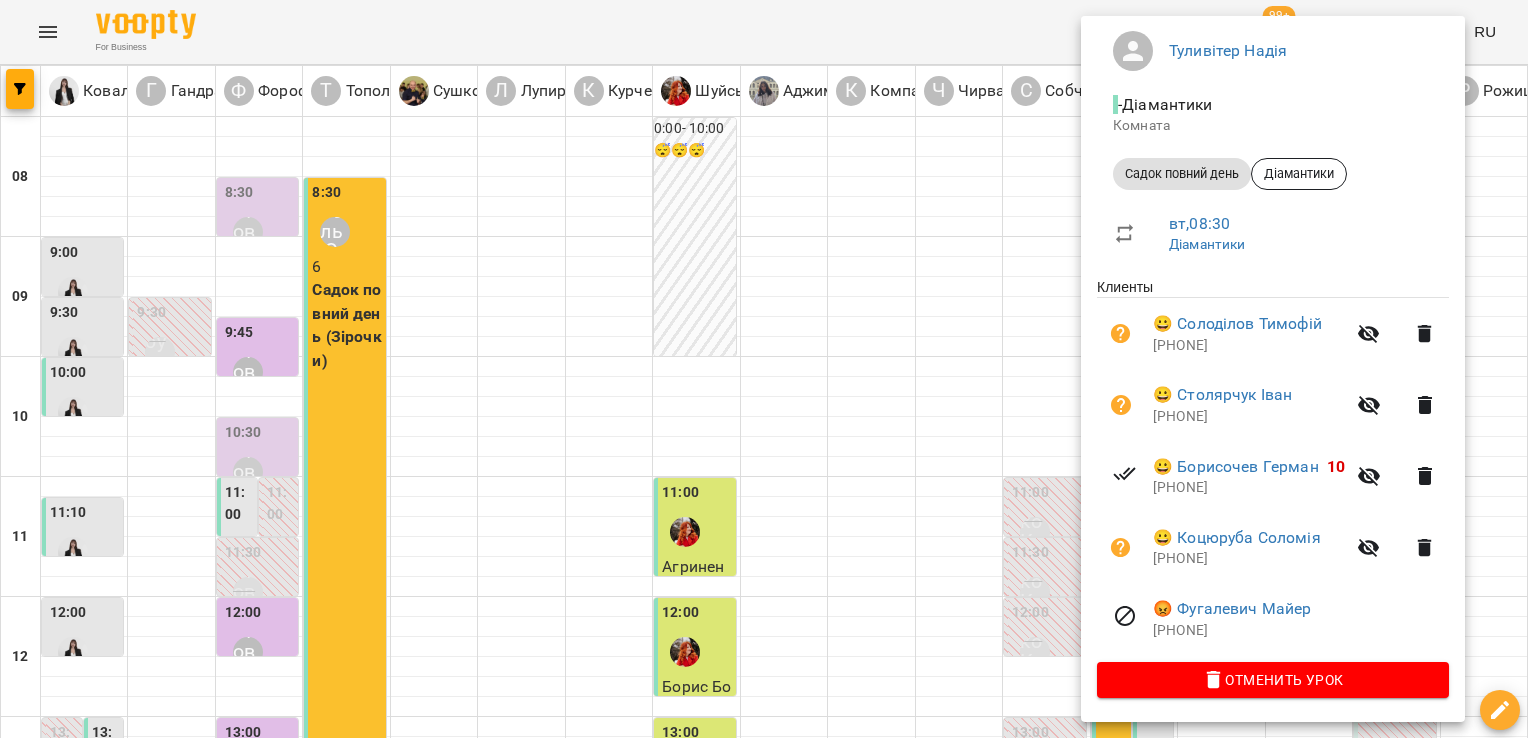 click at bounding box center [764, 369] 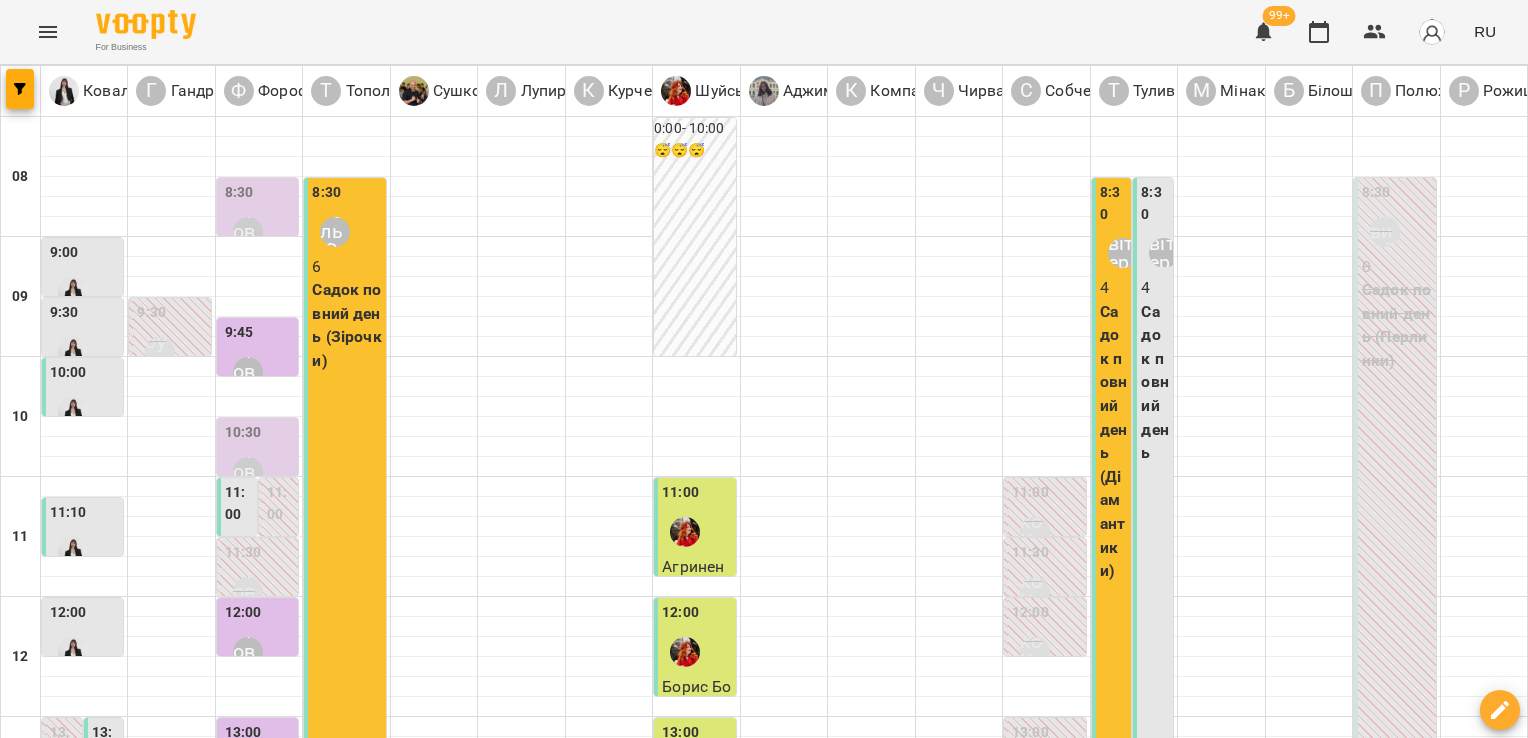 click on "09 июля" at bounding box center [641, 1722] 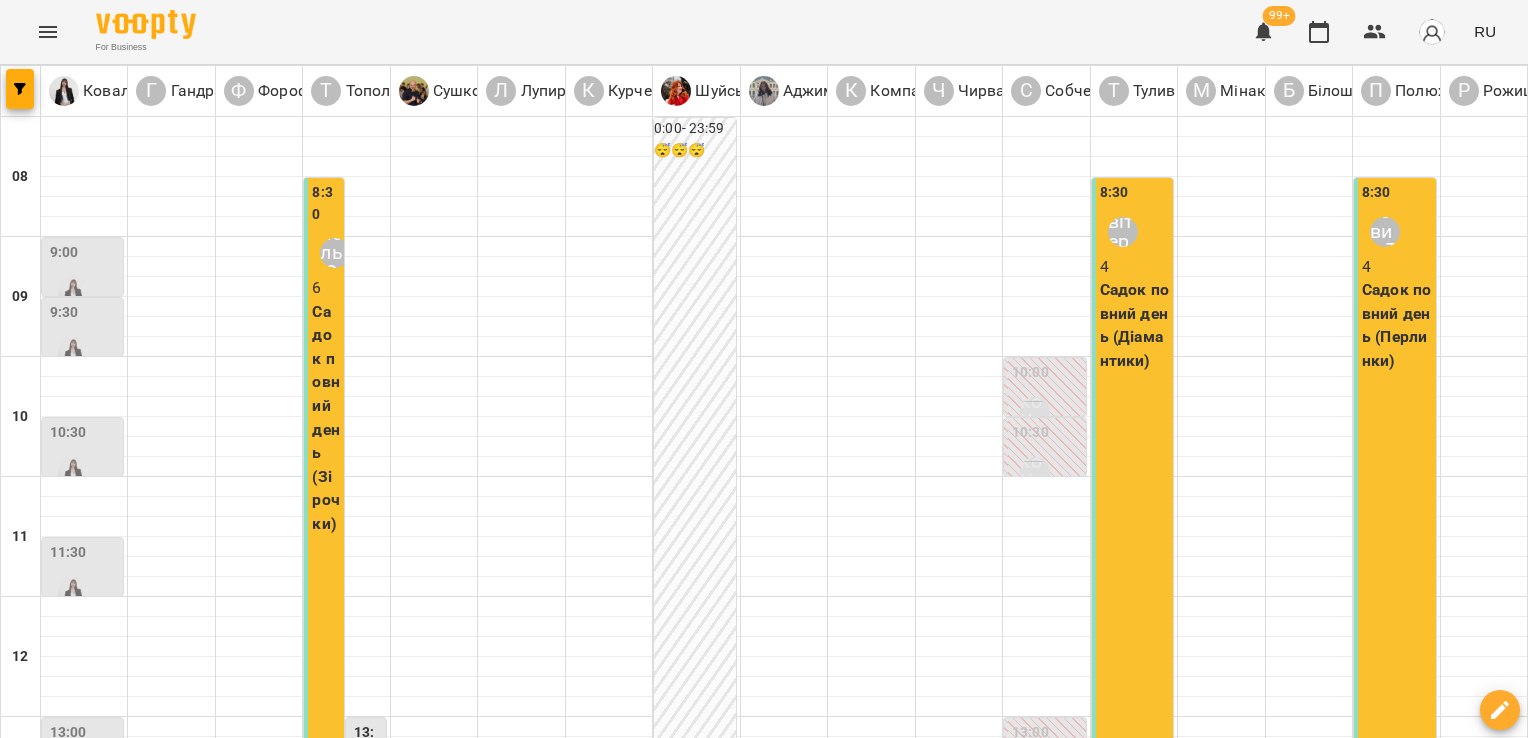 click on "[TIME] [LAST] [FIRST] [NUMBER] [SERVICE] [TIME_PERIOD] ([SERVICE_NAME])" at bounding box center (1132, 777) 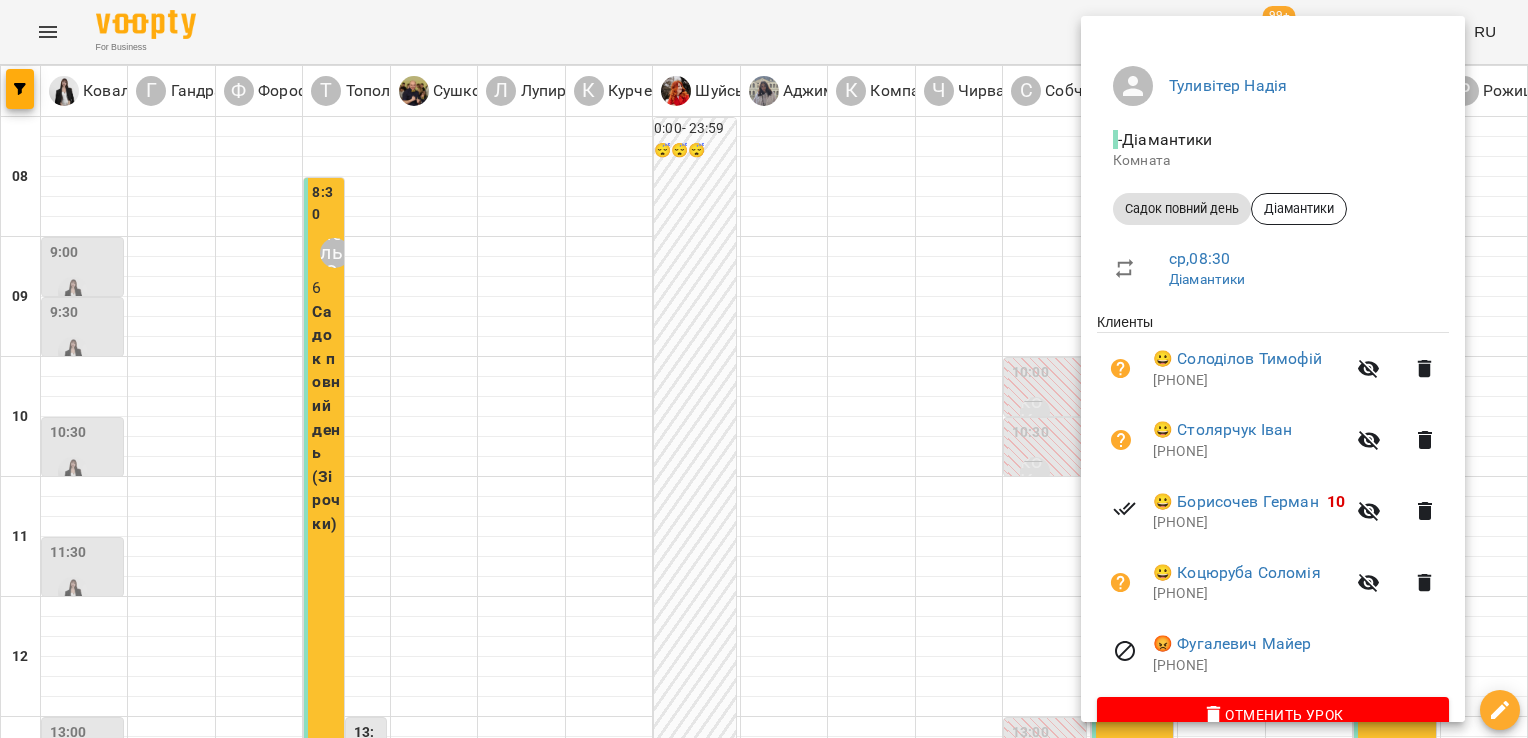scroll, scrollTop: 170, scrollLeft: 0, axis: vertical 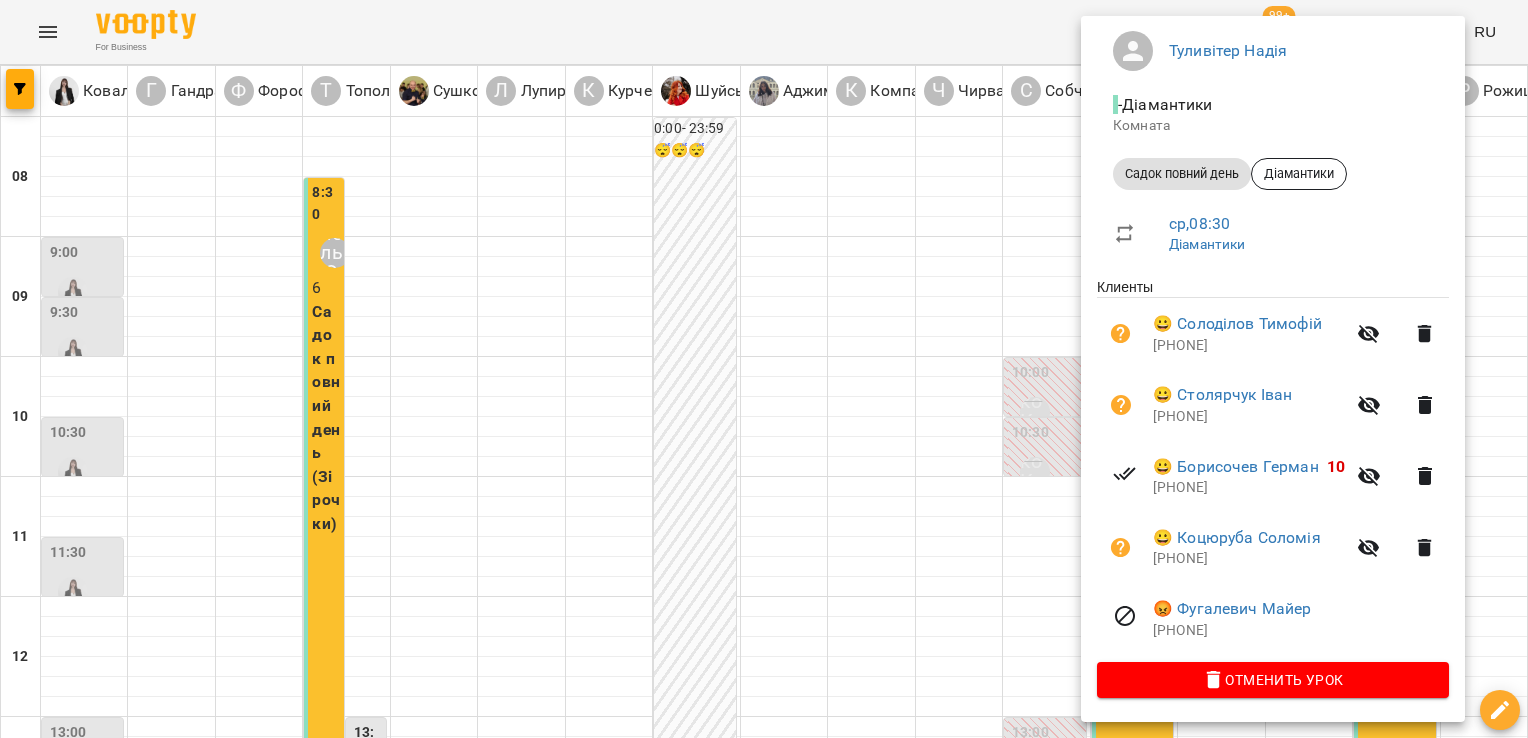click at bounding box center (764, 369) 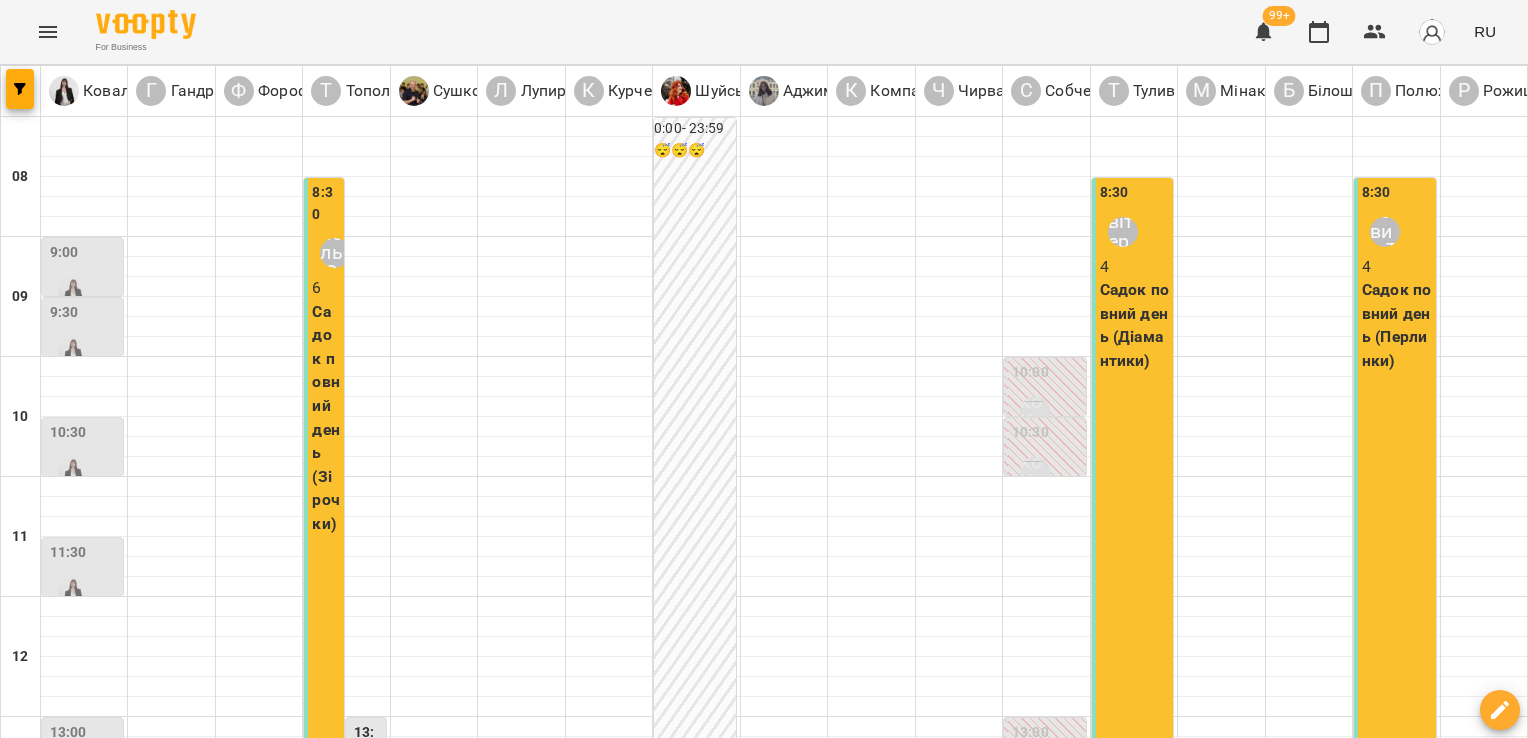 click on "10 июля" at bounding box center [852, 1722] 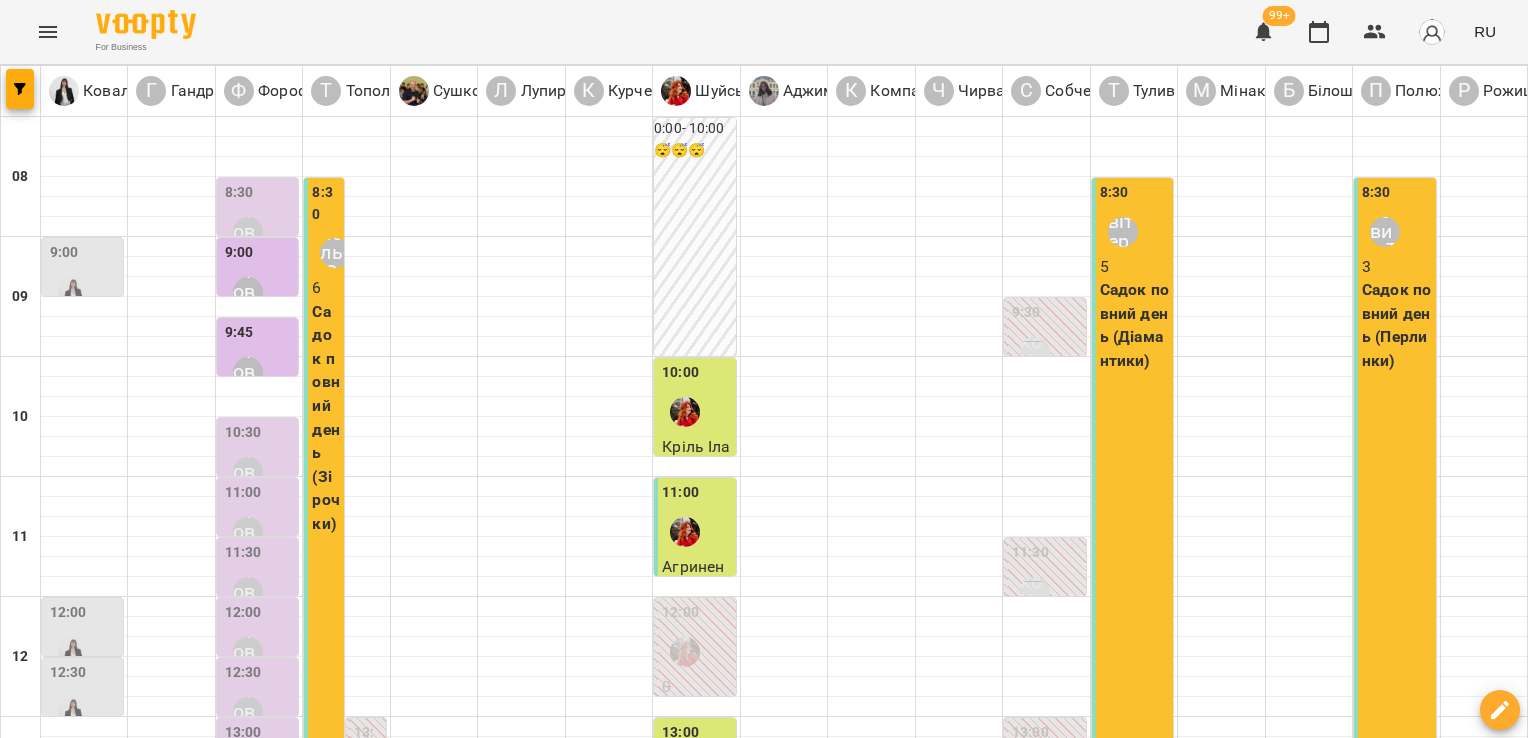 click on "[TIME] [FIRST] [LAST] [NUMBER] [GROUP] [SESSION_TYPE]" at bounding box center [1132, 477] 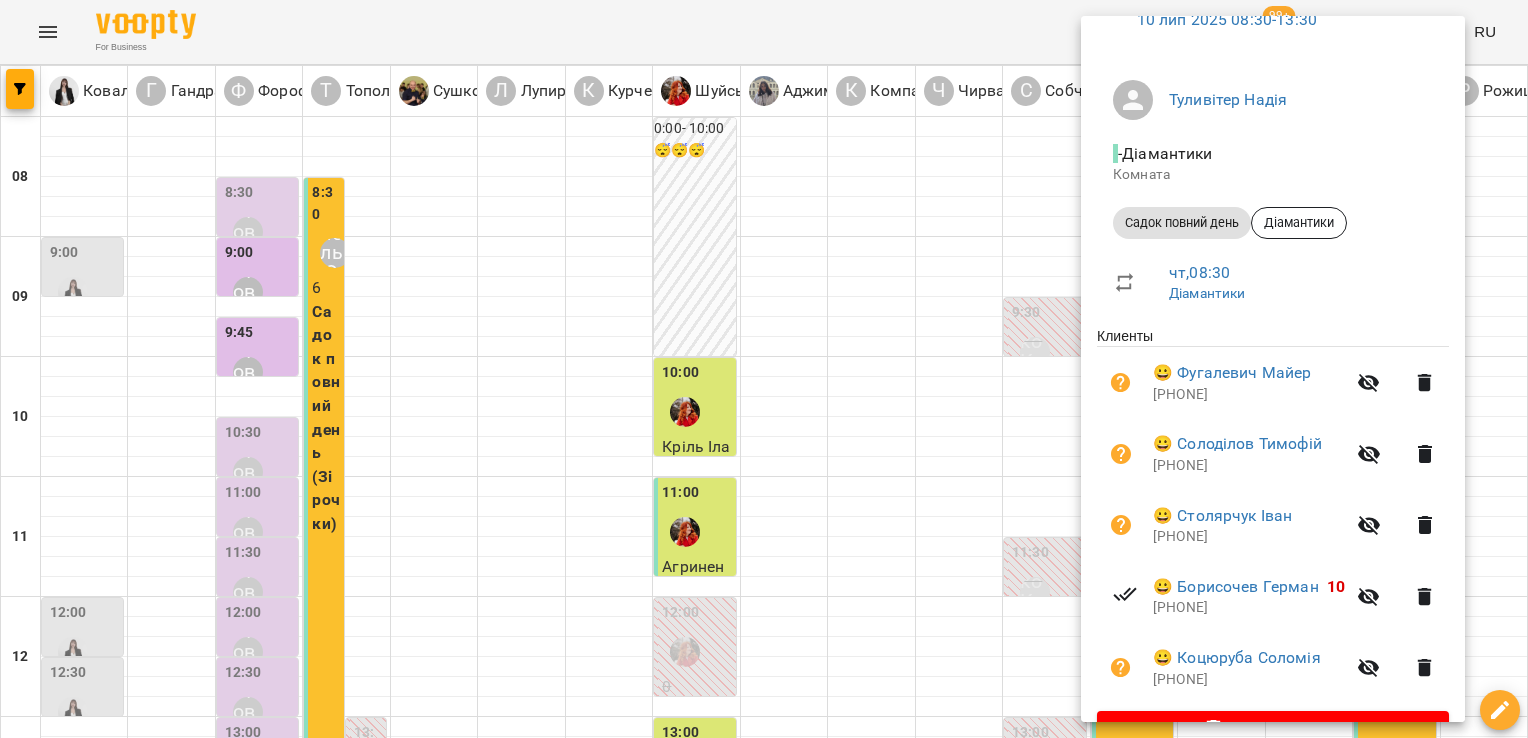 scroll, scrollTop: 170, scrollLeft: 0, axis: vertical 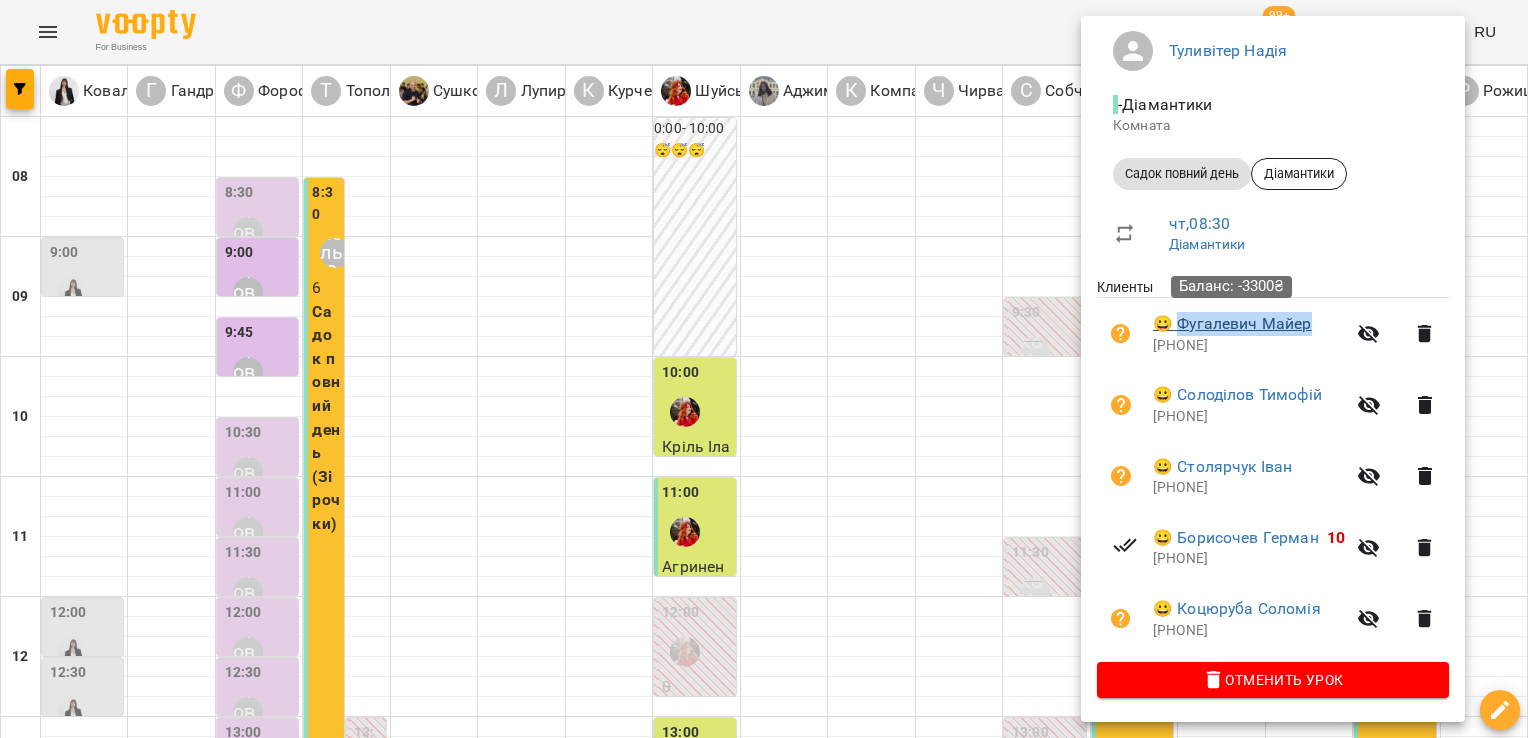 drag, startPoint x: 1324, startPoint y: 327, endPoint x: 1178, endPoint y: 327, distance: 146 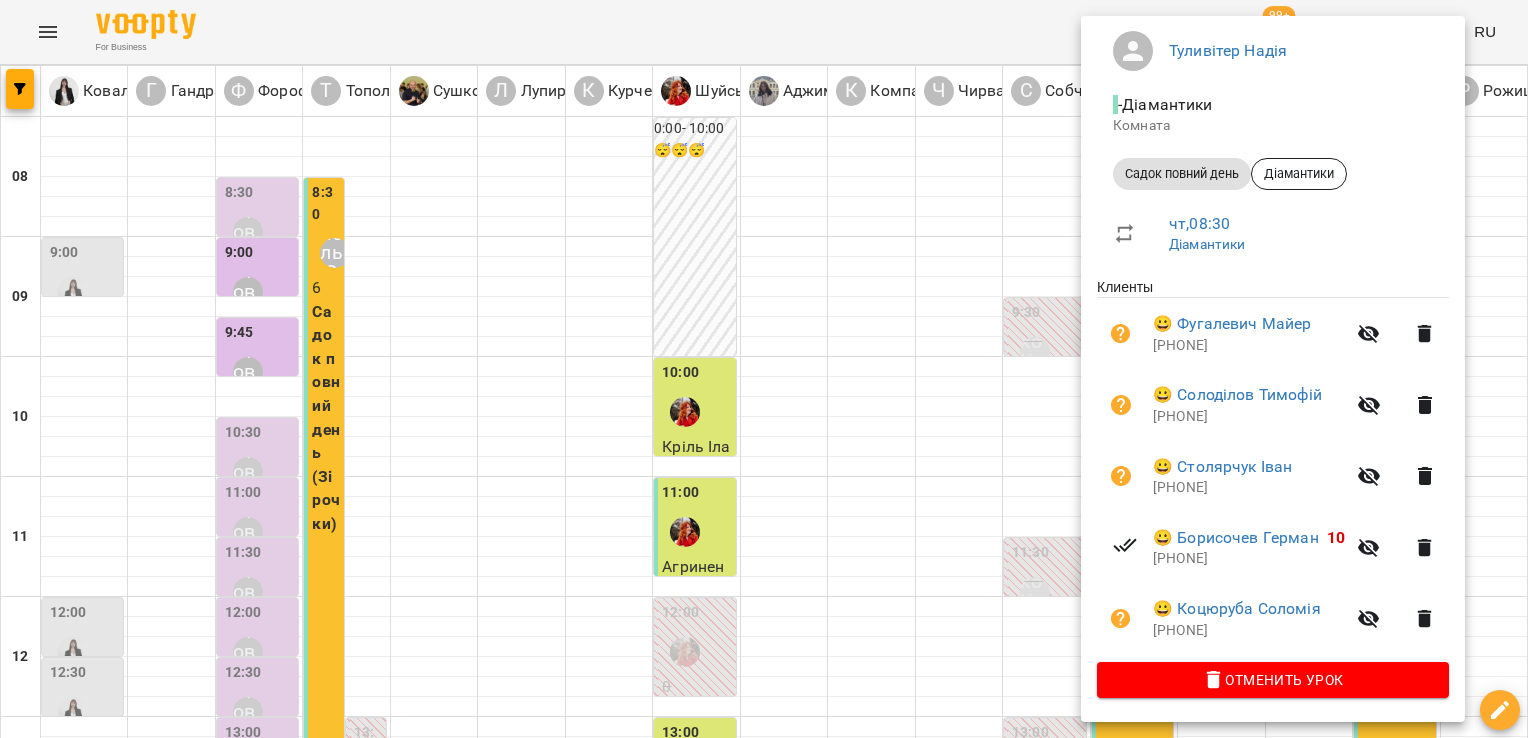 click at bounding box center [764, 369] 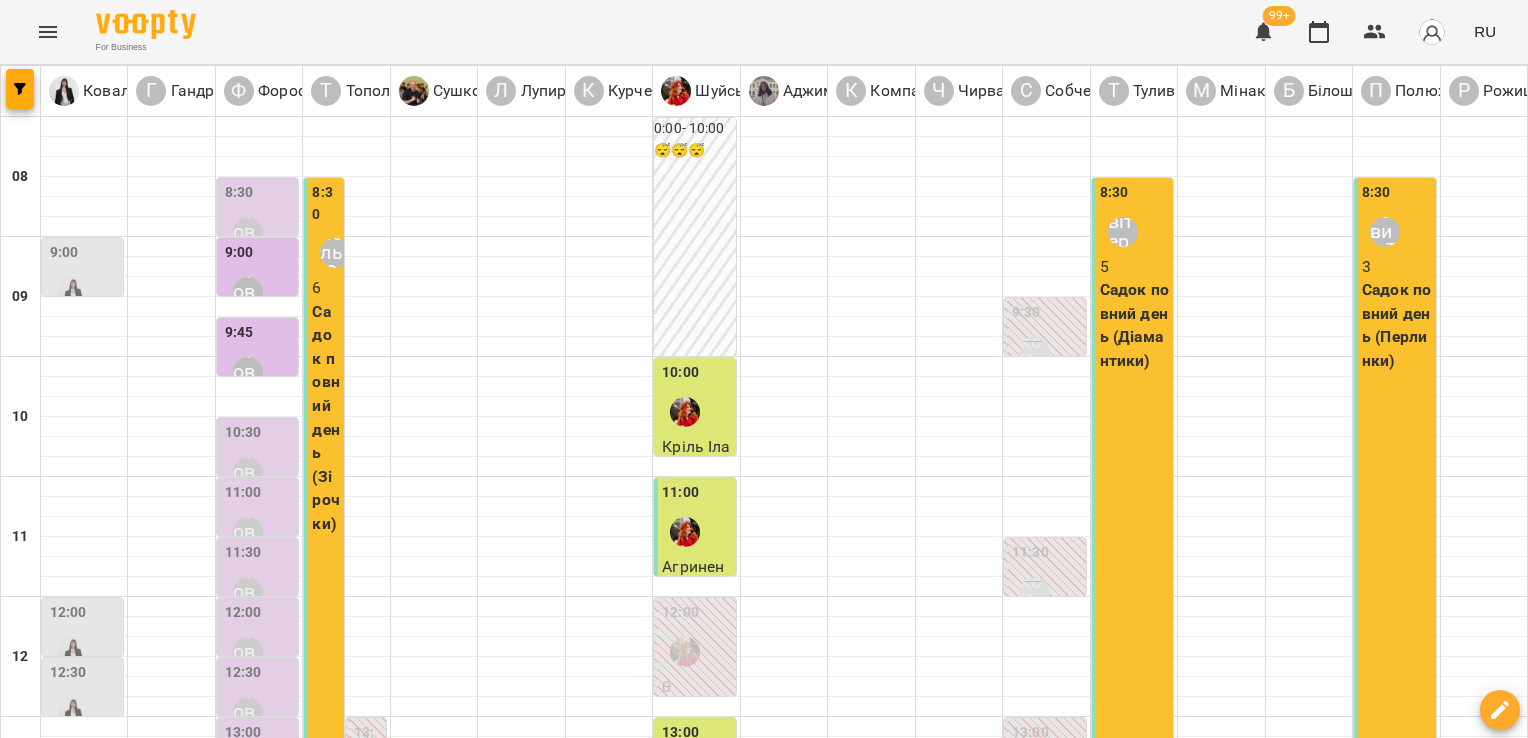 click on "пт" at bounding box center [1063, 1703] 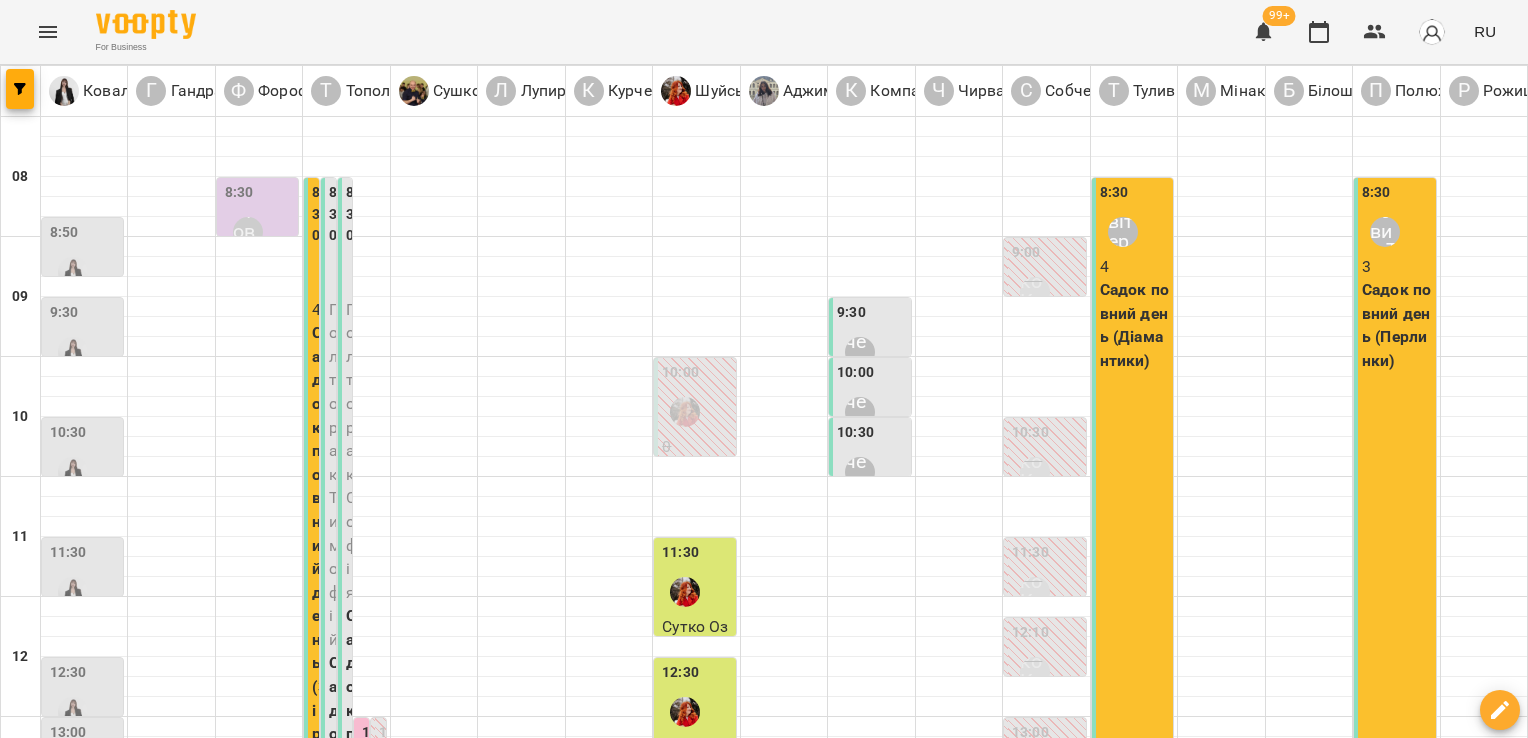 click on "[TIME] [LAST] [FIRST] [NUMBER] [SERVICE] [TIME_PERIOD] ([SERVICE_NAME])" at bounding box center [1132, 477] 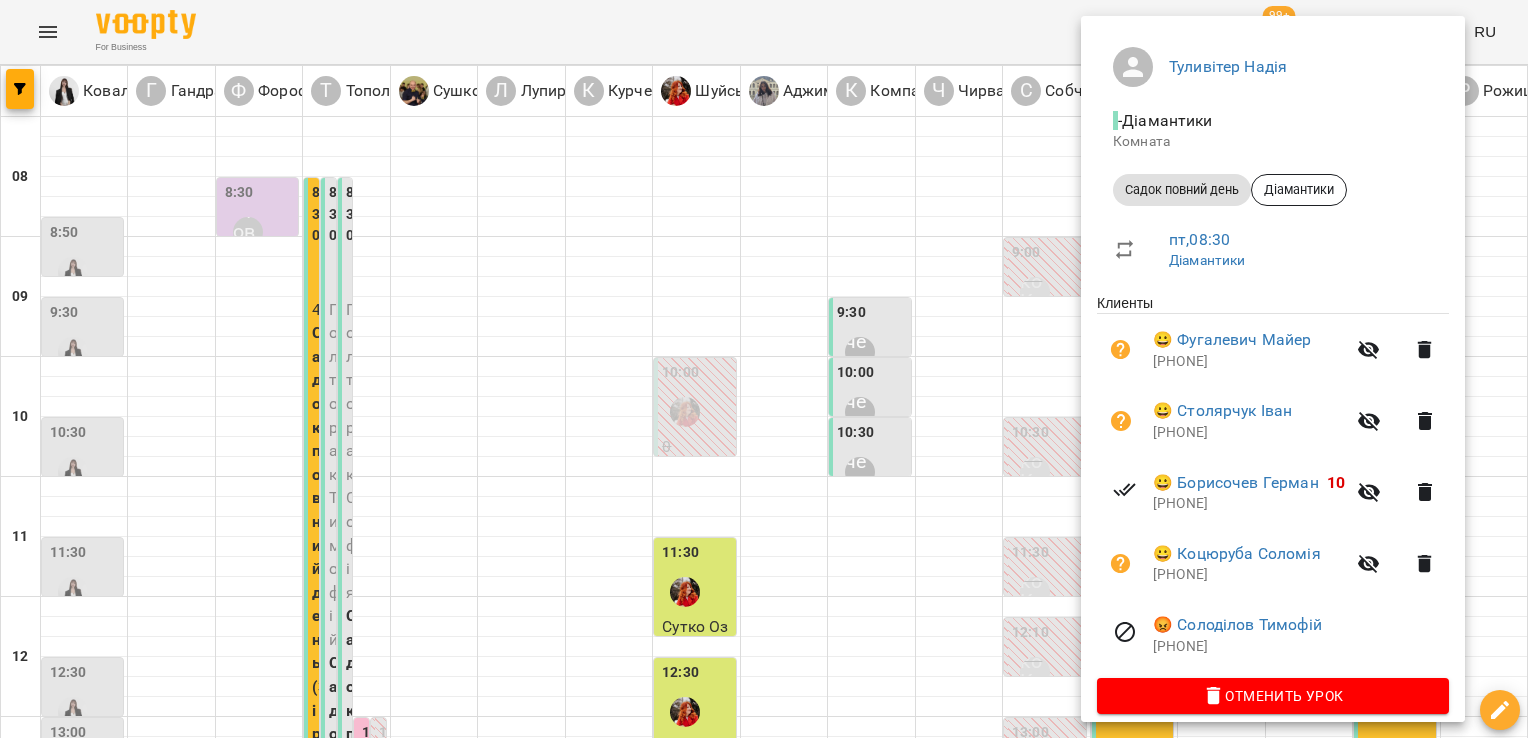 scroll, scrollTop: 170, scrollLeft: 0, axis: vertical 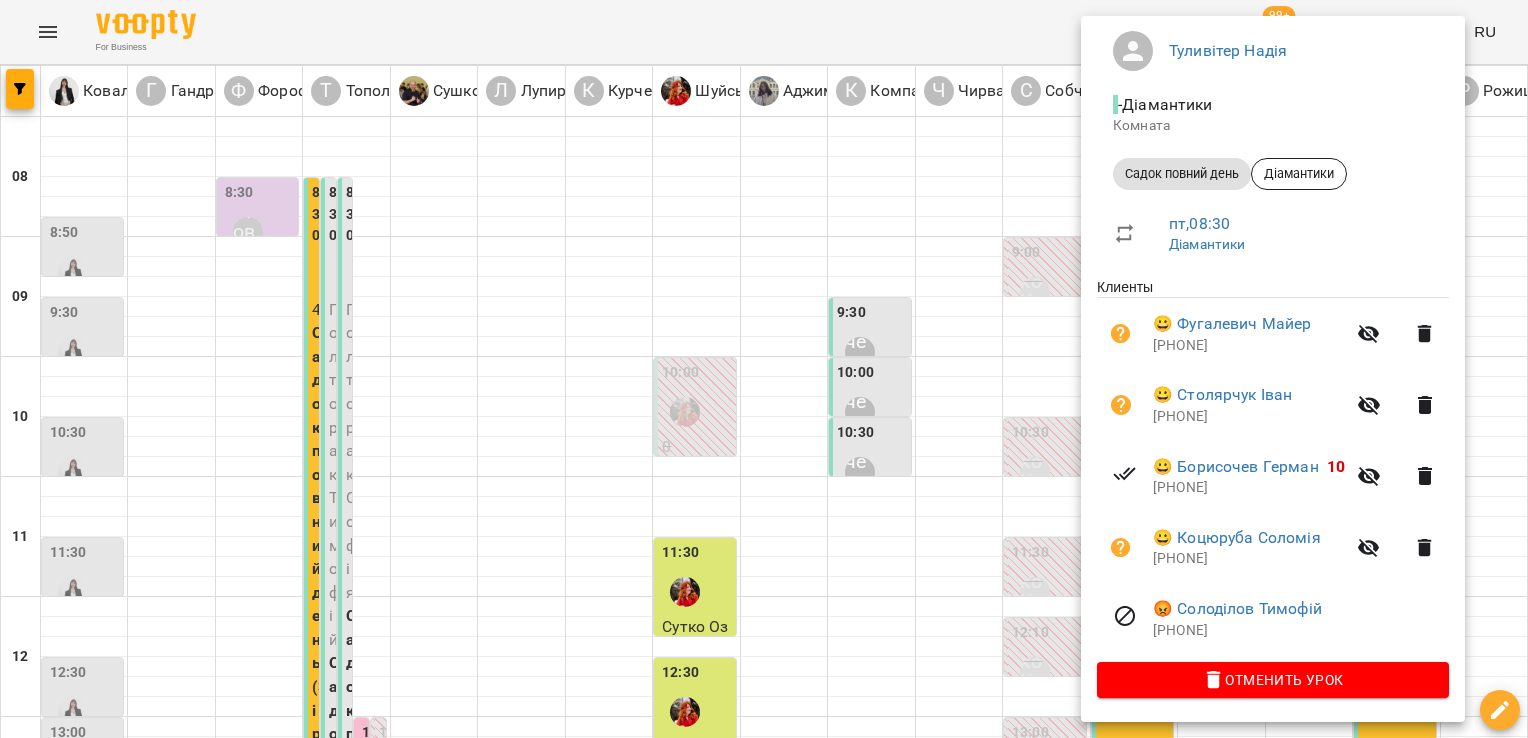 drag, startPoint x: 656, startPoint y: 686, endPoint x: 640, endPoint y: 704, distance: 24.083189 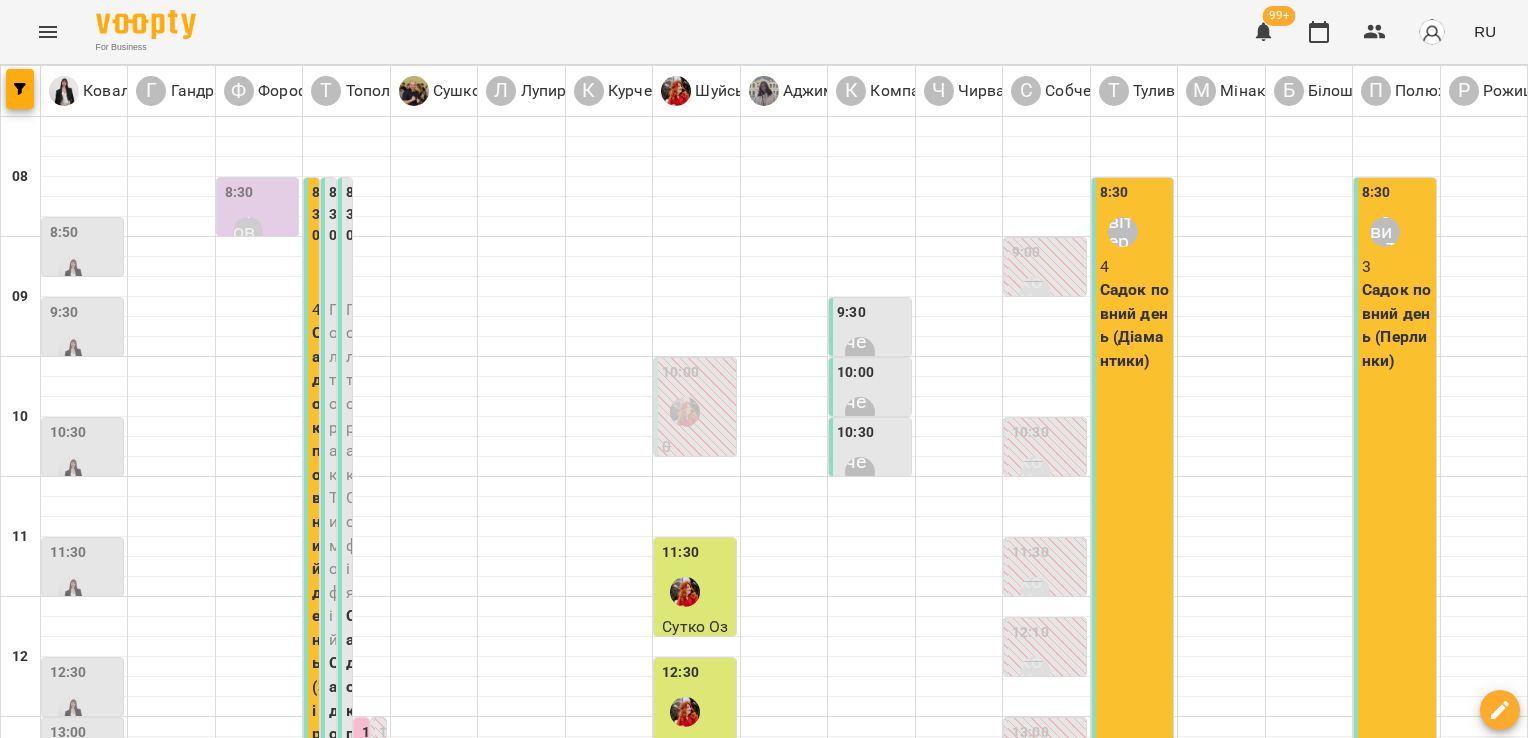 click at bounding box center (664, 1768) 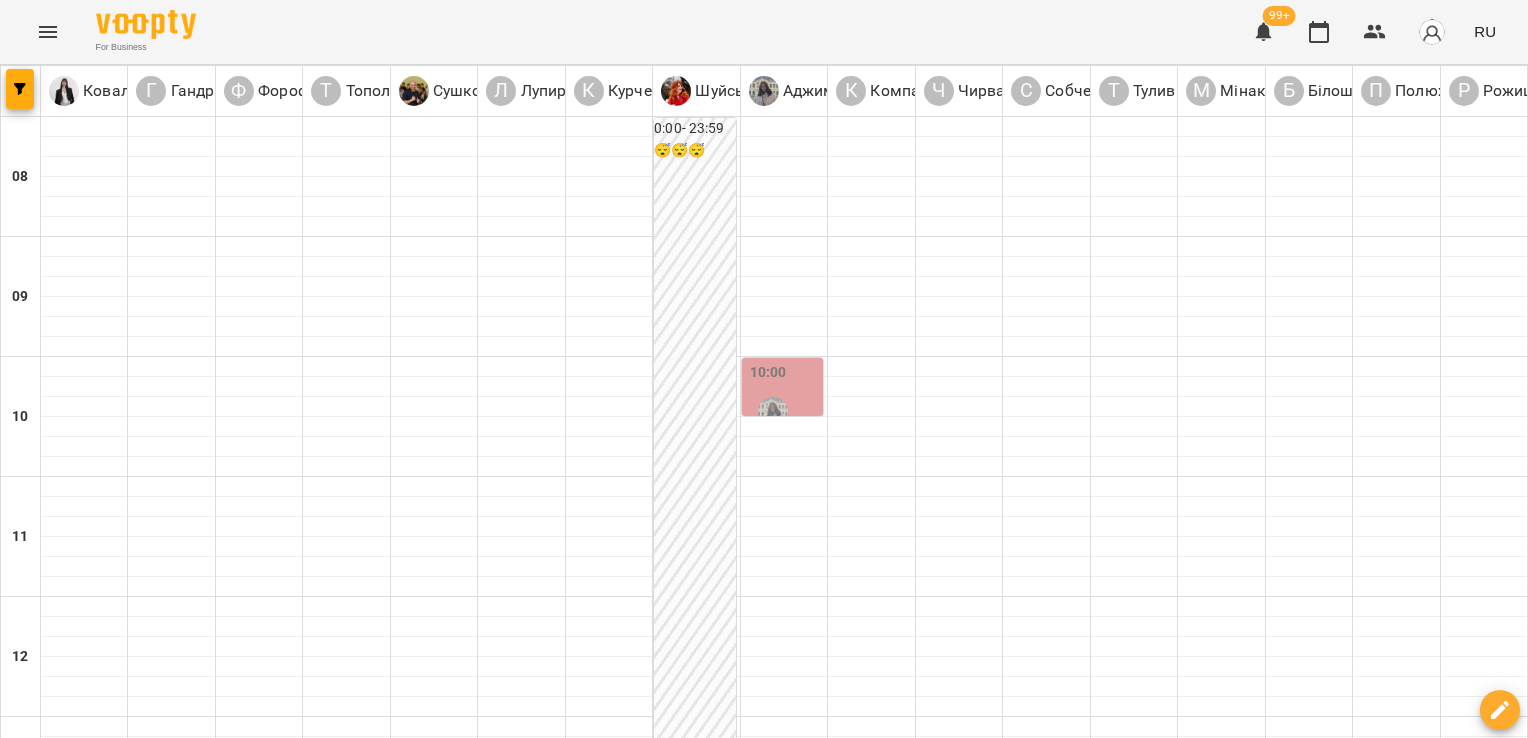 click on "вт" at bounding box center [255, 1703] 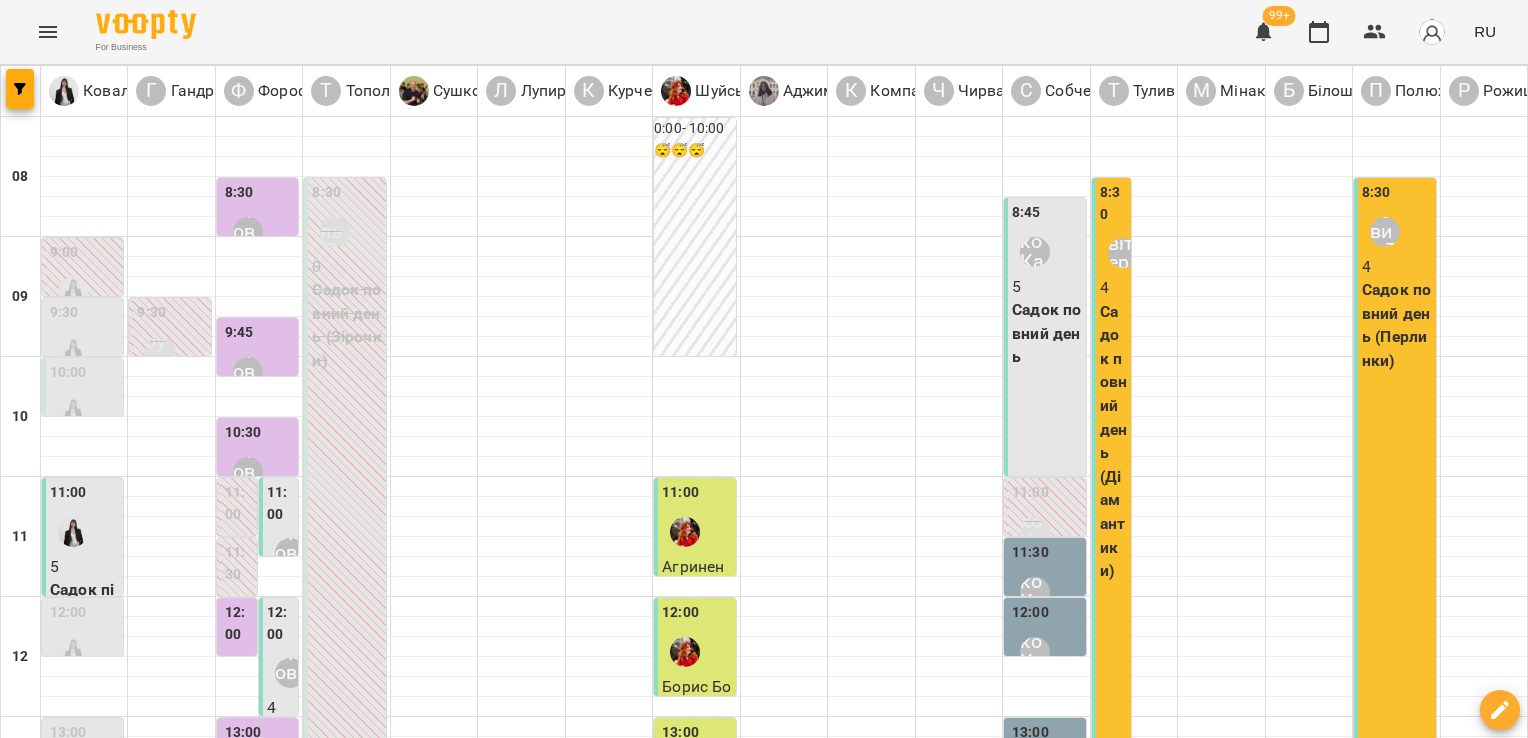 click on "[TIME] [FIRST] [LAST] [NUMBER] [GROUP] [SESSION_TYPE]" at bounding box center (1044, 337) 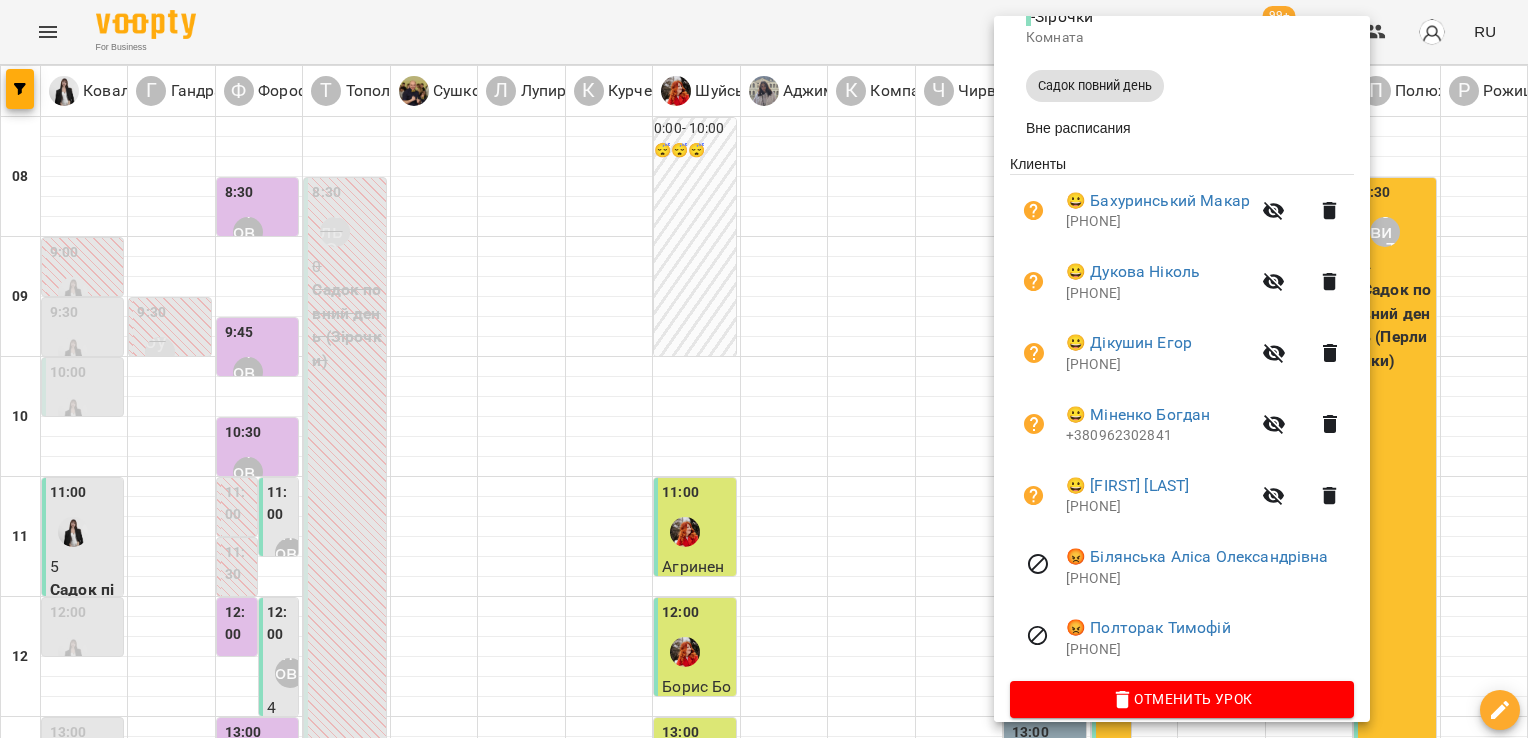 scroll, scrollTop: 257, scrollLeft: 0, axis: vertical 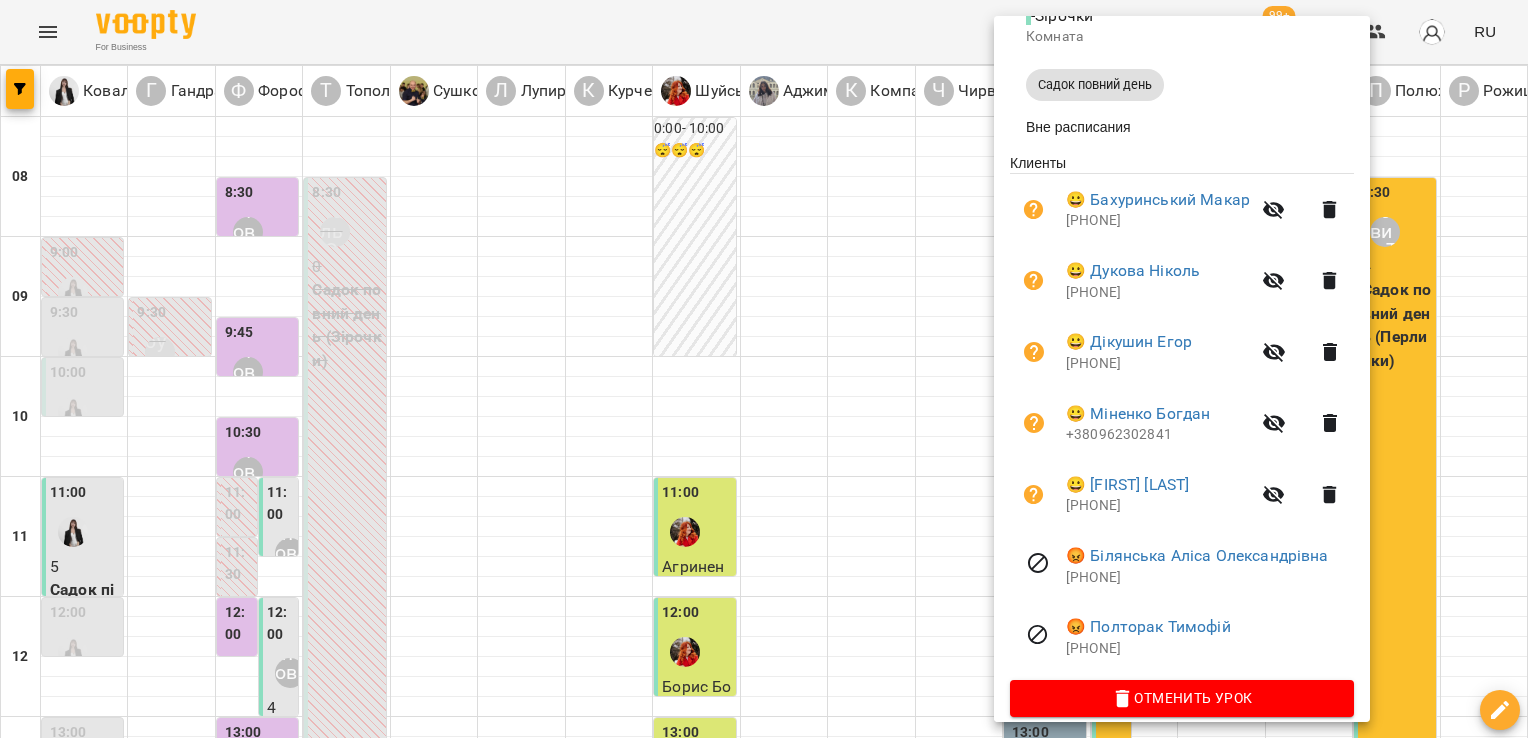 click at bounding box center (764, 369) 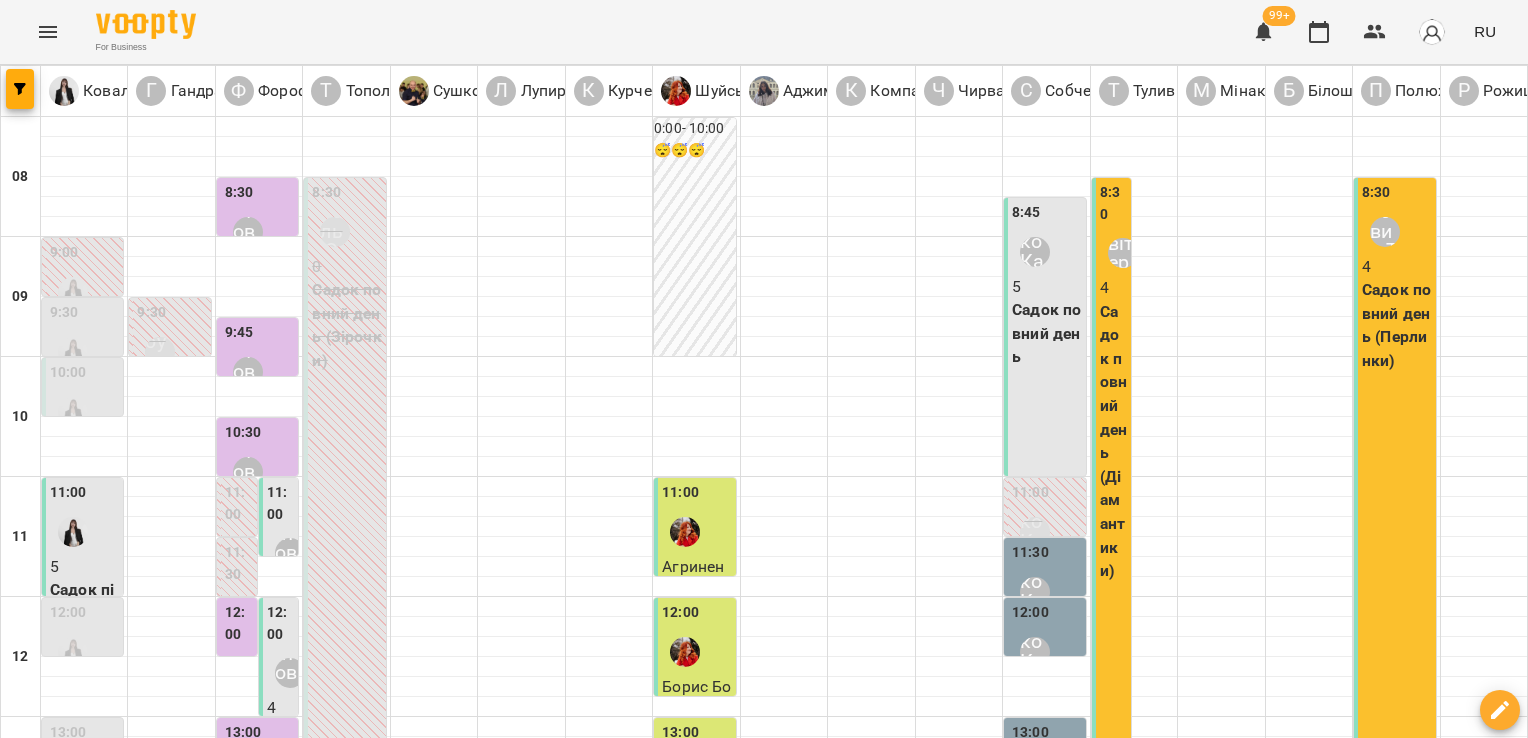 click on "ср" at bounding box center (641, 1703) 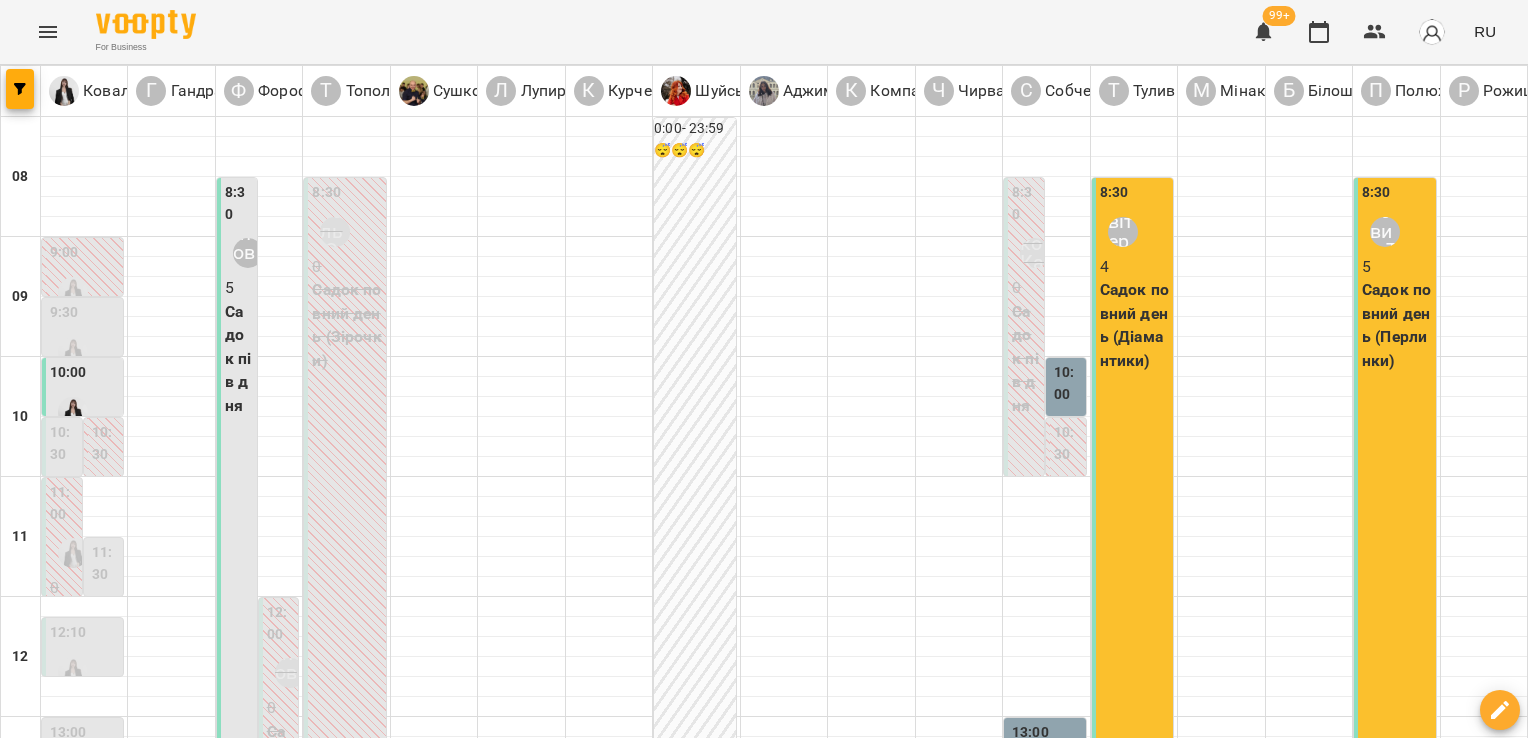 click on "[TIME] [LAST] [FIRST] [NUMBER] [SERVICE] [TIME_PERIOD]" at bounding box center [237, 477] 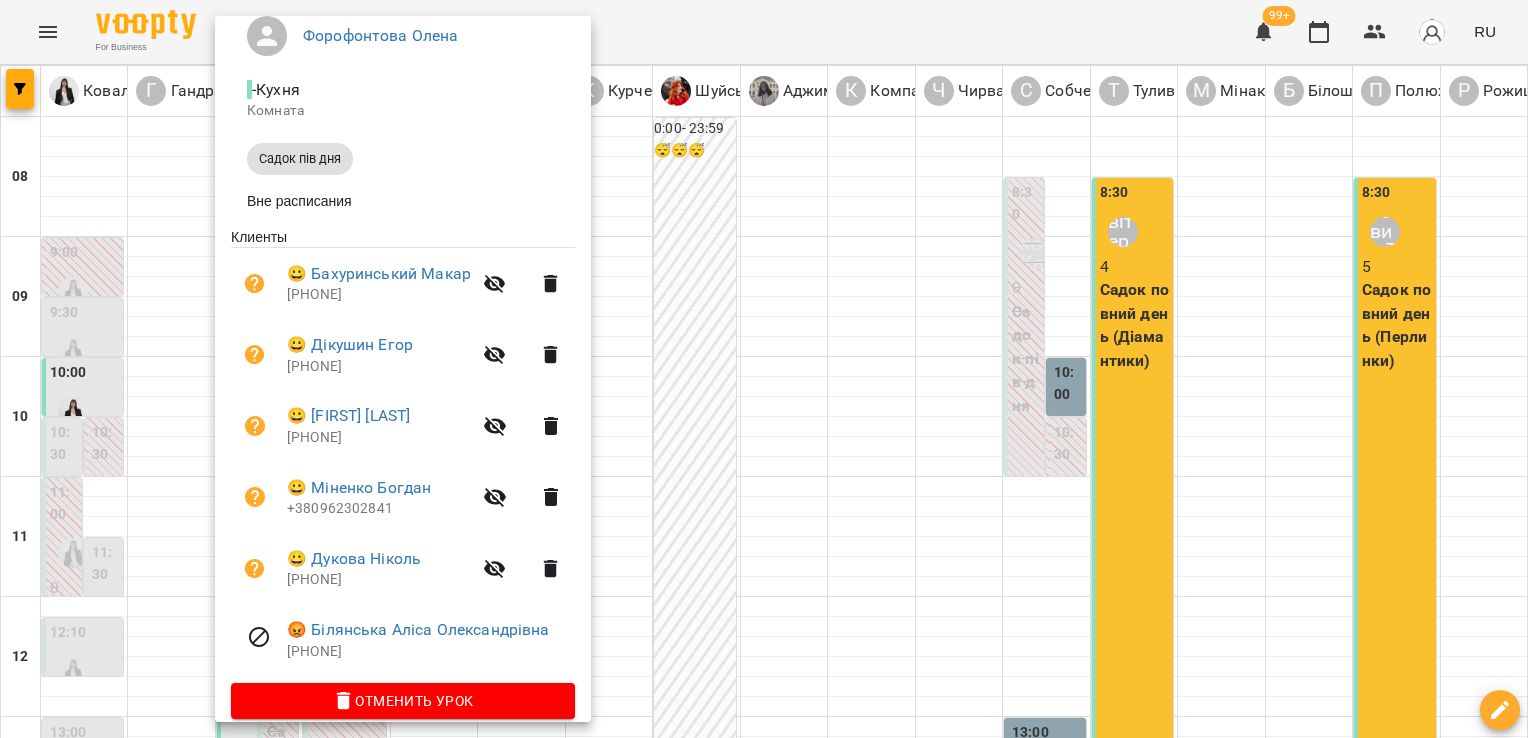 scroll, scrollTop: 188, scrollLeft: 0, axis: vertical 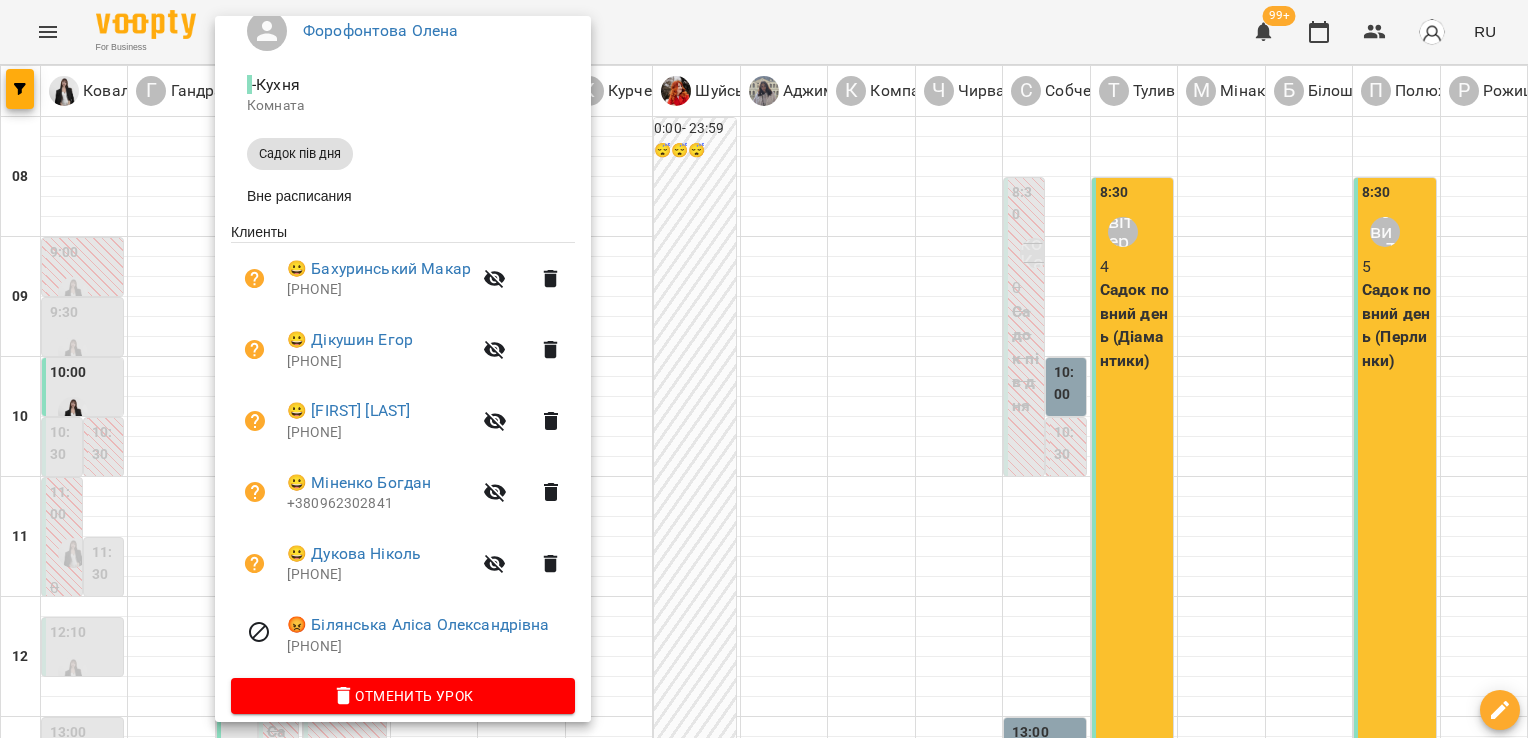 click at bounding box center (764, 369) 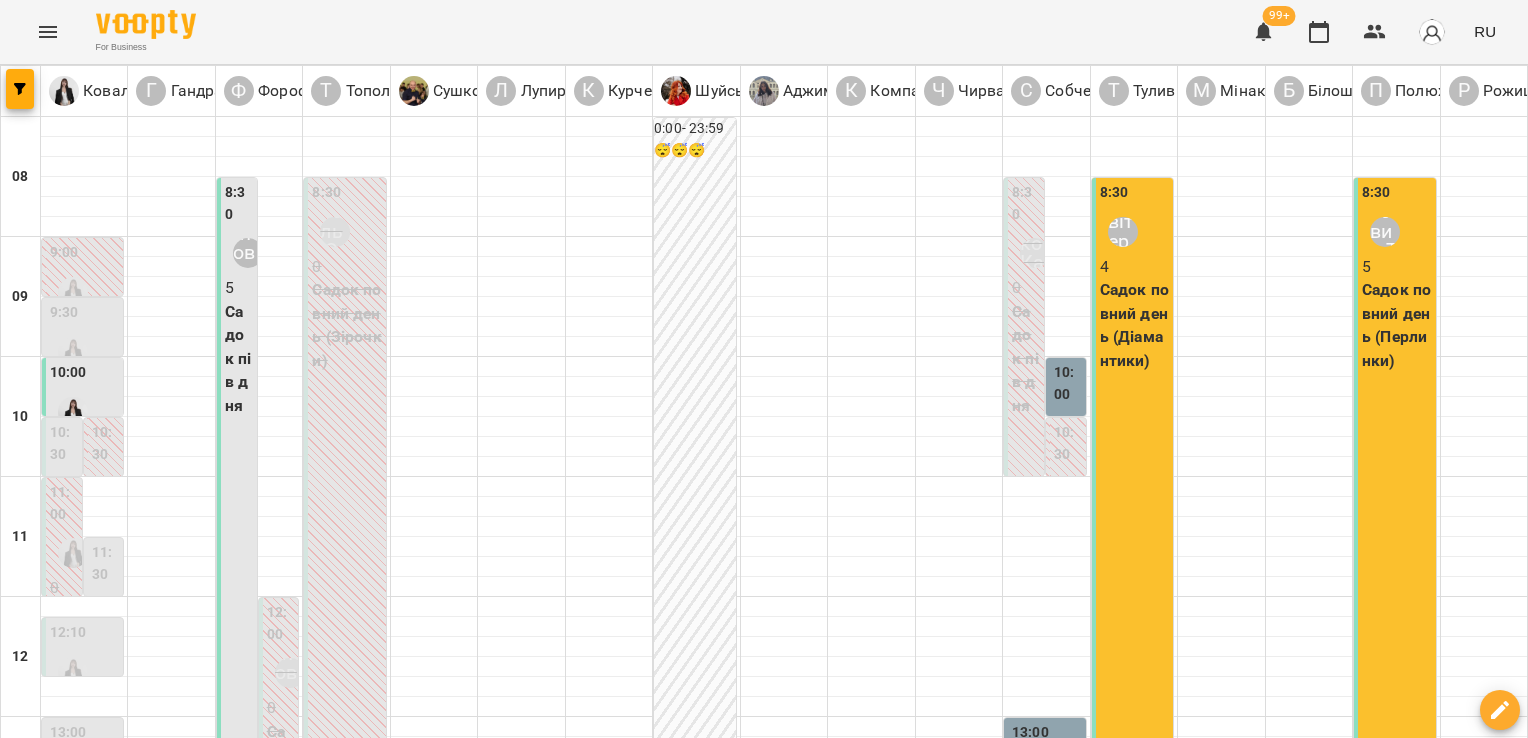 click on "чт" at bounding box center [852, 1703] 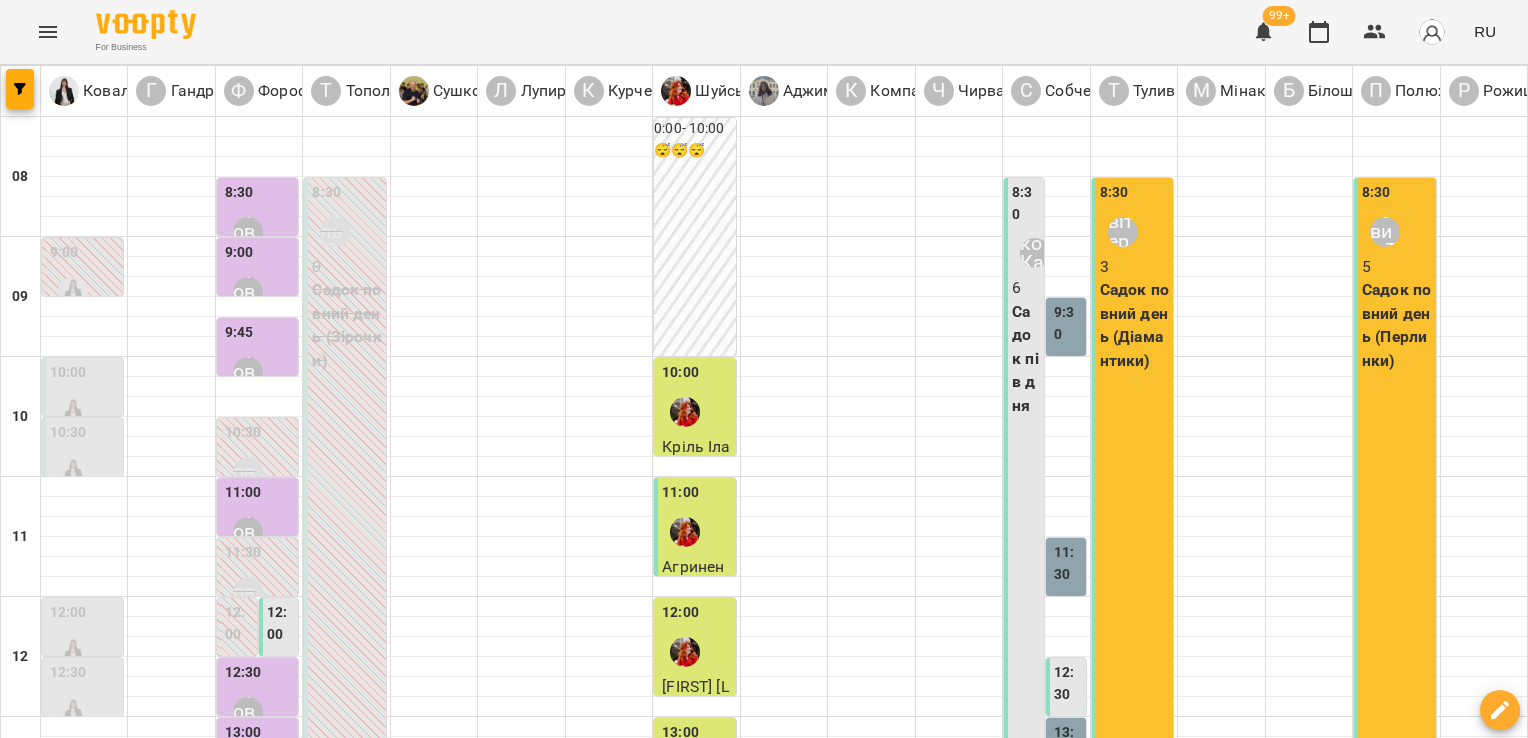 click on "6" at bounding box center [1026, 288] 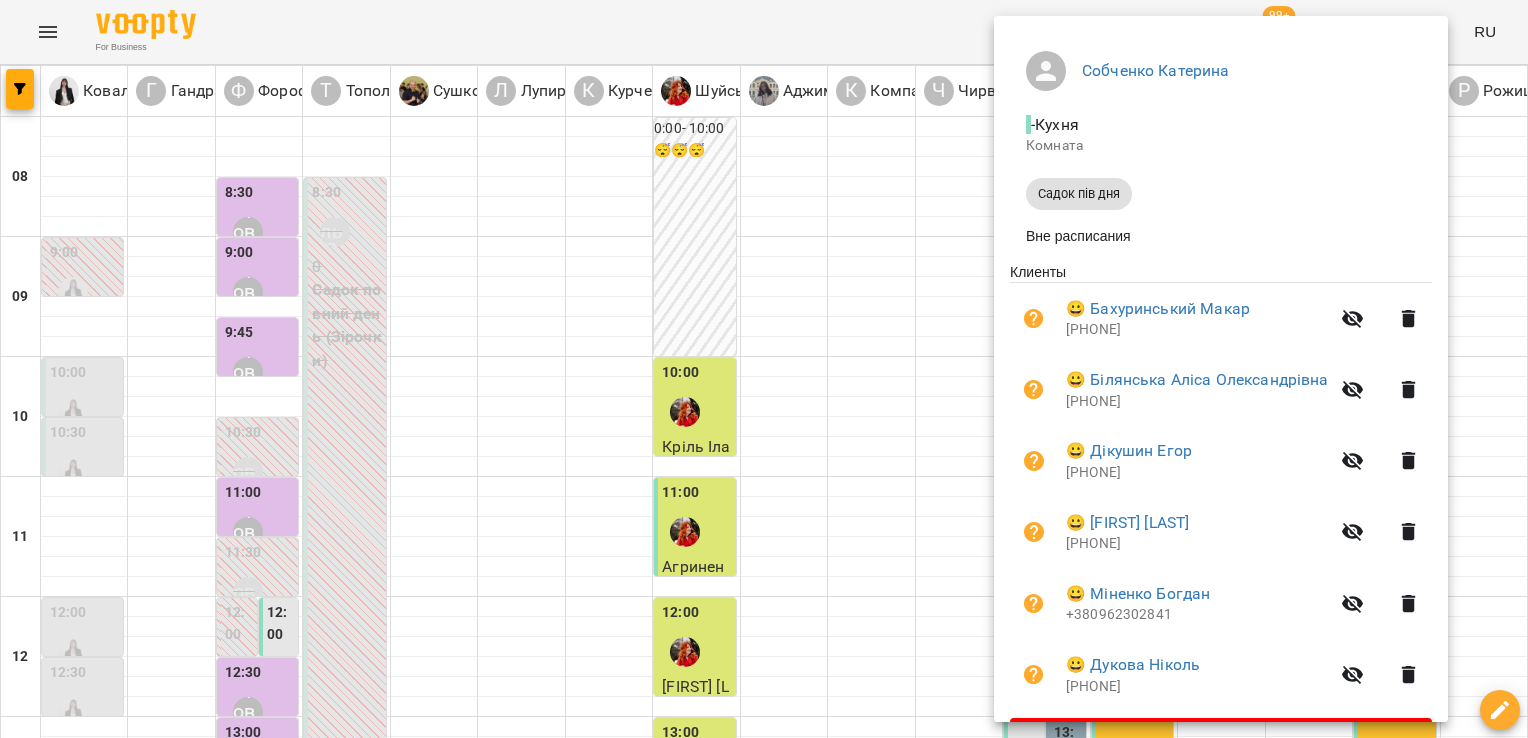 scroll, scrollTop: 152, scrollLeft: 0, axis: vertical 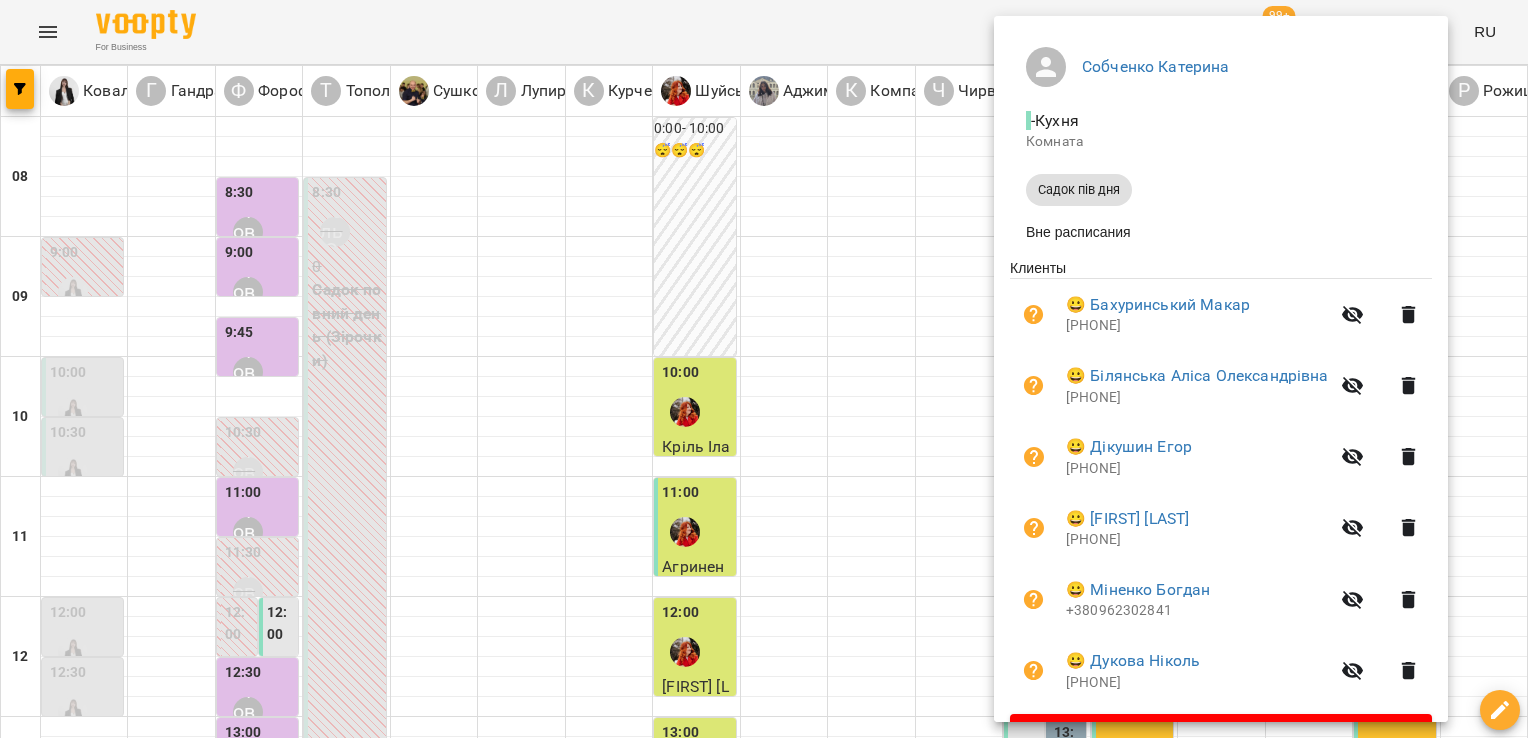 click at bounding box center (764, 369) 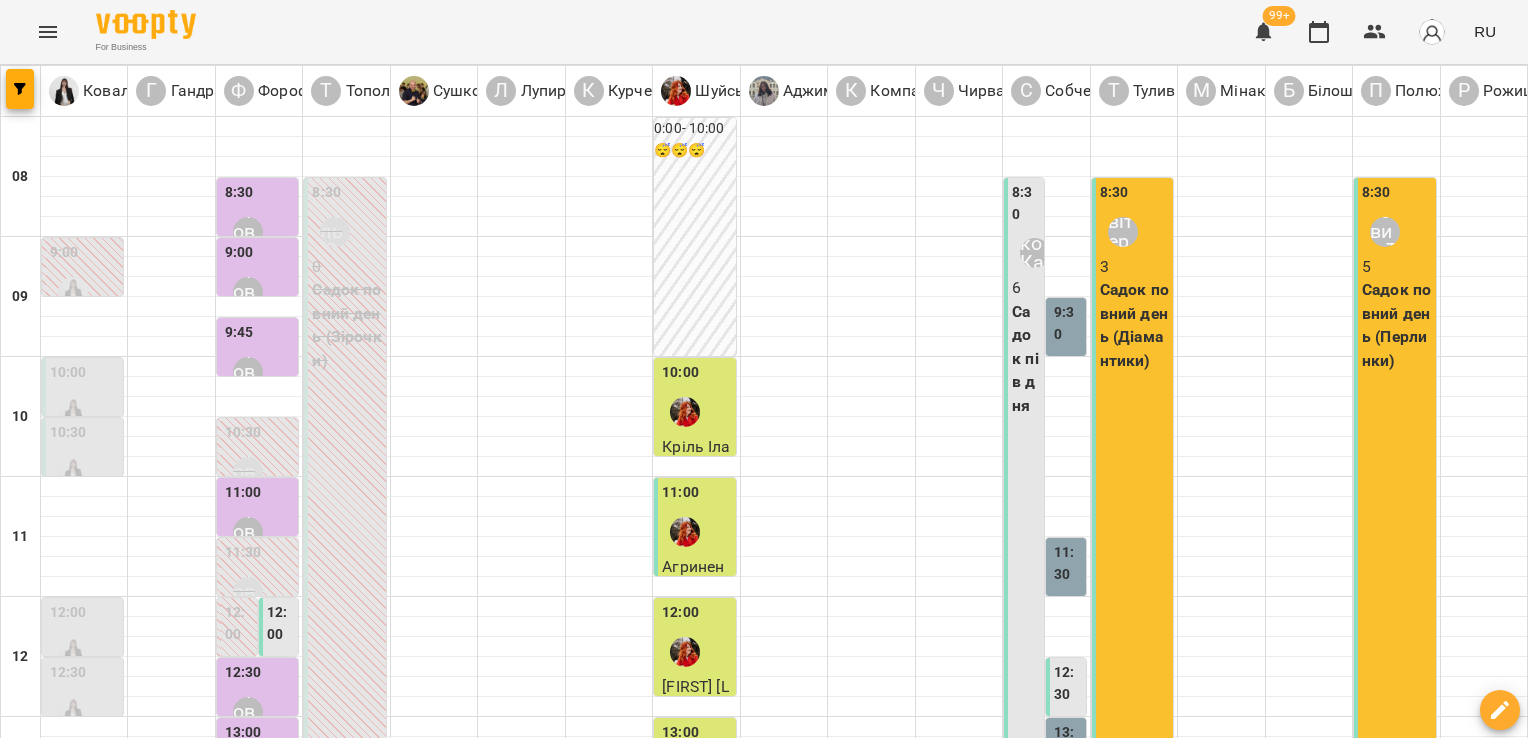 click on "04 июля" at bounding box center (1063, 1722) 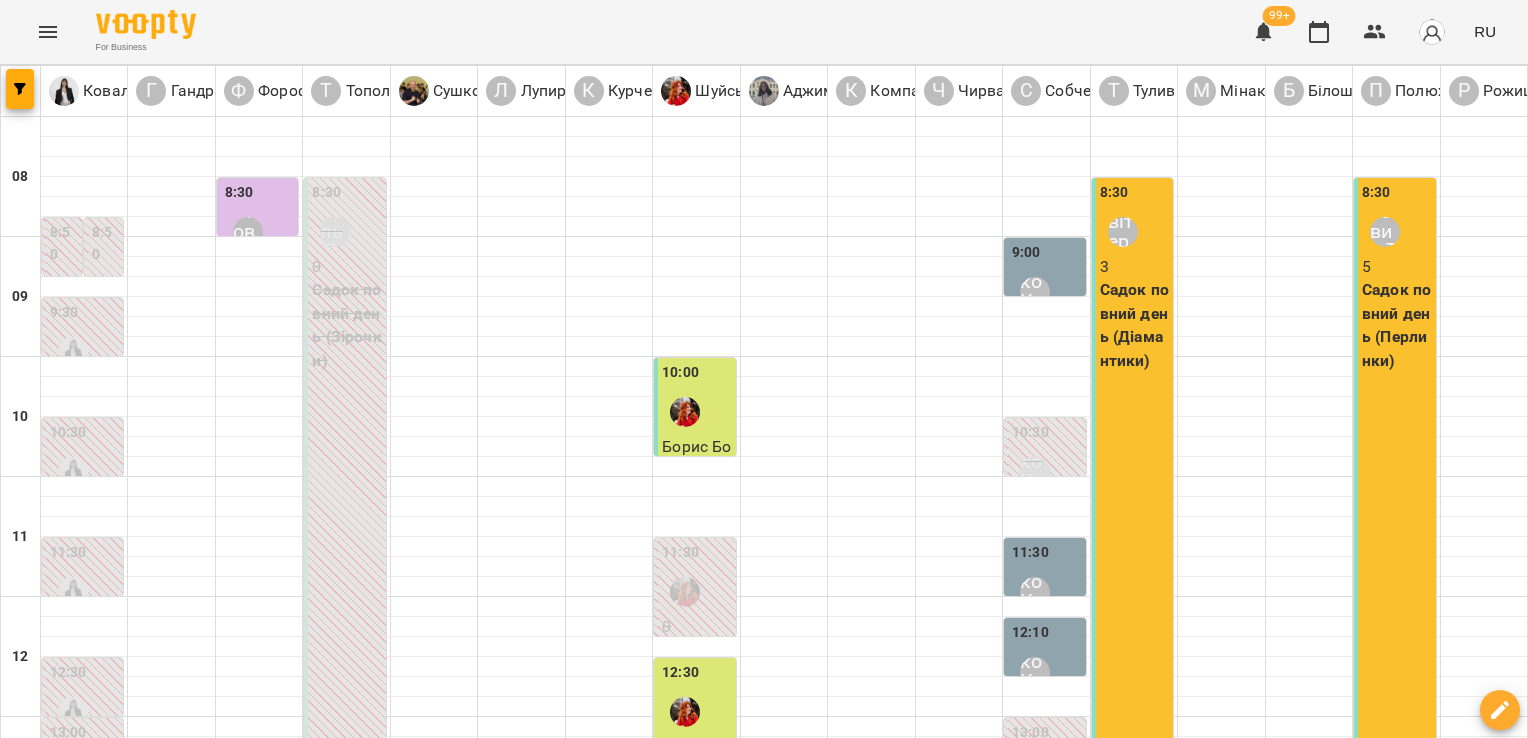 scroll, scrollTop: 472, scrollLeft: 0, axis: vertical 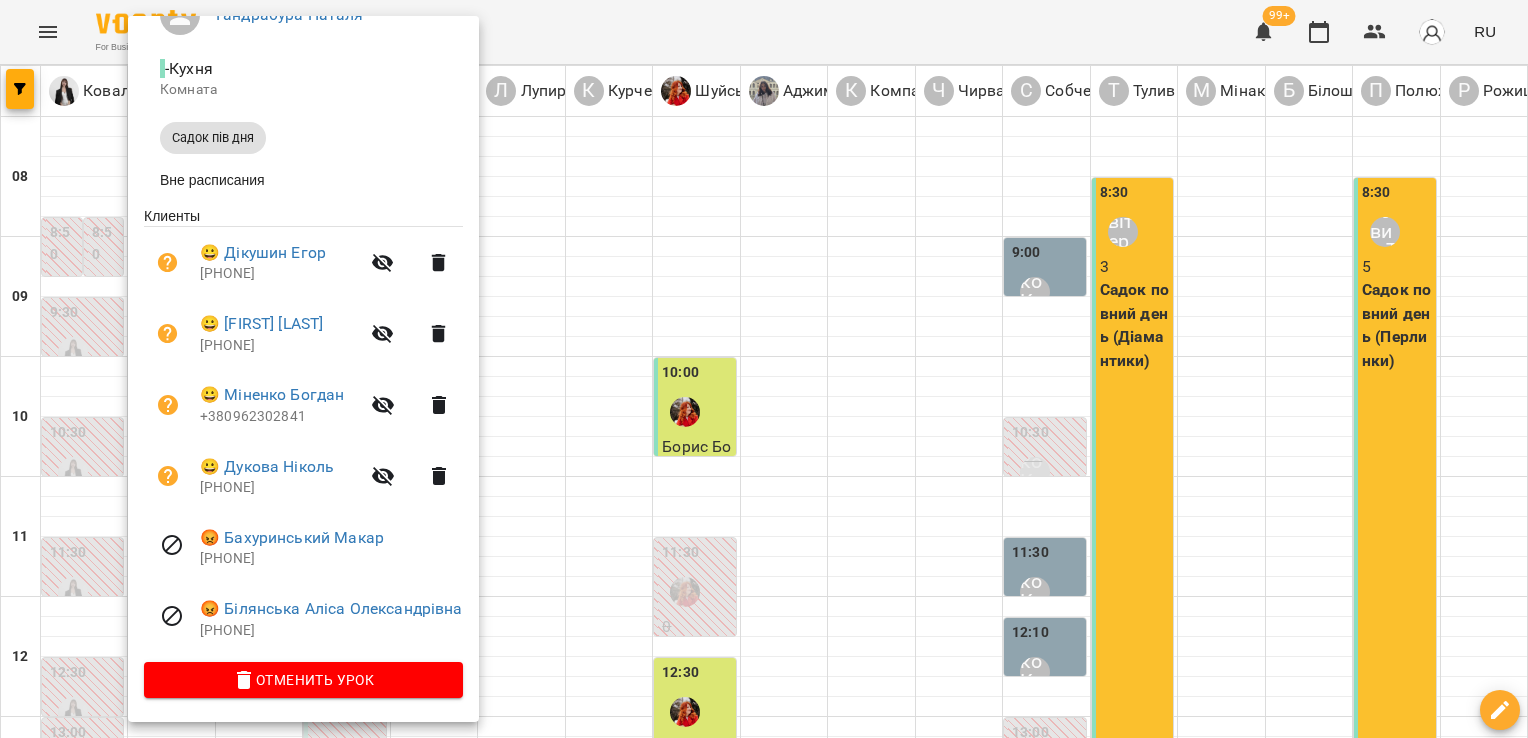 click at bounding box center (764, 369) 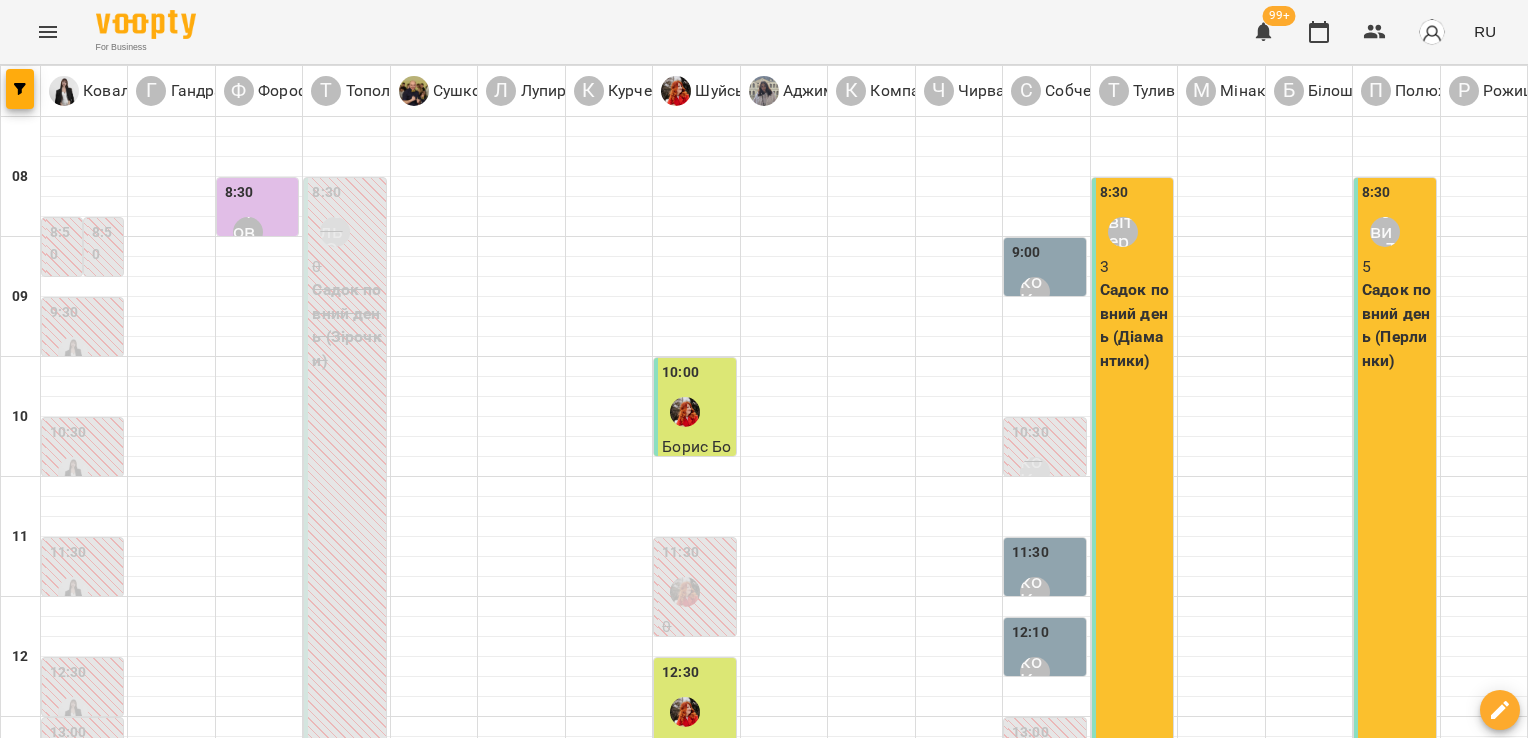 click at bounding box center (863, 1768) 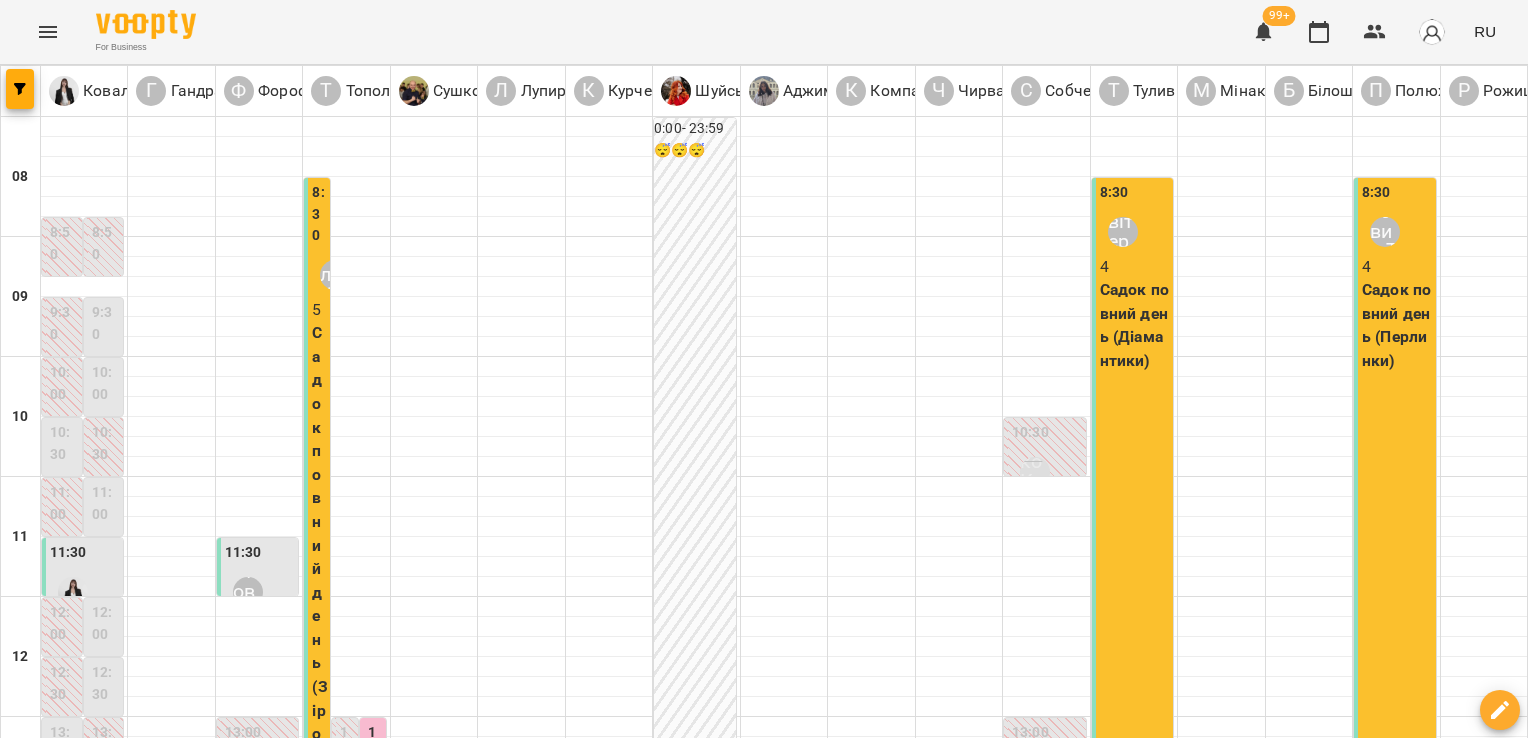 click on "Садок повний день (Зірочки)" at bounding box center [319, 568] 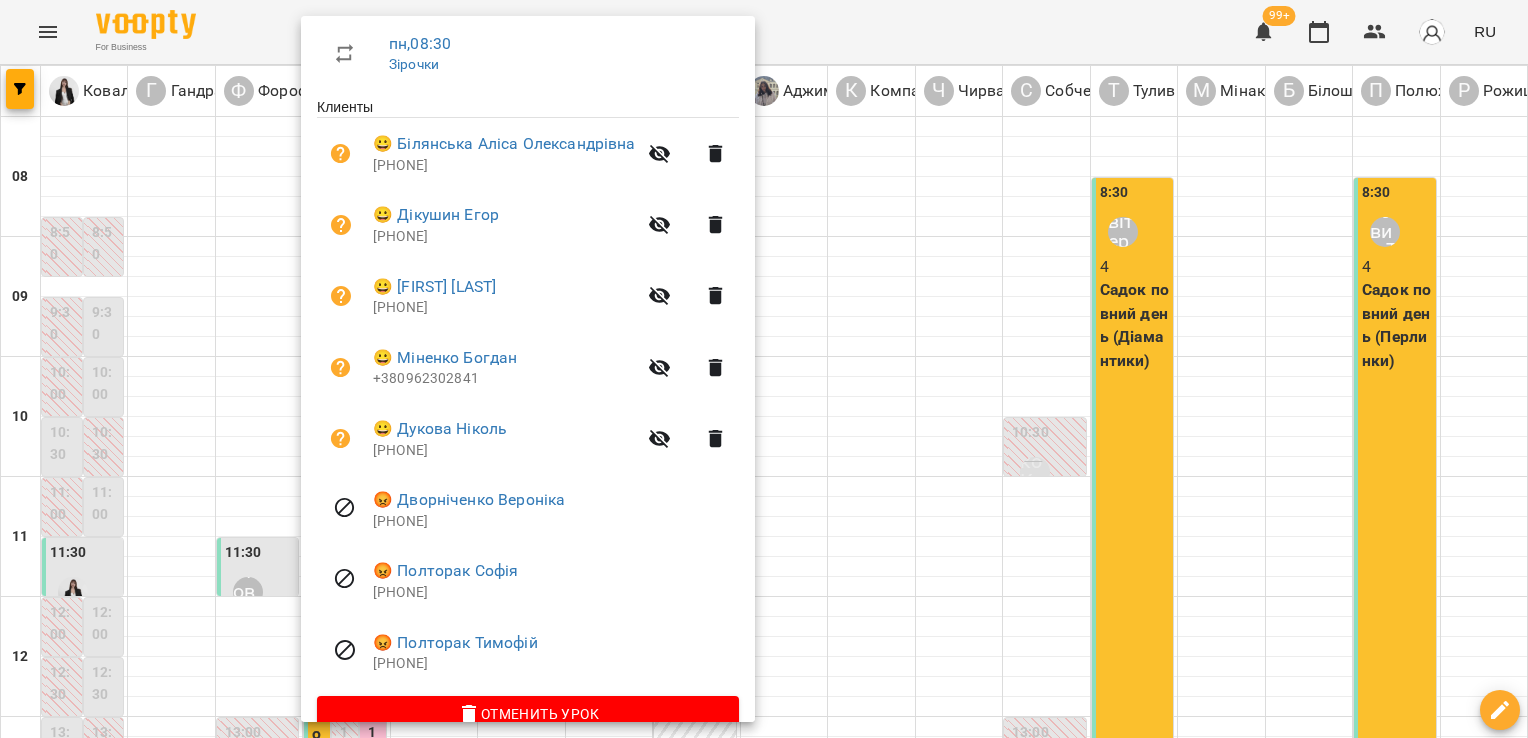 scroll, scrollTop: 352, scrollLeft: 0, axis: vertical 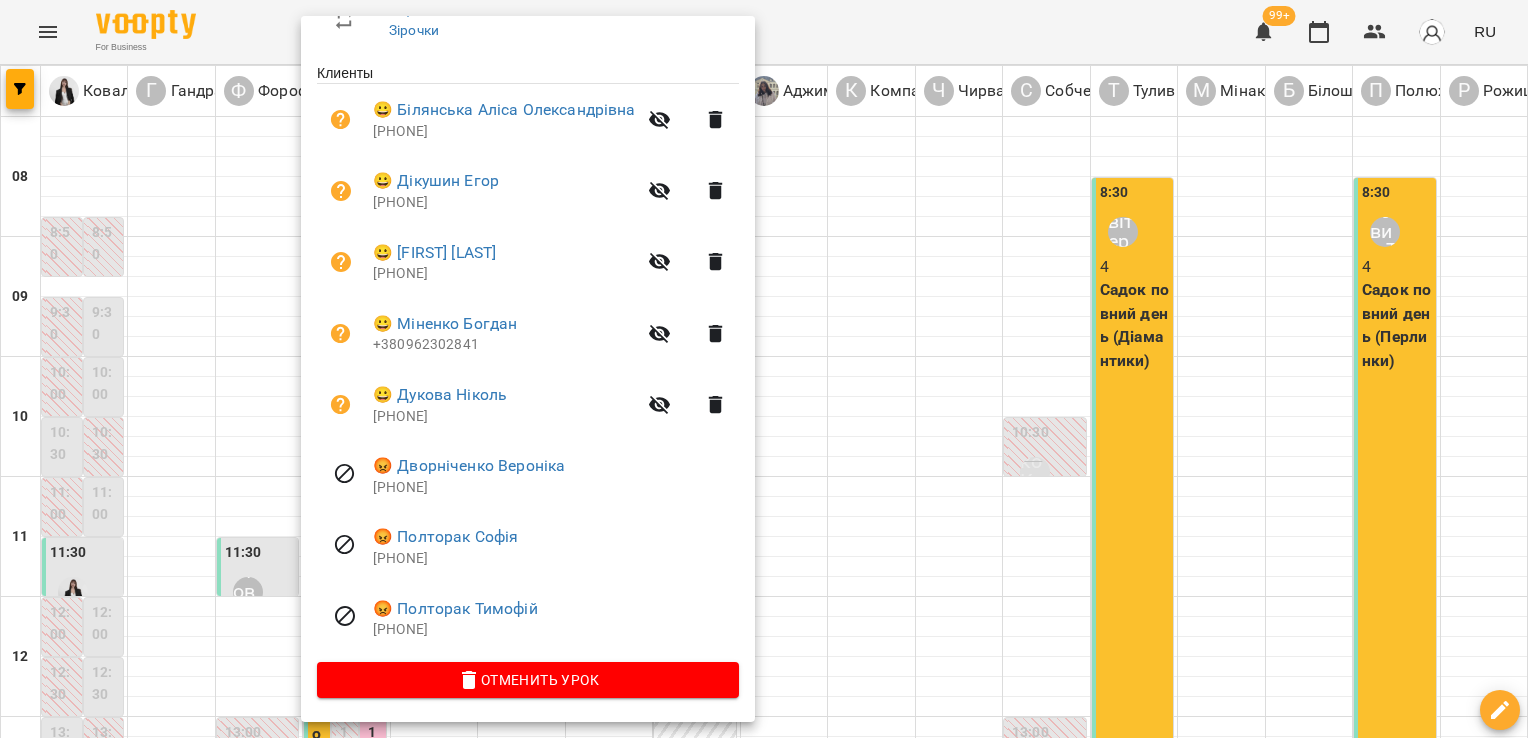 click at bounding box center [764, 369] 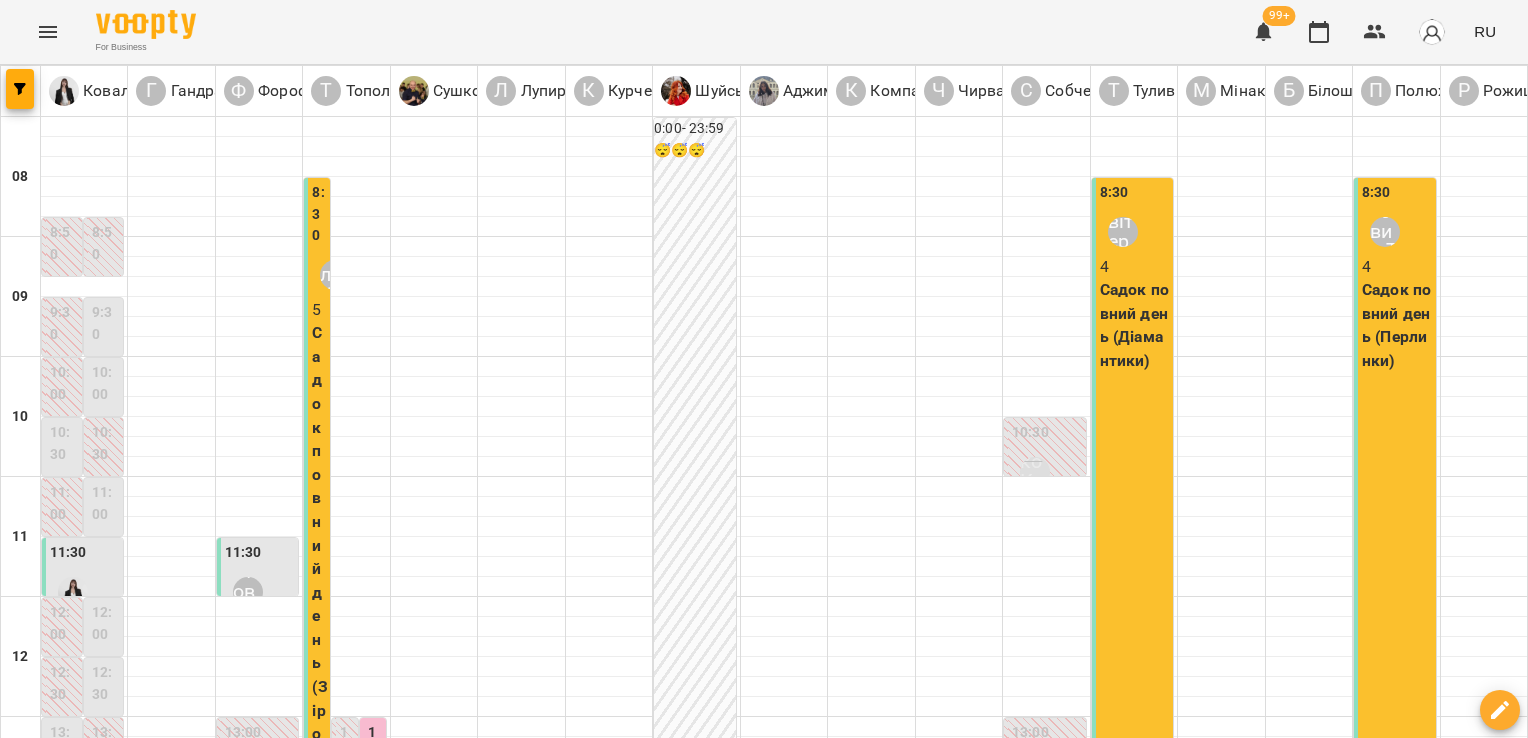 click on "08 июля" at bounding box center (428, 1722) 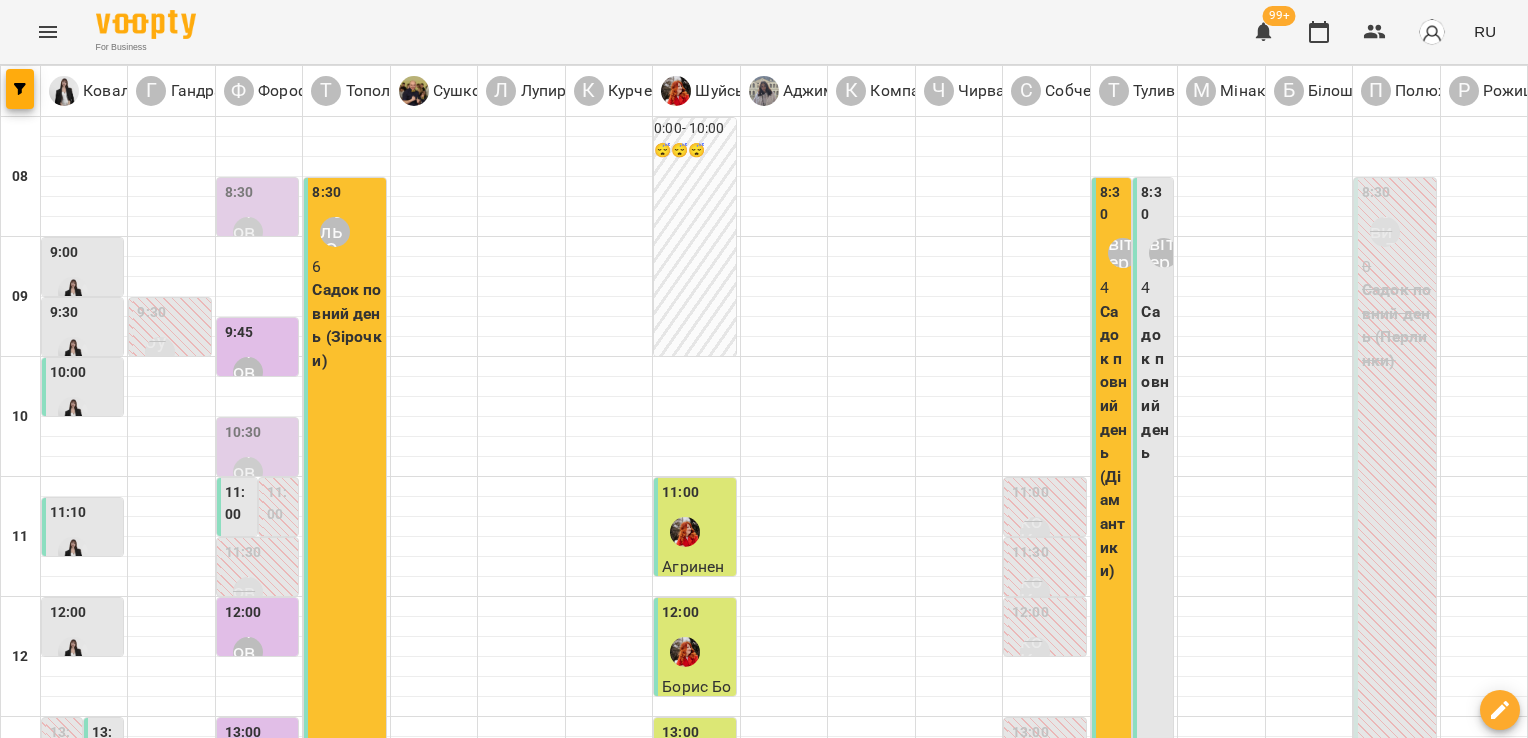 click on "Садок повний день (Зірочки)" at bounding box center [346, 325] 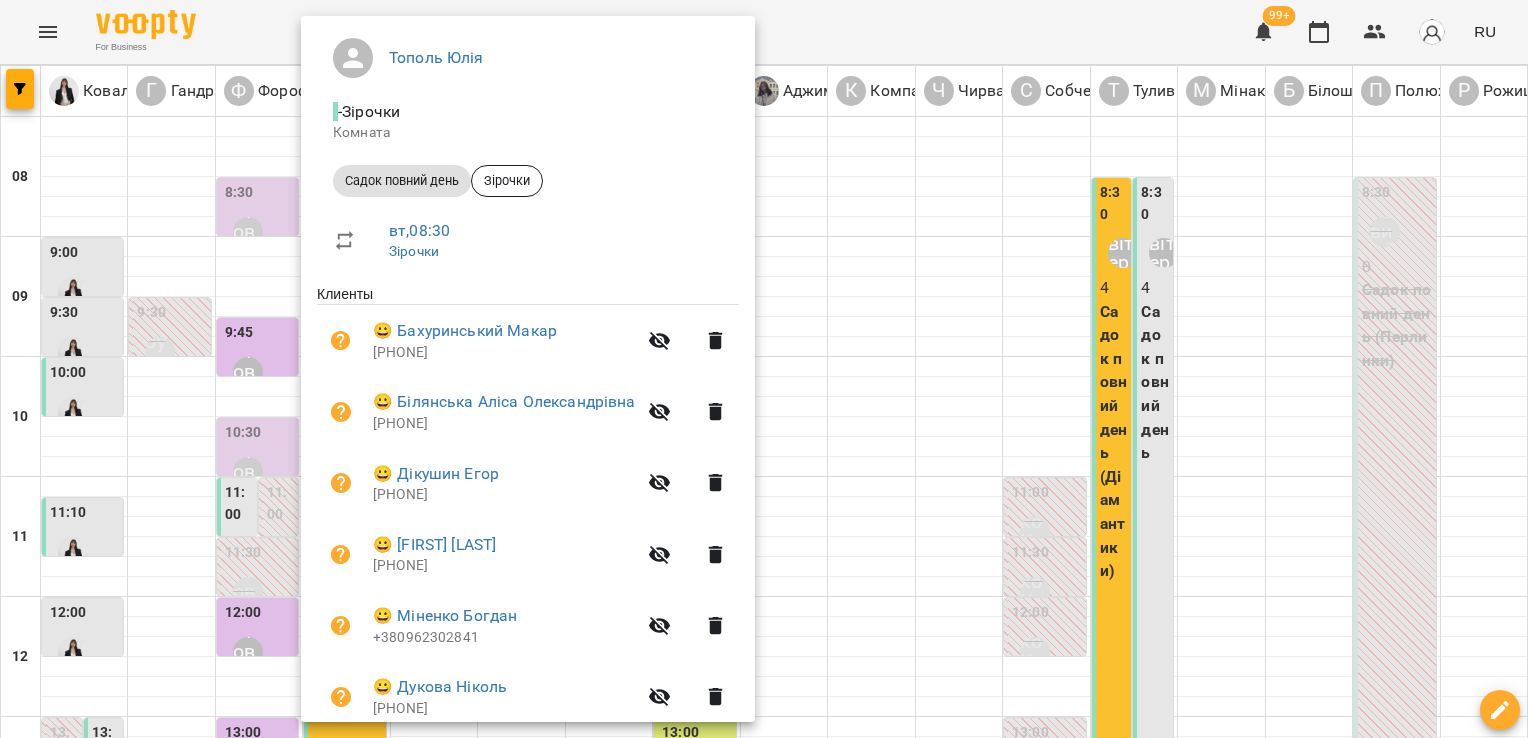 scroll, scrollTop: 216, scrollLeft: 0, axis: vertical 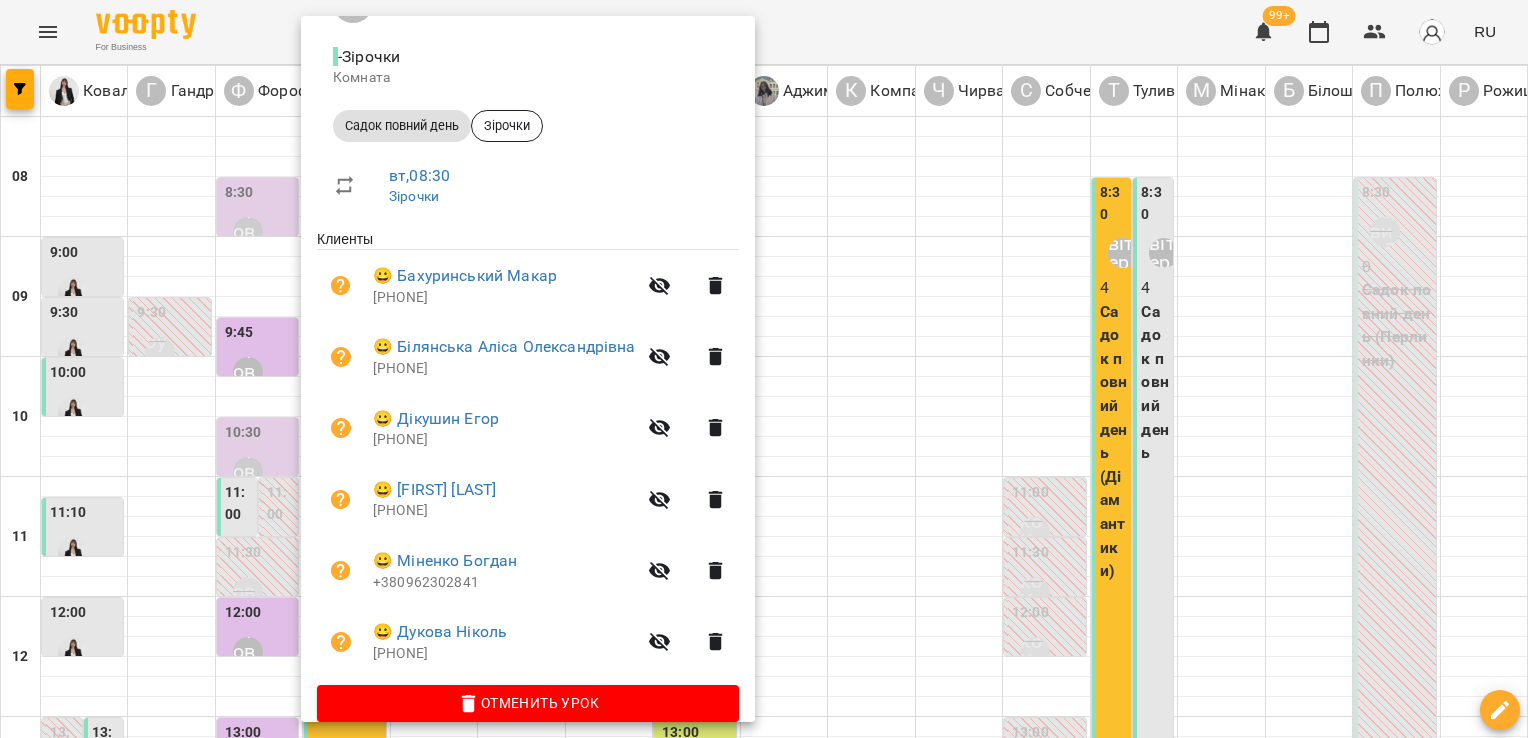 click at bounding box center [764, 369] 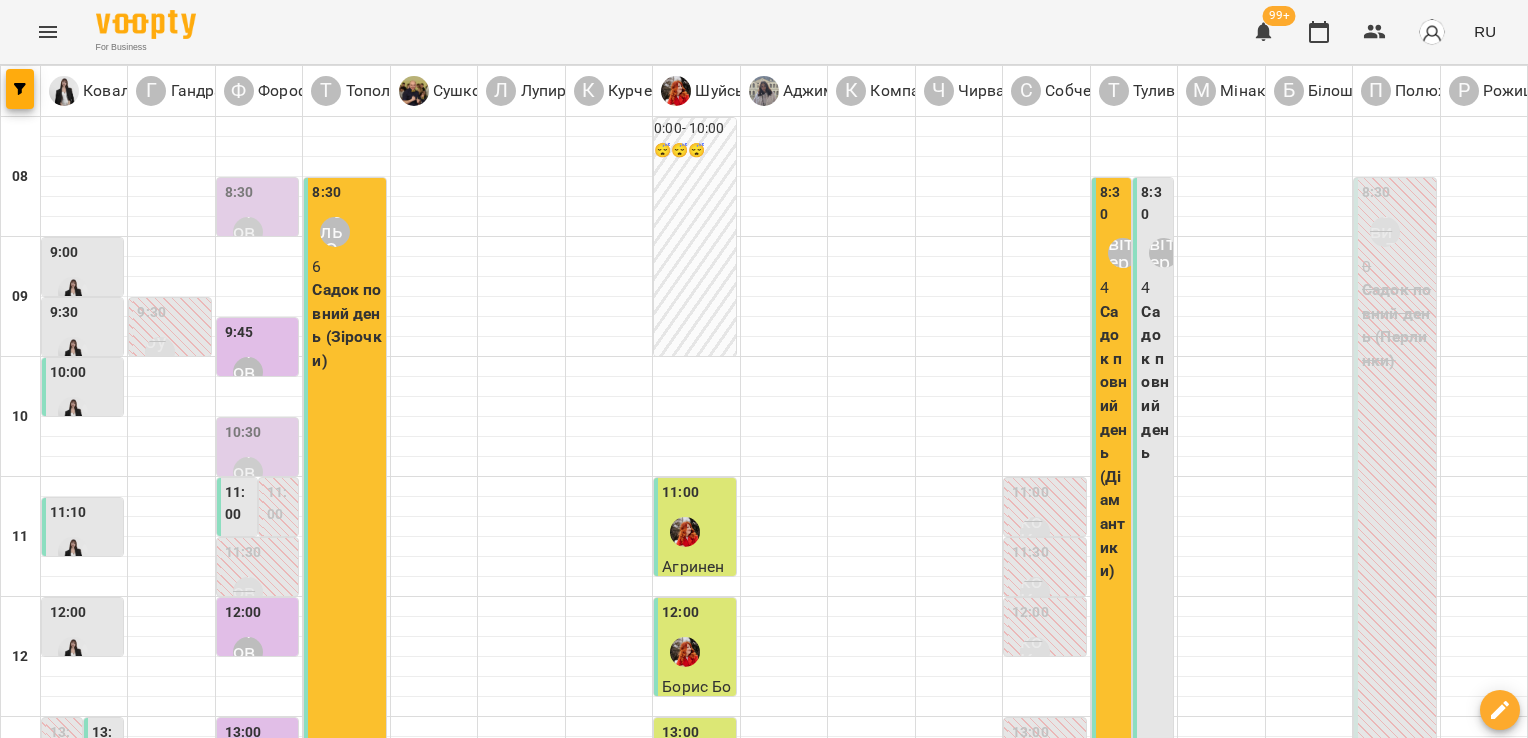 click on "ср 09 июля" at bounding box center [641, 1709] 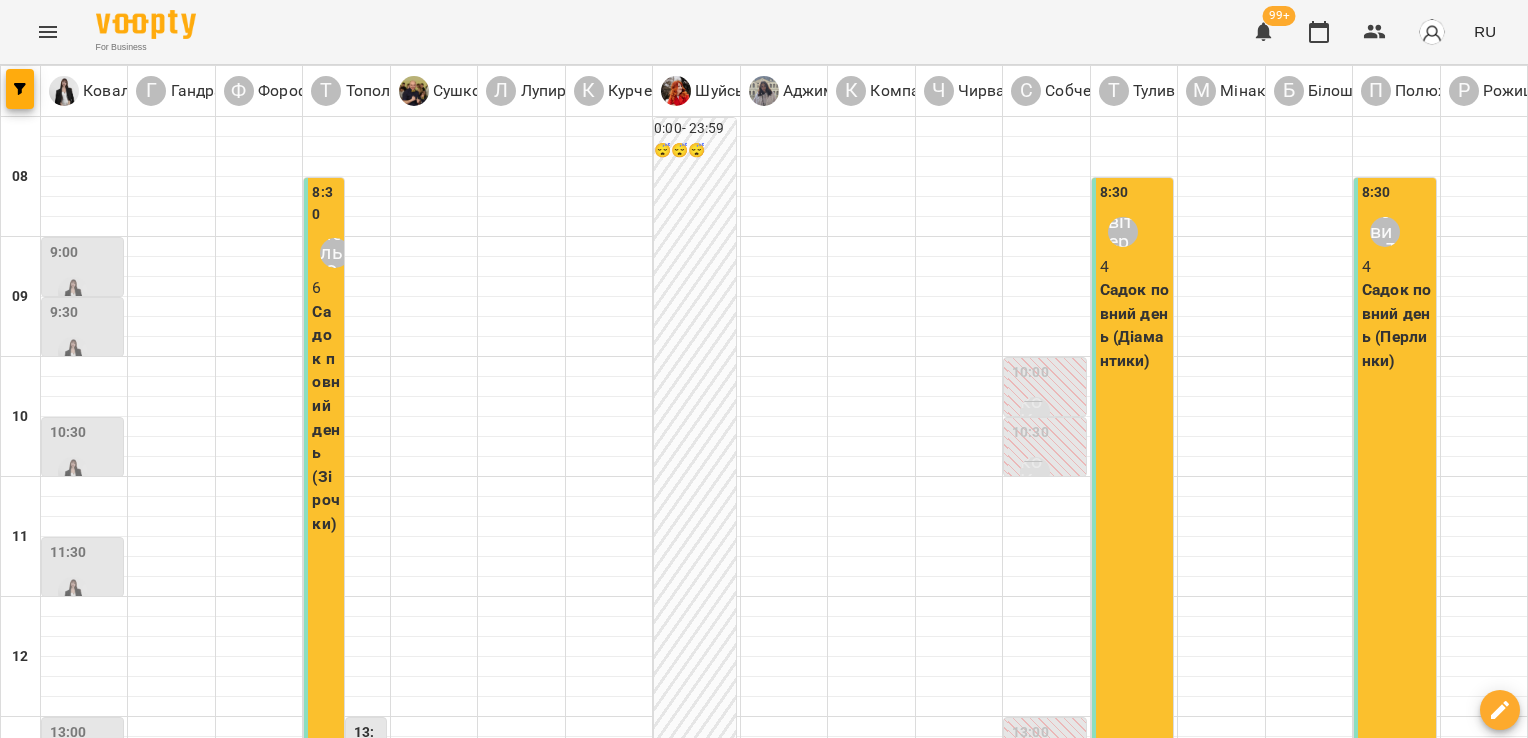 click on "Садок повний день (Зірочки)" at bounding box center [326, 418] 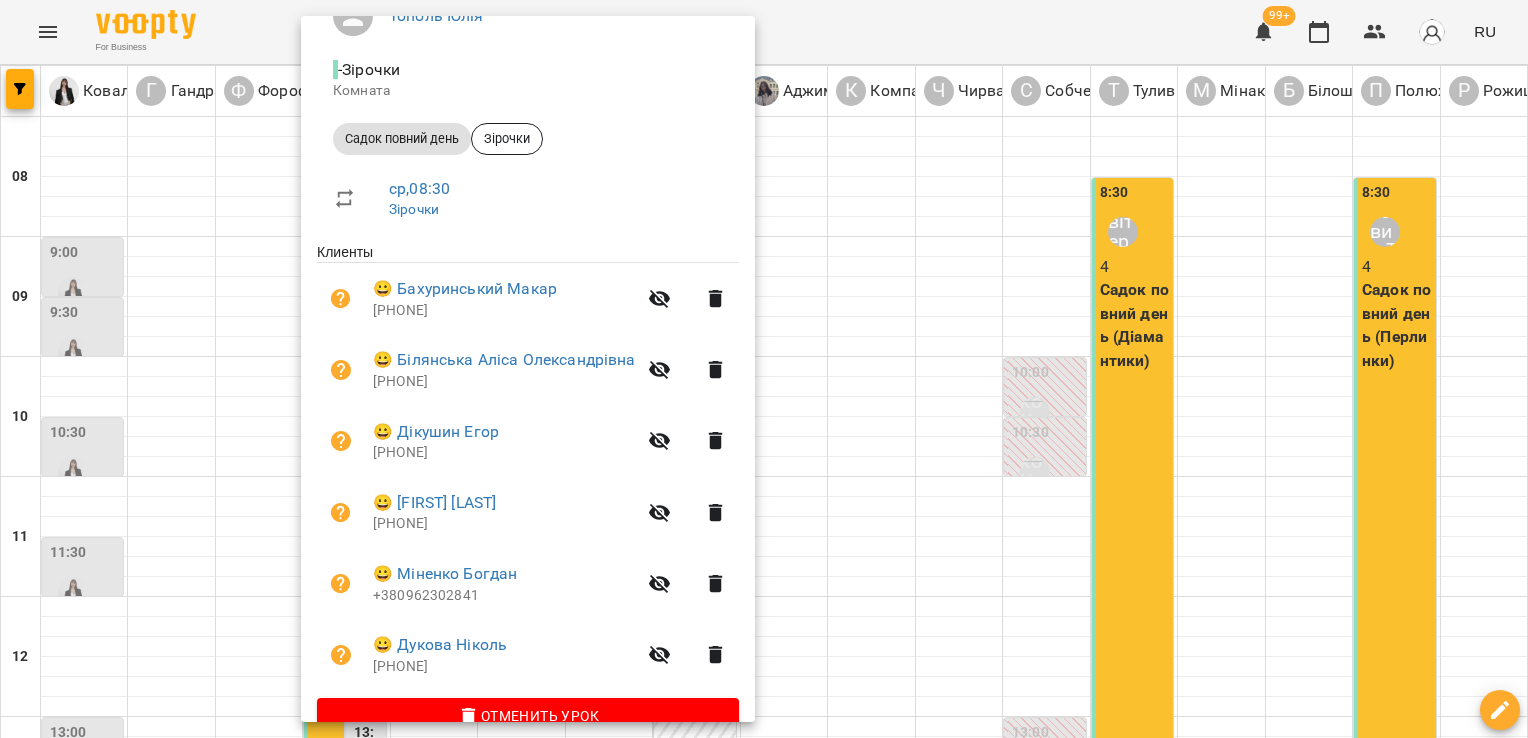 scroll, scrollTop: 241, scrollLeft: 0, axis: vertical 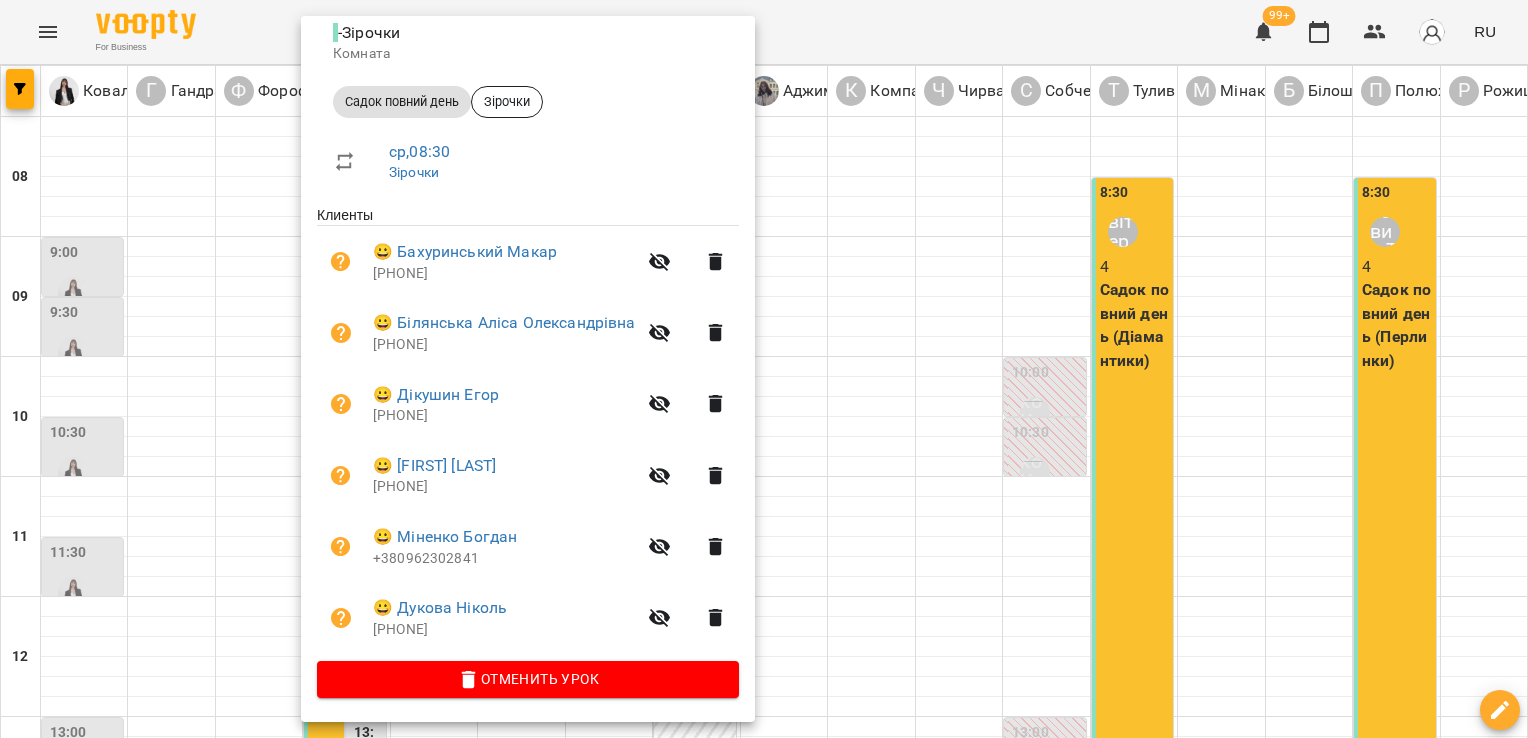 drag, startPoint x: 1037, startPoint y: 692, endPoint x: 951, endPoint y: 671, distance: 88.52683 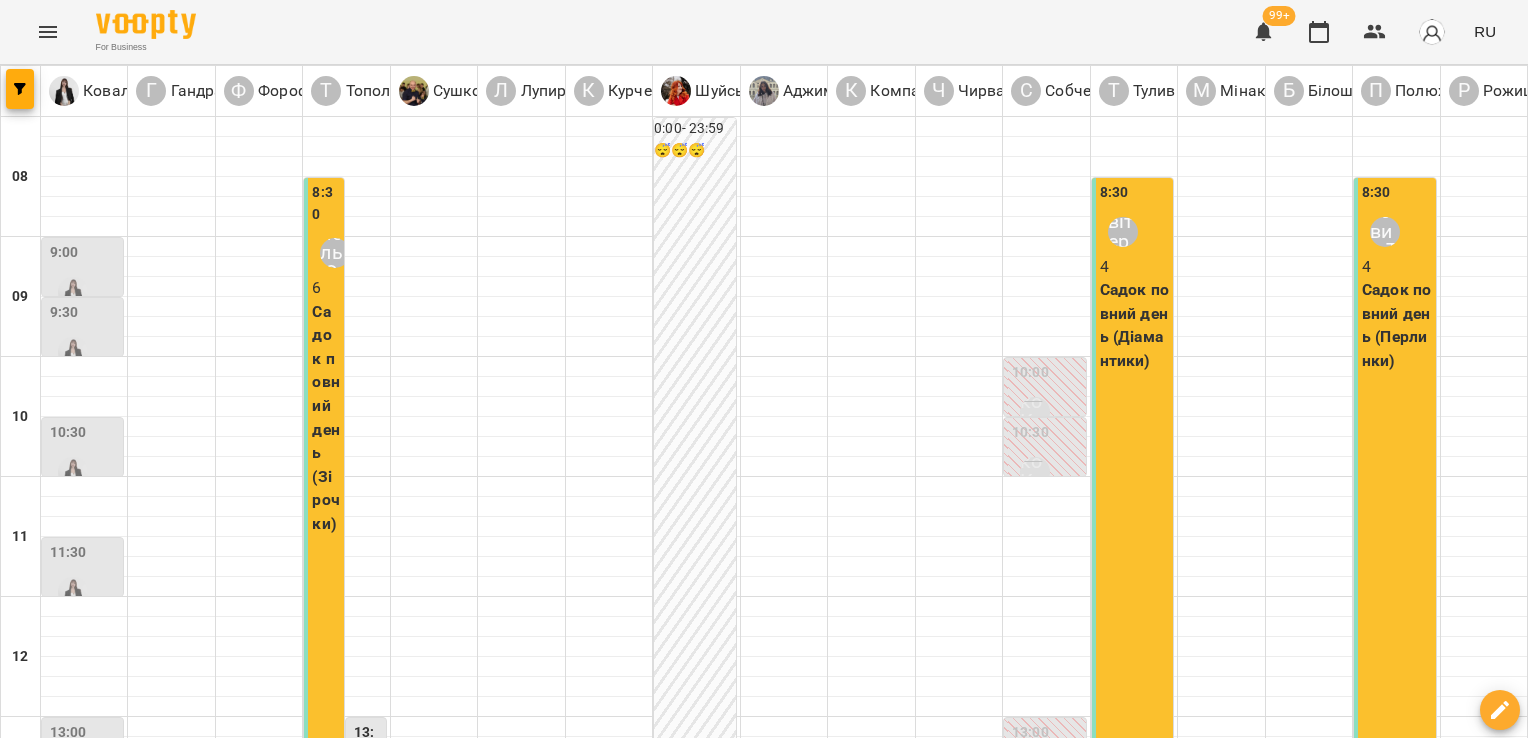click on "**********" at bounding box center [764, 1768] 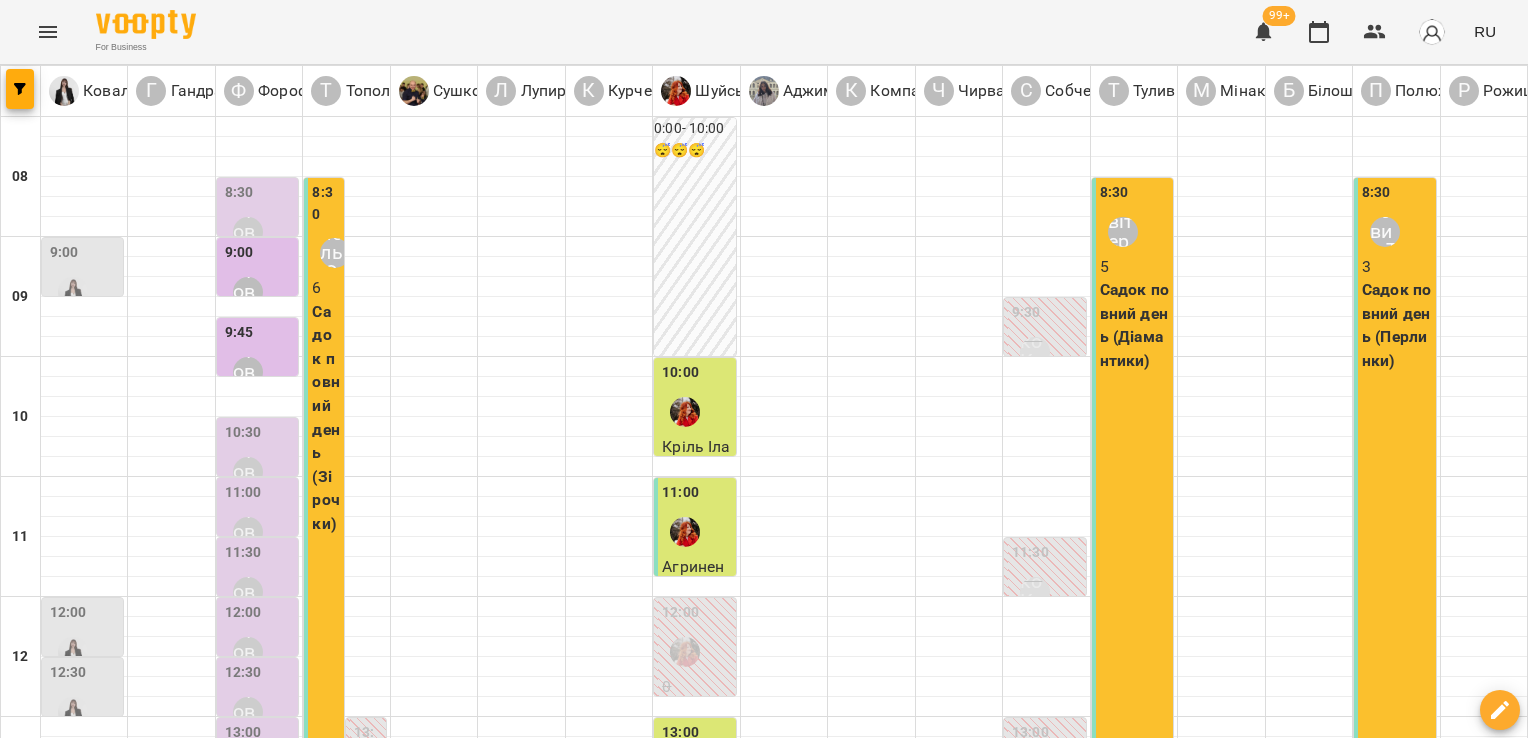 click on "Садок повний день (Зірочки)" at bounding box center [326, 418] 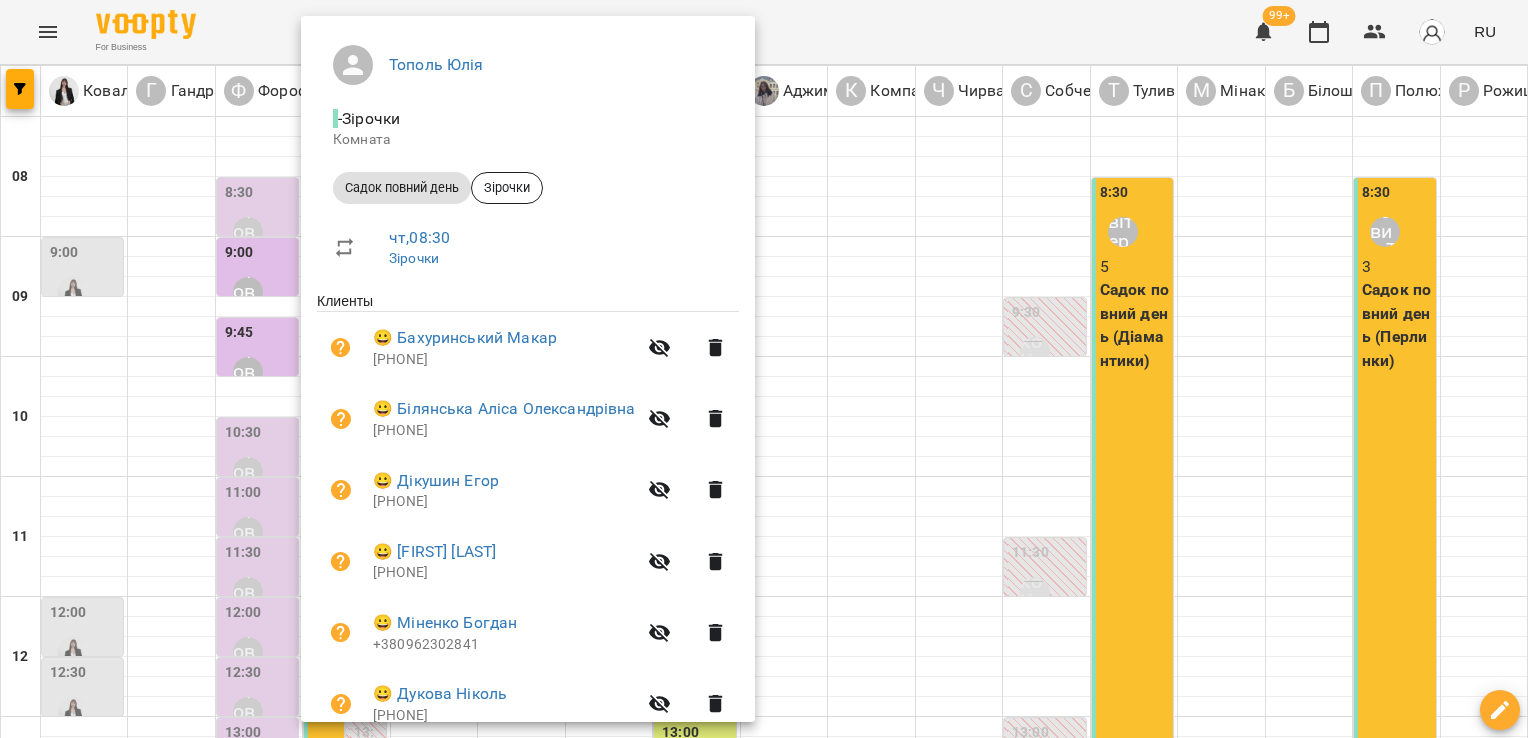 scroll, scrollTop: 241, scrollLeft: 0, axis: vertical 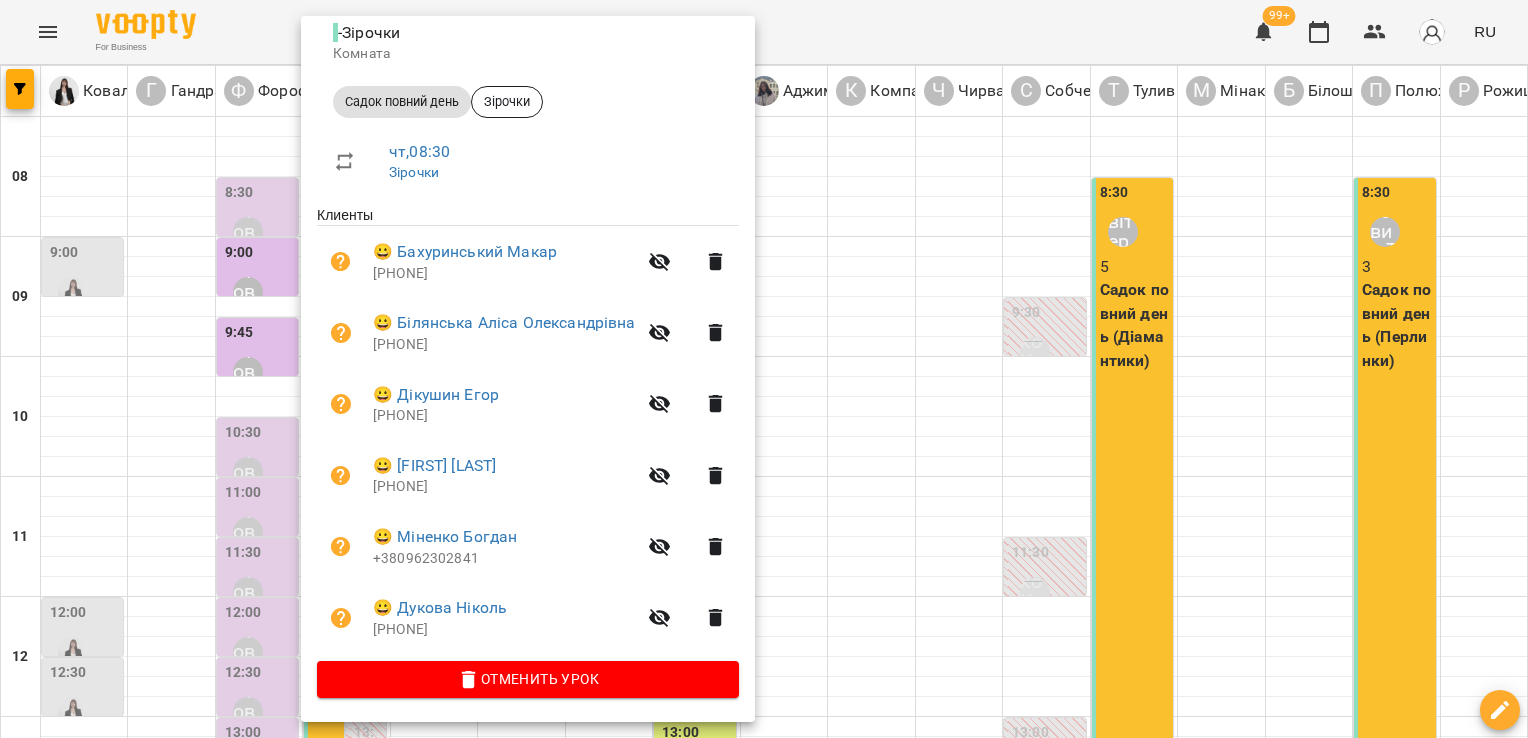 click at bounding box center (764, 369) 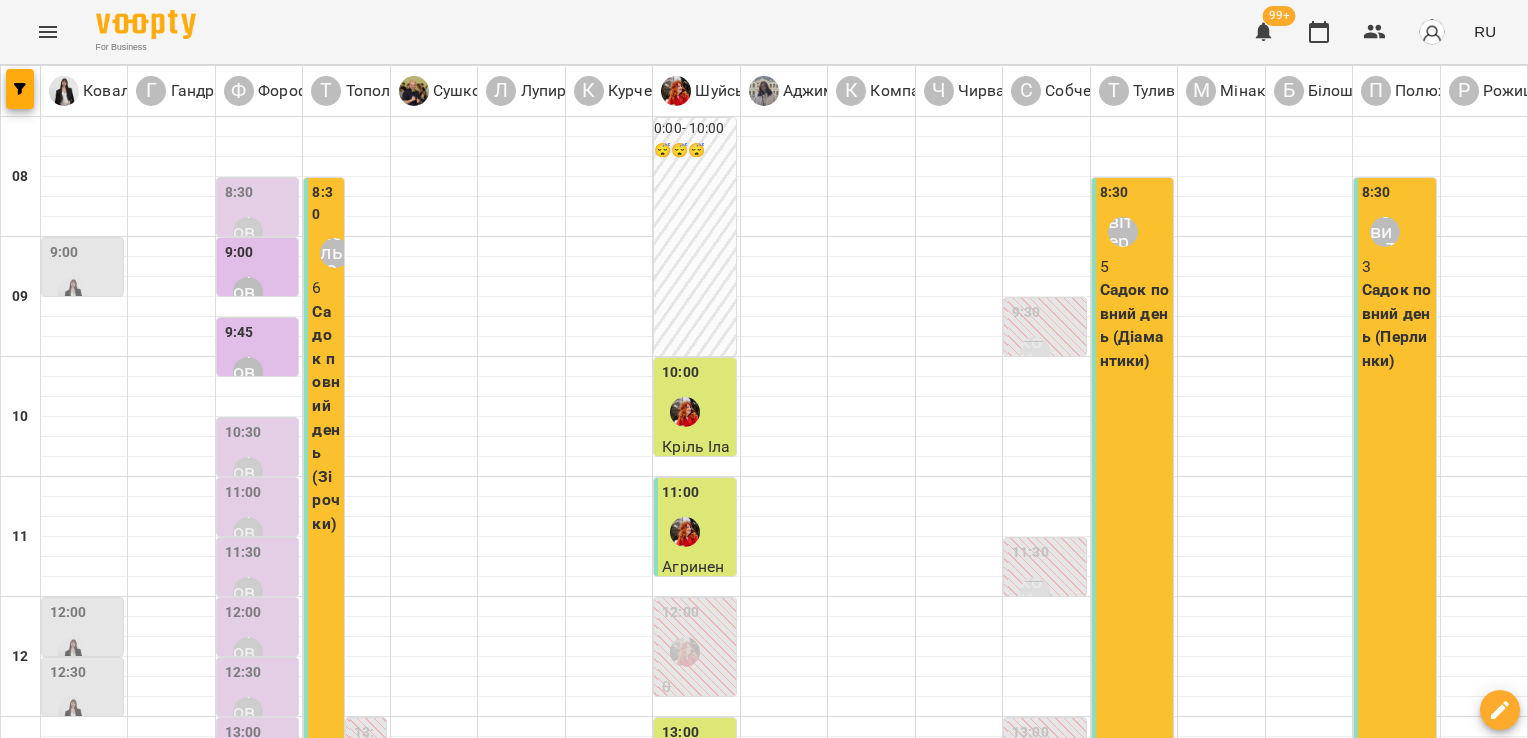 click on "11 июля" at bounding box center [1063, 1722] 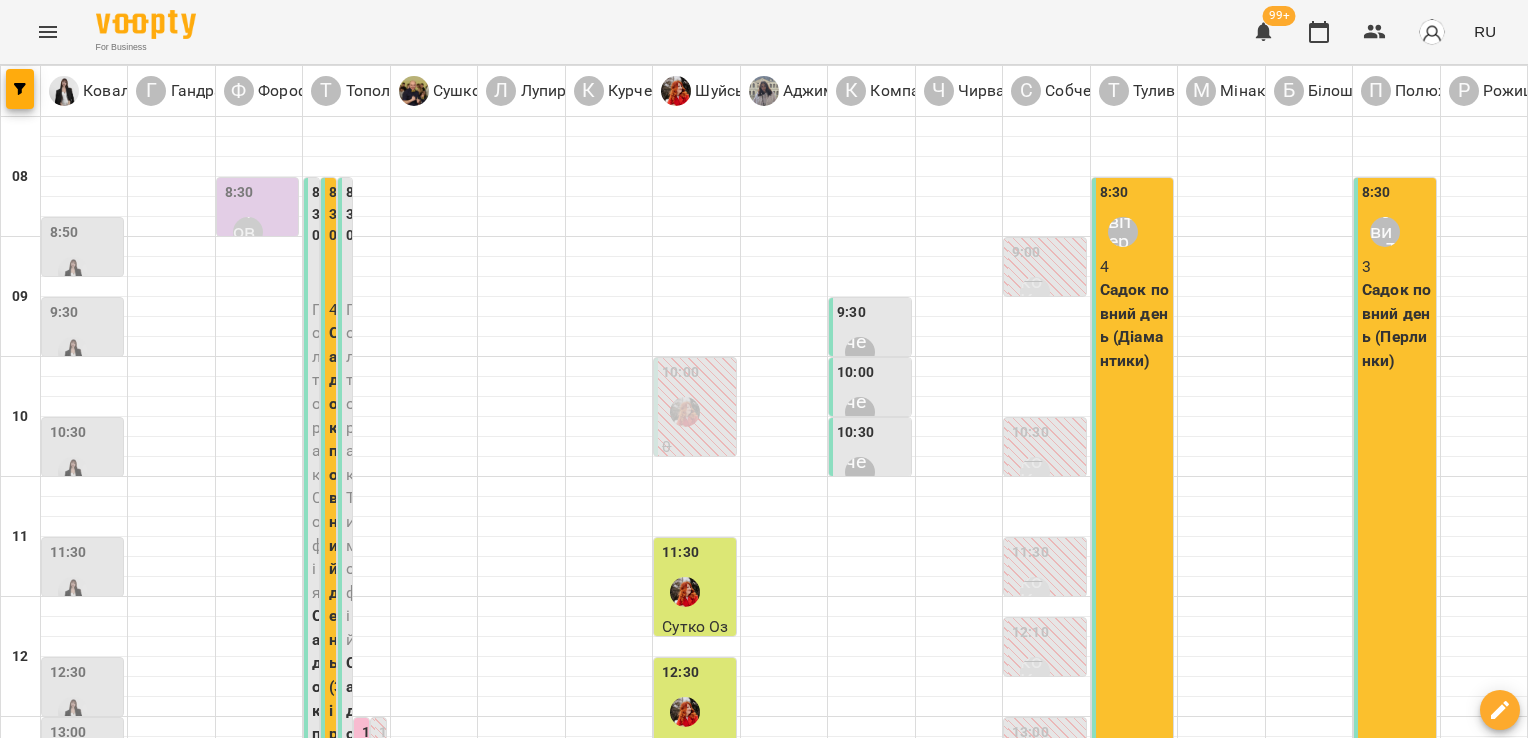 click on "Садок повний день (Зірочки)" at bounding box center [330, 580] 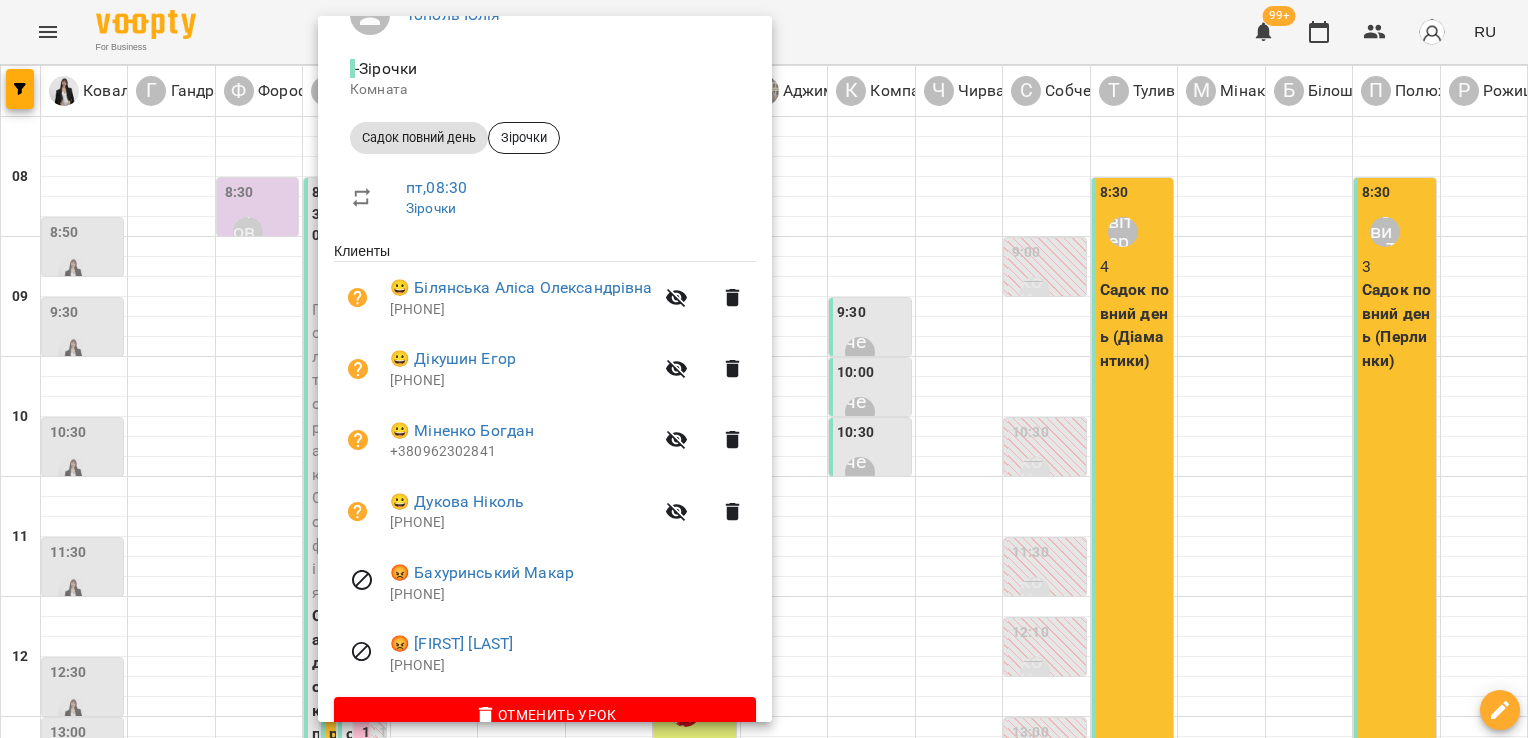 scroll, scrollTop: 241, scrollLeft: 0, axis: vertical 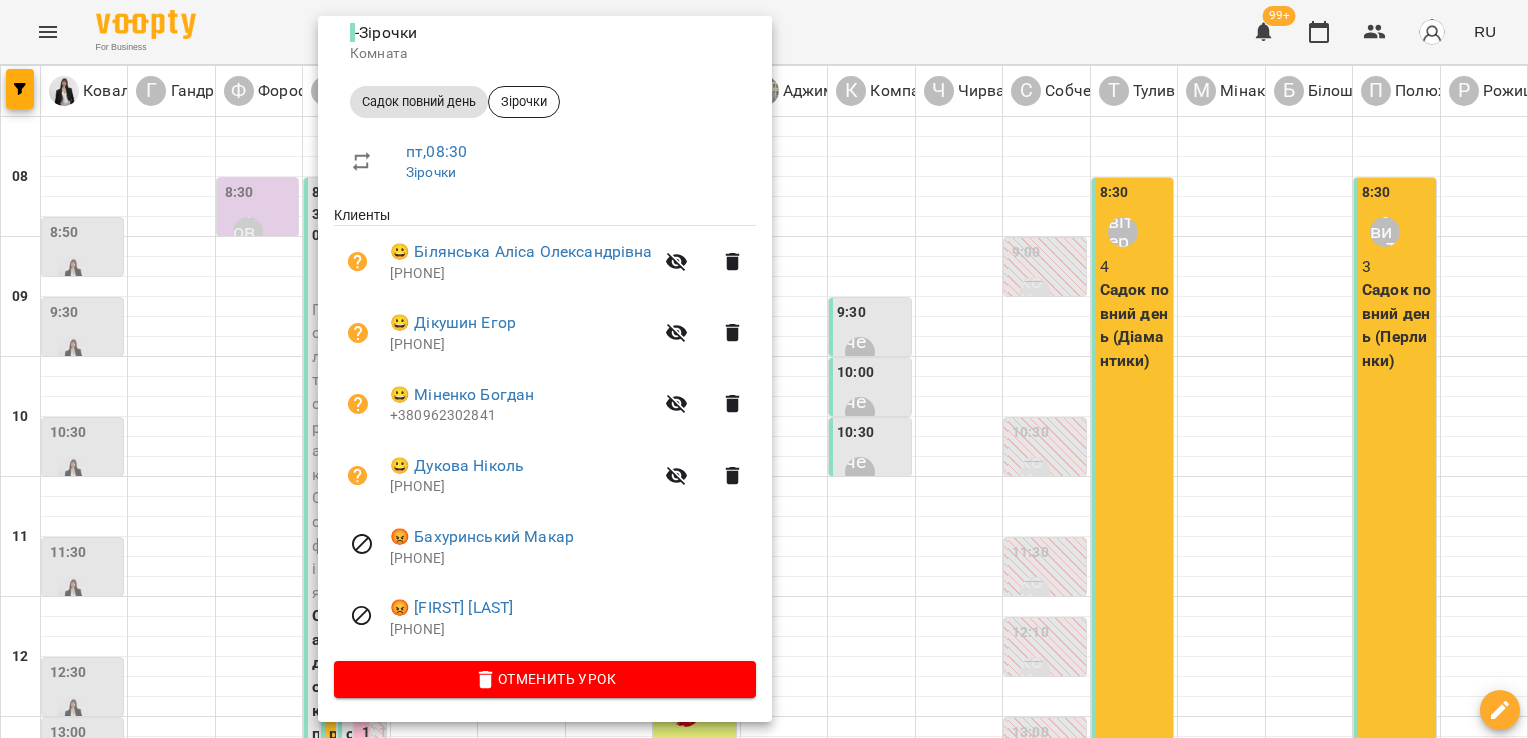 click at bounding box center [764, 369] 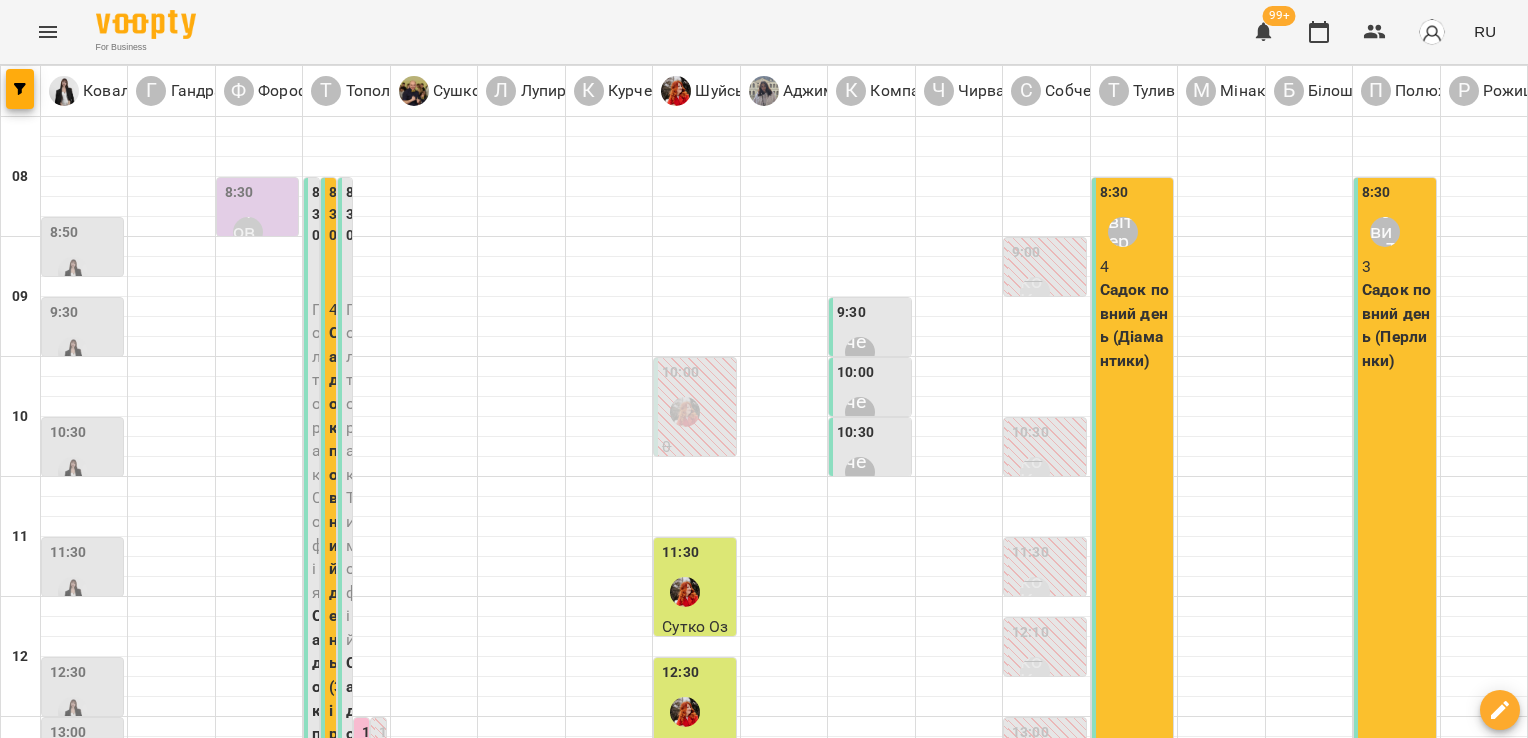 click at bounding box center (664, 1768) 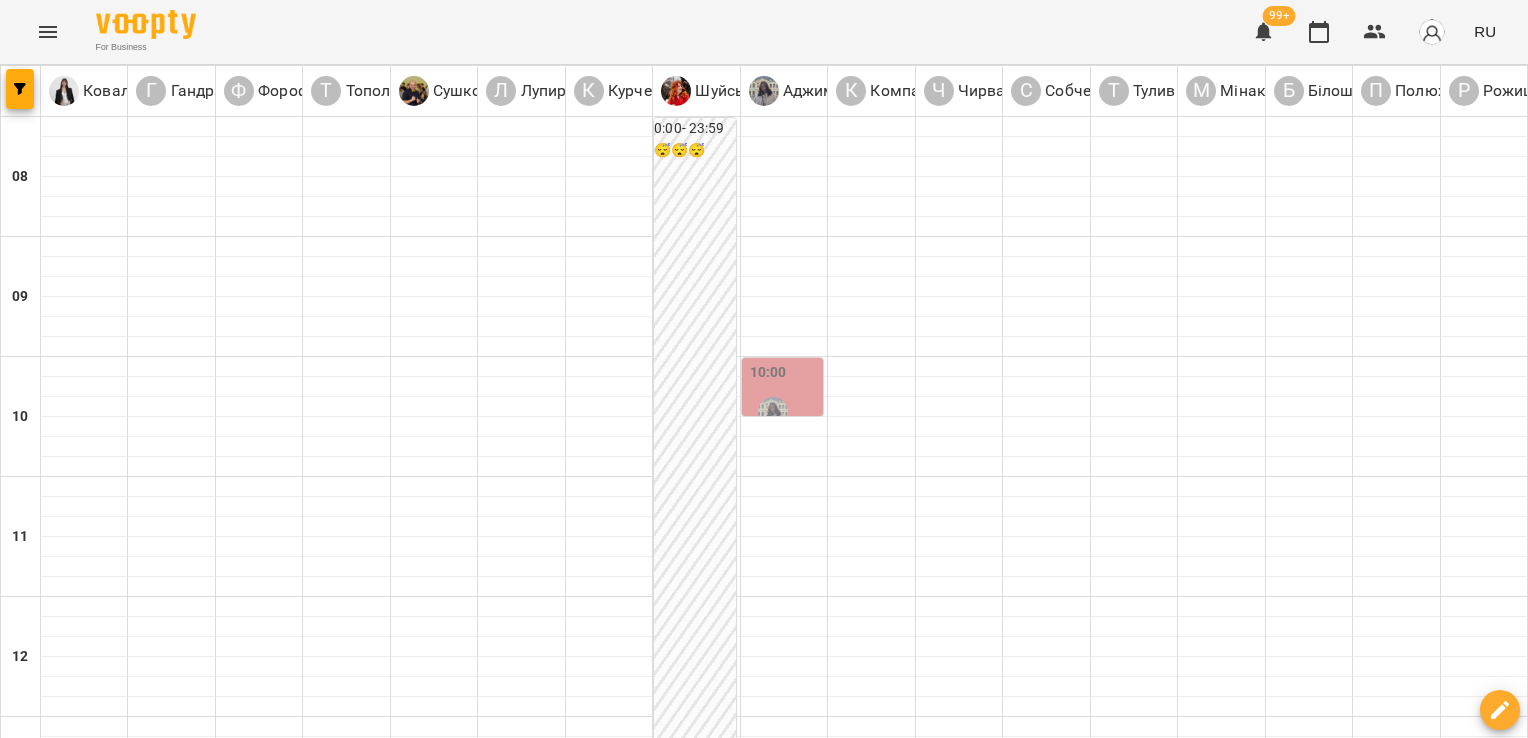 click on "вт" at bounding box center (255, 1703) 